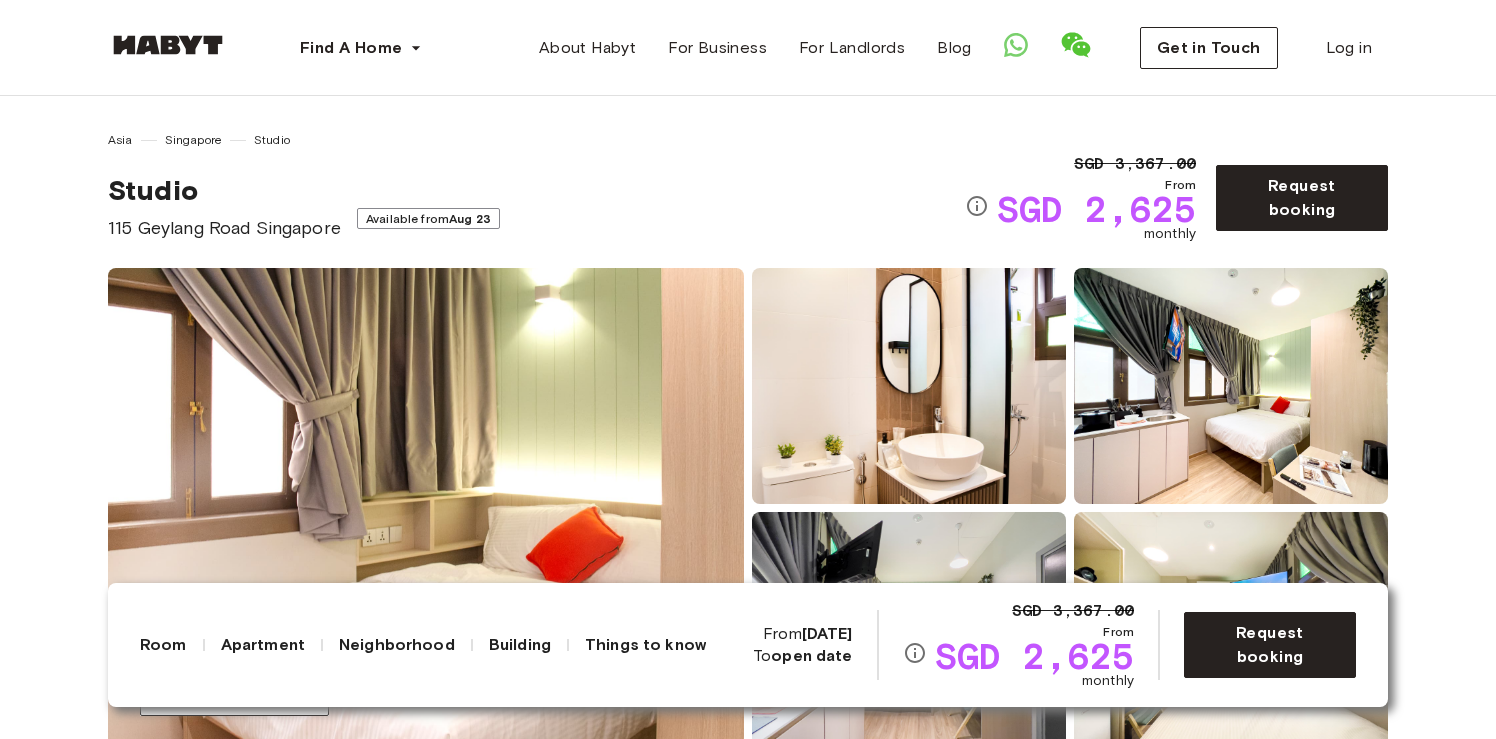 scroll, scrollTop: 0, scrollLeft: 0, axis: both 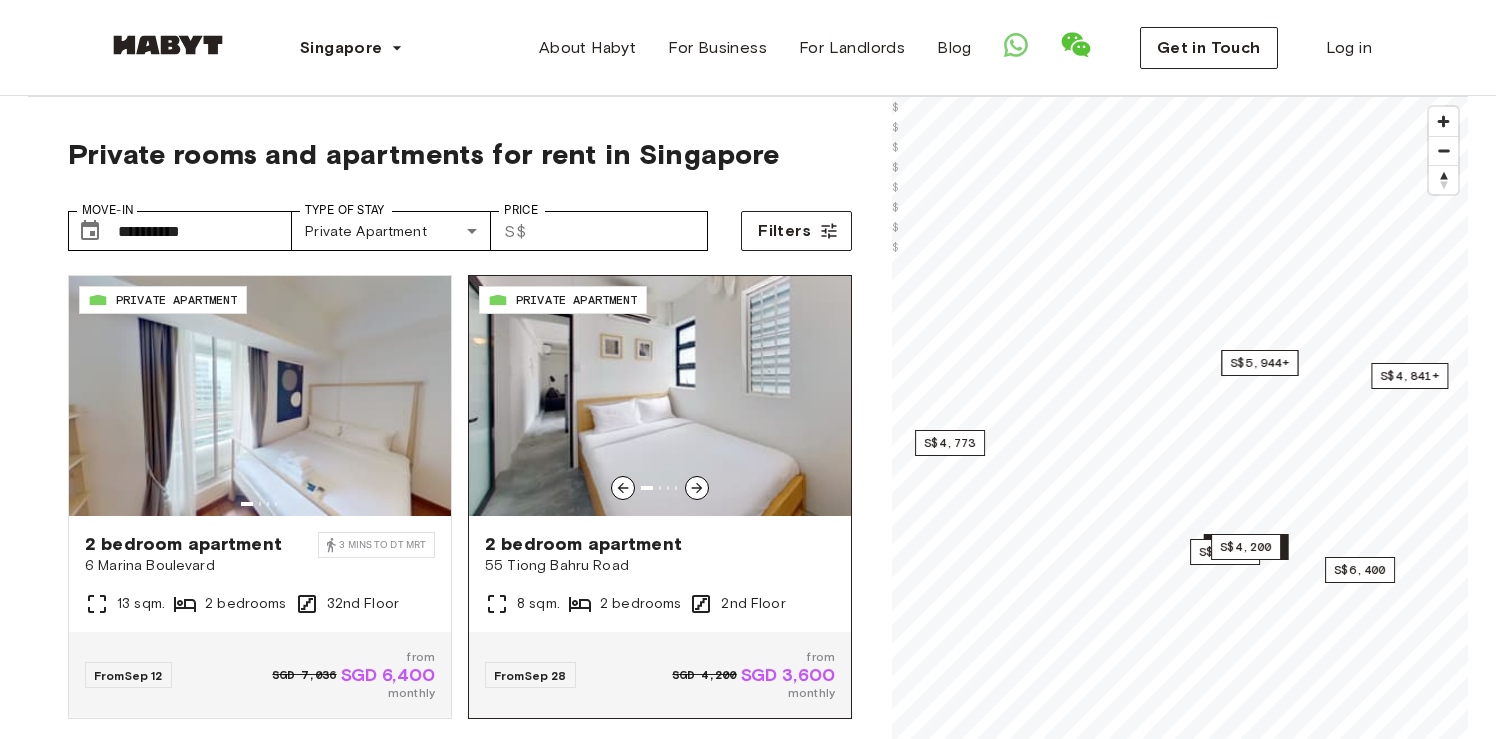 click 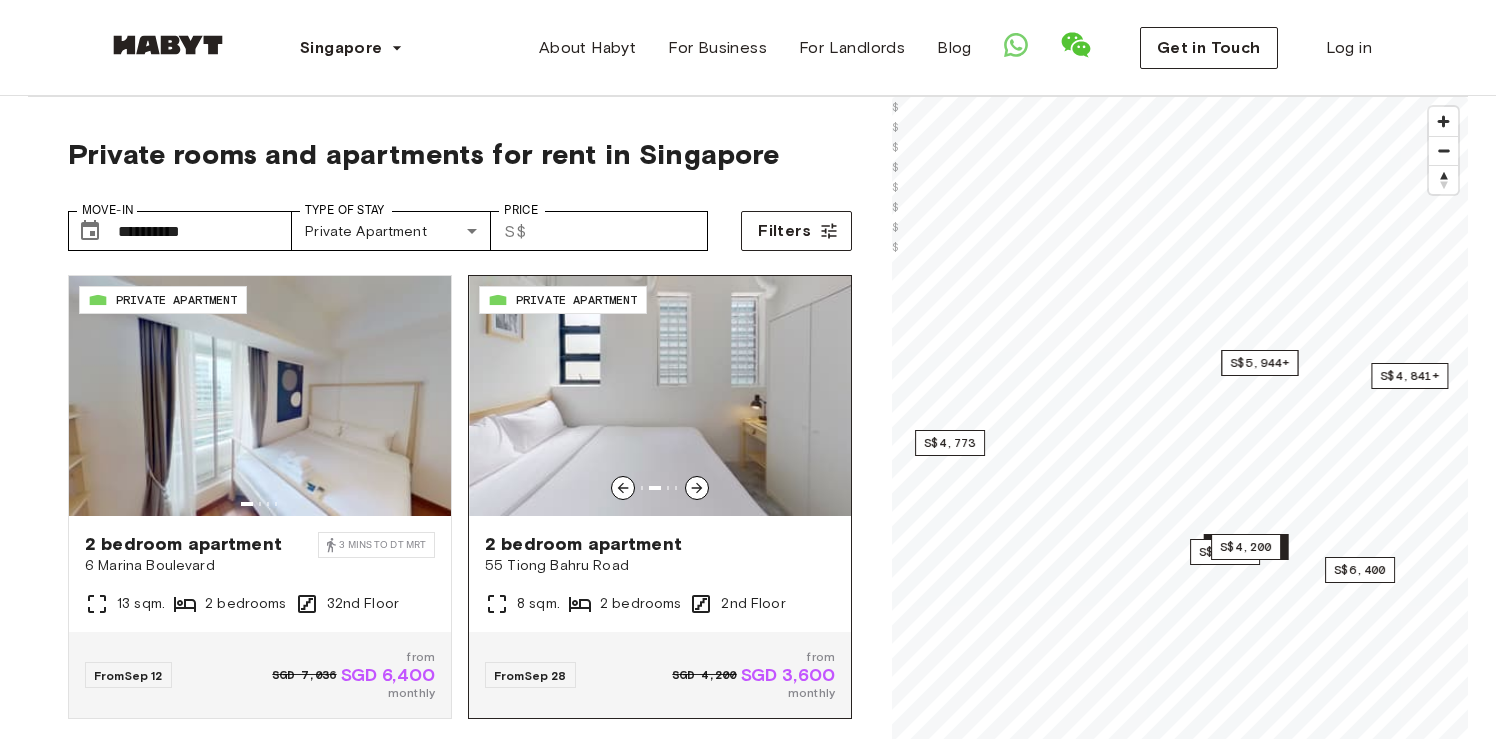 click 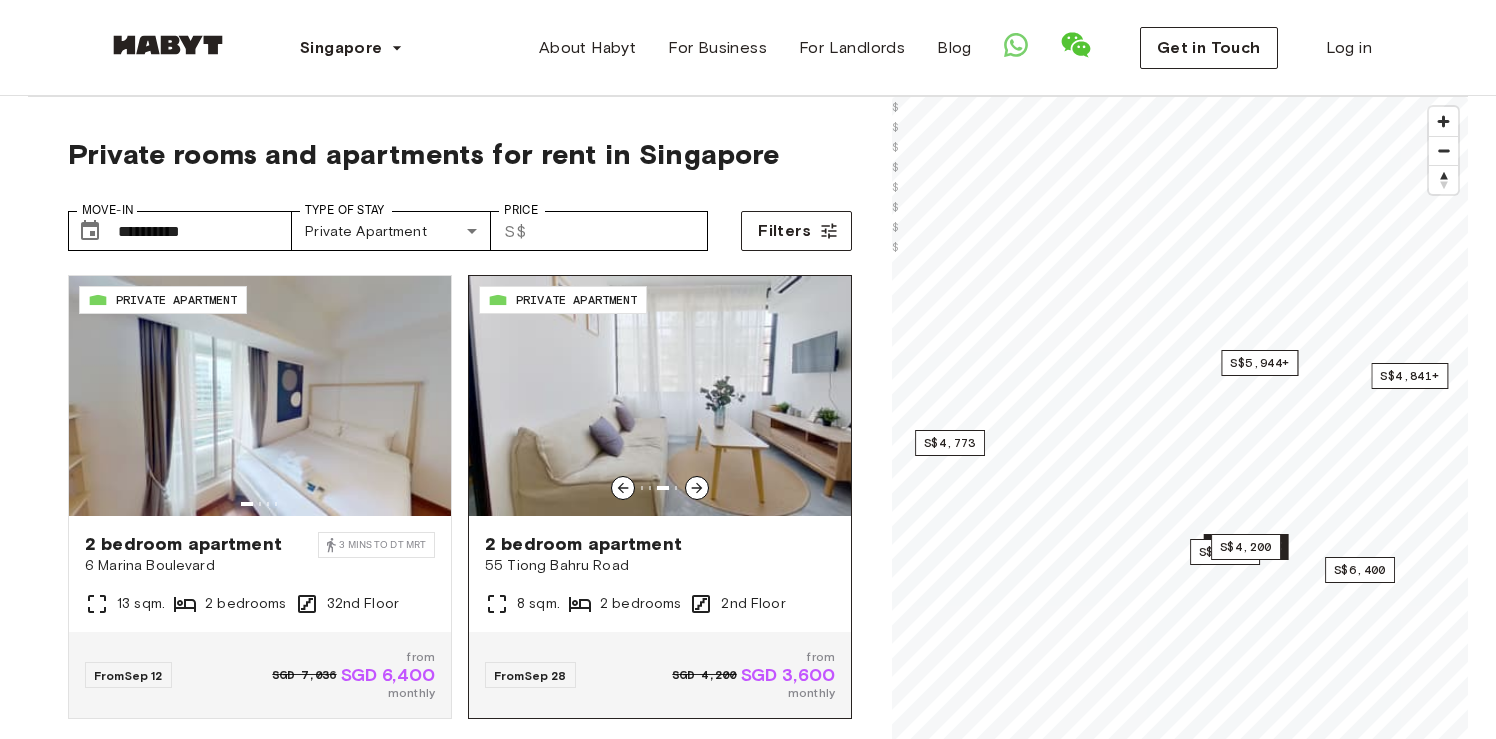 click 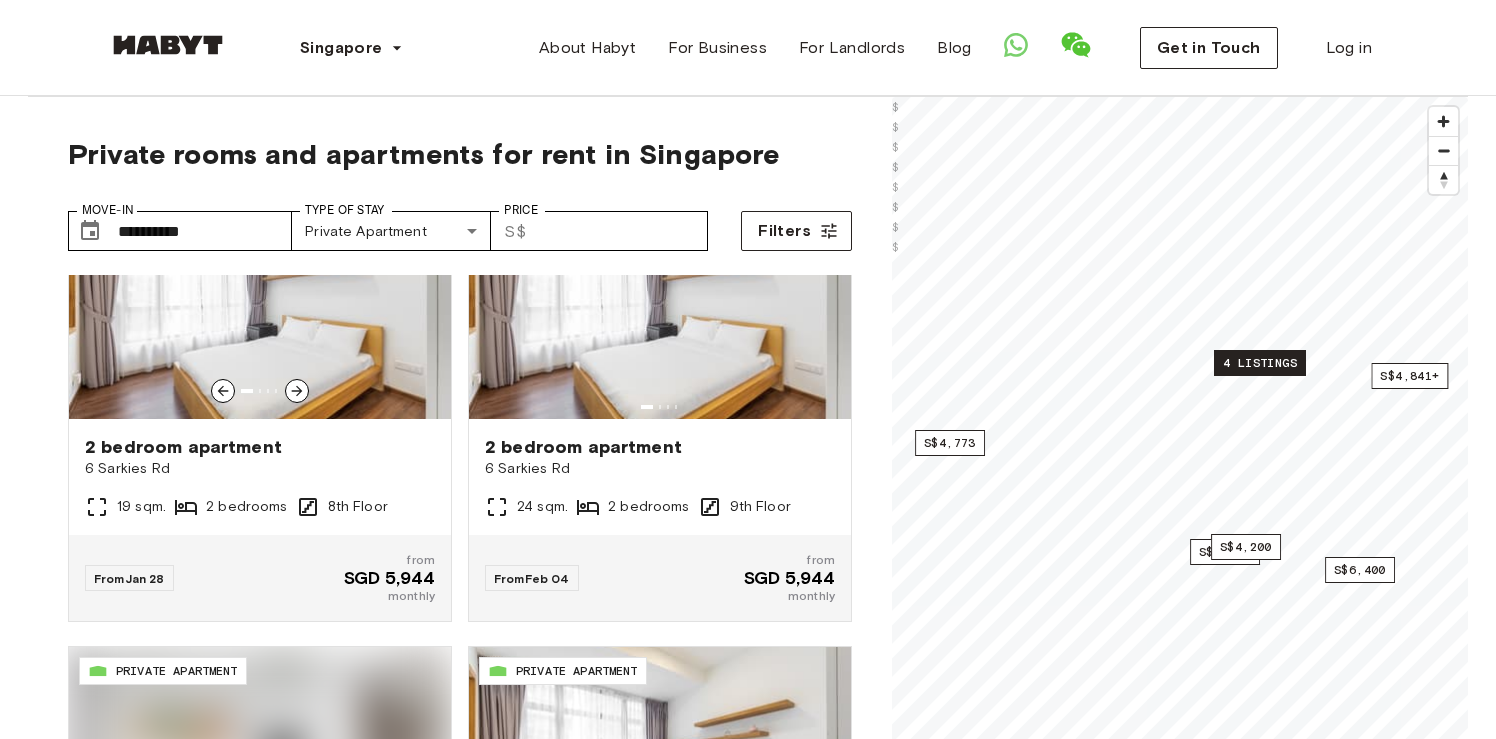 scroll, scrollTop: 3021, scrollLeft: 0, axis: vertical 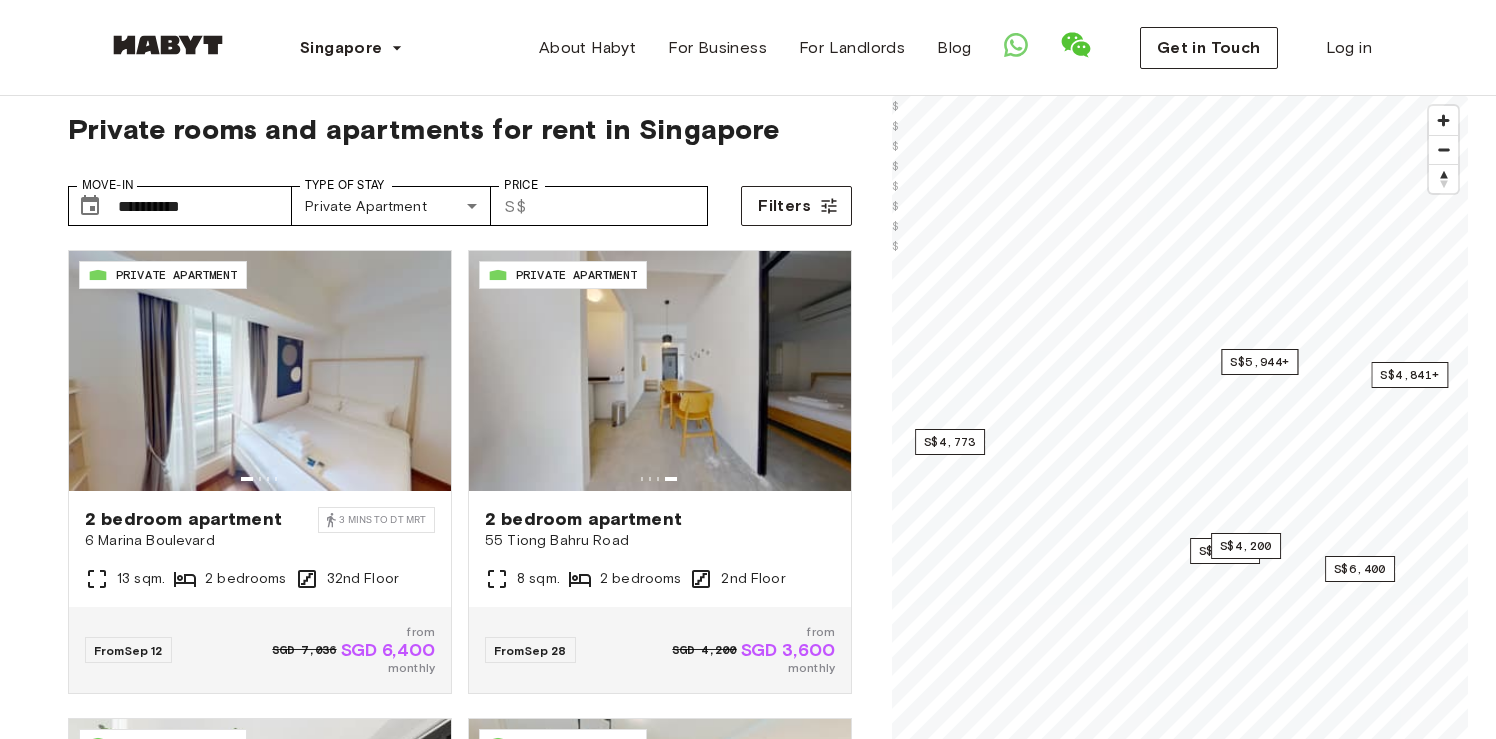 click on "**********" at bounding box center (460, 198) 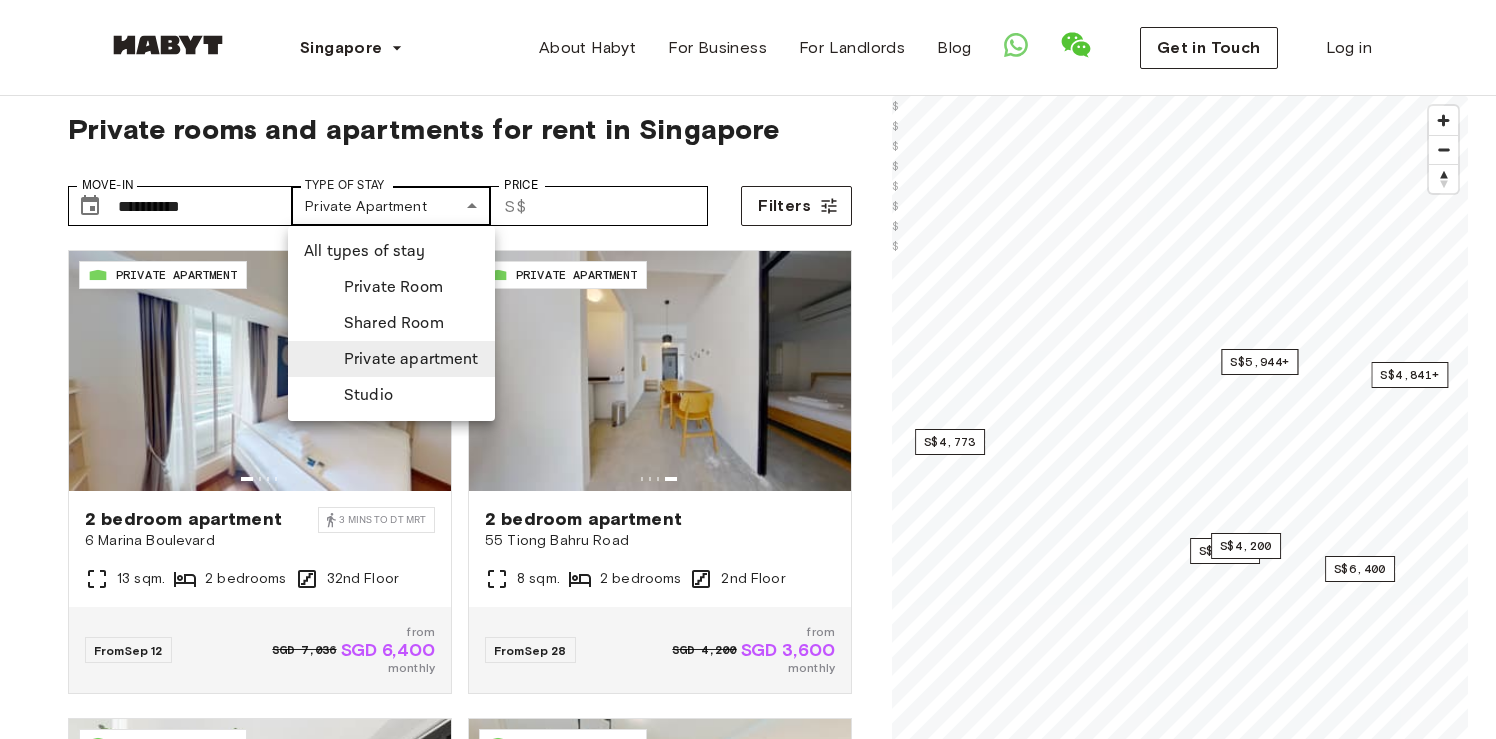 click on "**********" at bounding box center (748, 2290) 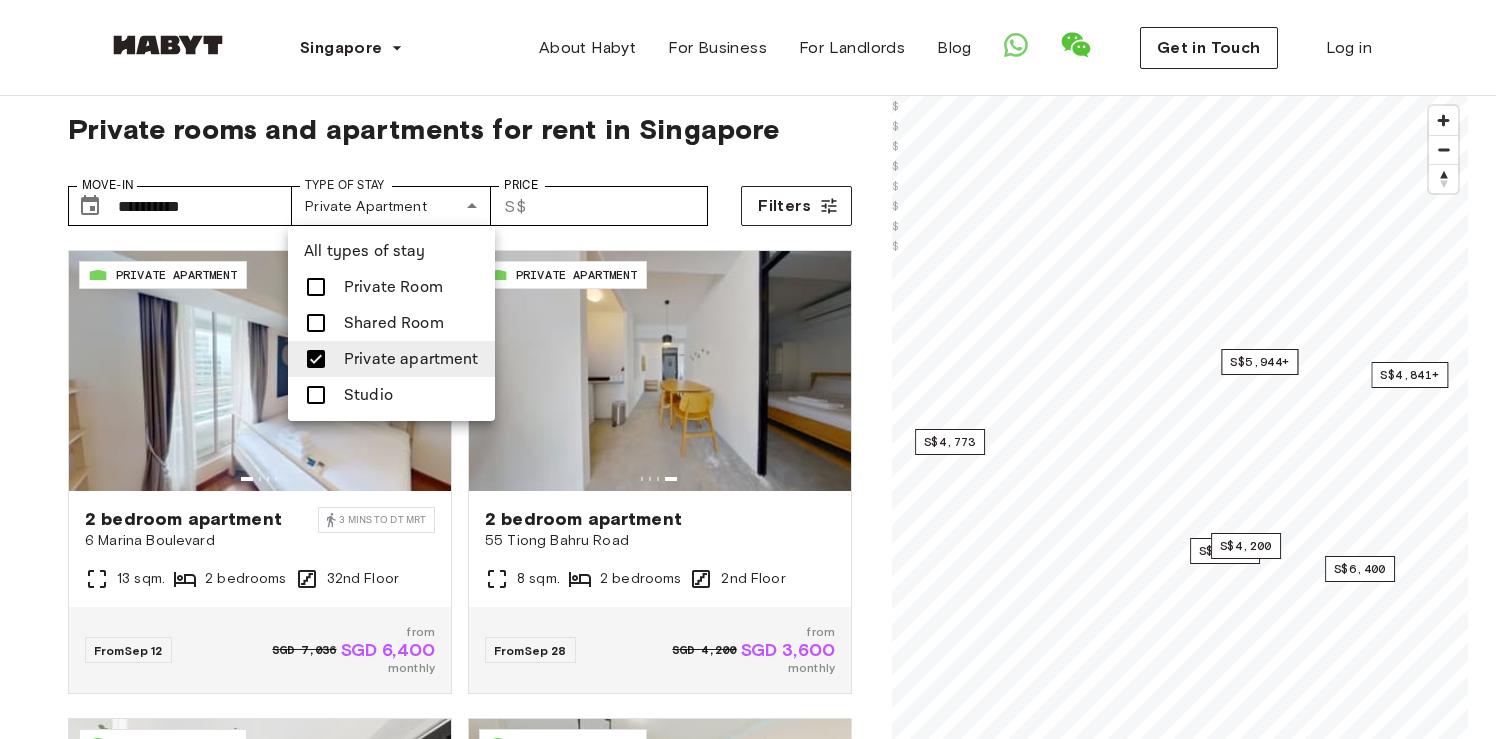 click at bounding box center [316, 395] 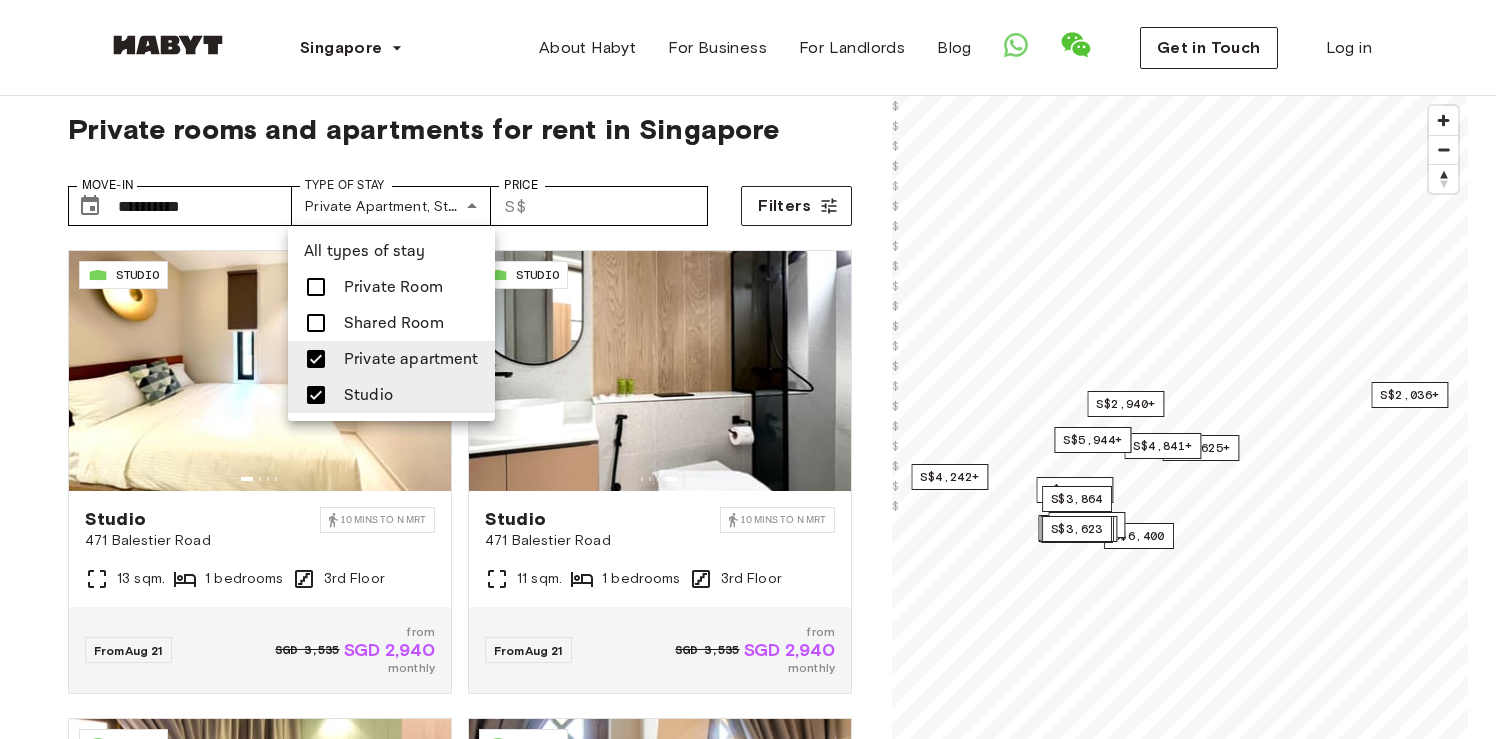 click at bounding box center [748, 369] 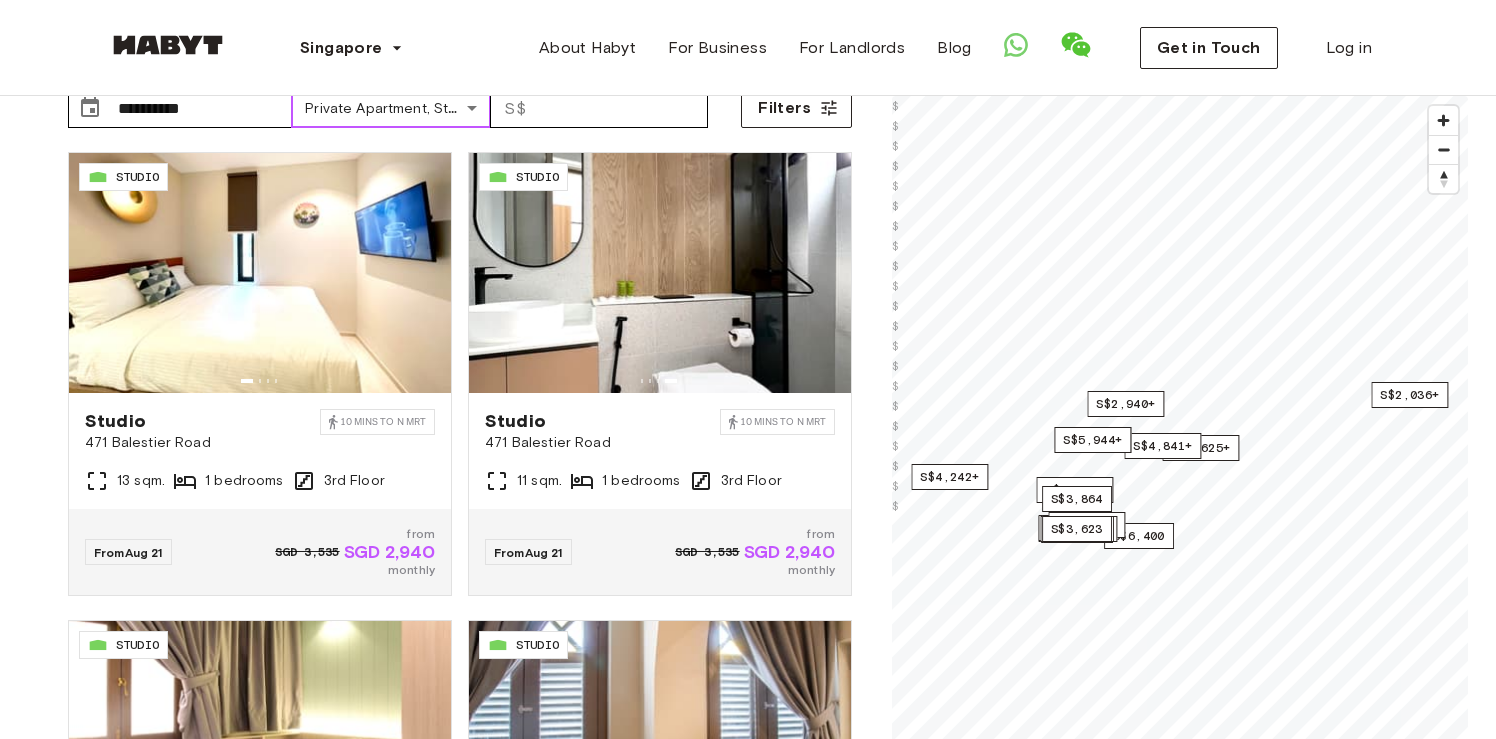 scroll, scrollTop: 159, scrollLeft: 0, axis: vertical 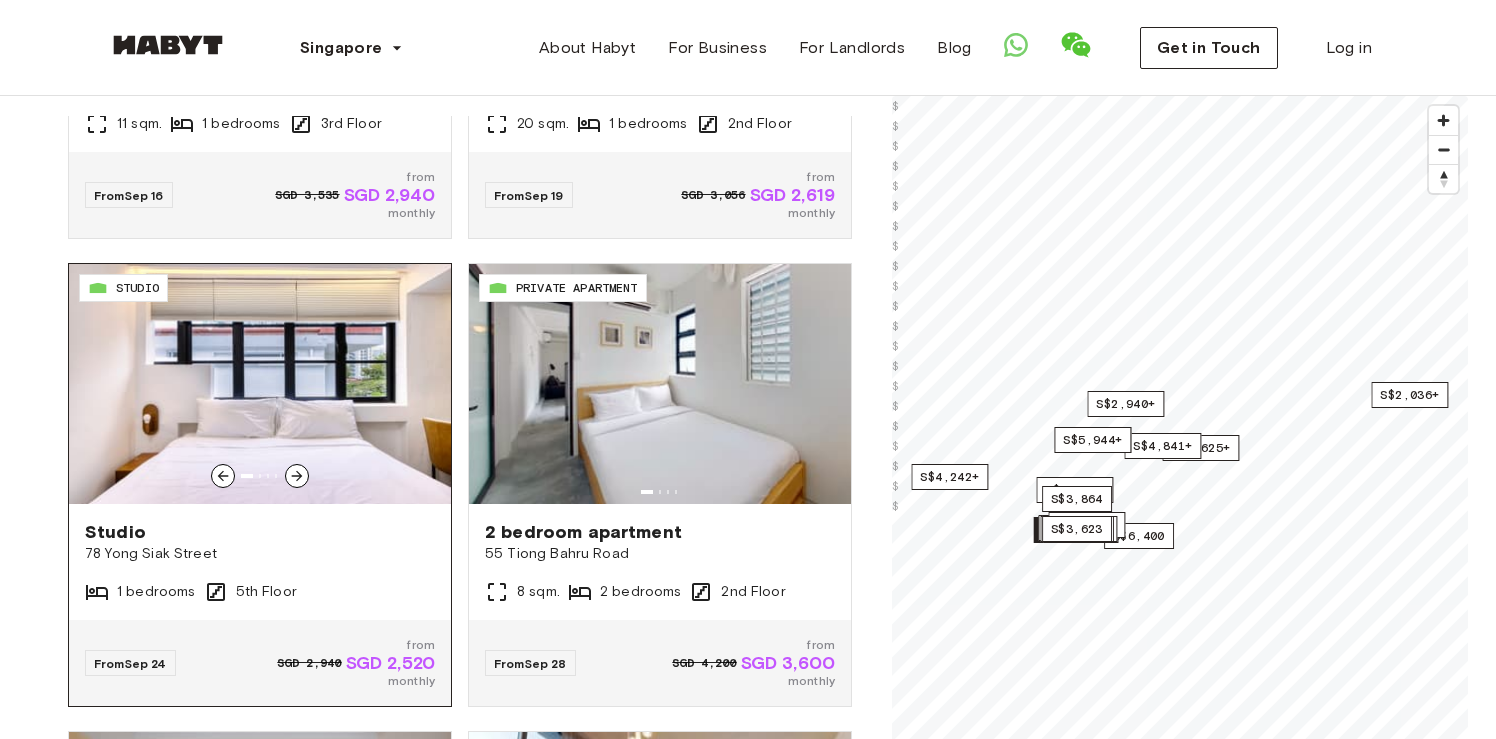click 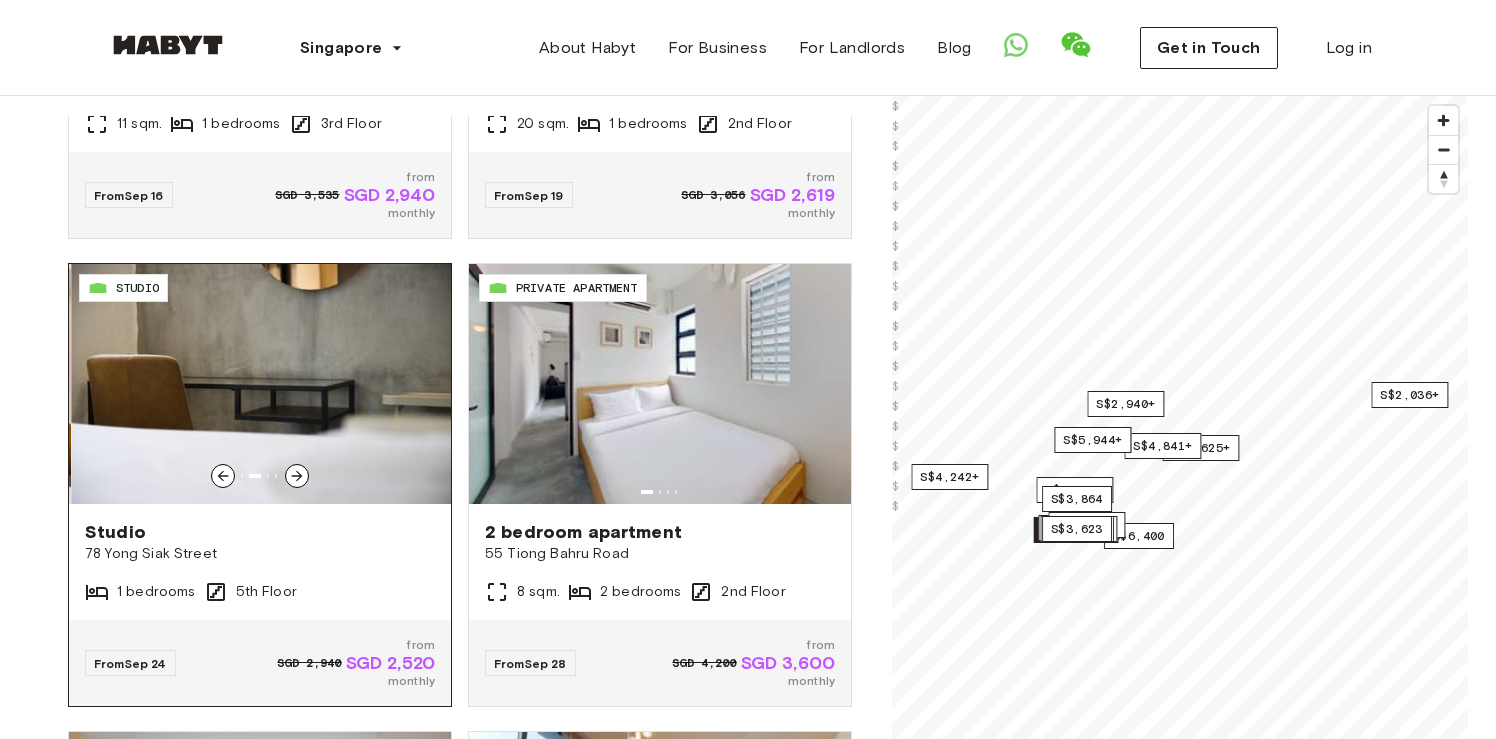click 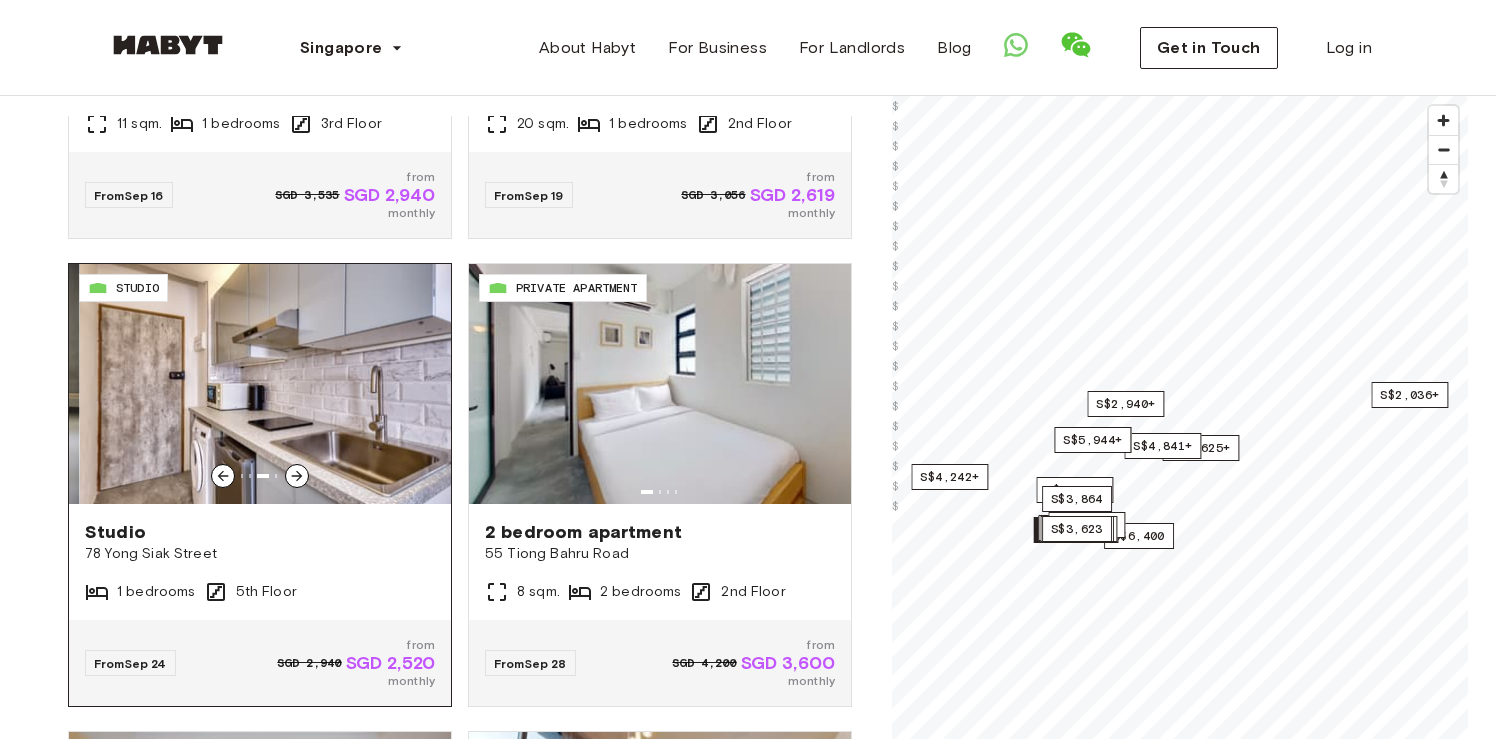 click 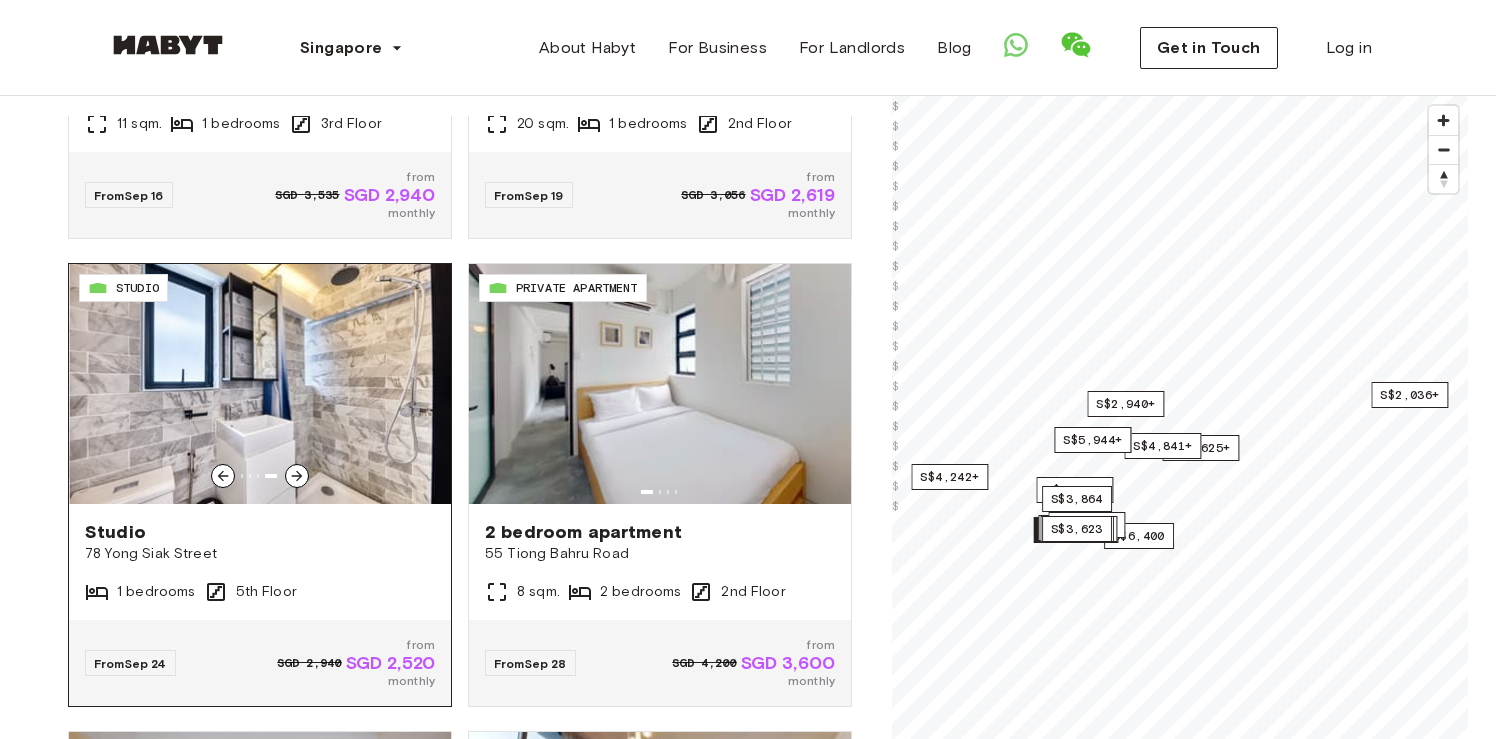 click 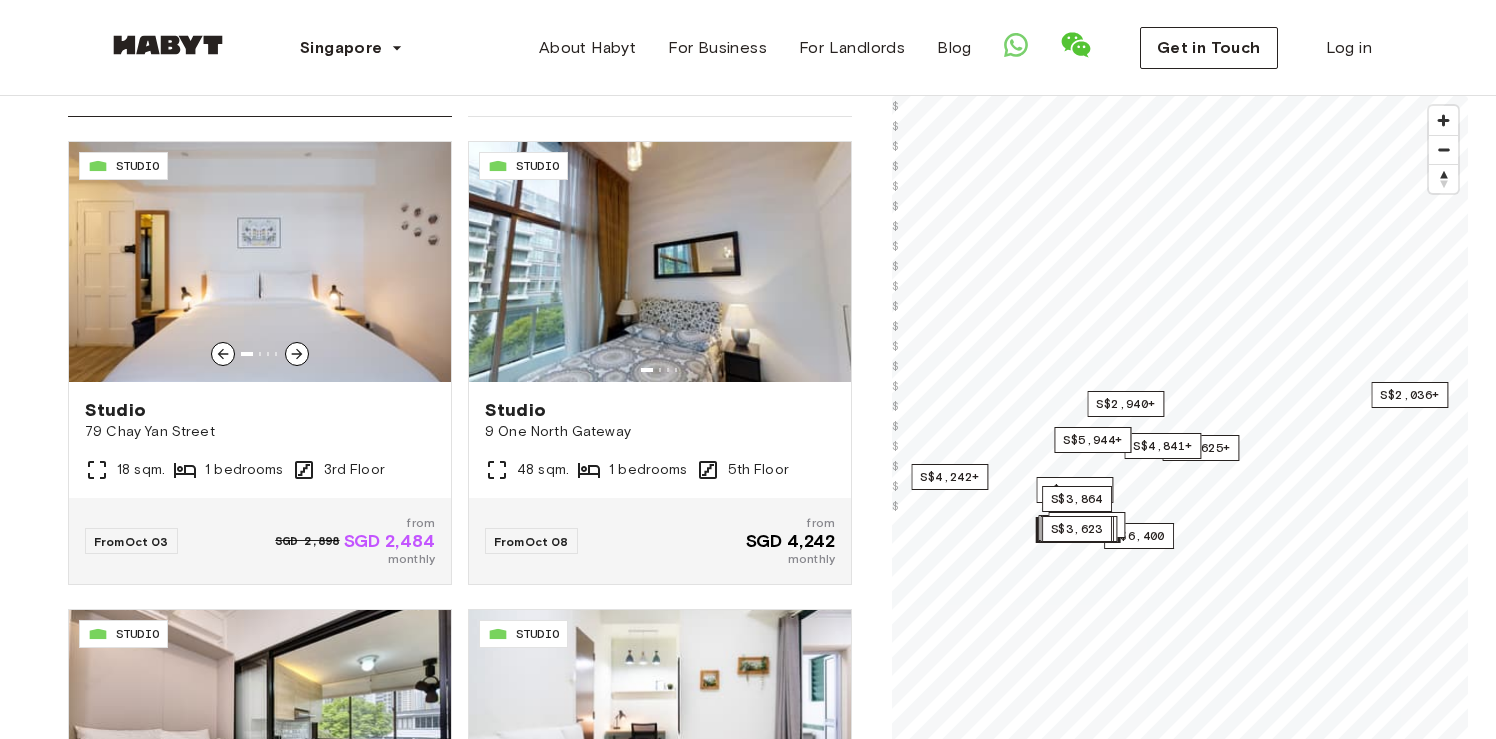 scroll, scrollTop: 2316, scrollLeft: 0, axis: vertical 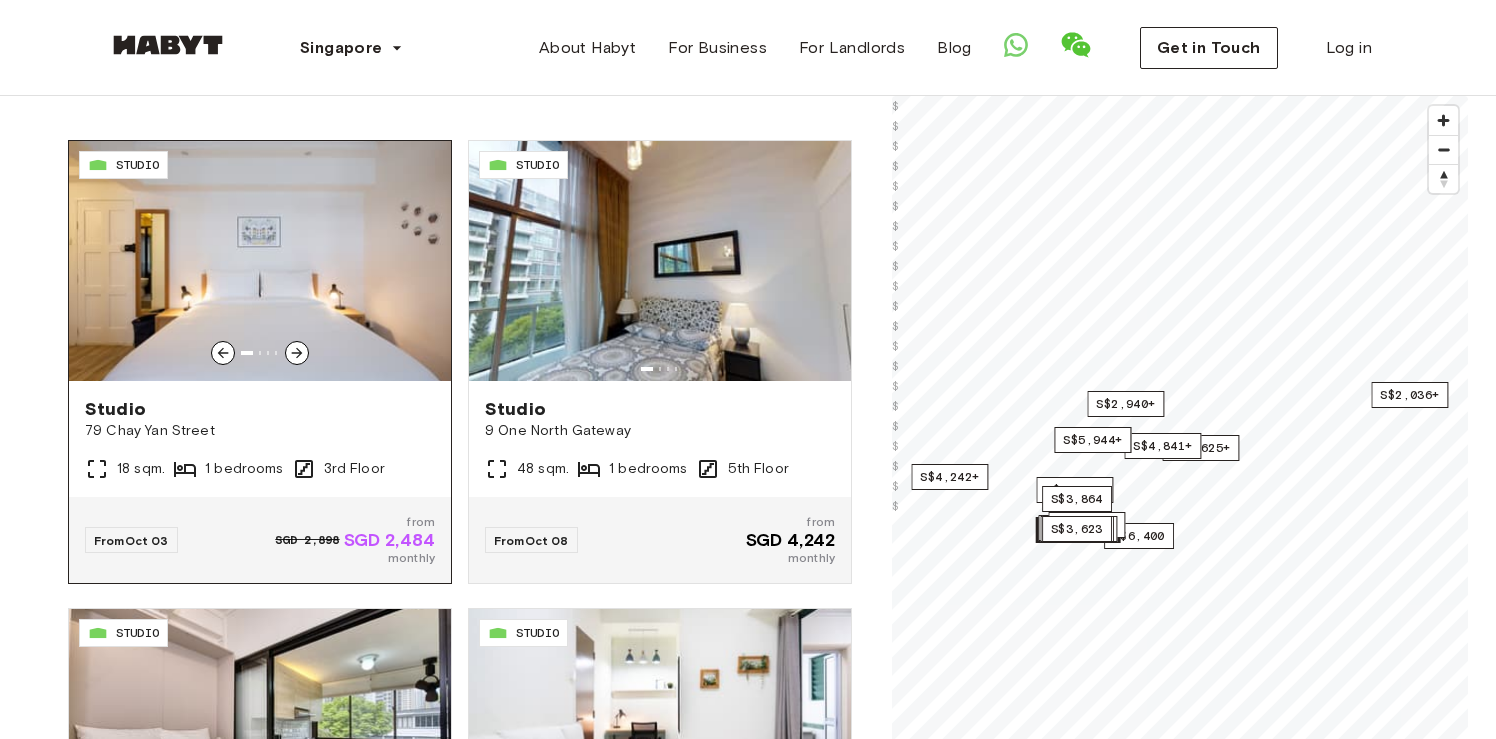 click 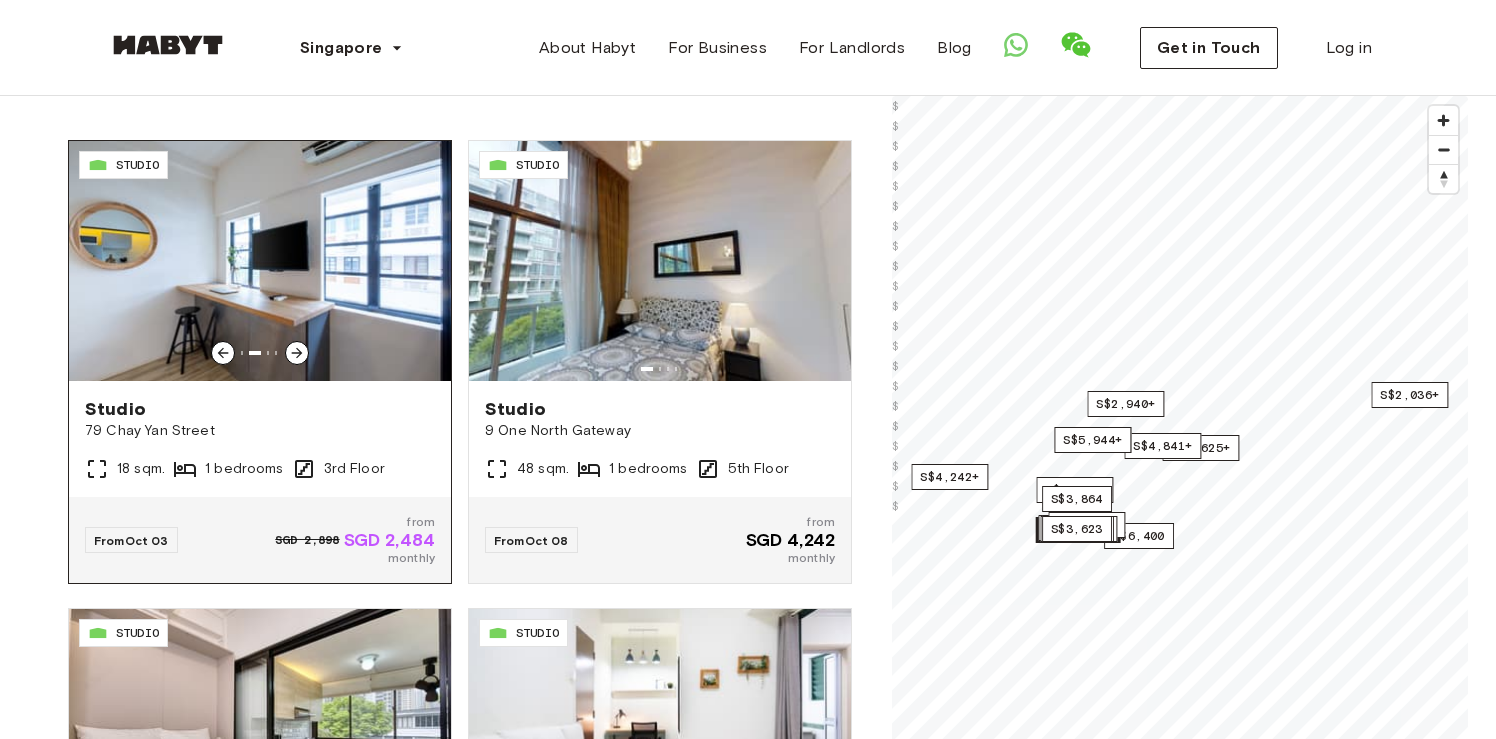 click 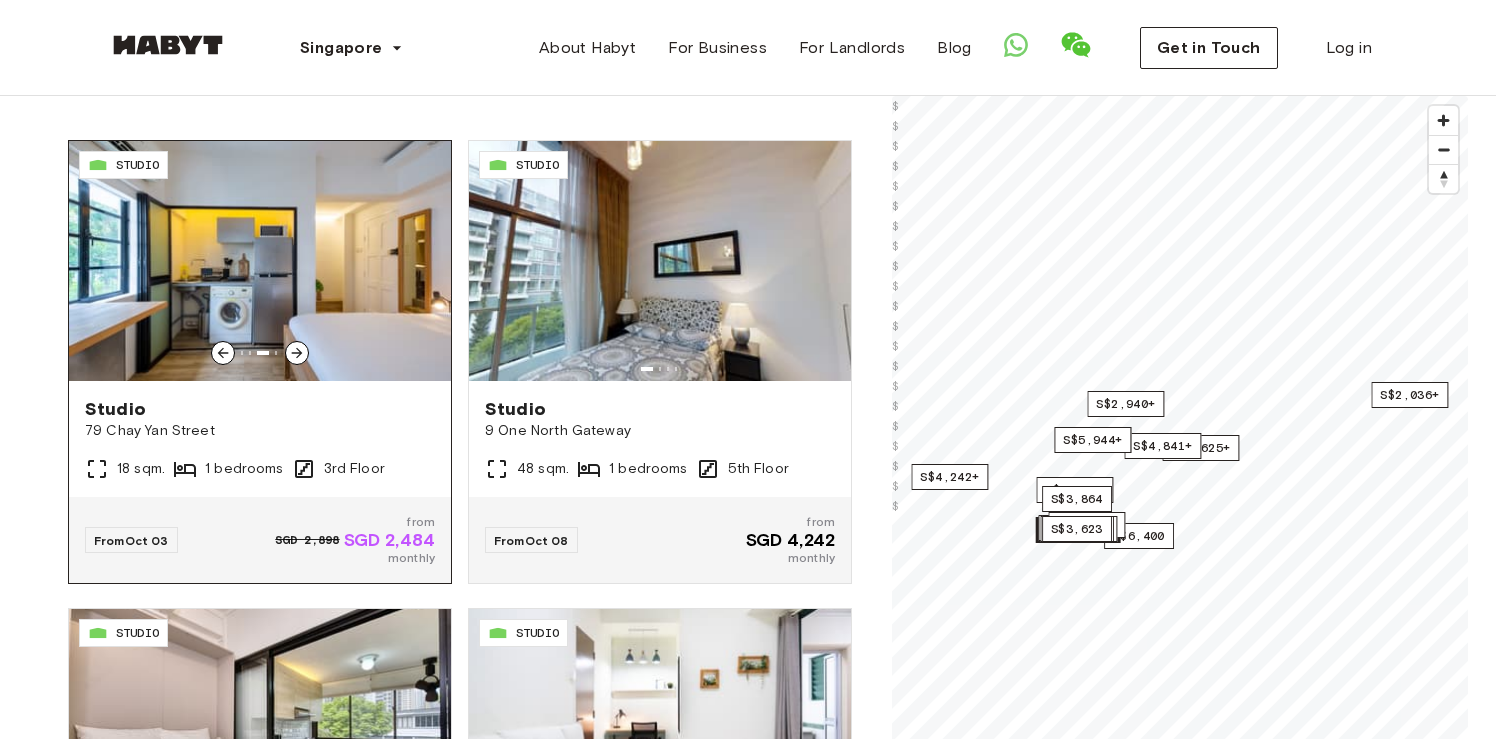 click 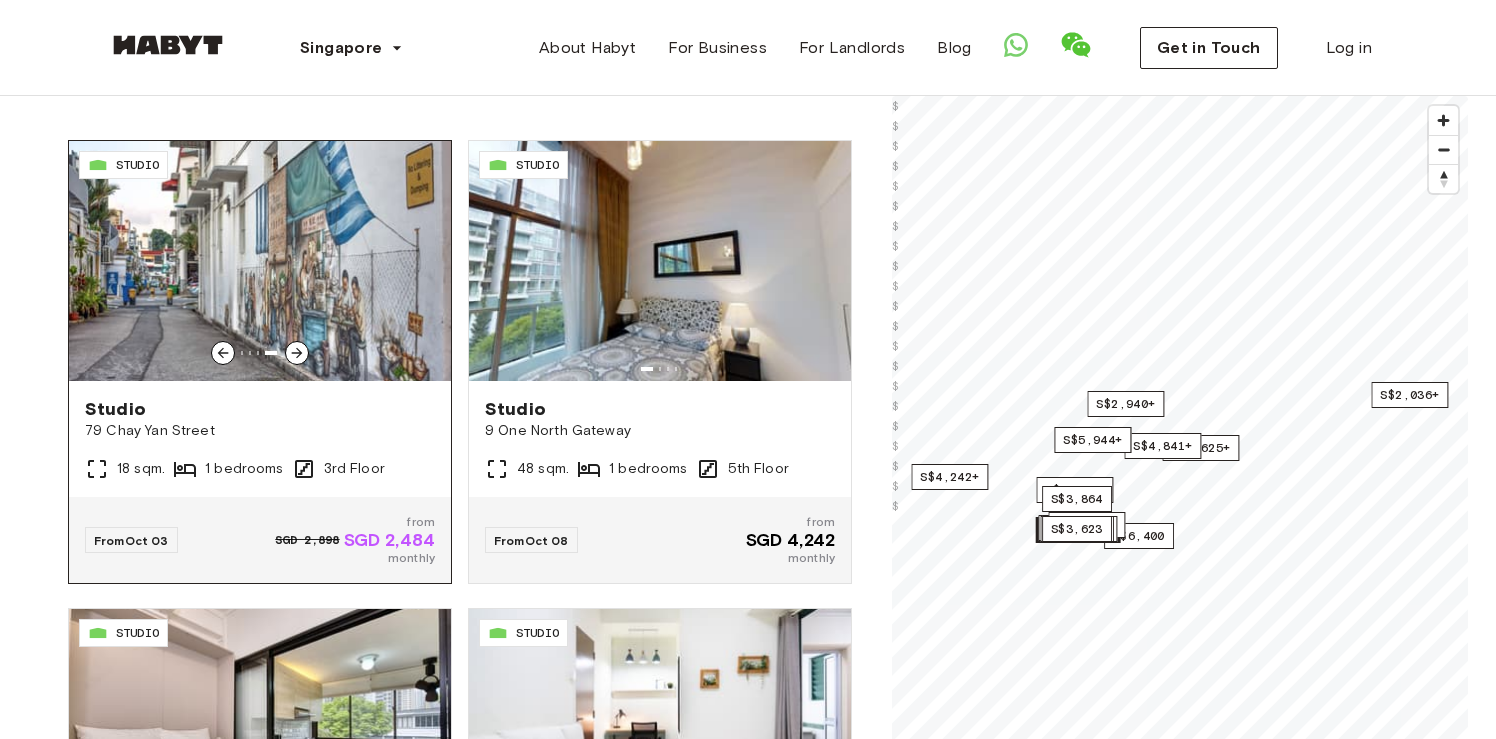 click 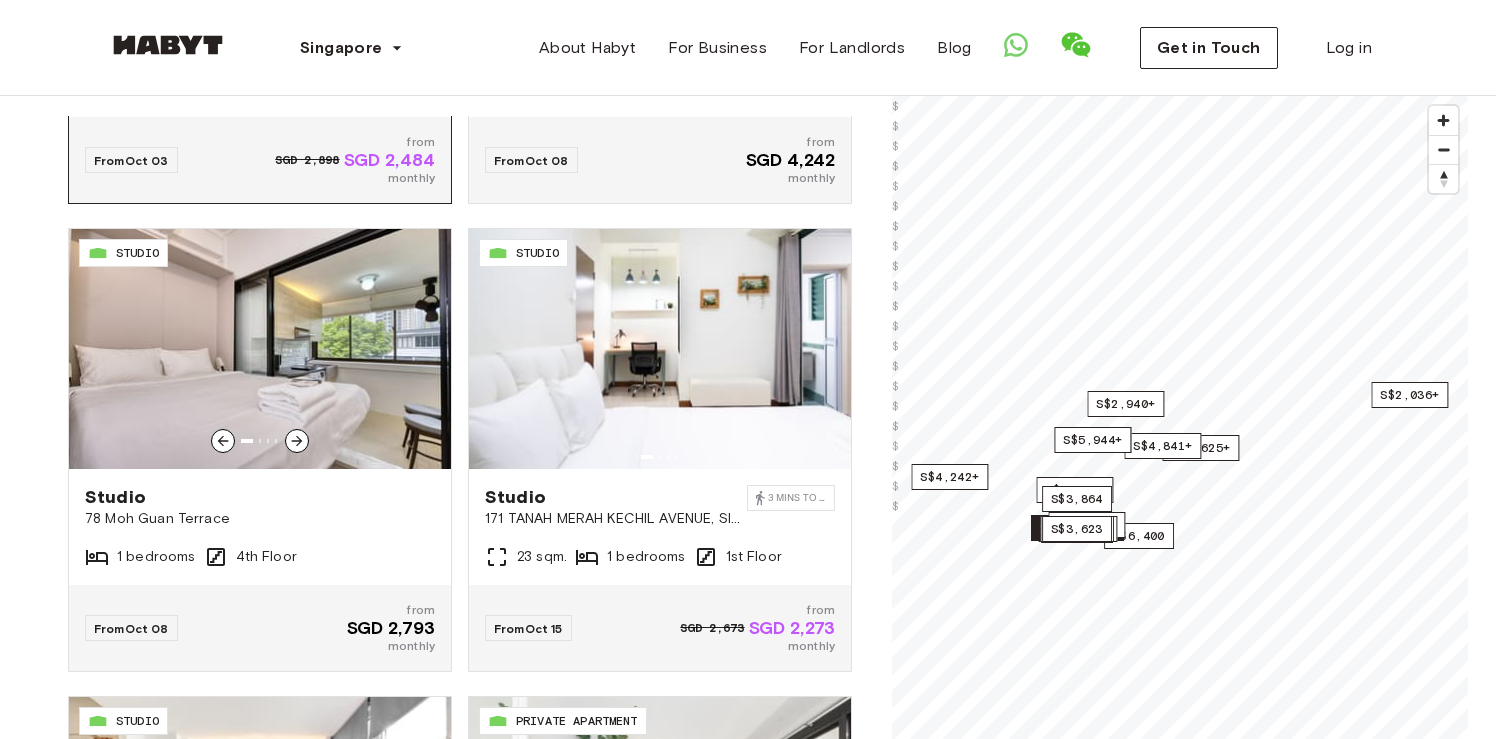 scroll, scrollTop: 2697, scrollLeft: 0, axis: vertical 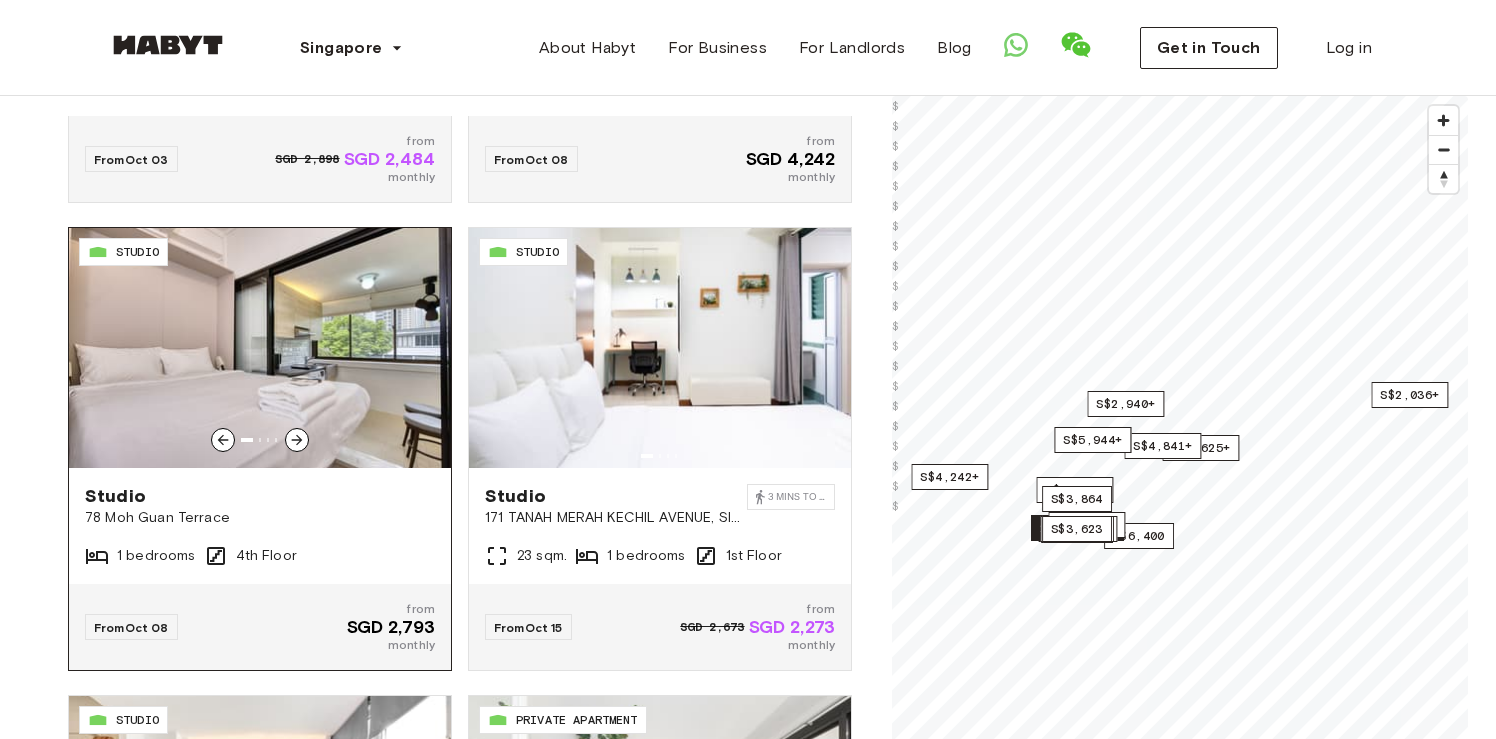 click 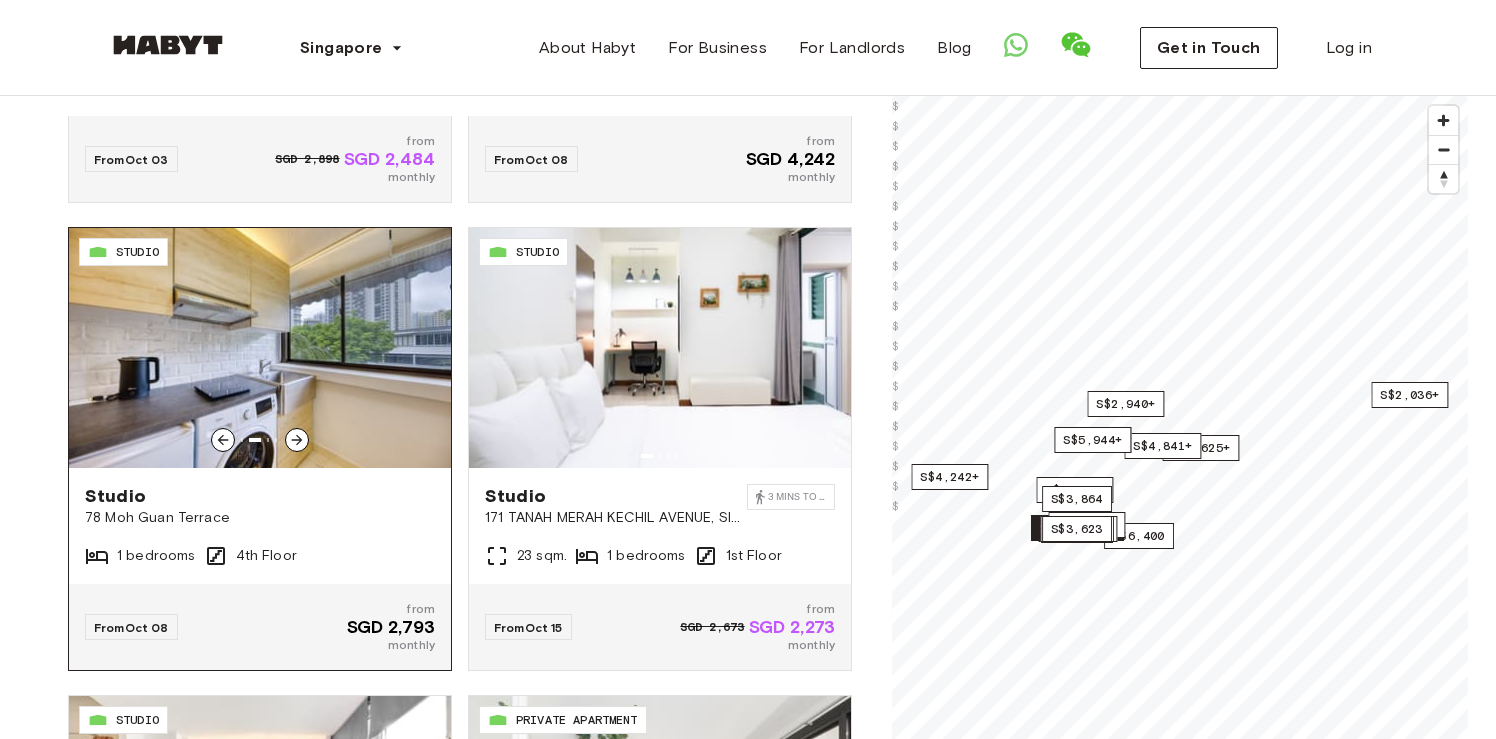 click 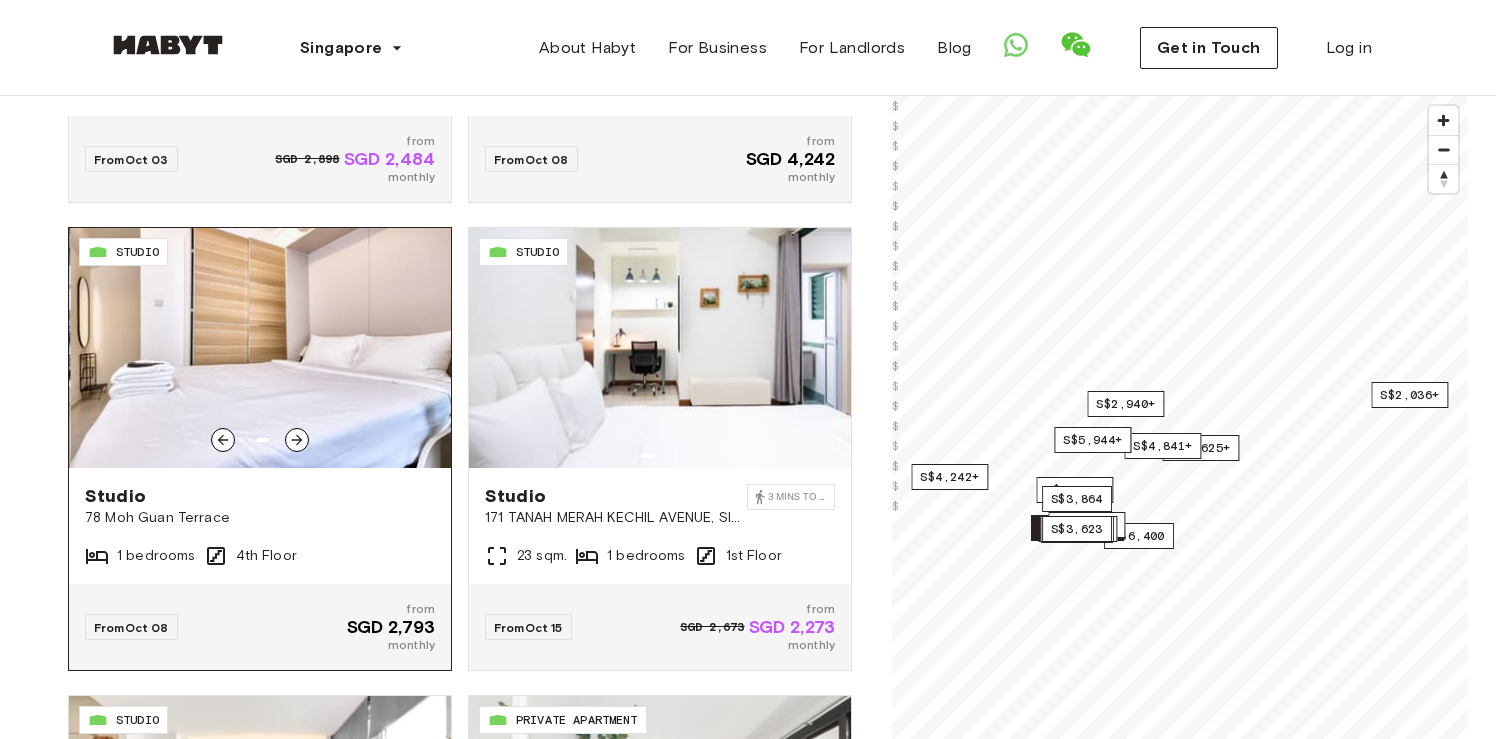 click 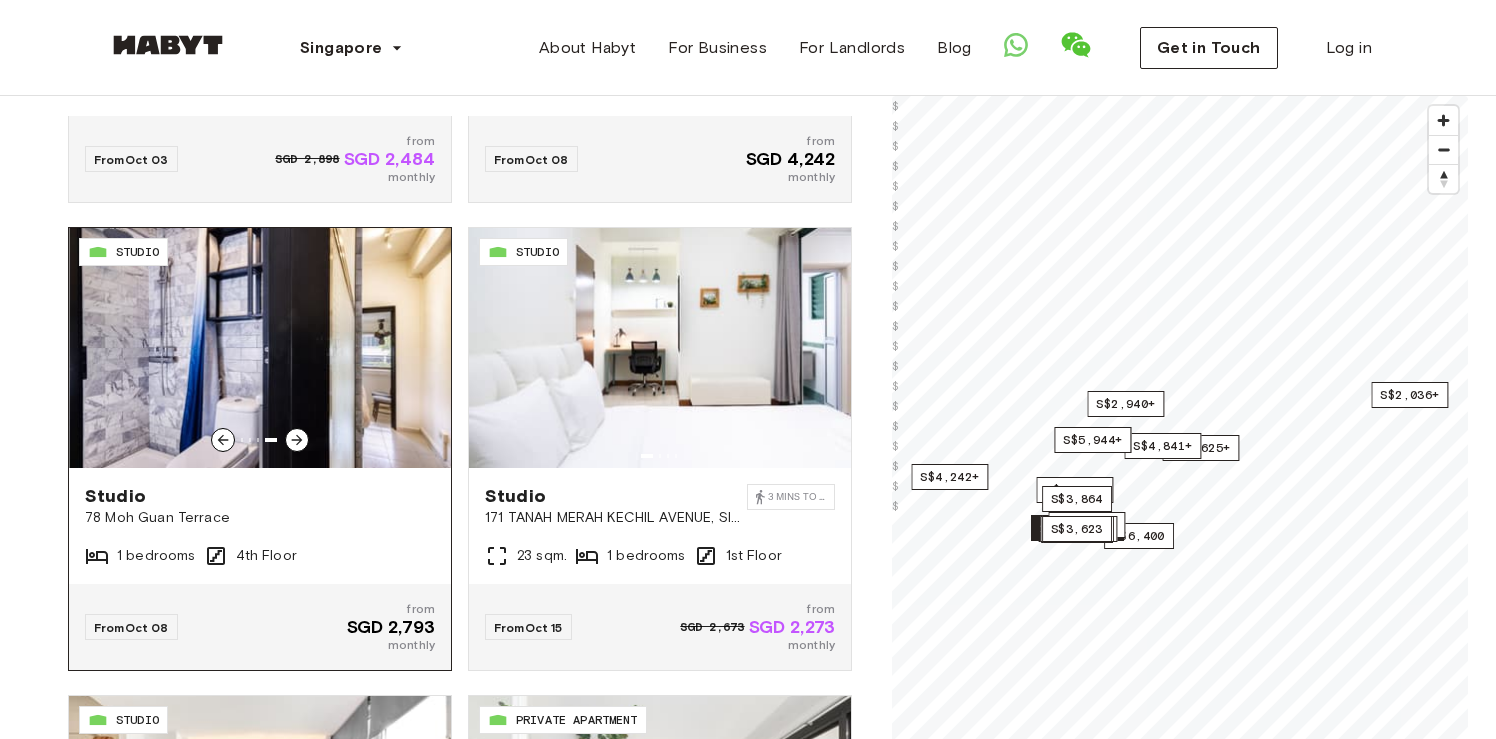 click 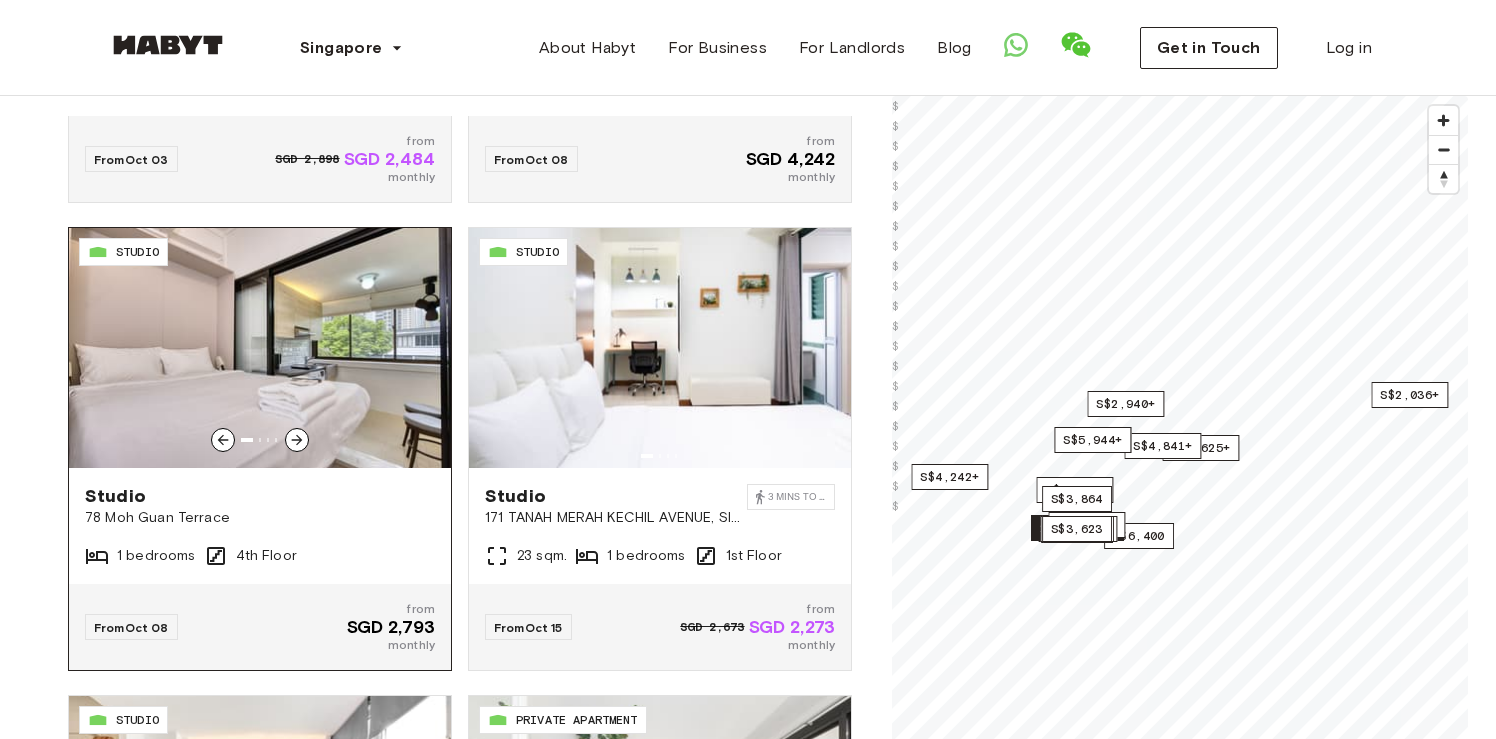 click 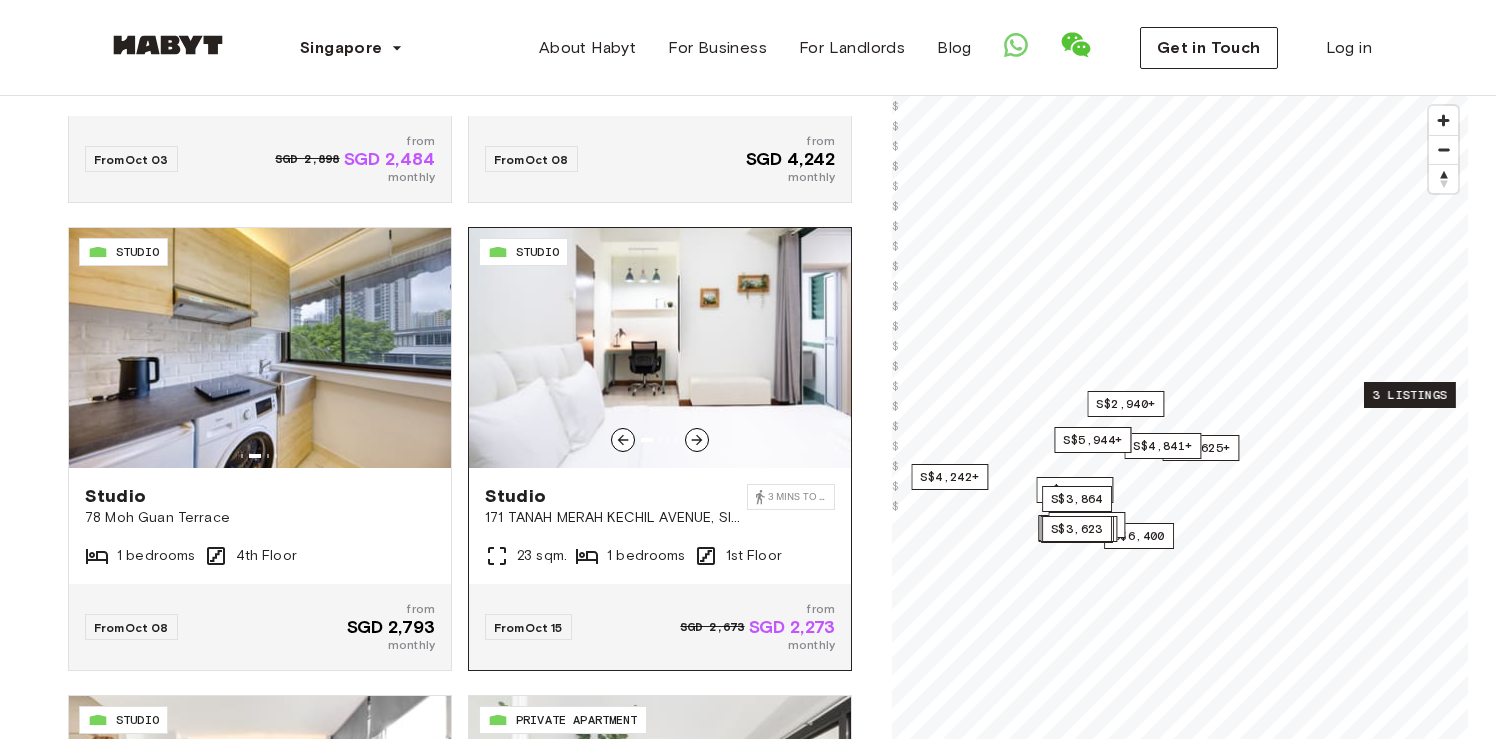 click 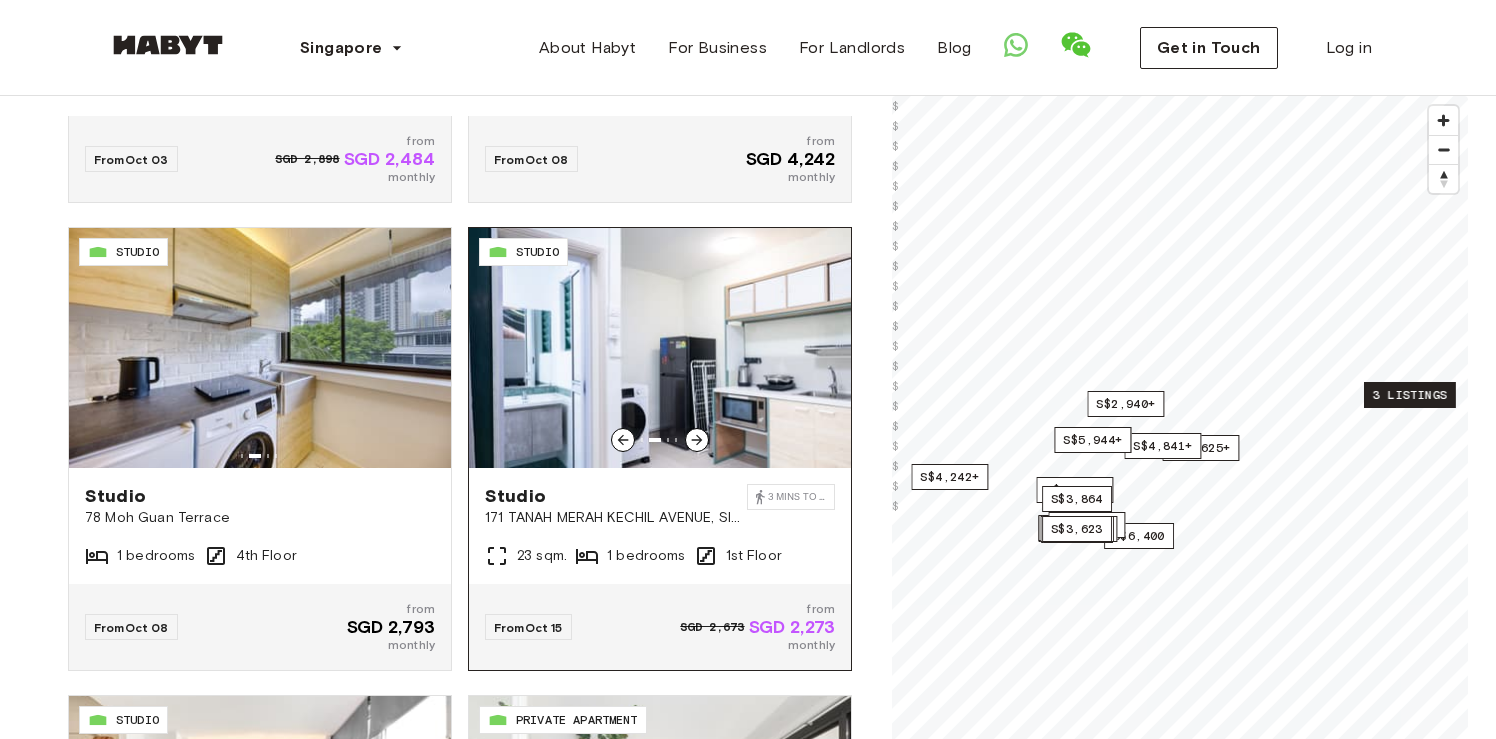 click 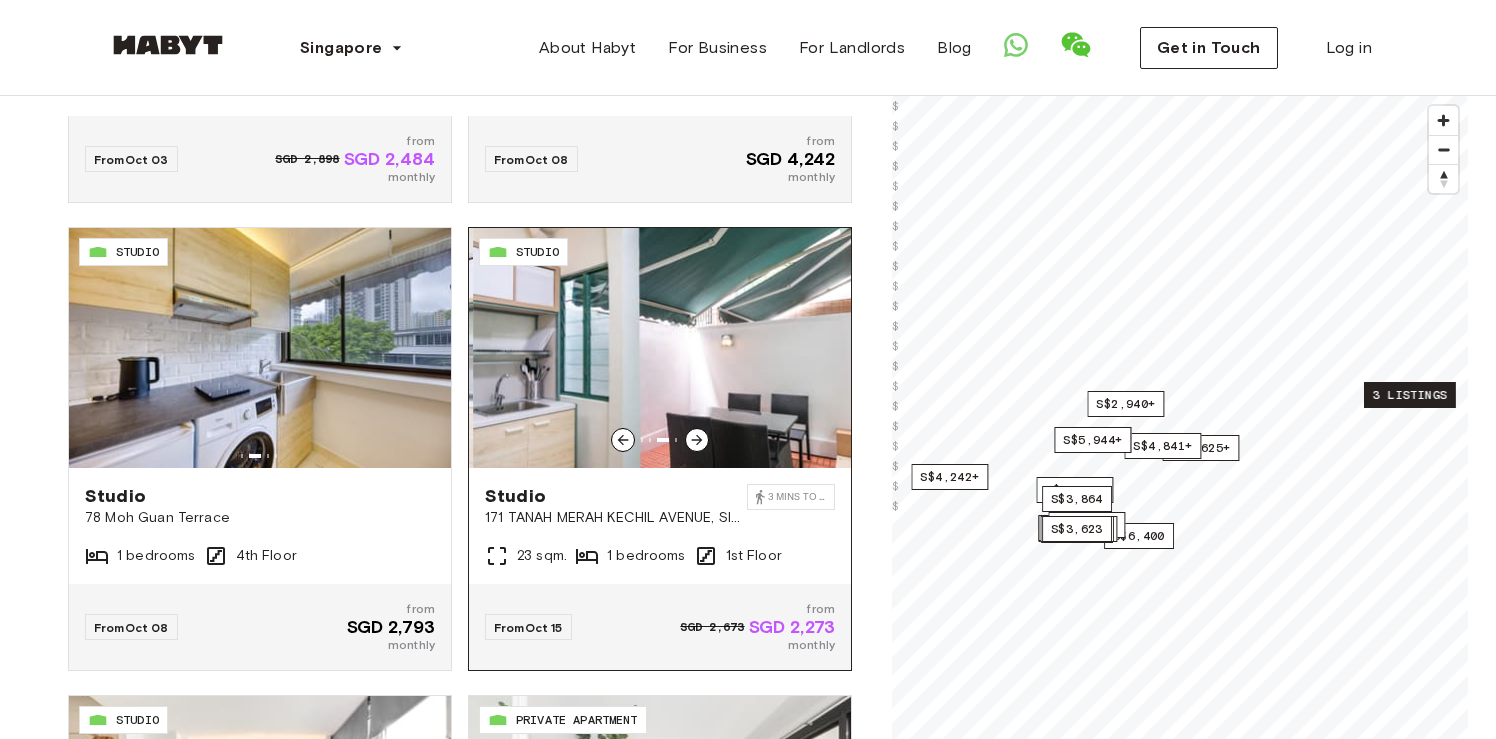click 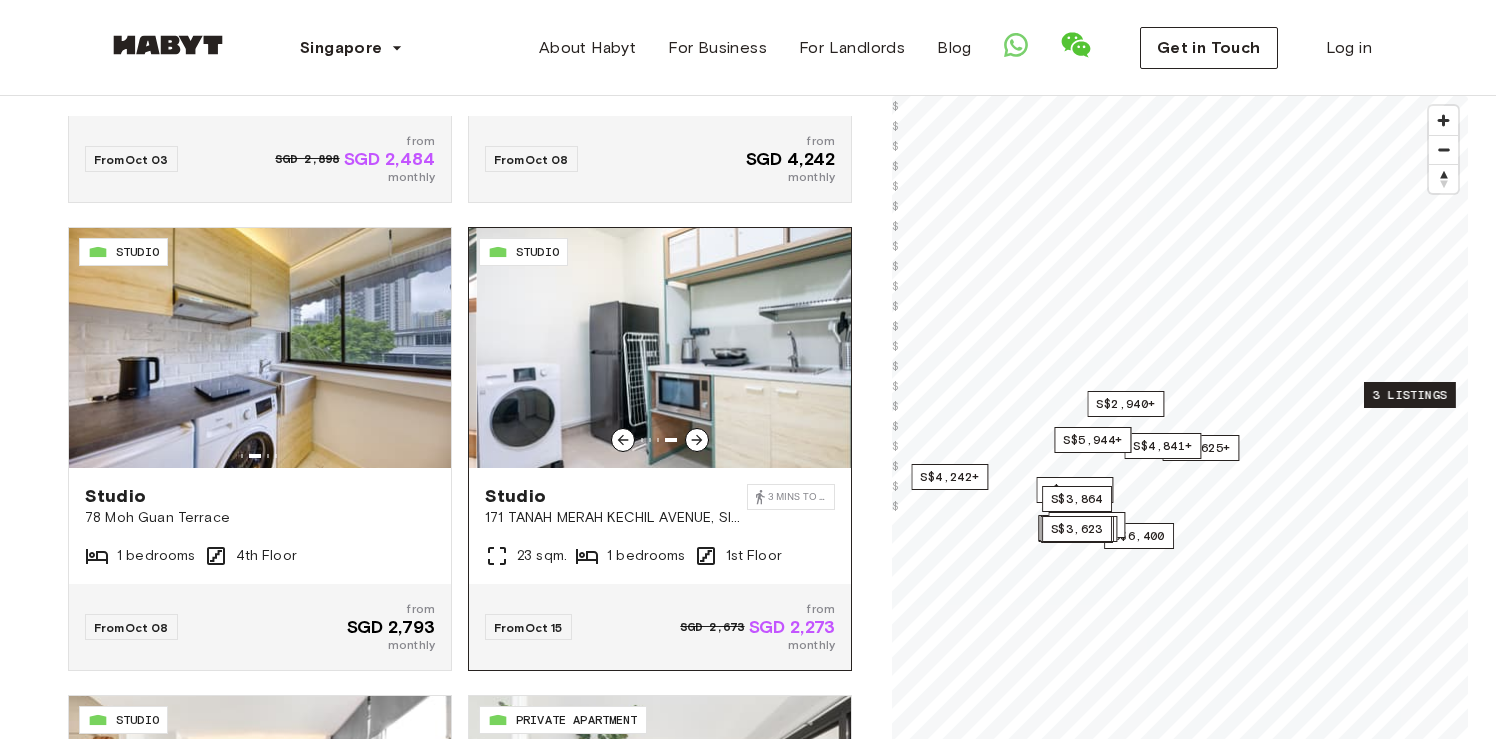 click 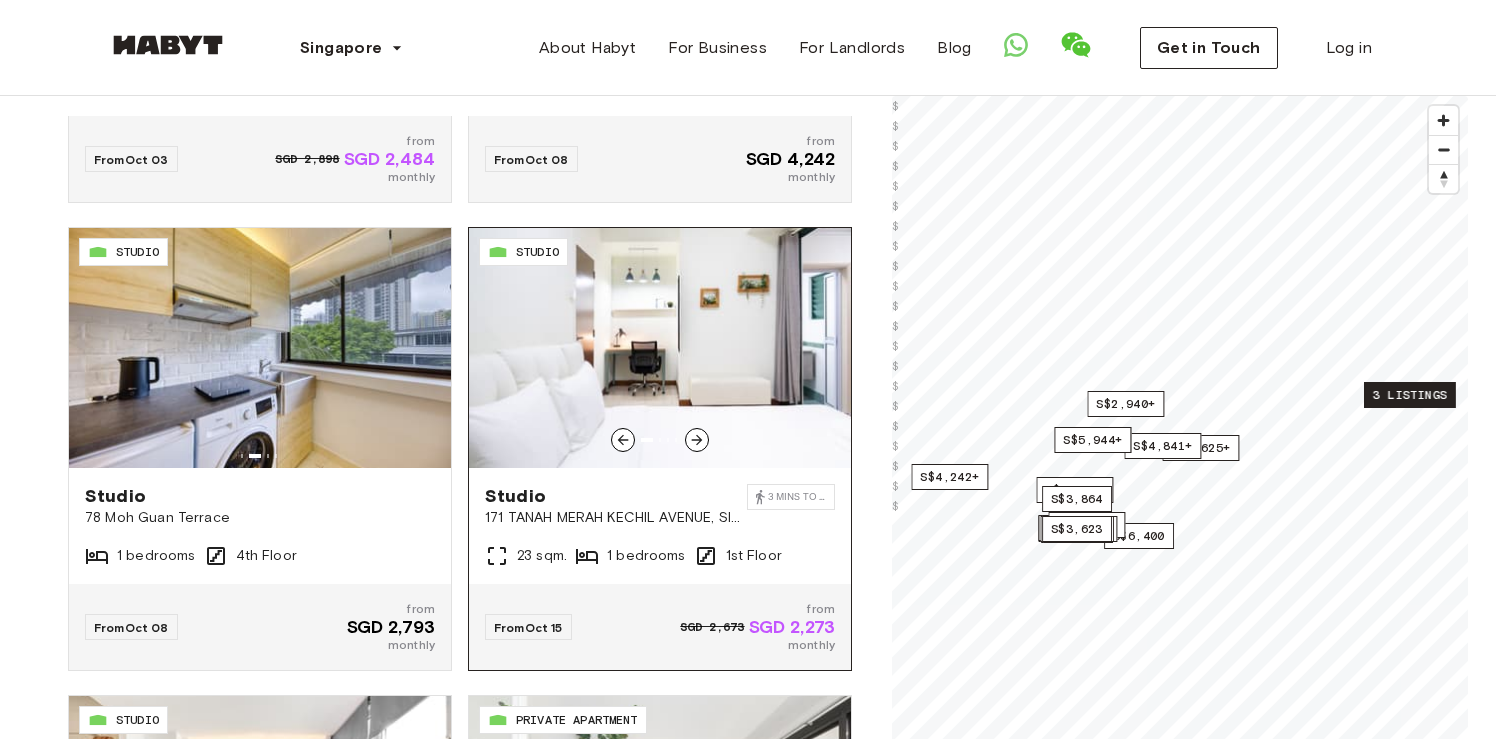 click 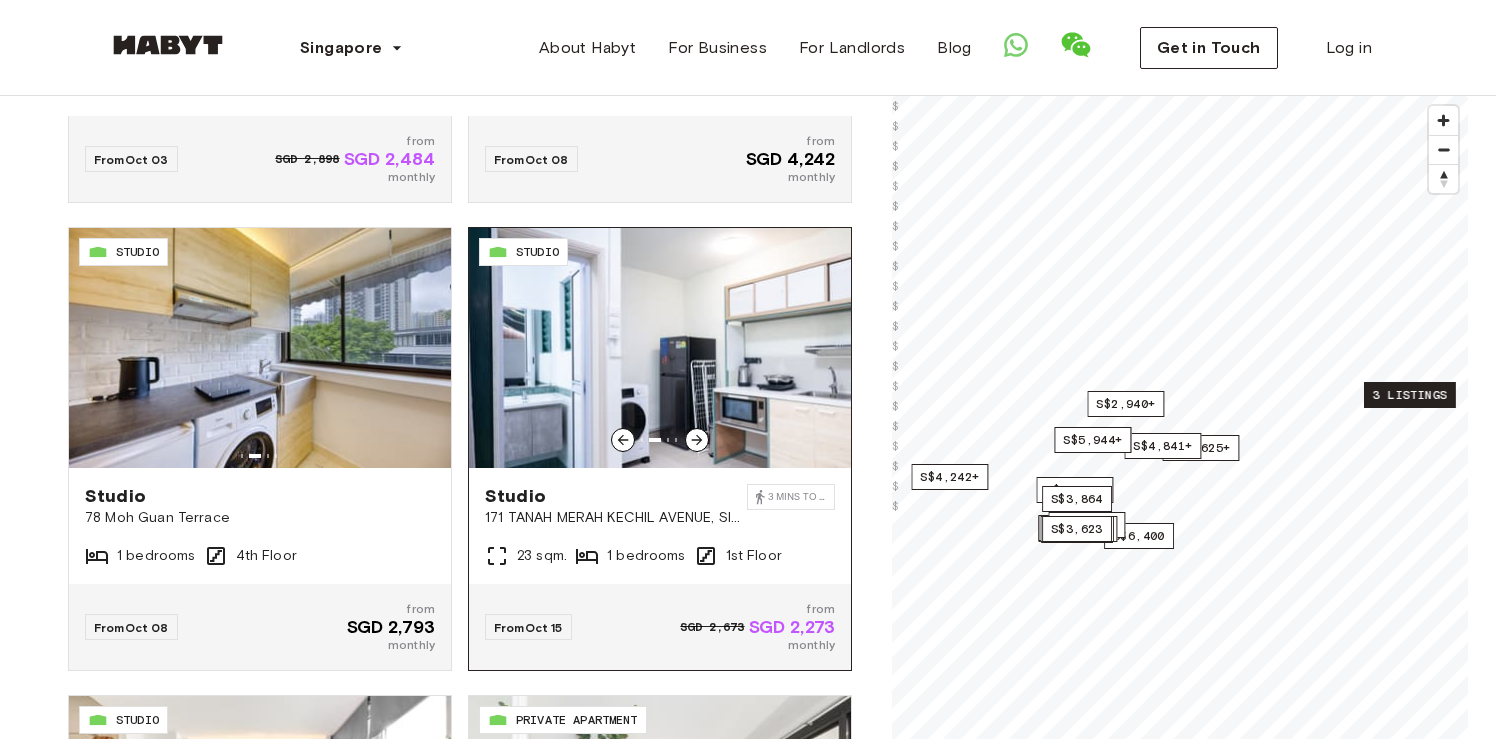 click 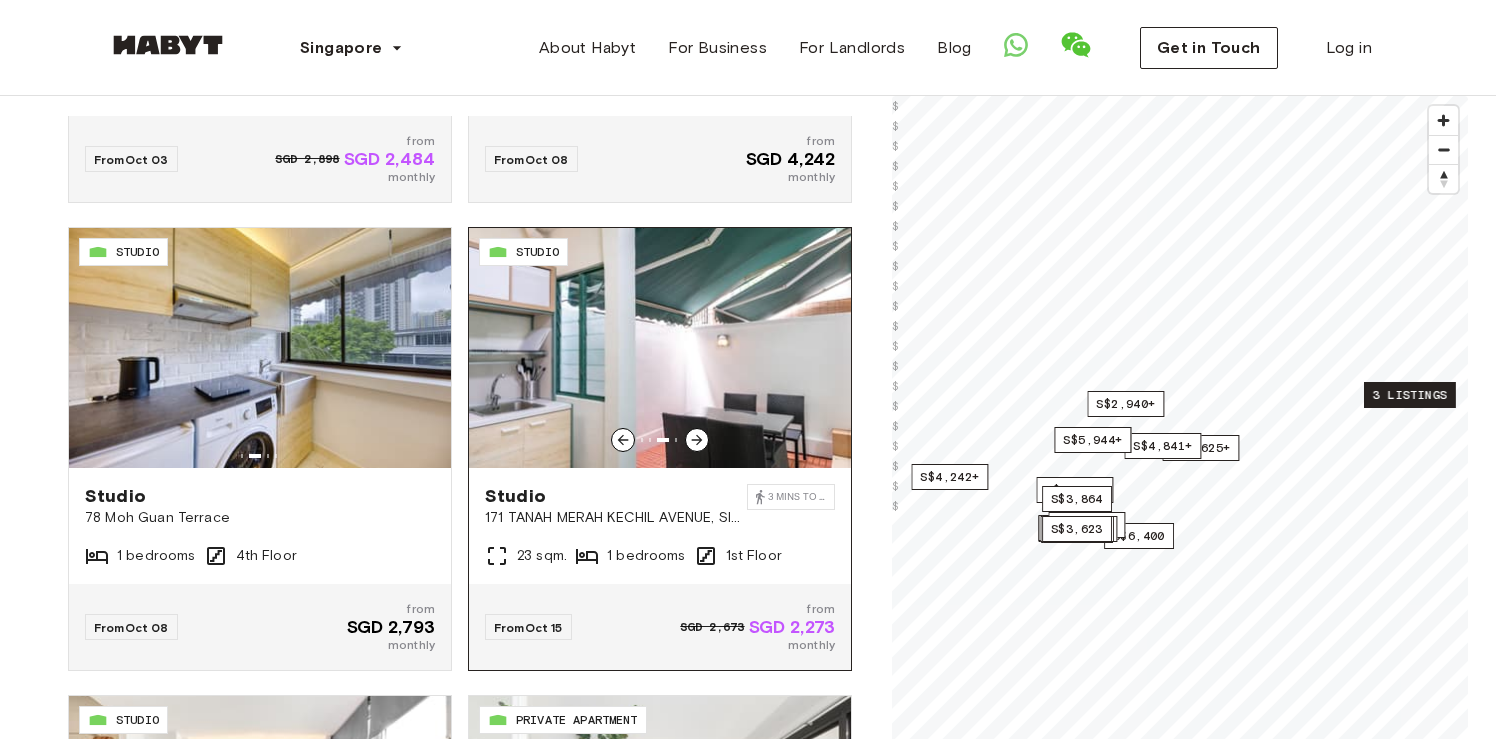 click 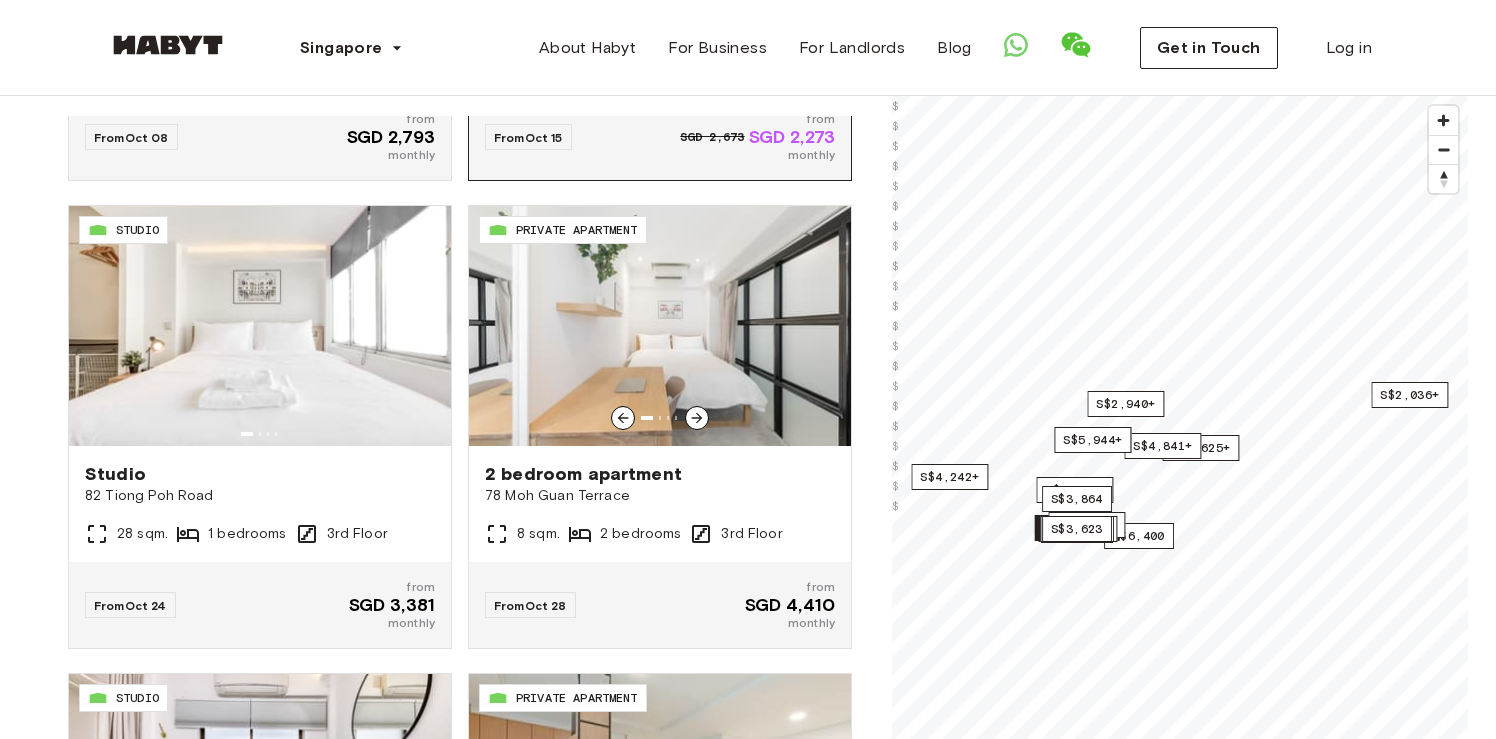 scroll, scrollTop: 3170, scrollLeft: 0, axis: vertical 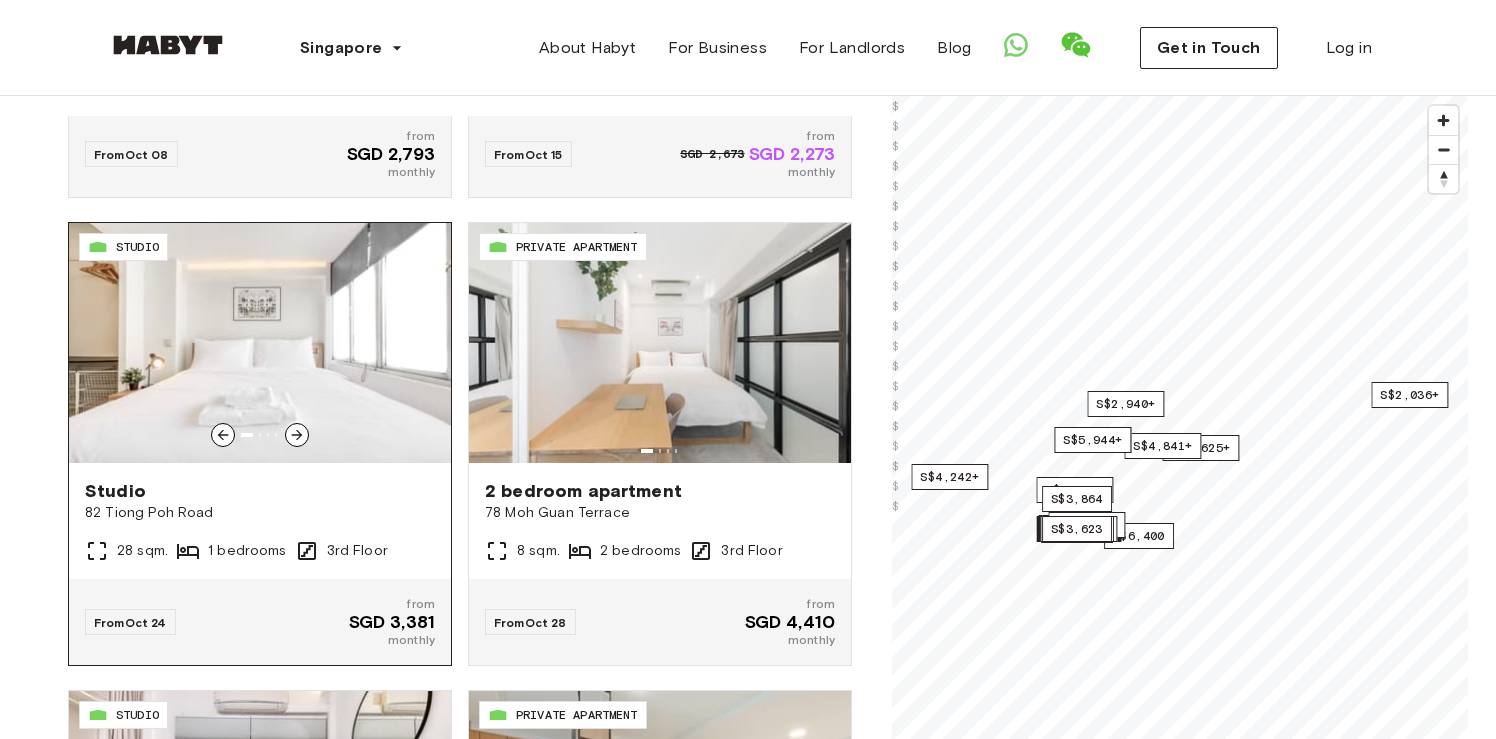 click 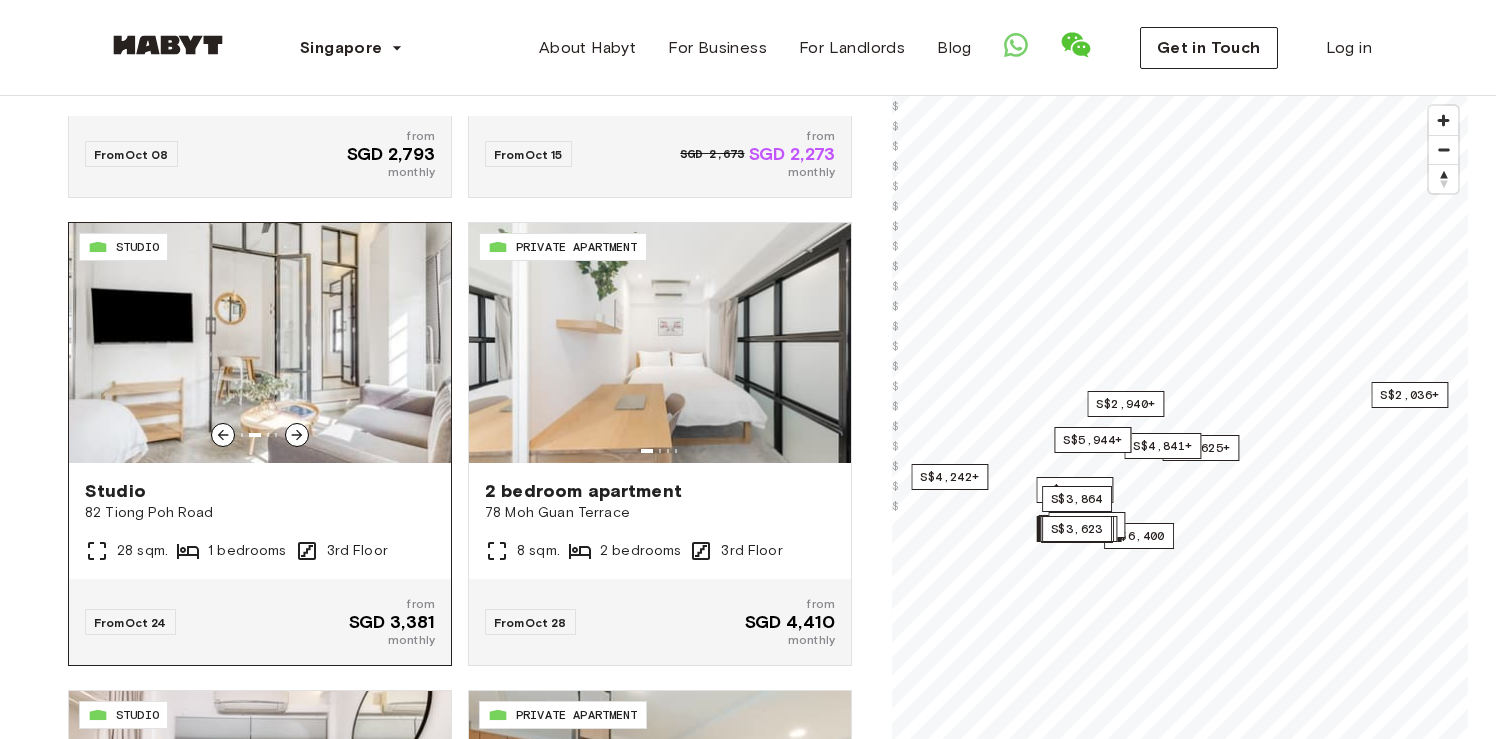 click 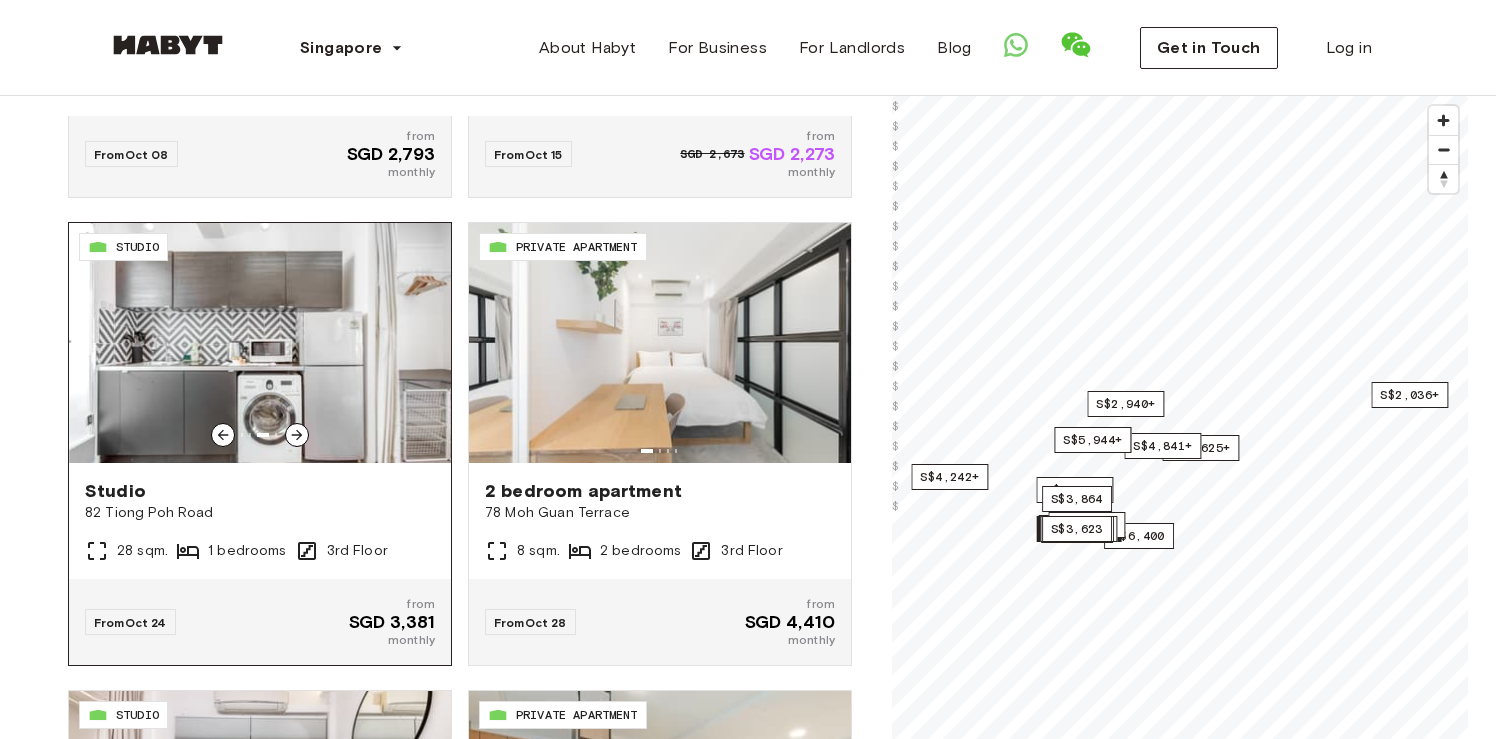 click 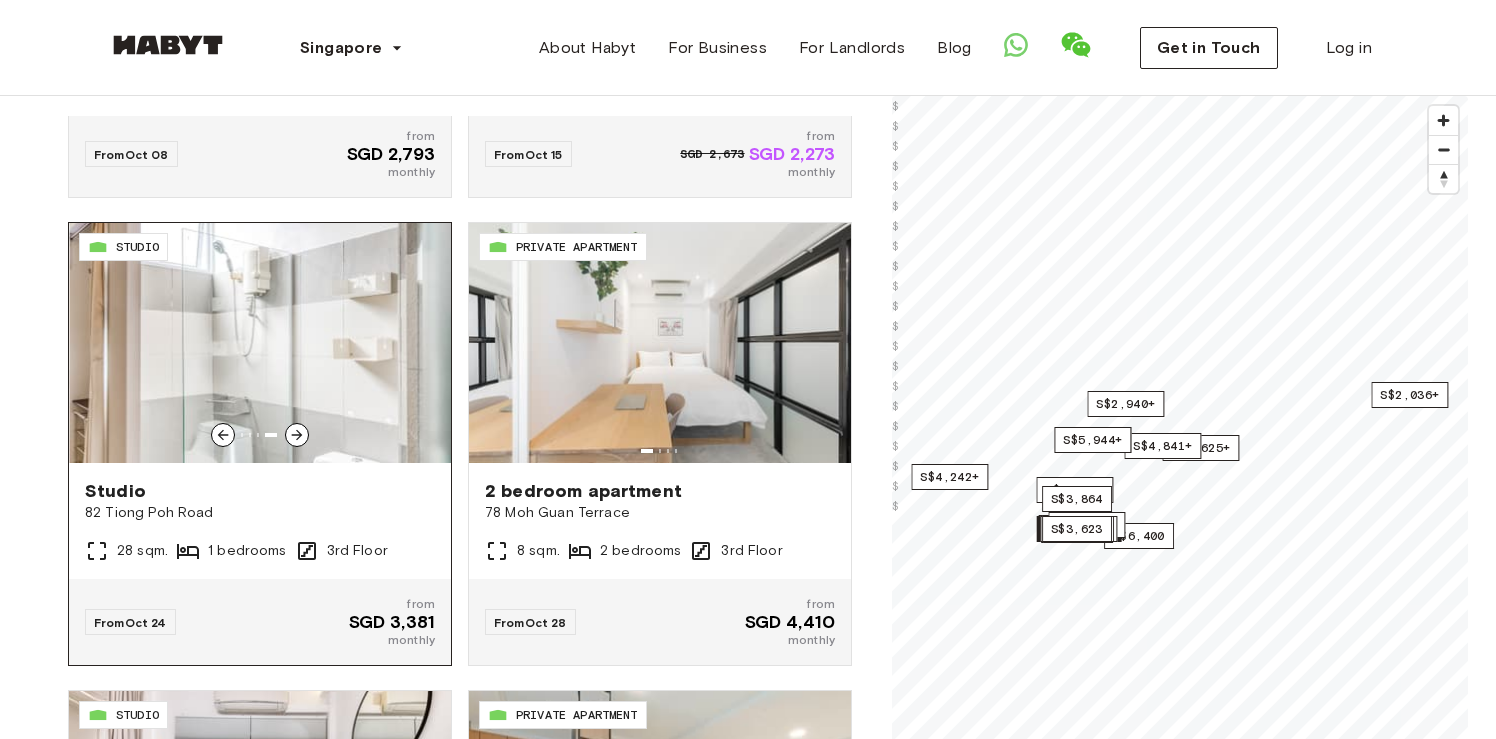 click 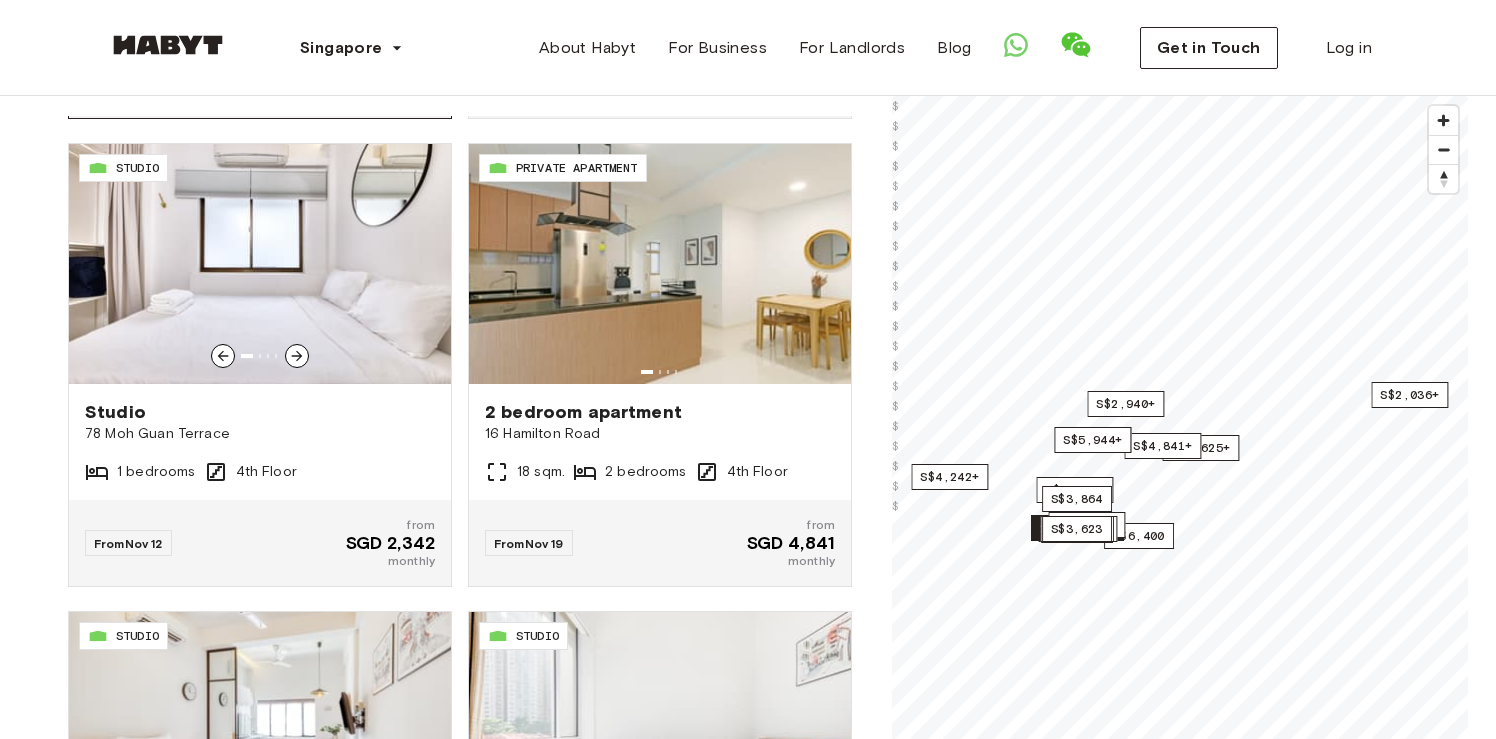 scroll, scrollTop: 3719, scrollLeft: 0, axis: vertical 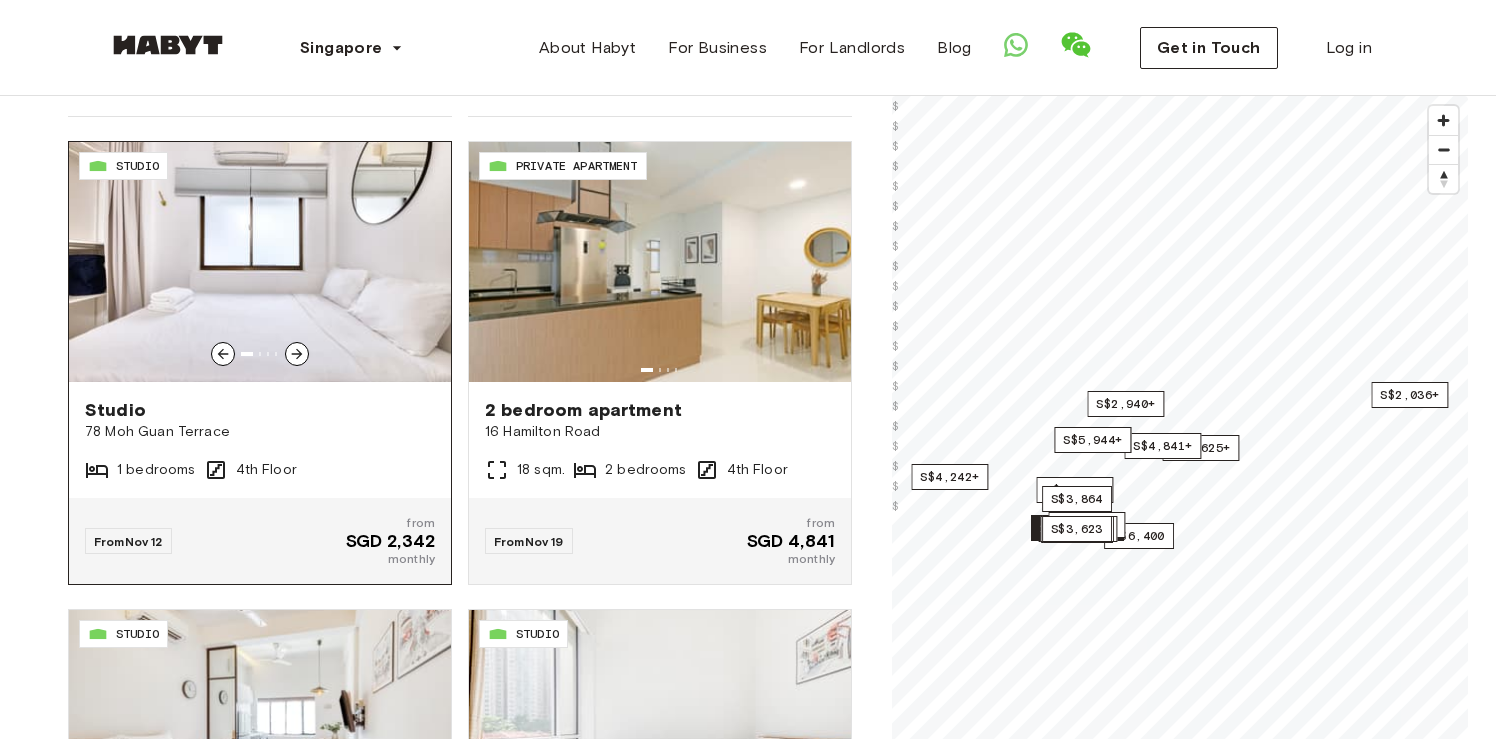 click 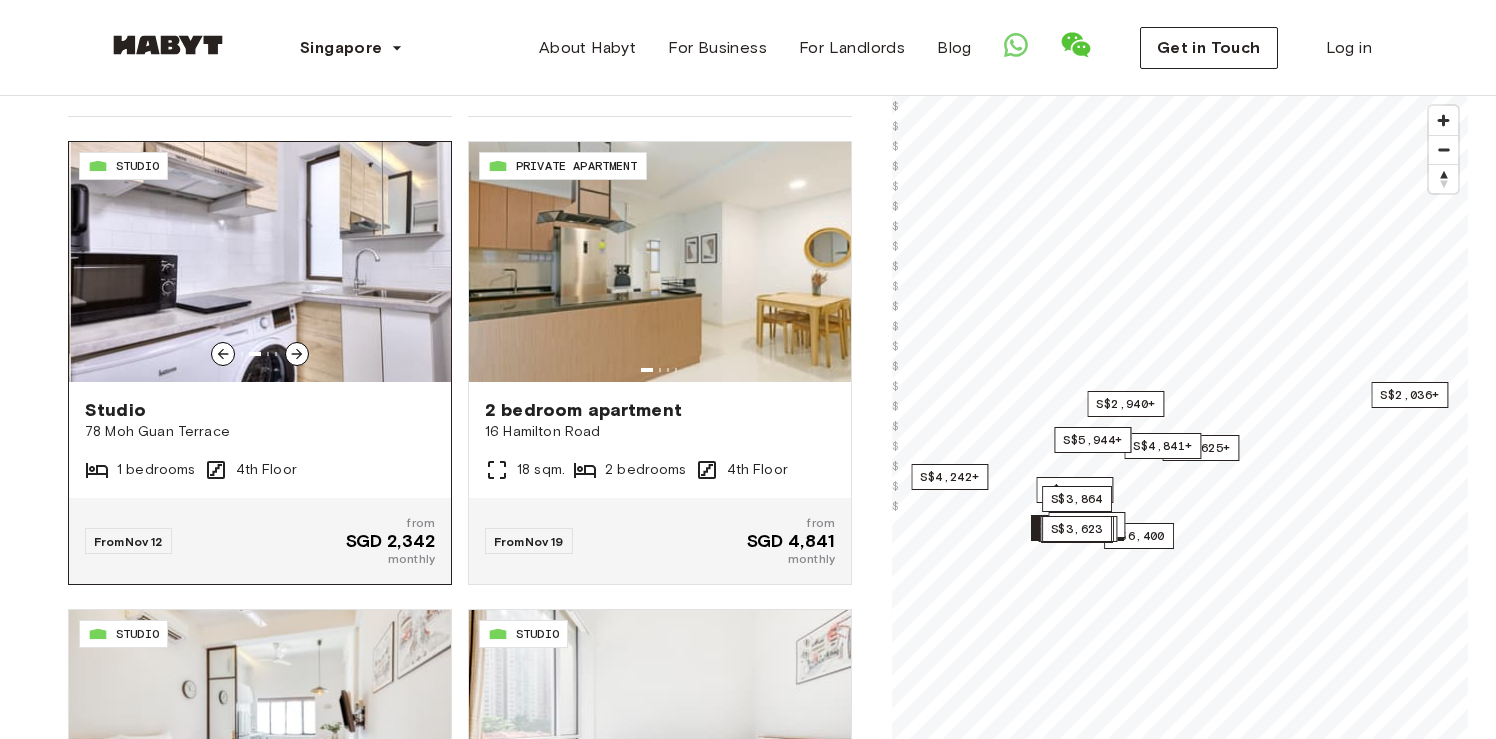 click 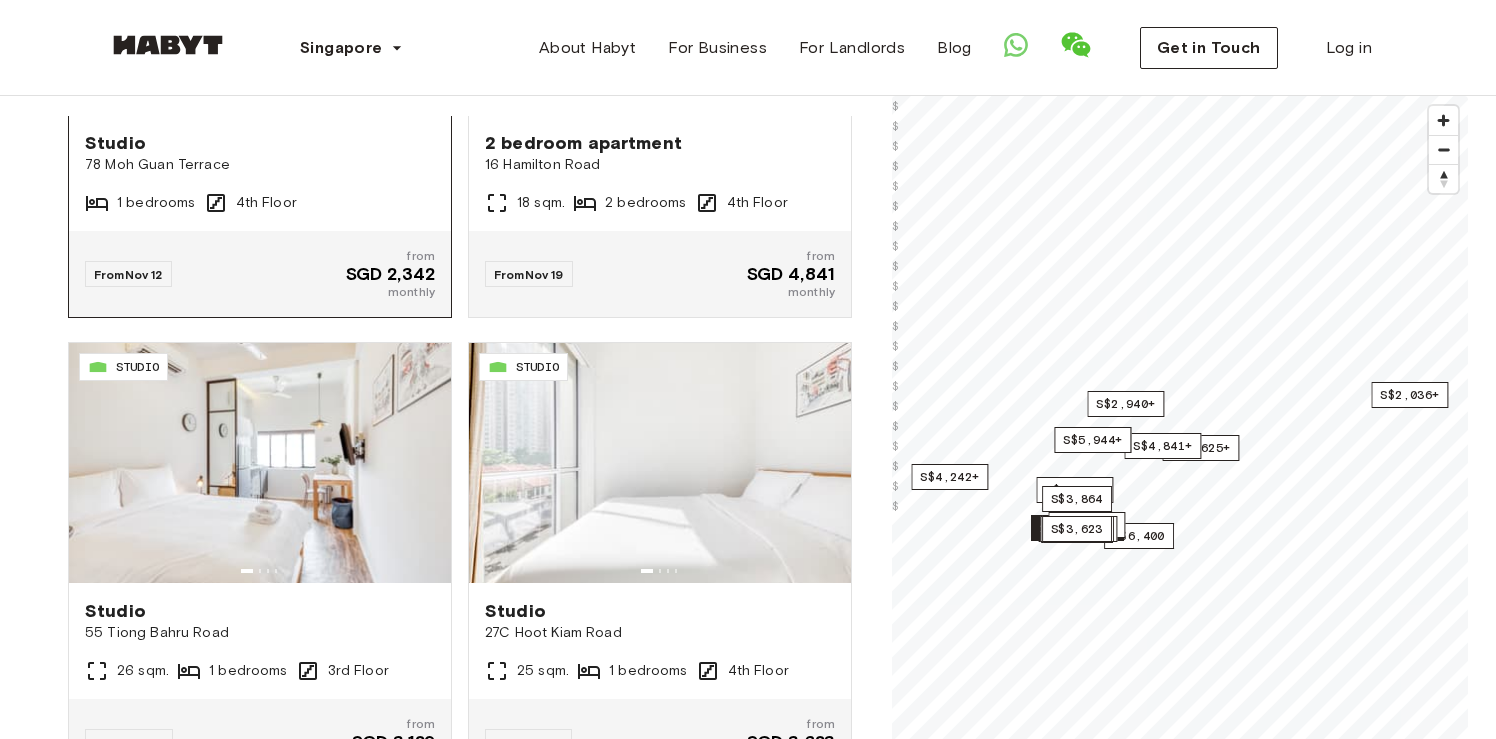 scroll, scrollTop: 4031, scrollLeft: 0, axis: vertical 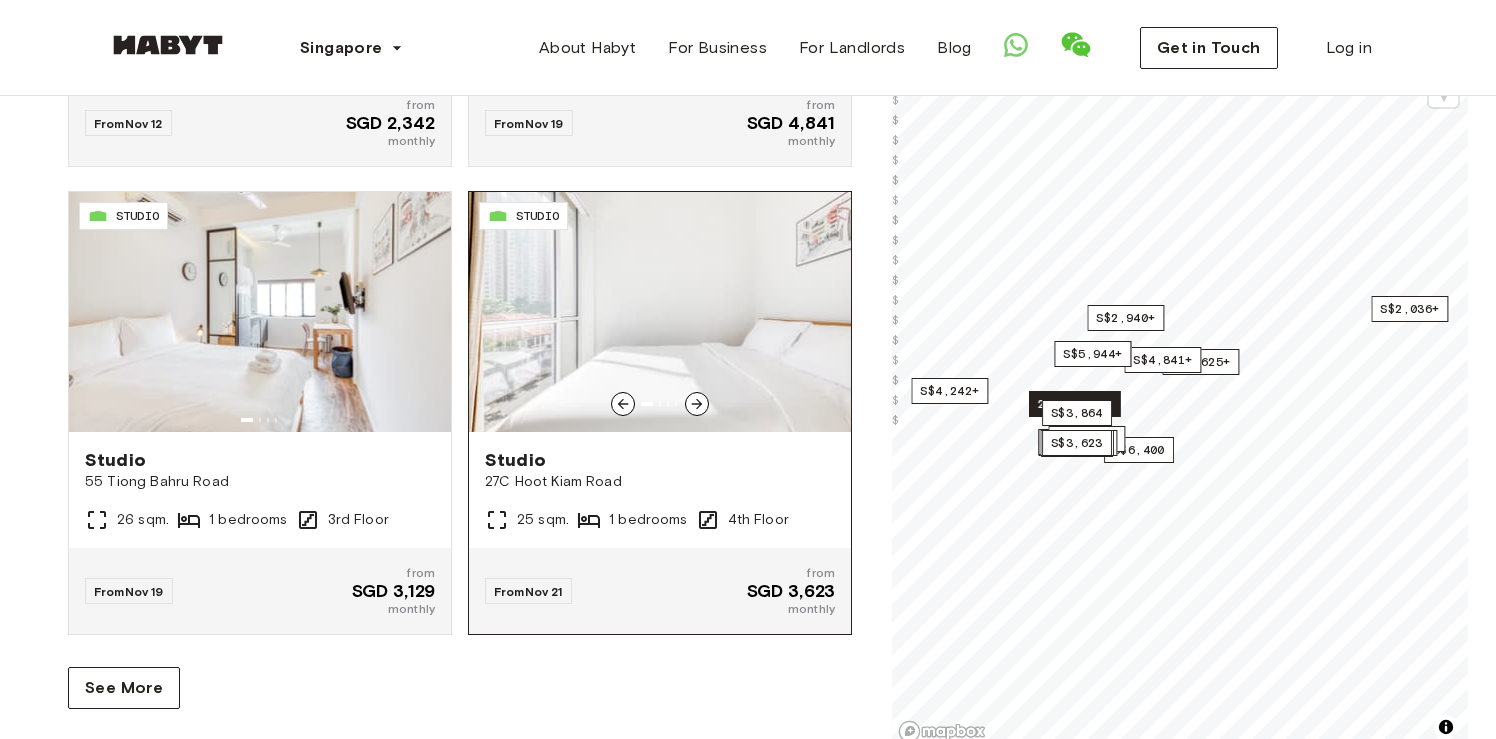 click 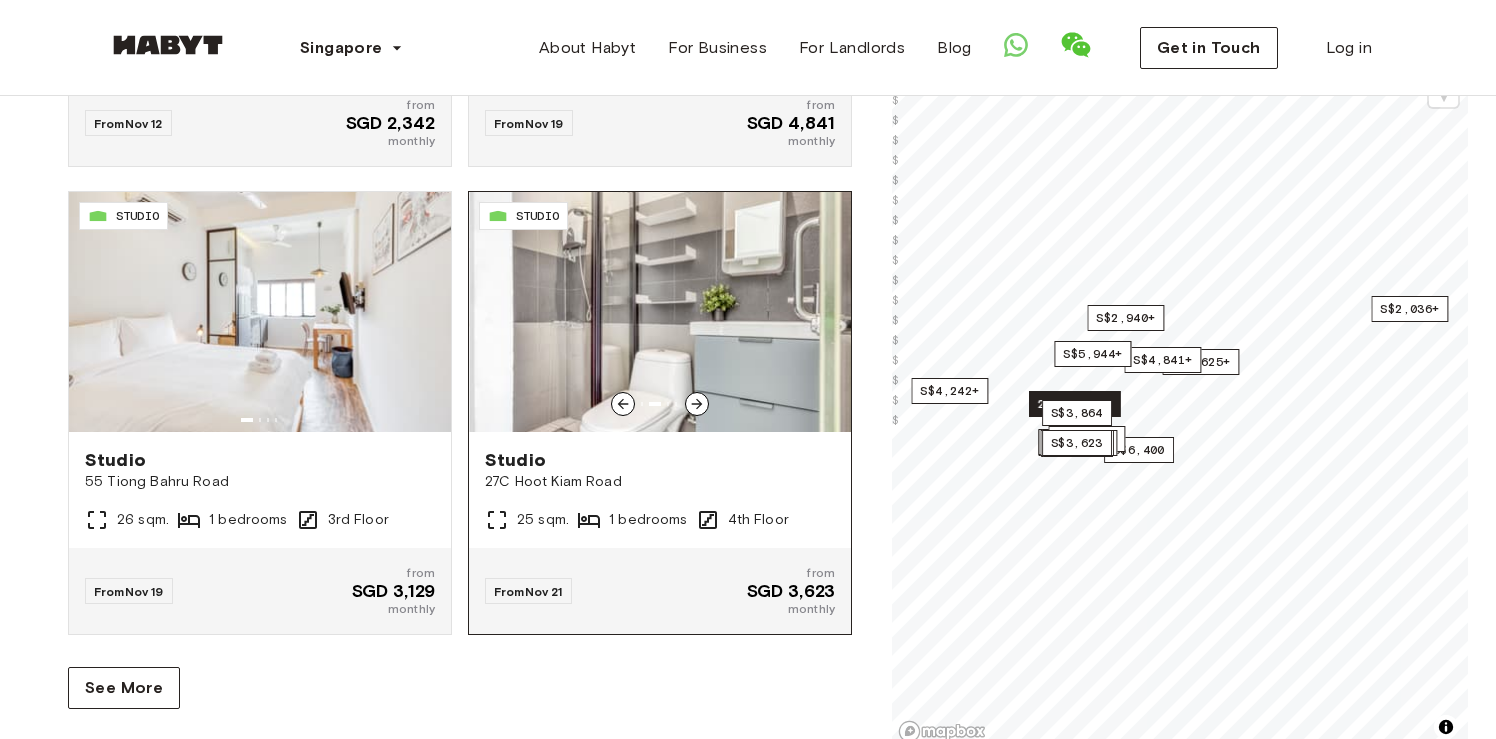 click 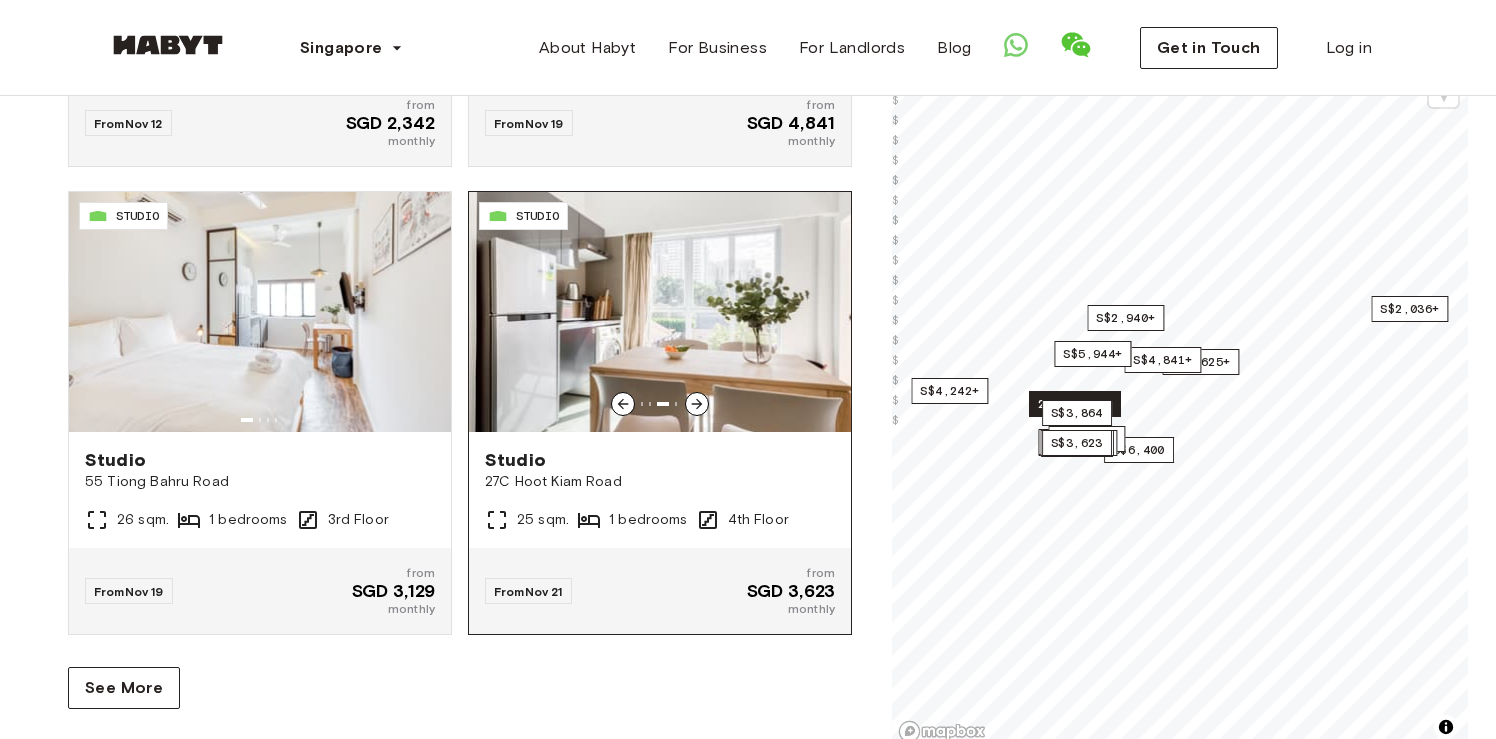 click 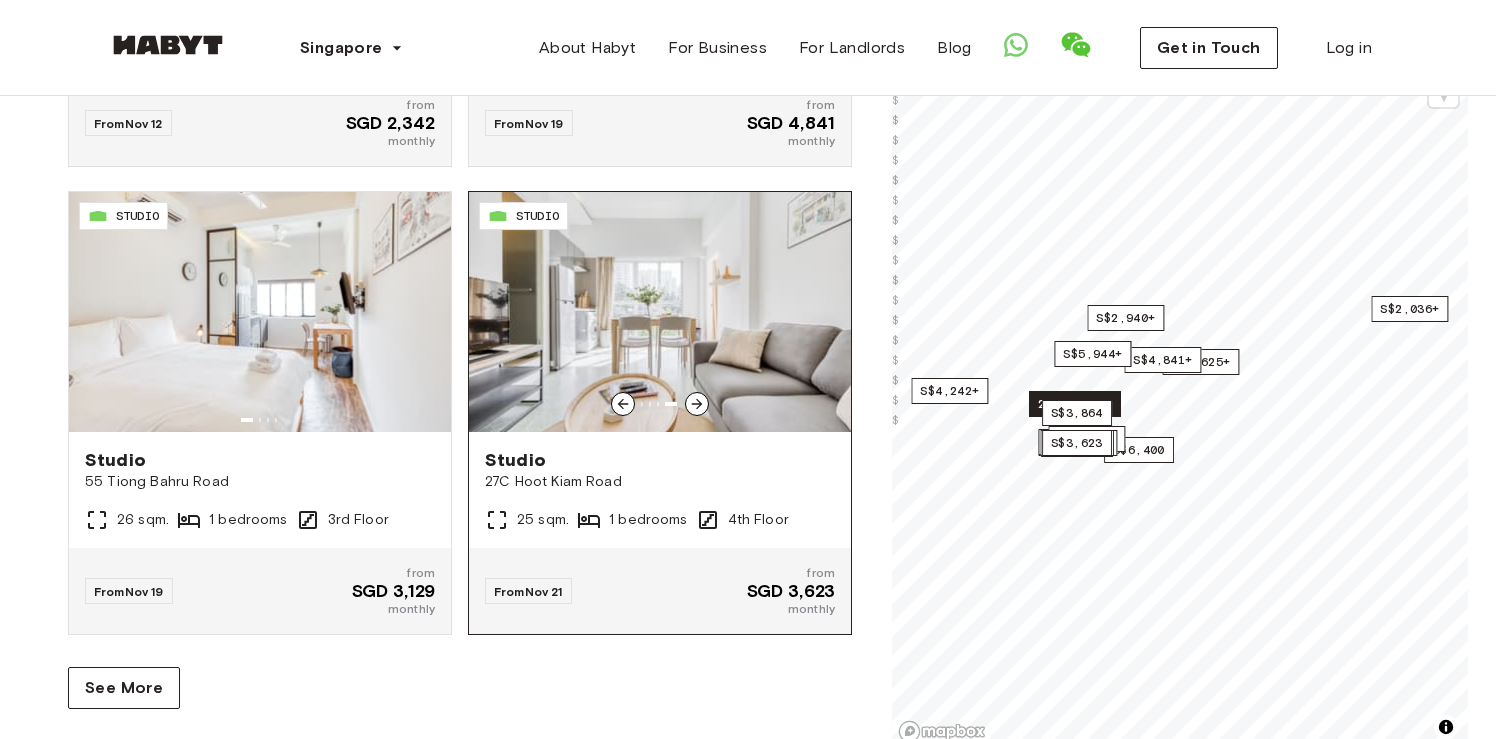 click 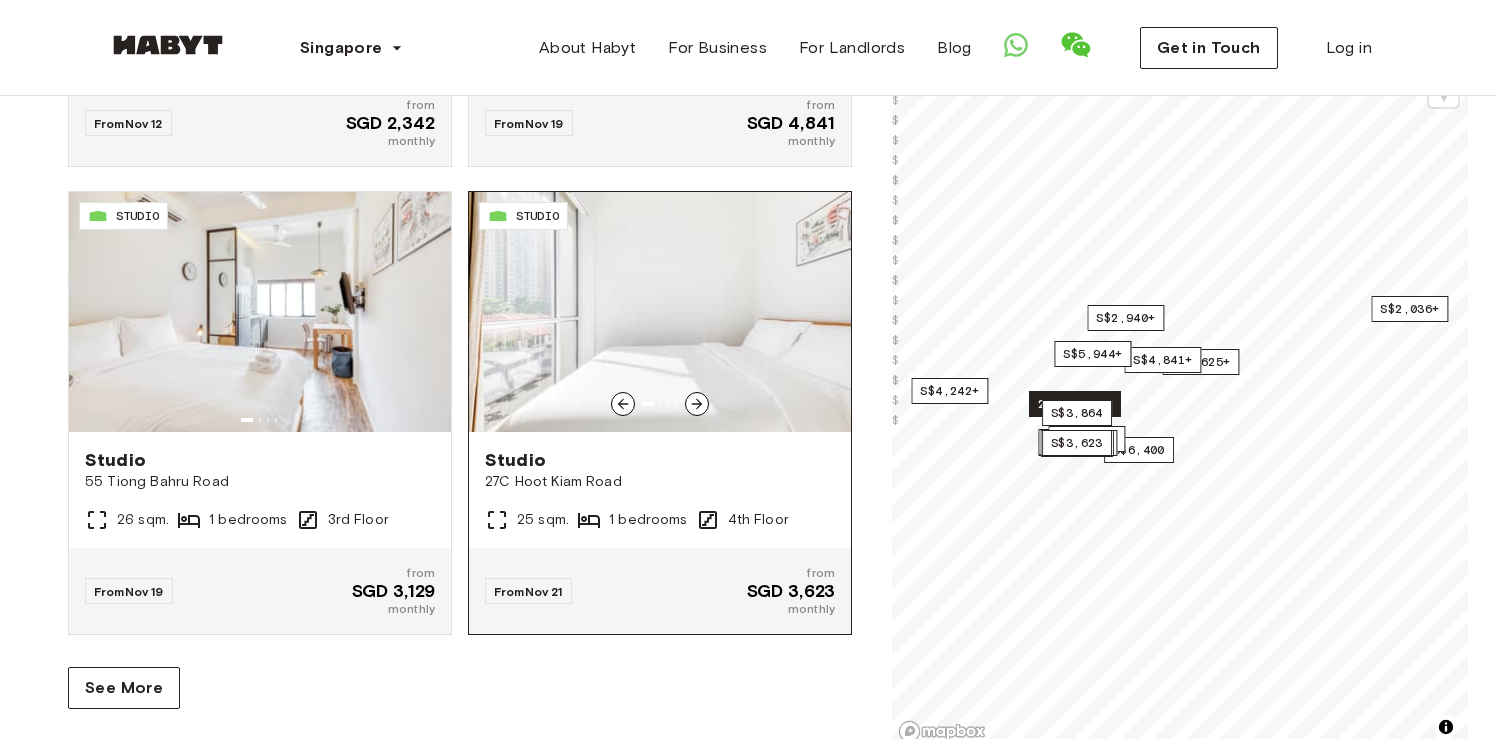 click 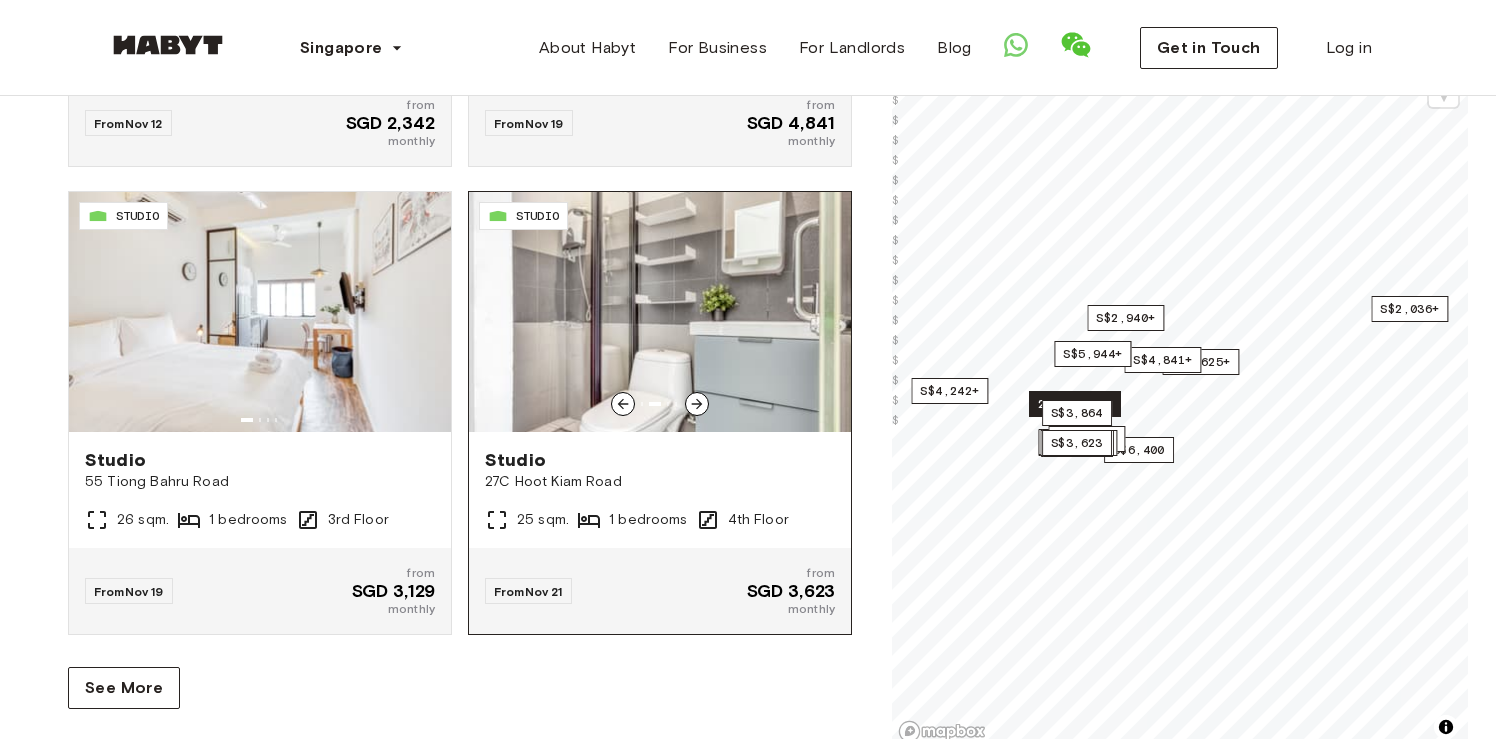 click 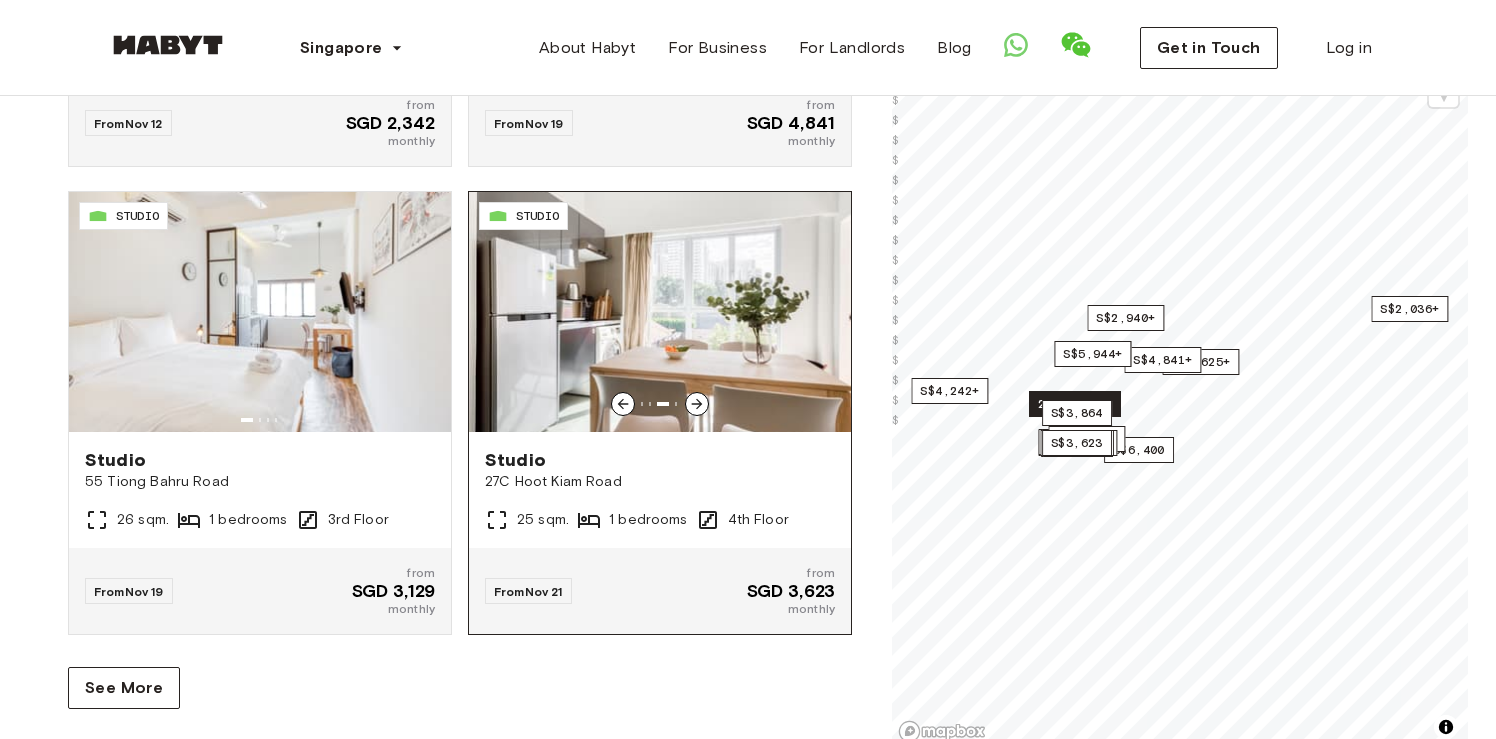 click at bounding box center (660, 312) 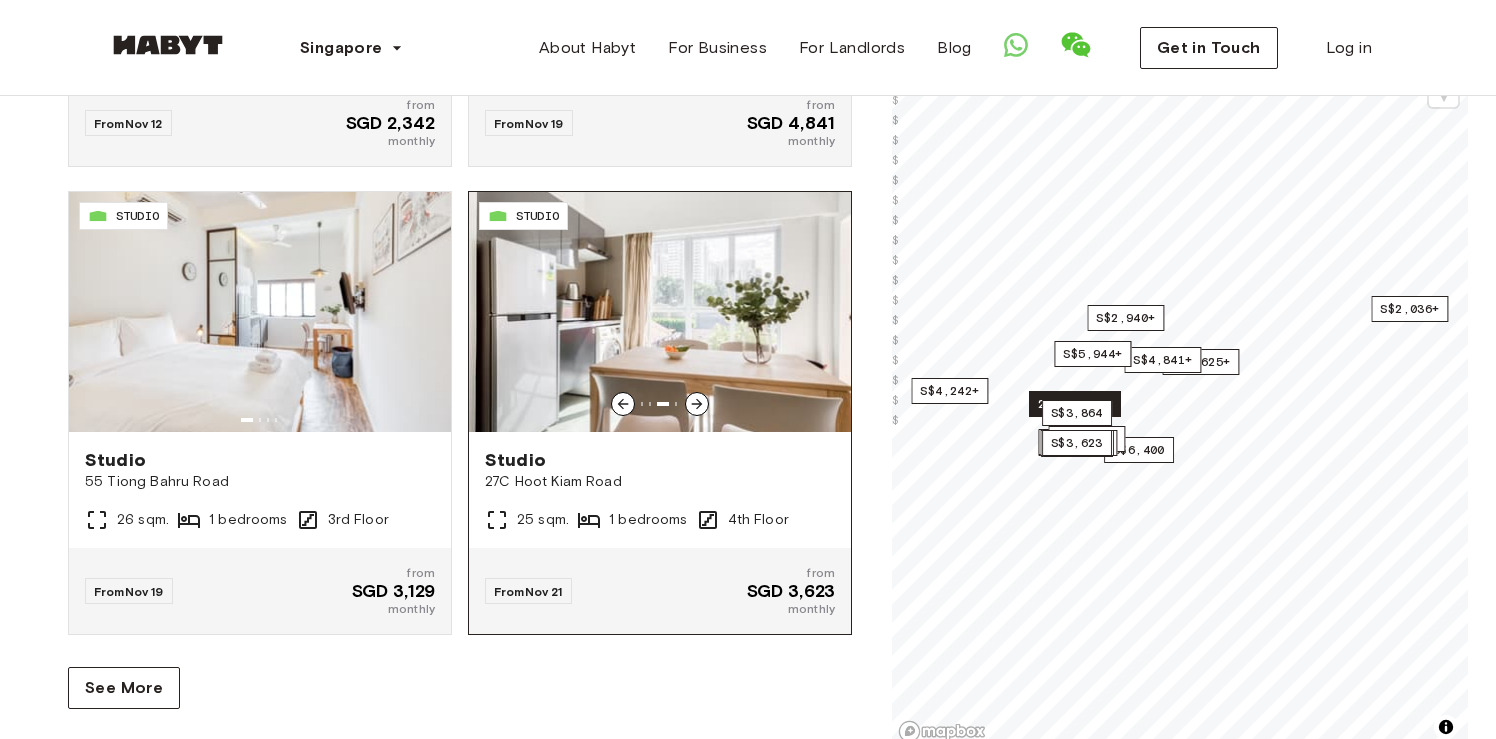 click 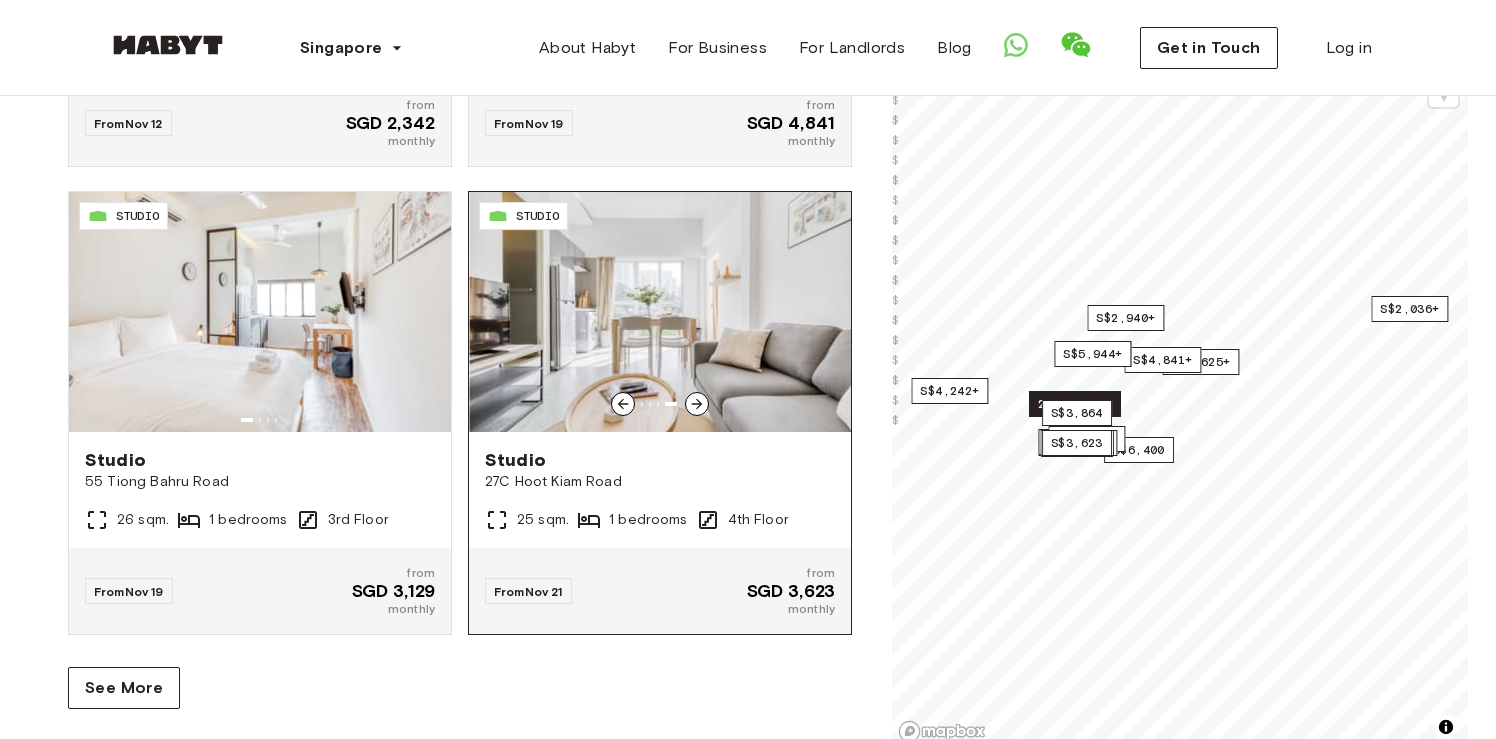 click 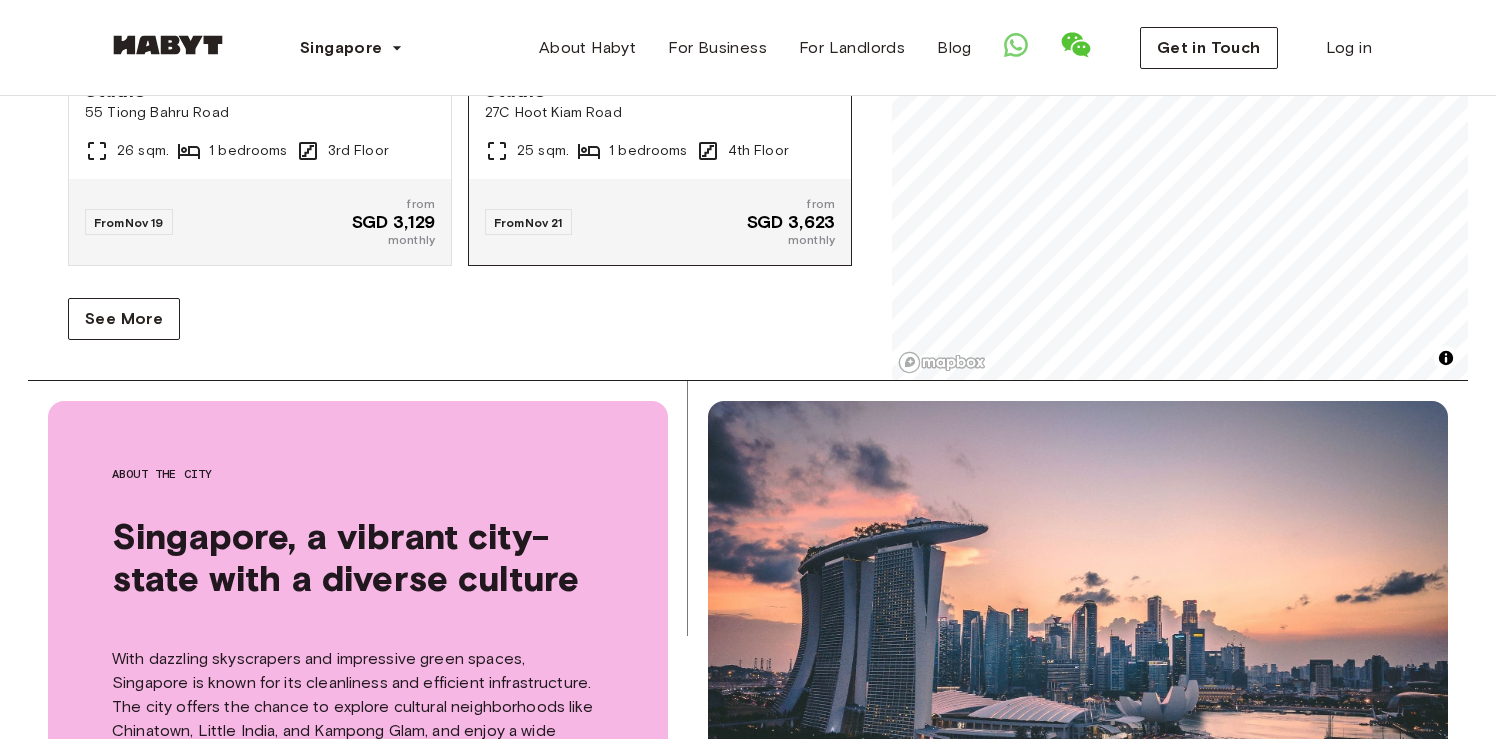 scroll, scrollTop: 639, scrollLeft: 0, axis: vertical 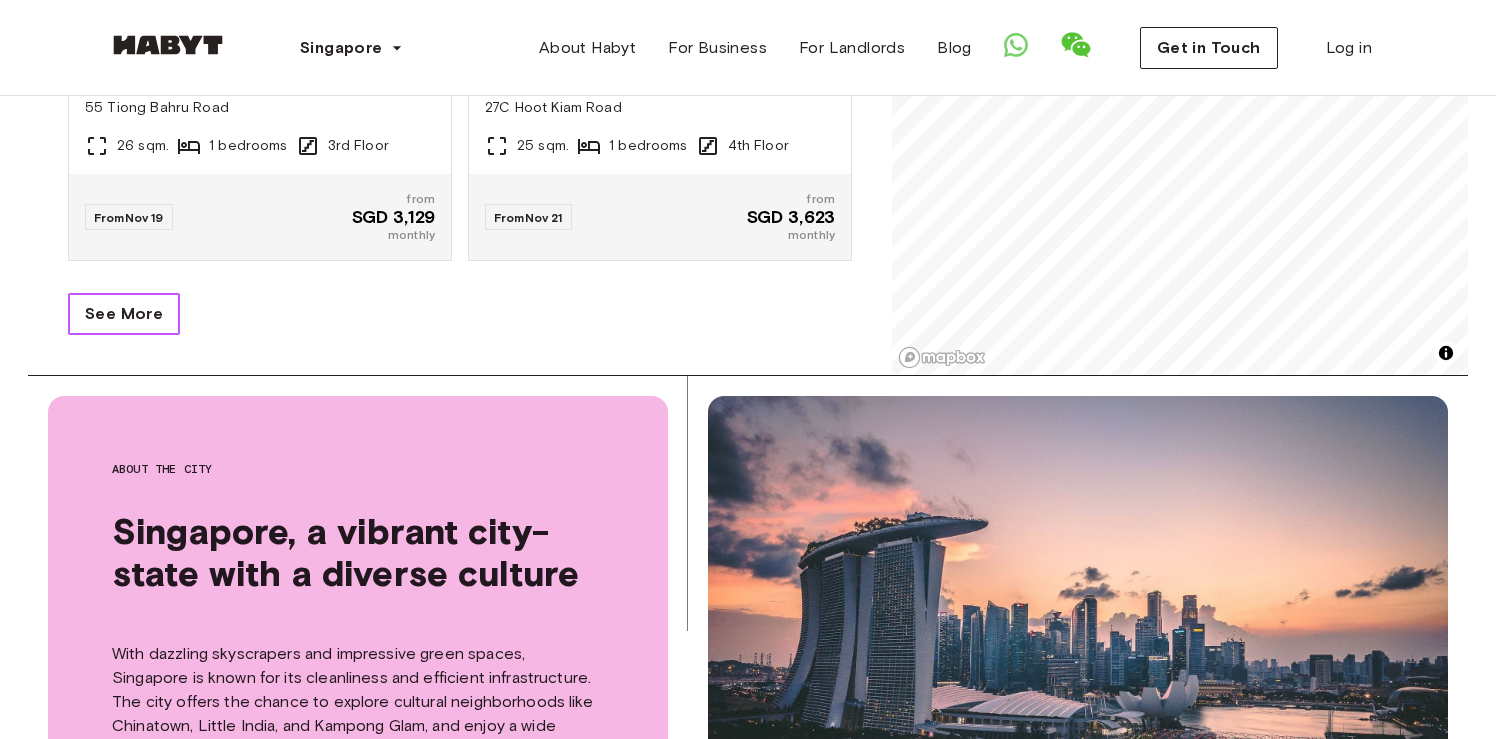click on "See More" at bounding box center (124, 314) 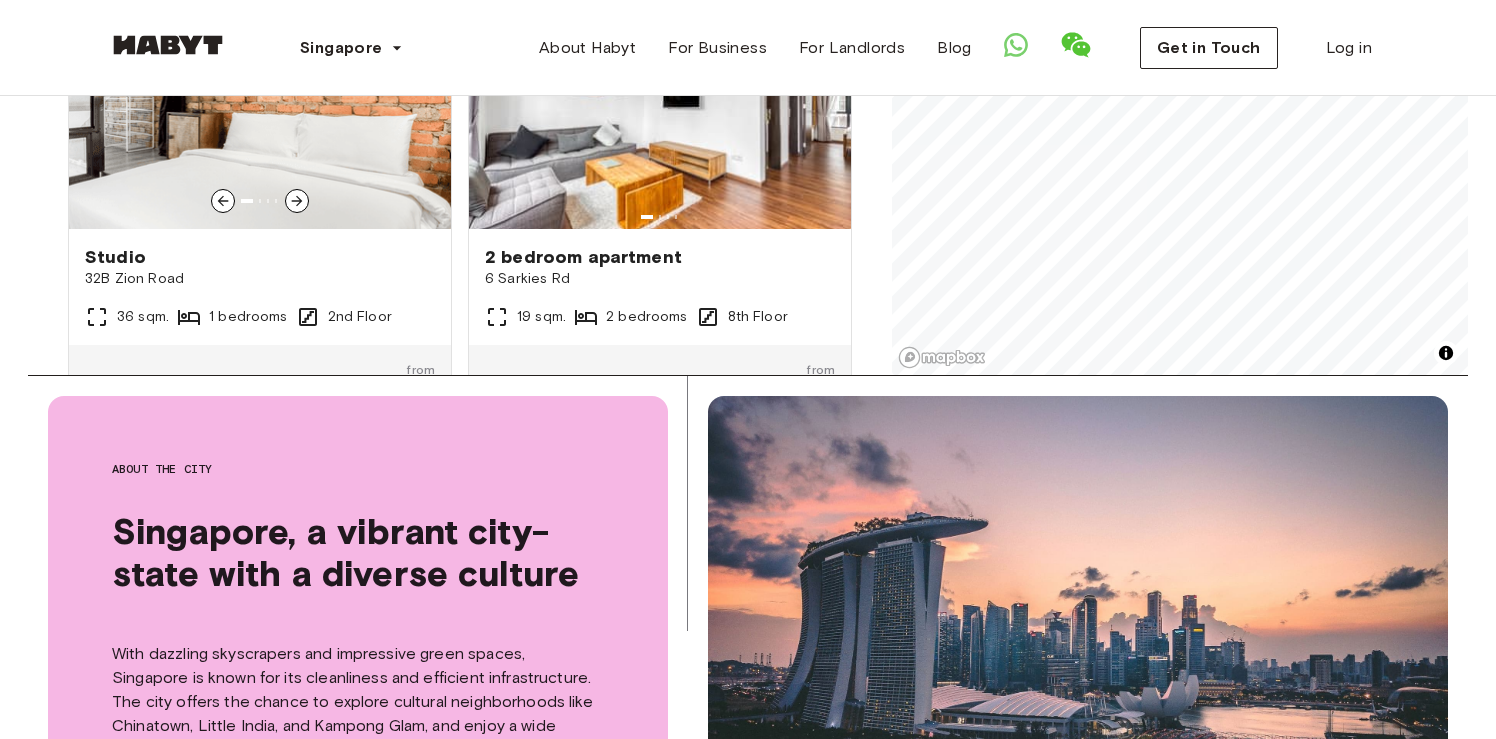 scroll, scrollTop: 4358, scrollLeft: 0, axis: vertical 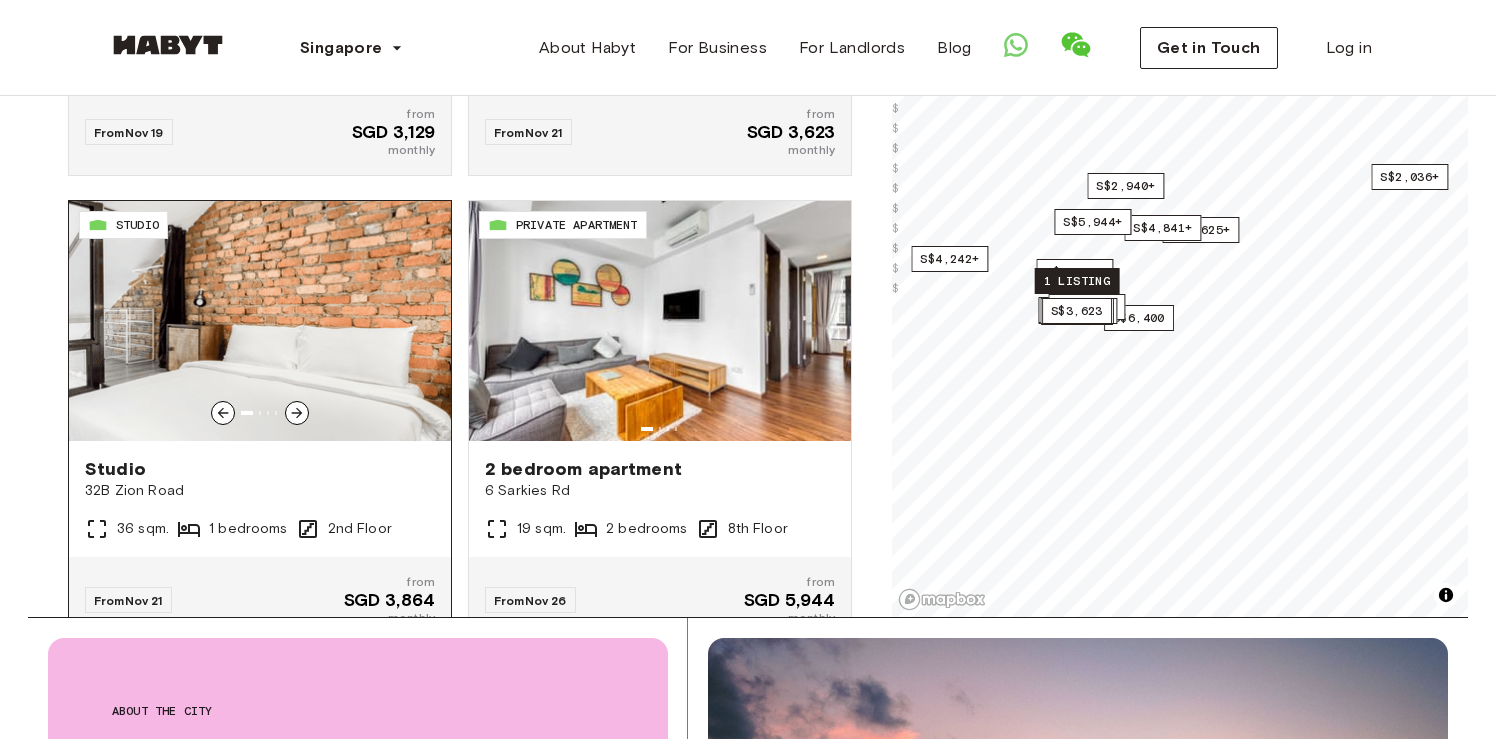 click 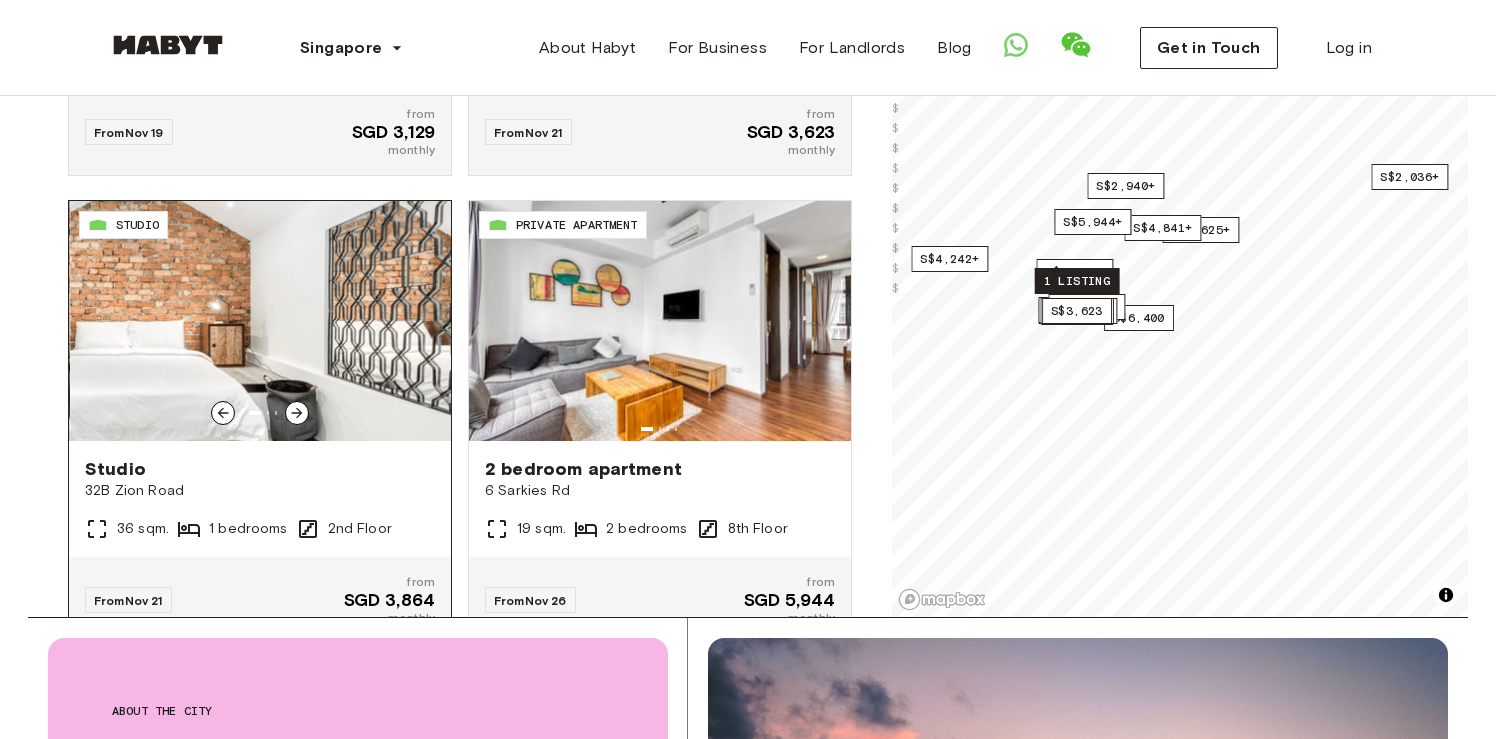 click 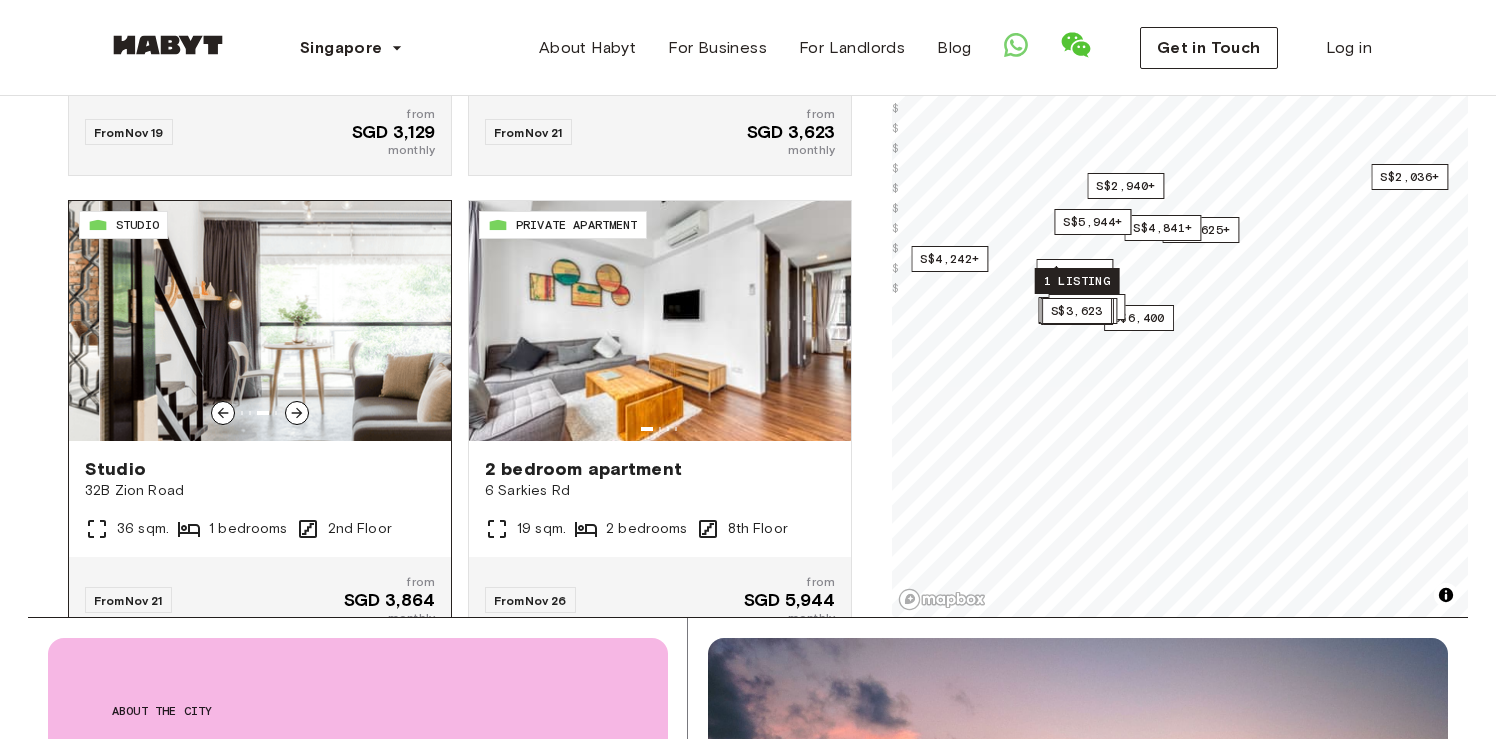 click 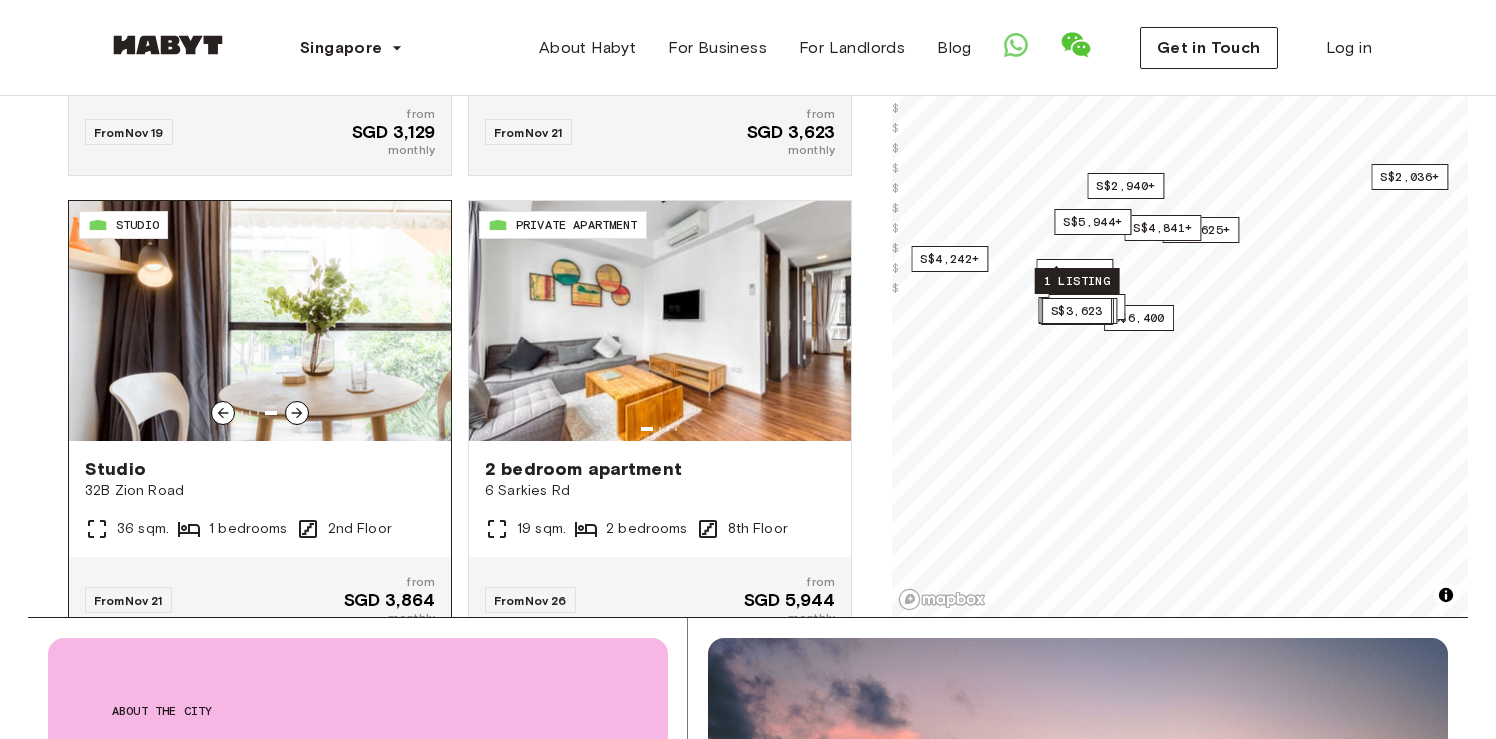 click 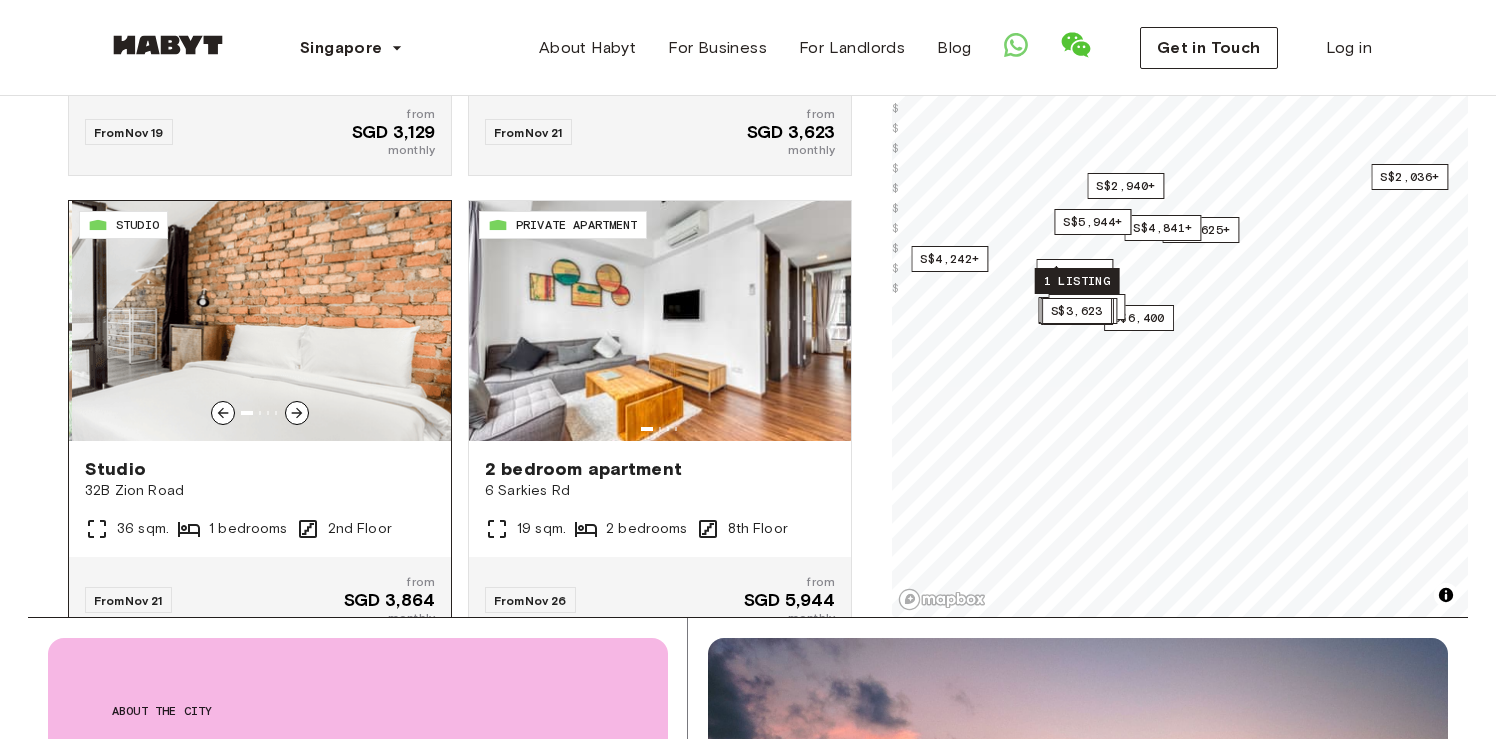 click 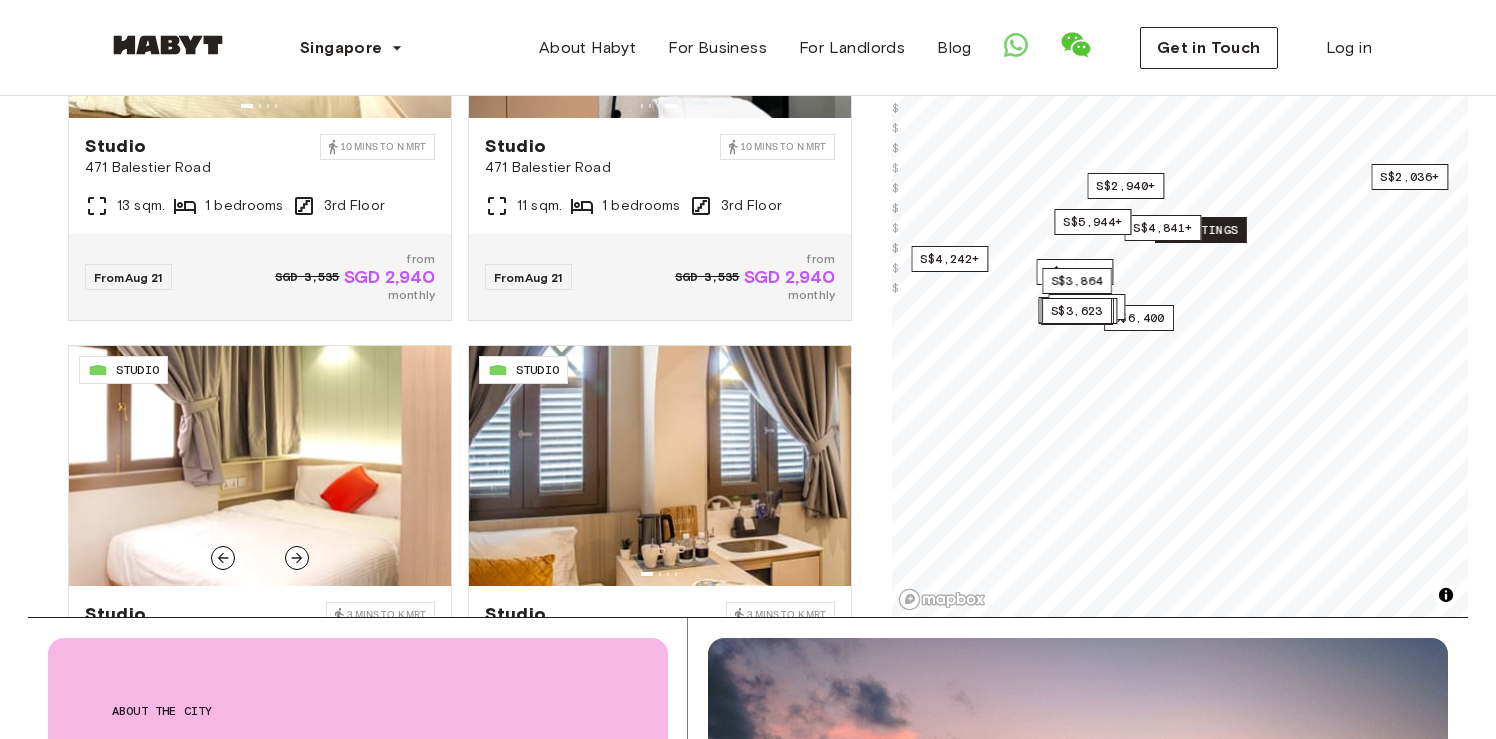 scroll, scrollTop: 0, scrollLeft: 0, axis: both 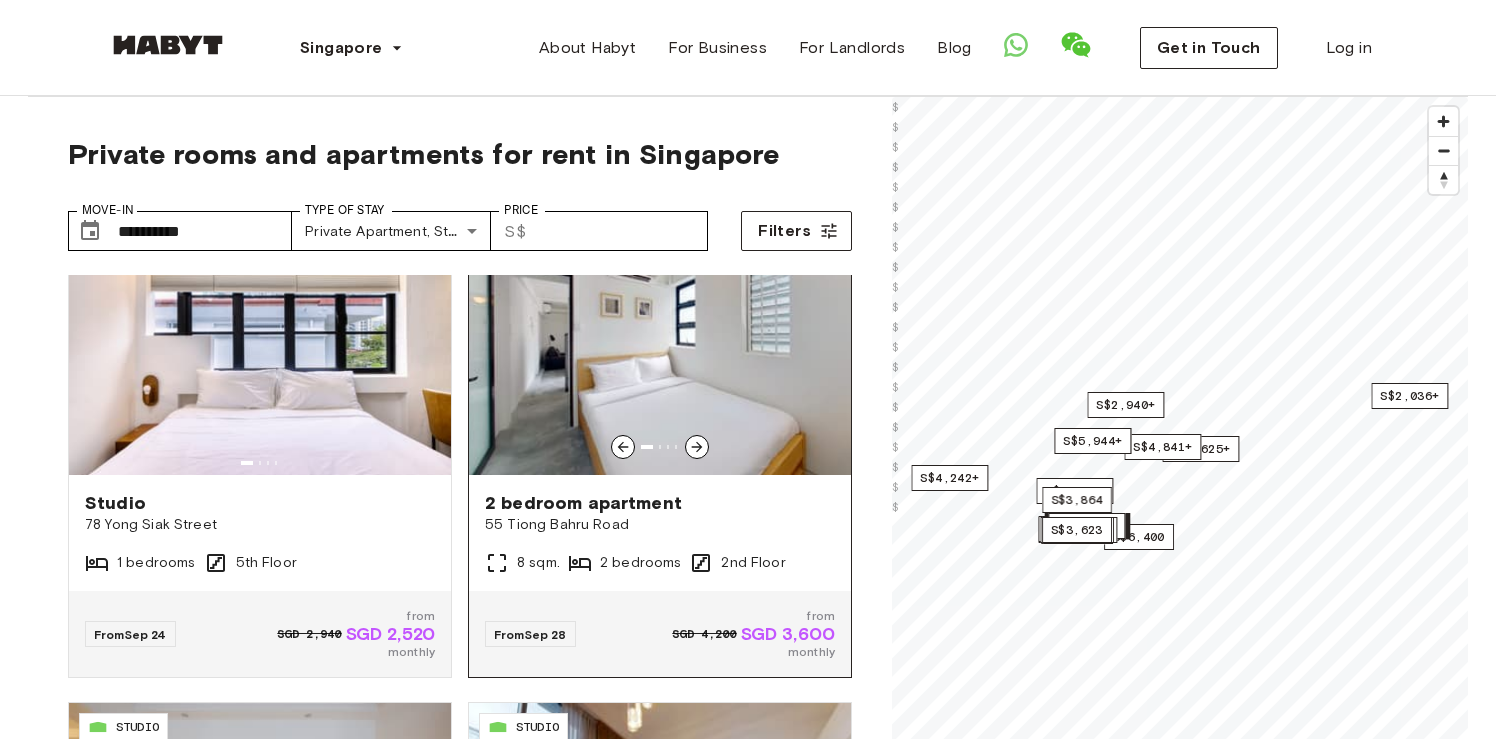 click at bounding box center (660, 355) 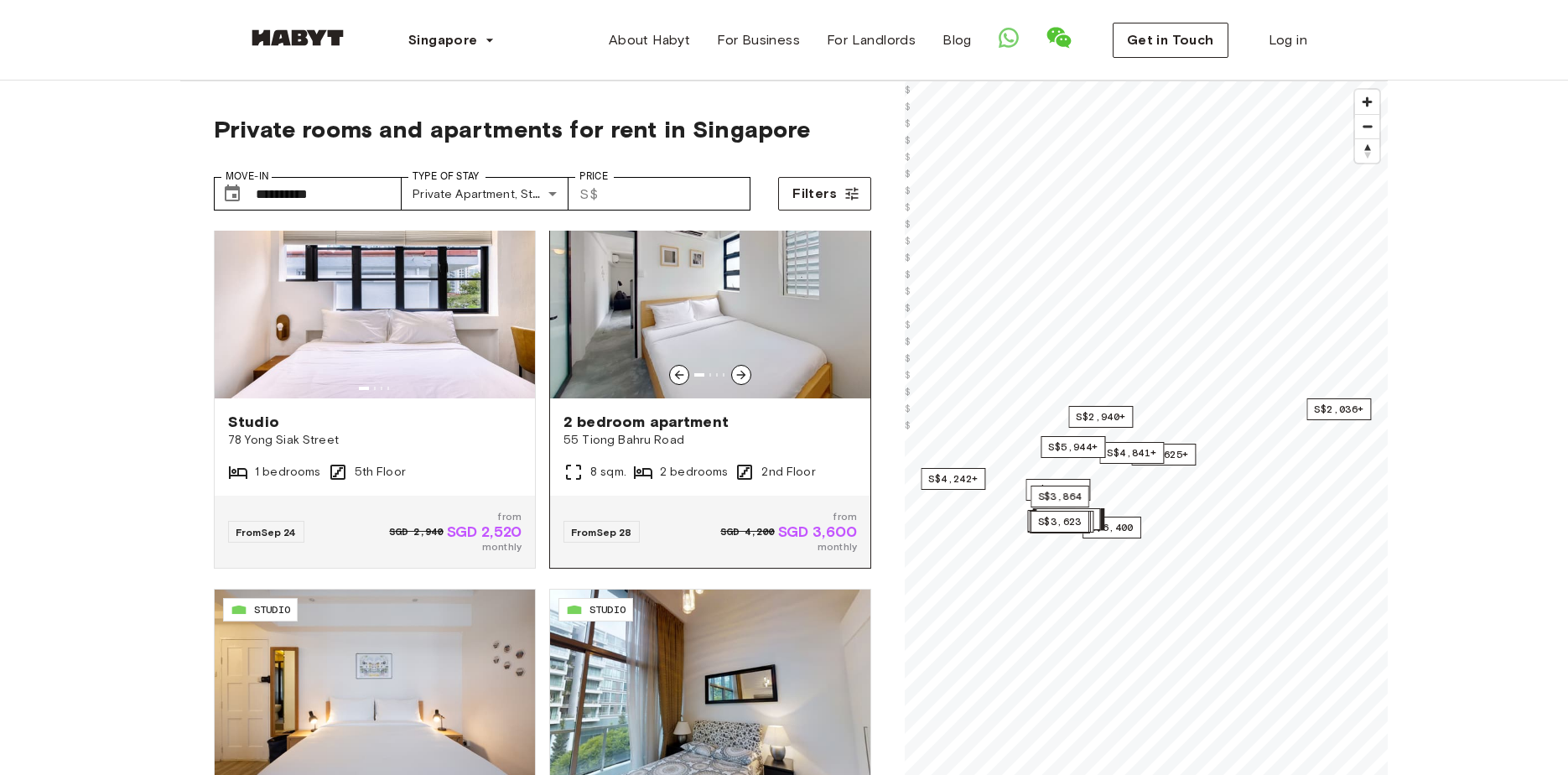 scroll, scrollTop: 1605, scrollLeft: 0, axis: vertical 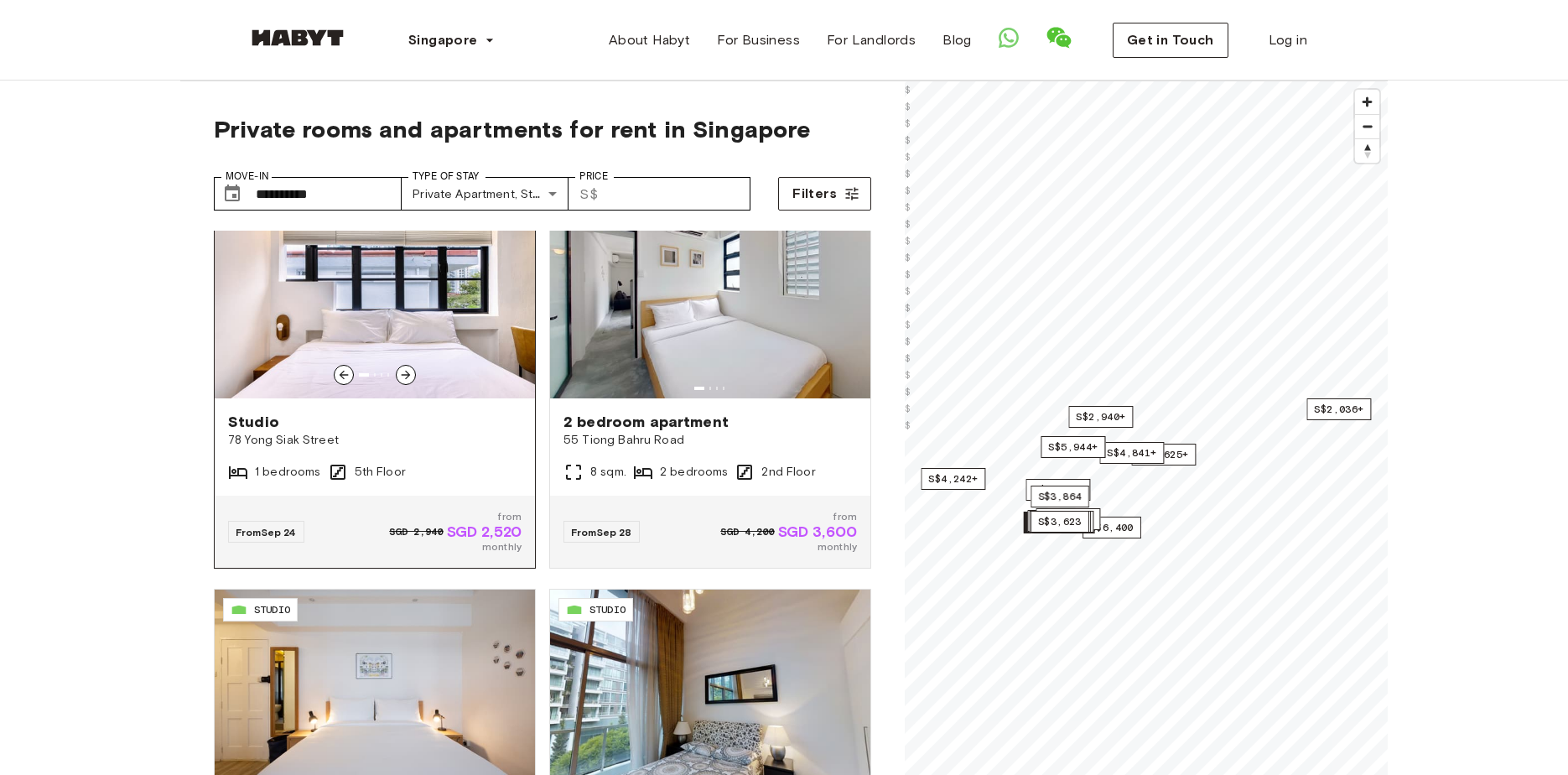 click at bounding box center [406, 375] 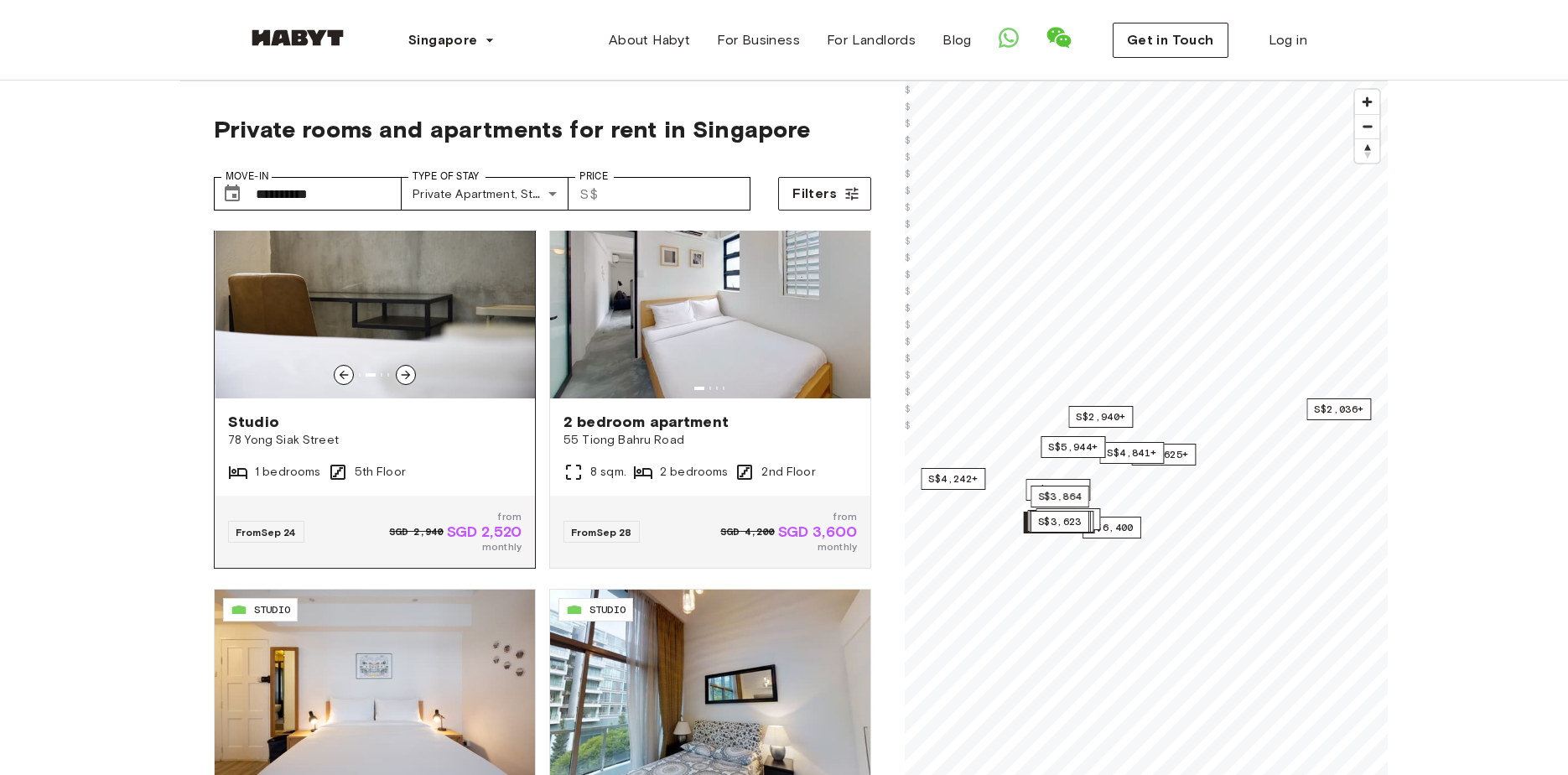 click at bounding box center [406, 375] 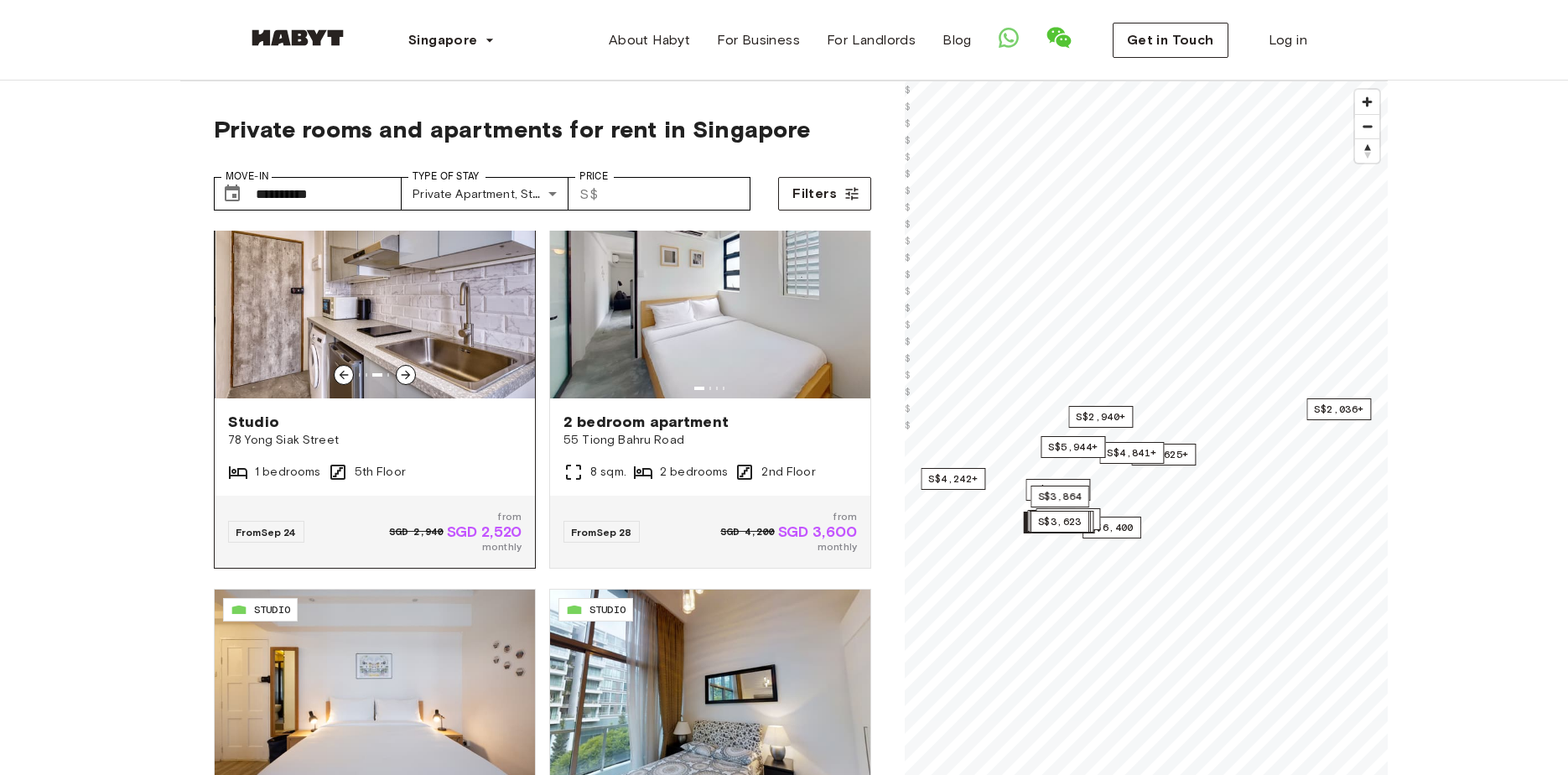 click at bounding box center (406, 375) 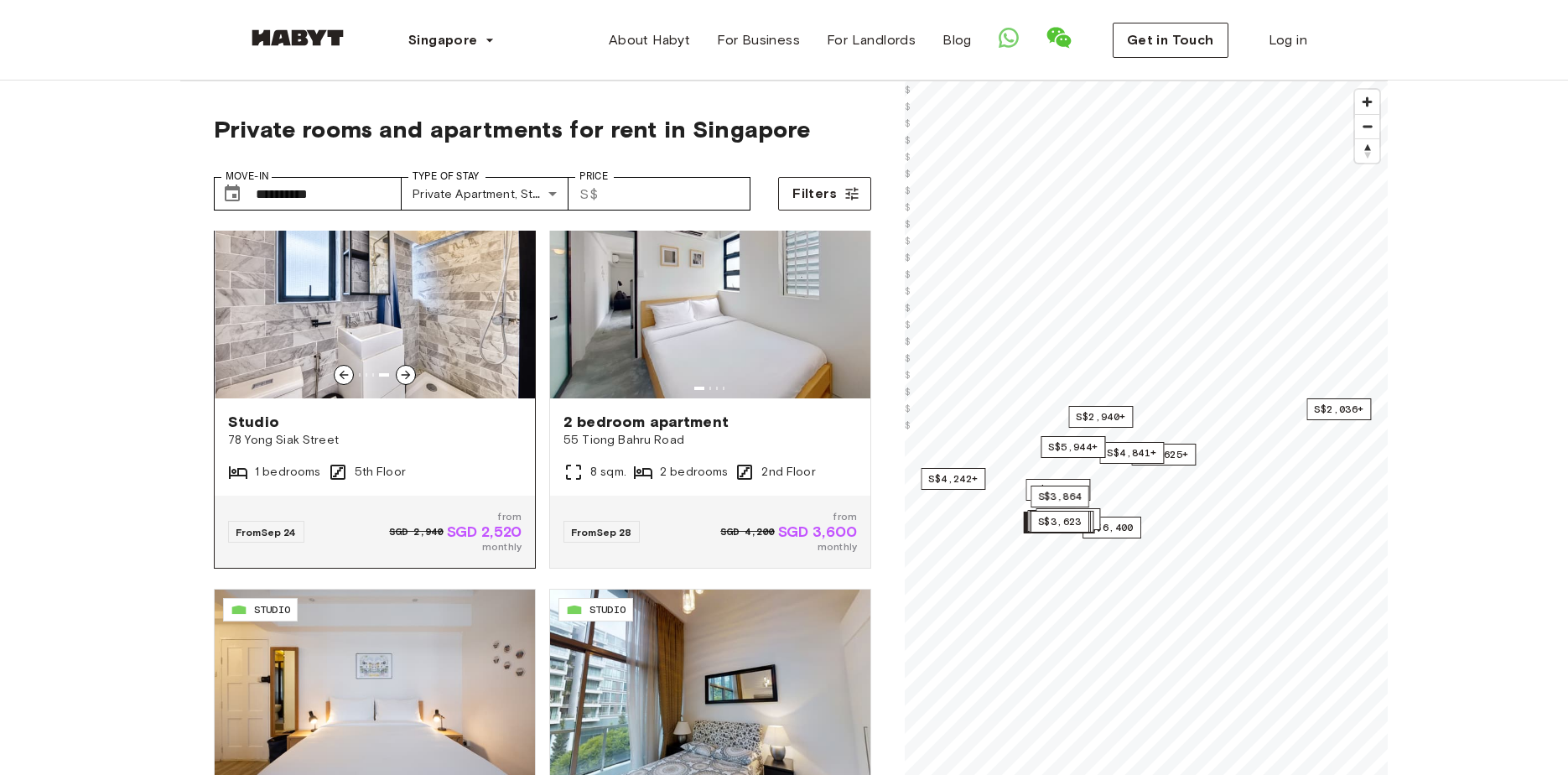 click at bounding box center [406, 375] 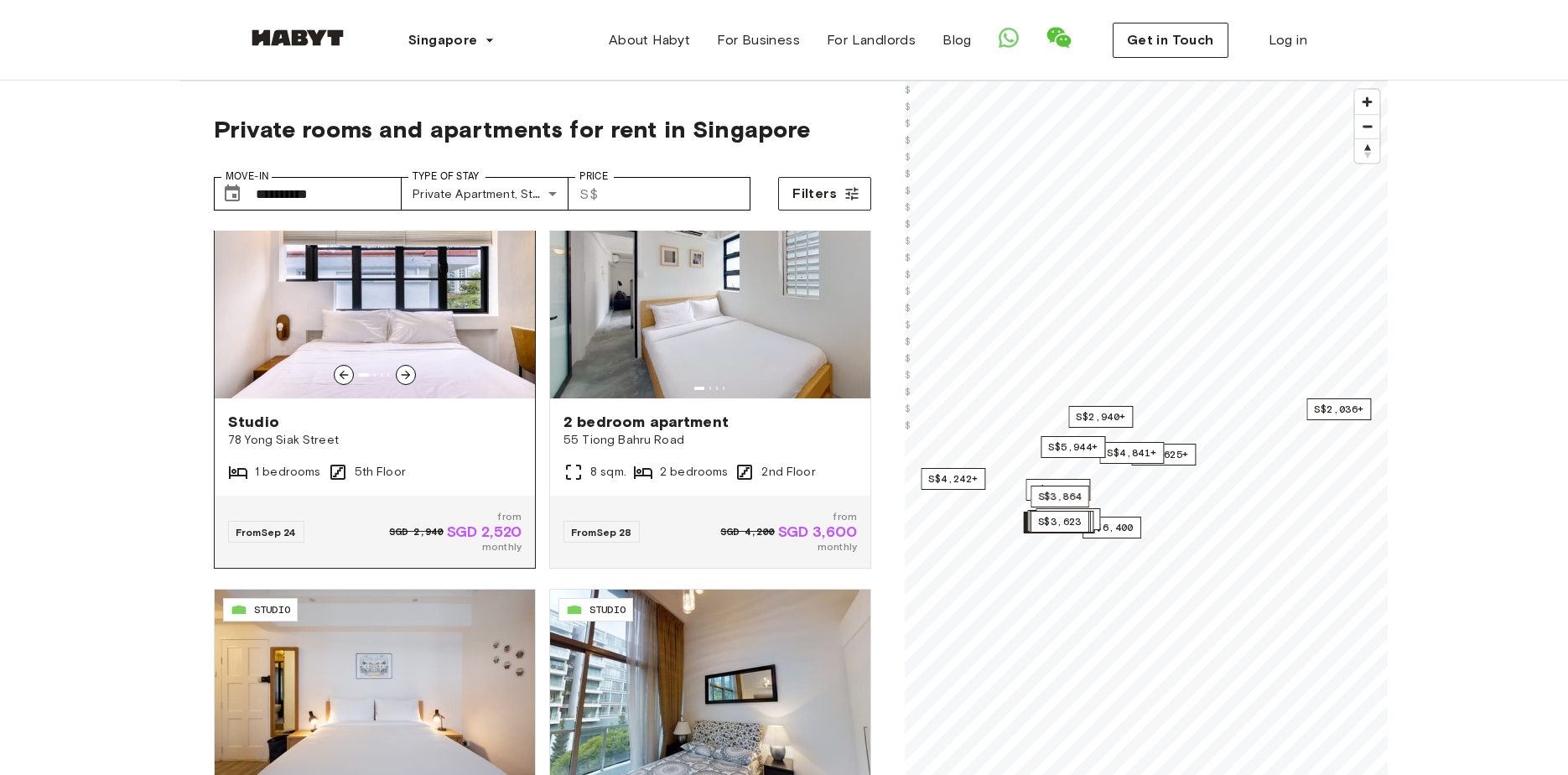 click at bounding box center (406, 375) 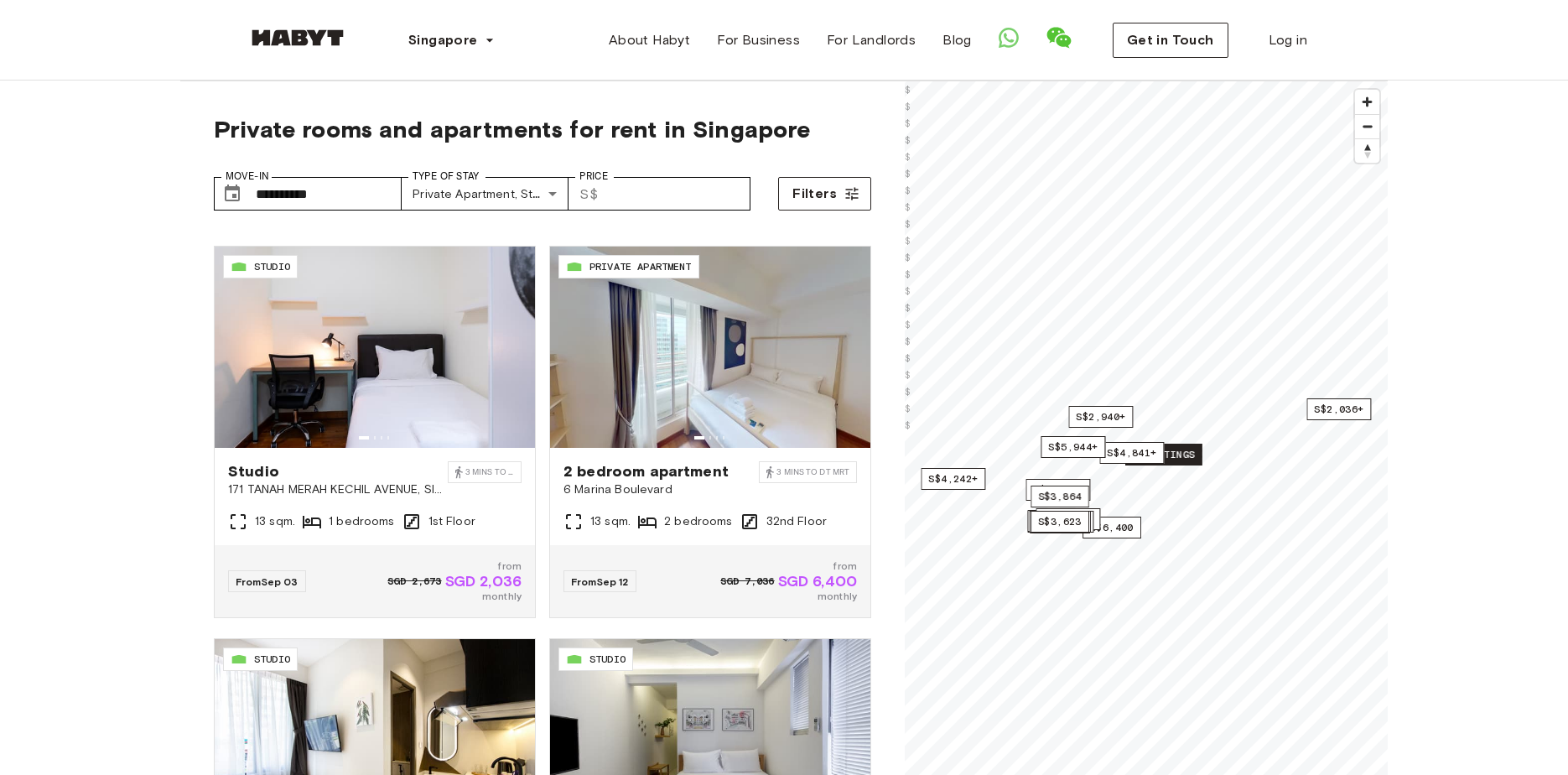 scroll, scrollTop: 772, scrollLeft: 0, axis: vertical 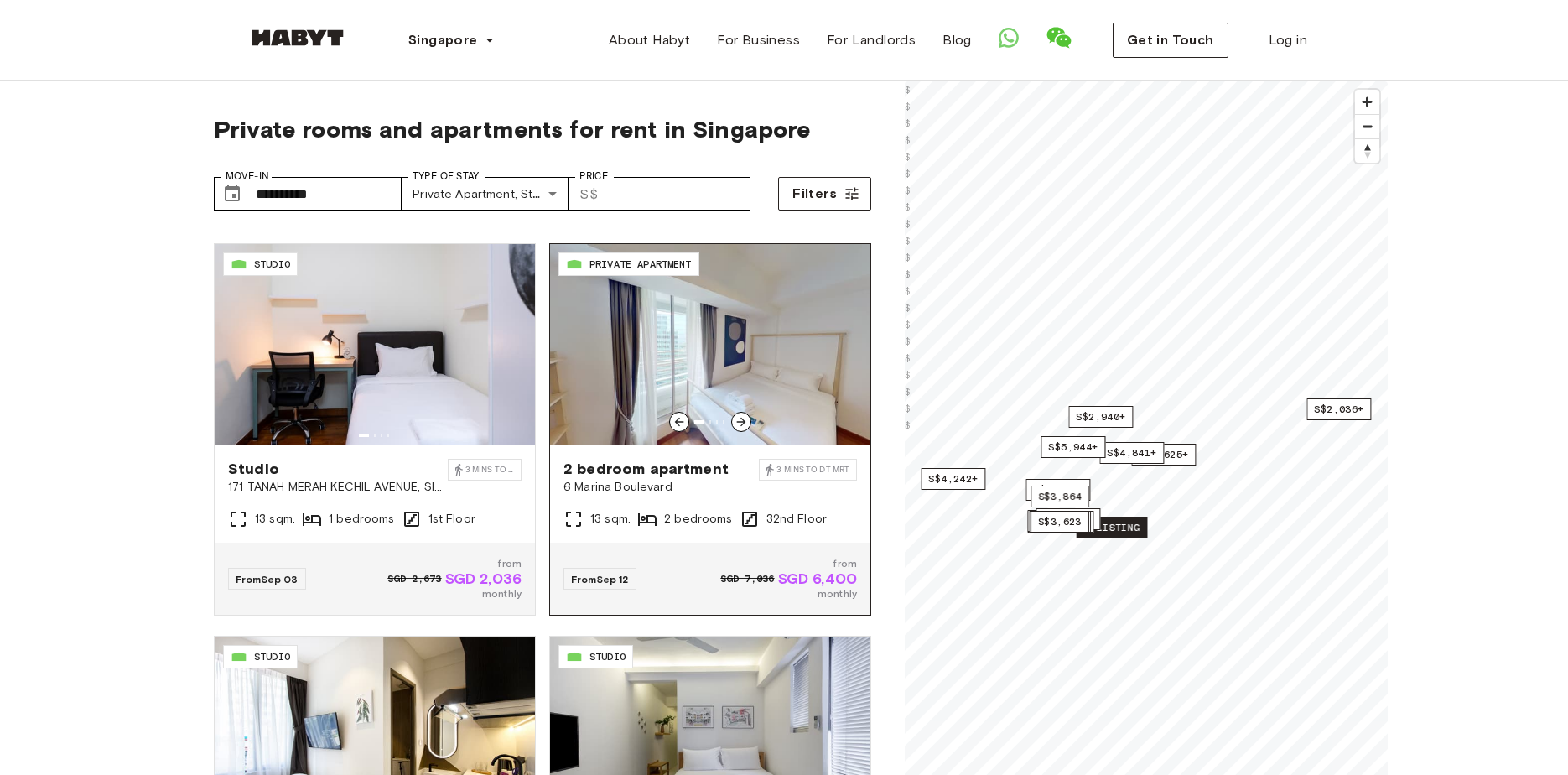 click 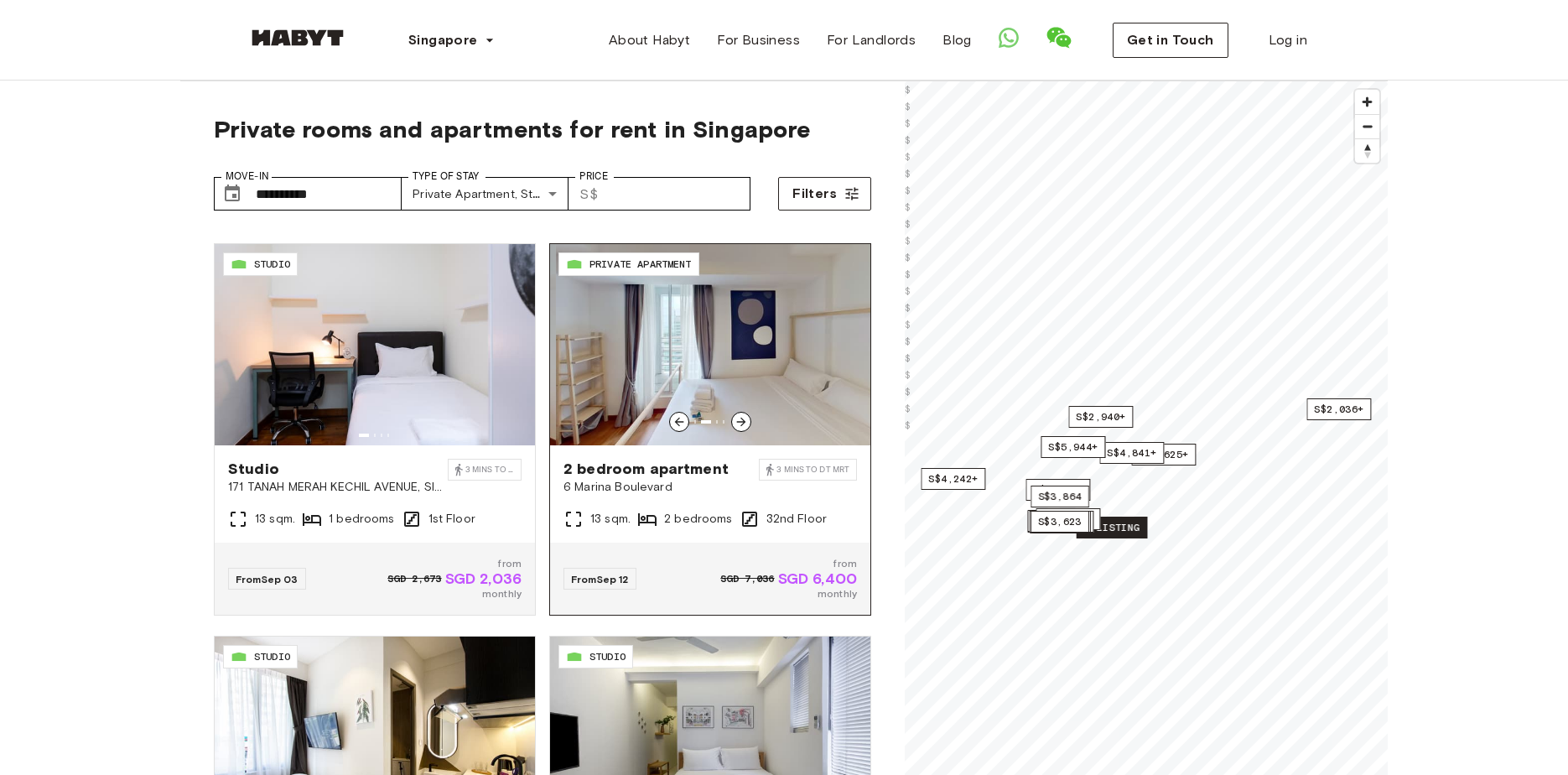 click 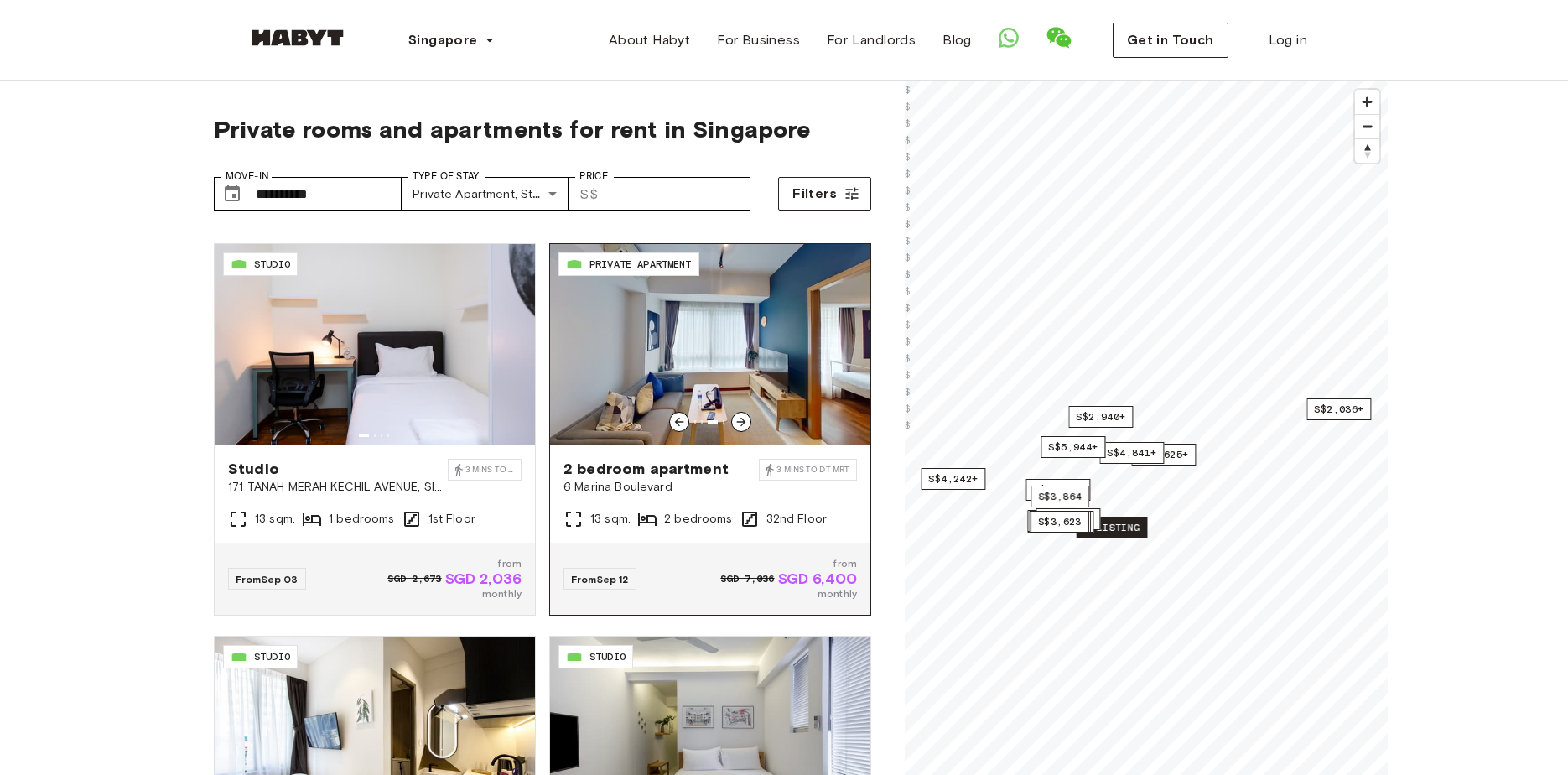 click 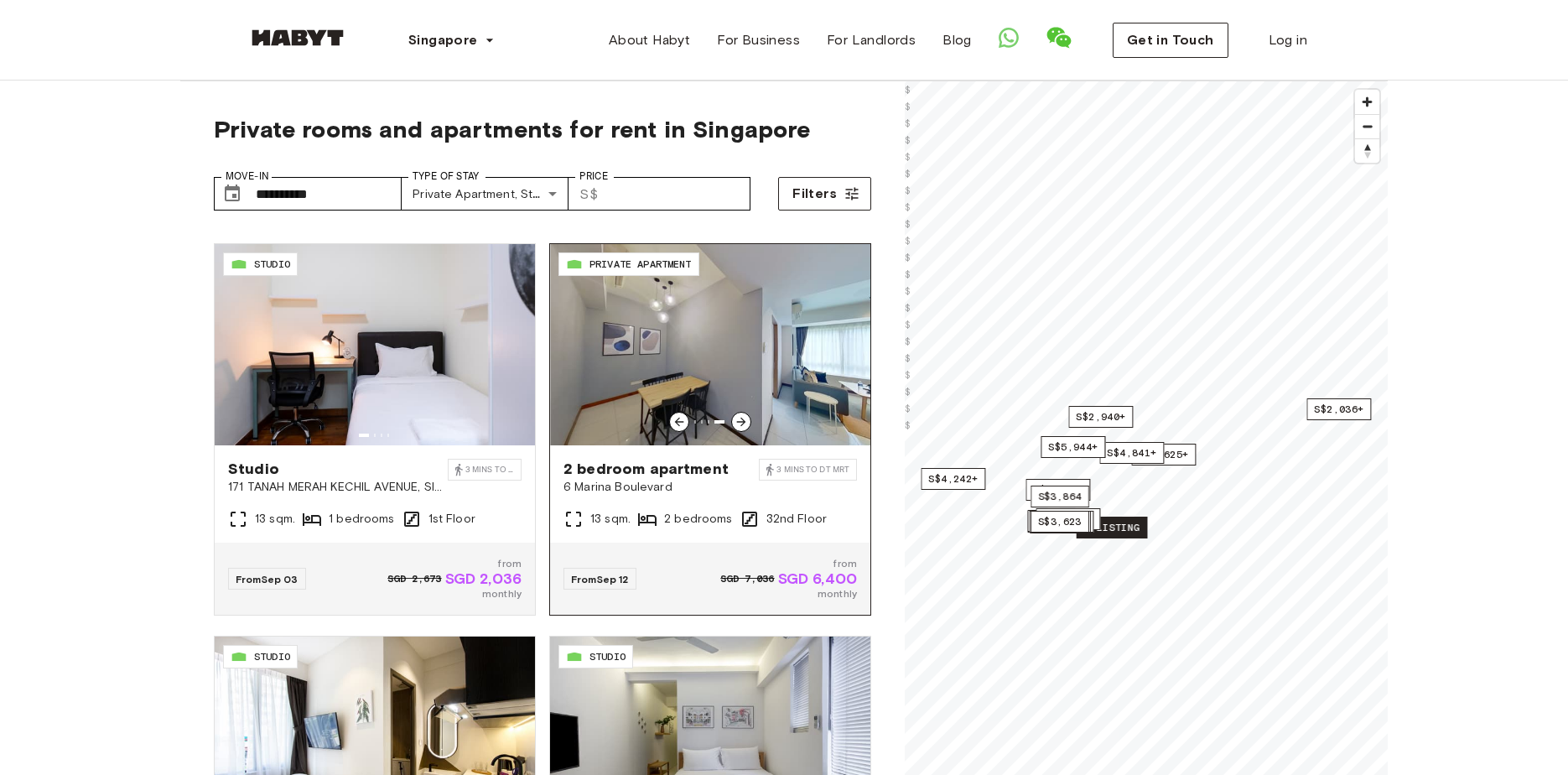 click 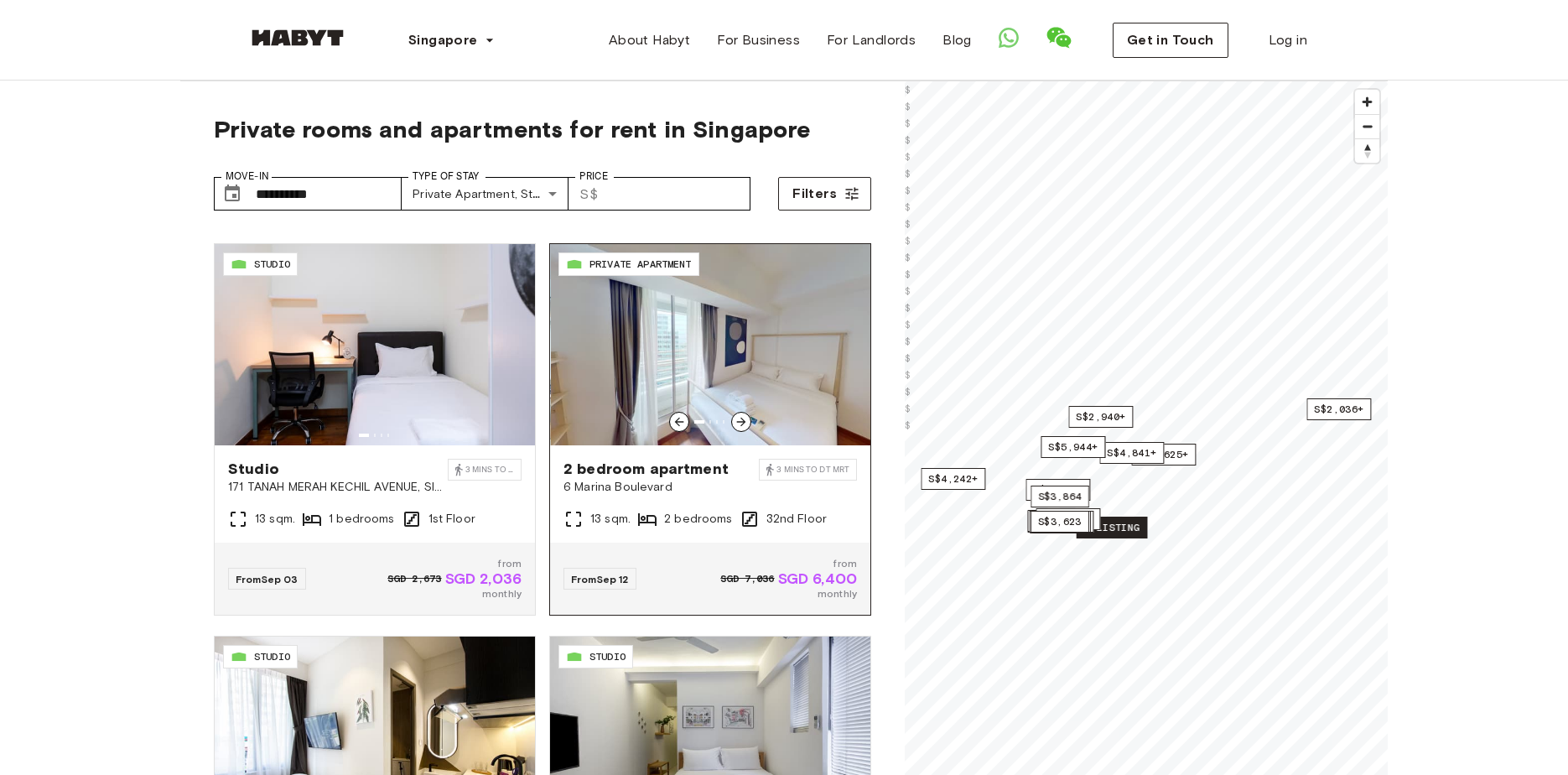 click 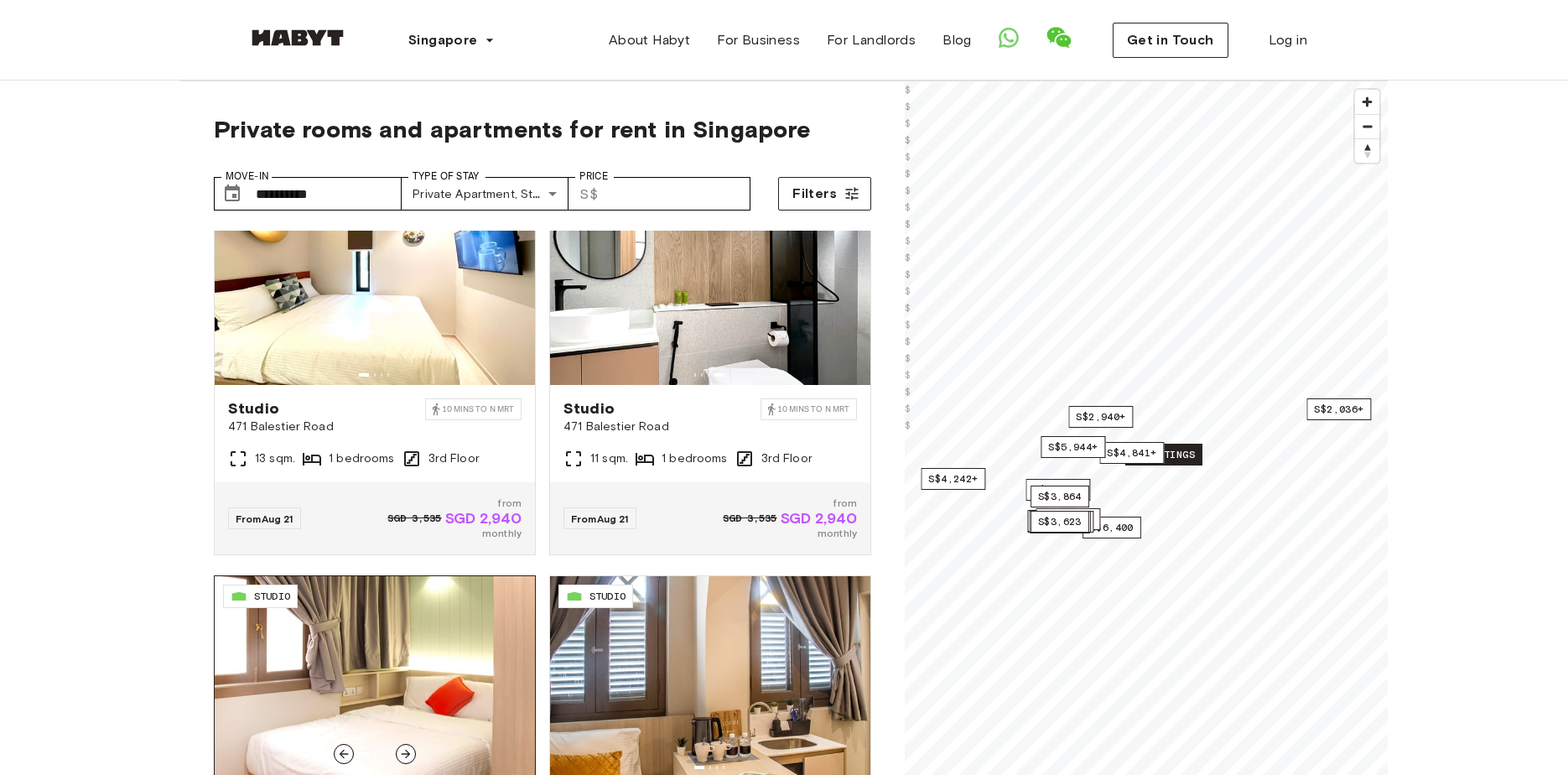 scroll, scrollTop: 0, scrollLeft: 0, axis: both 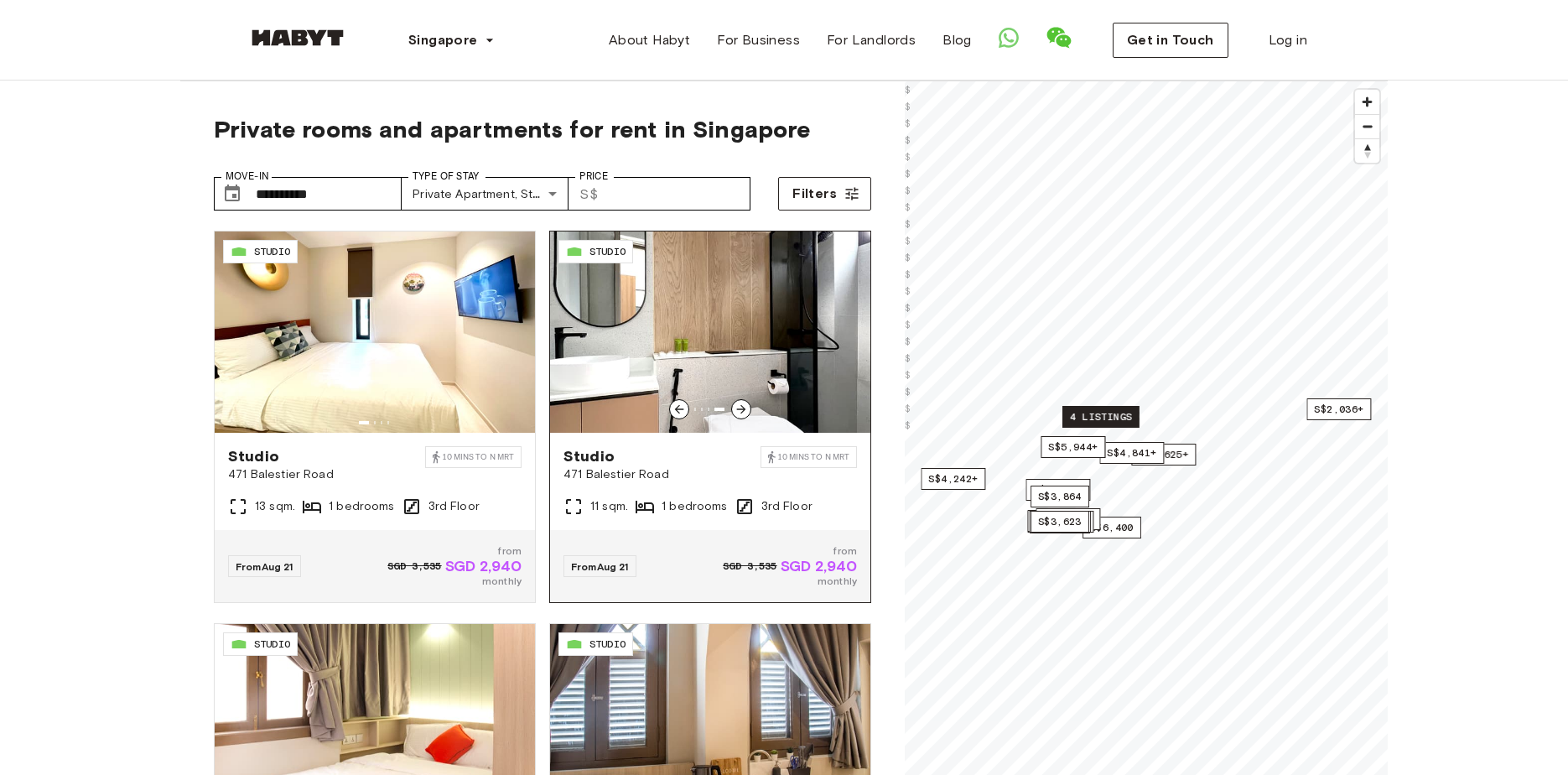 click 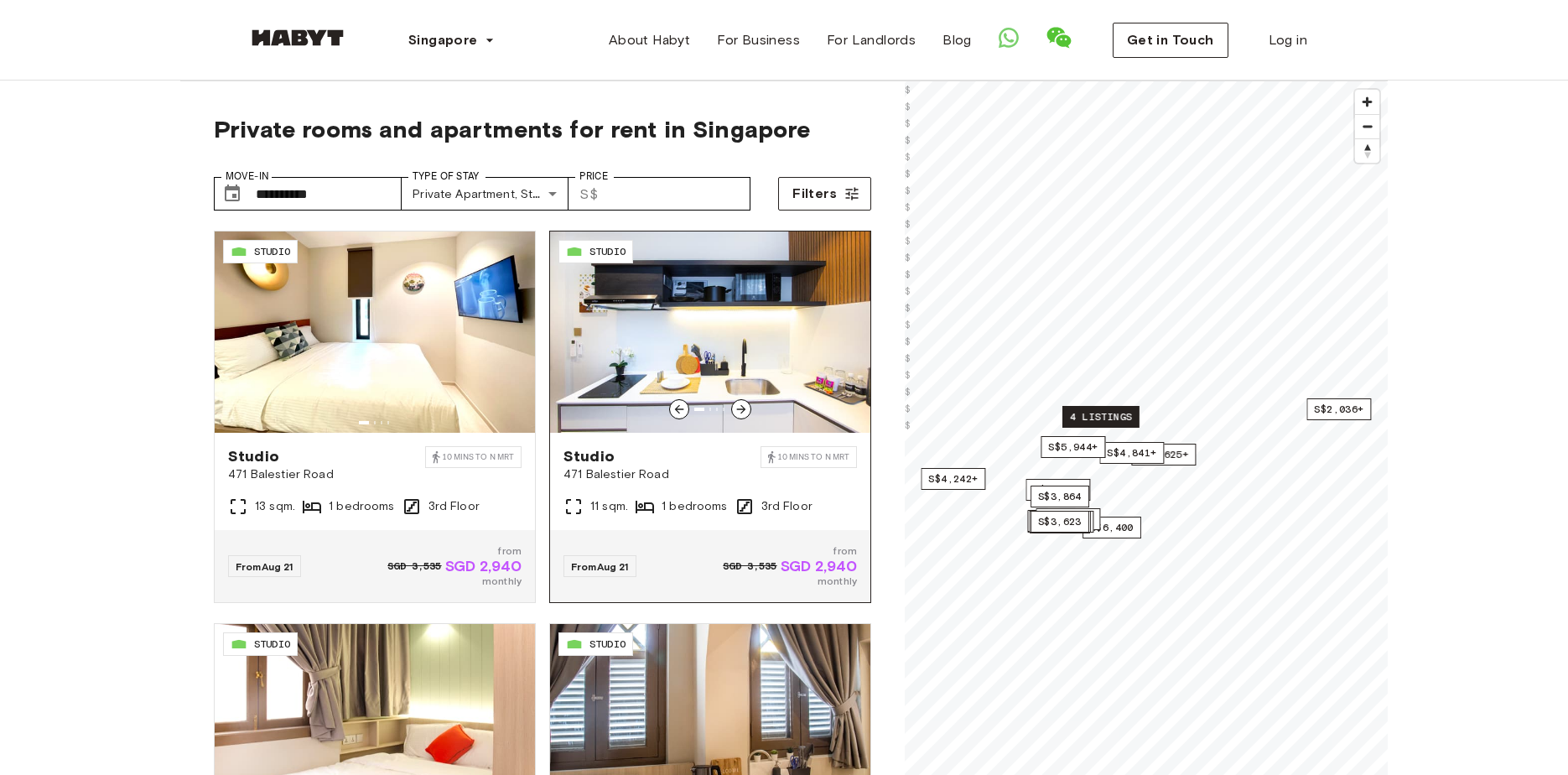click 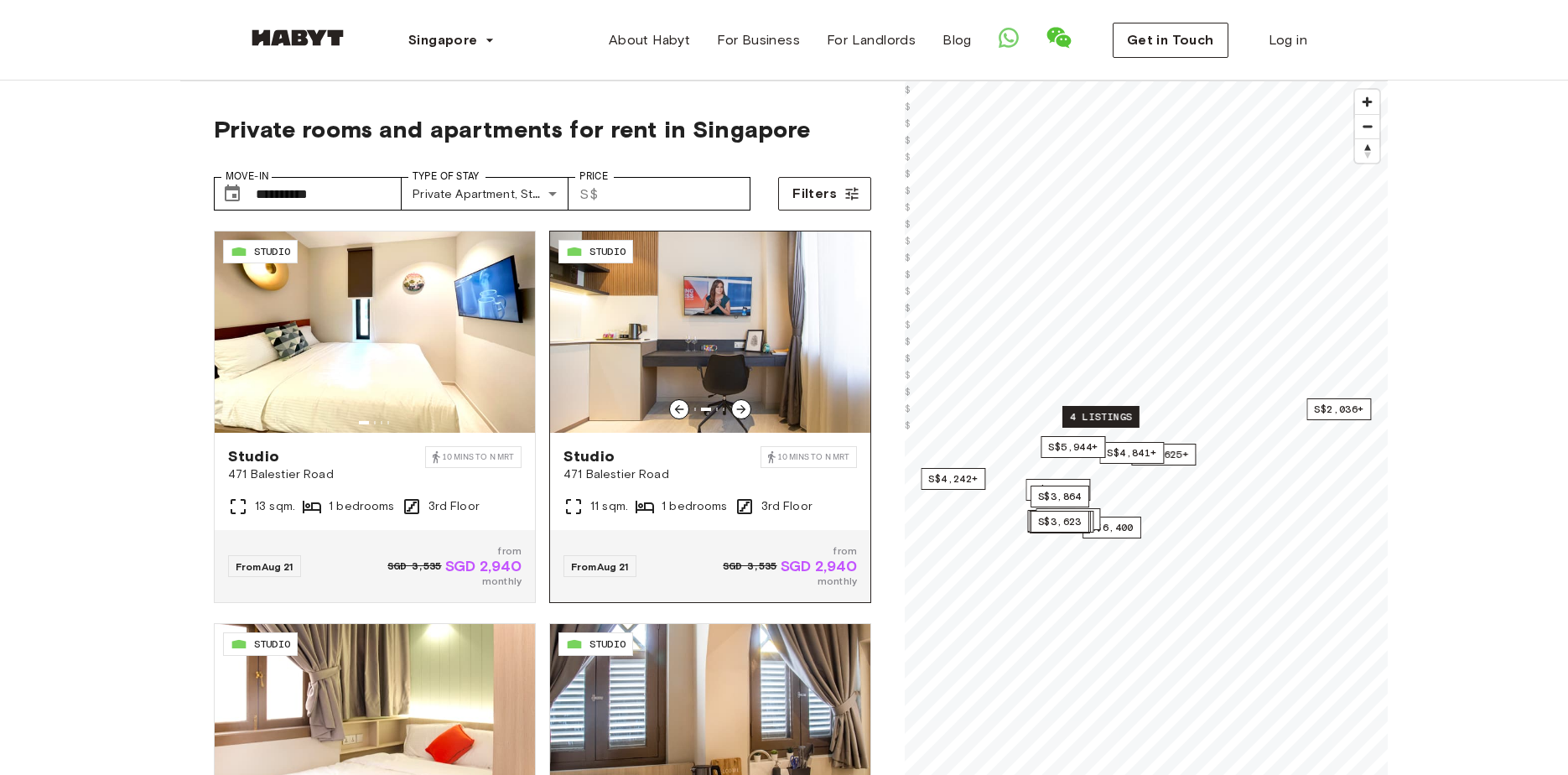 click 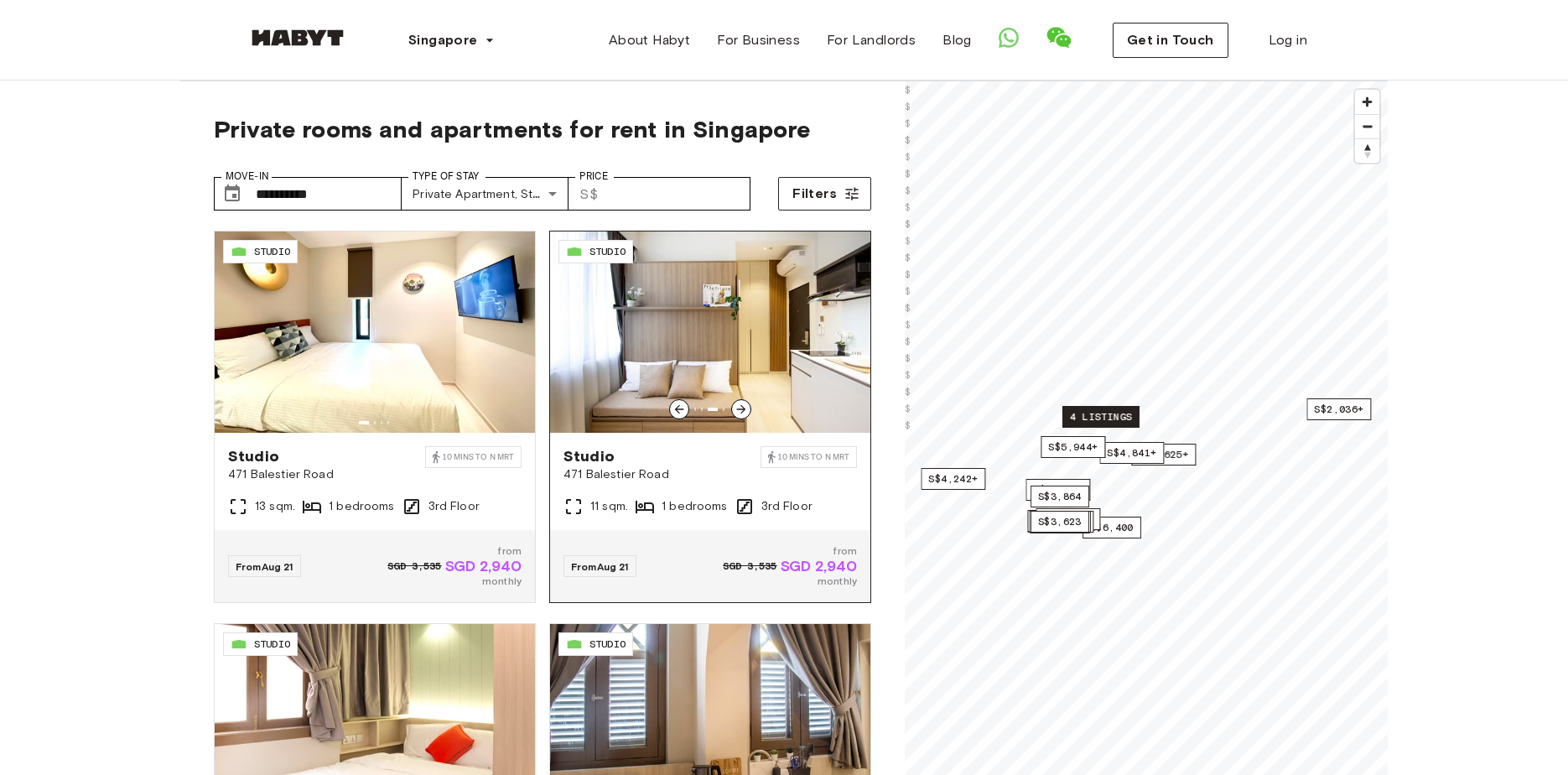 click 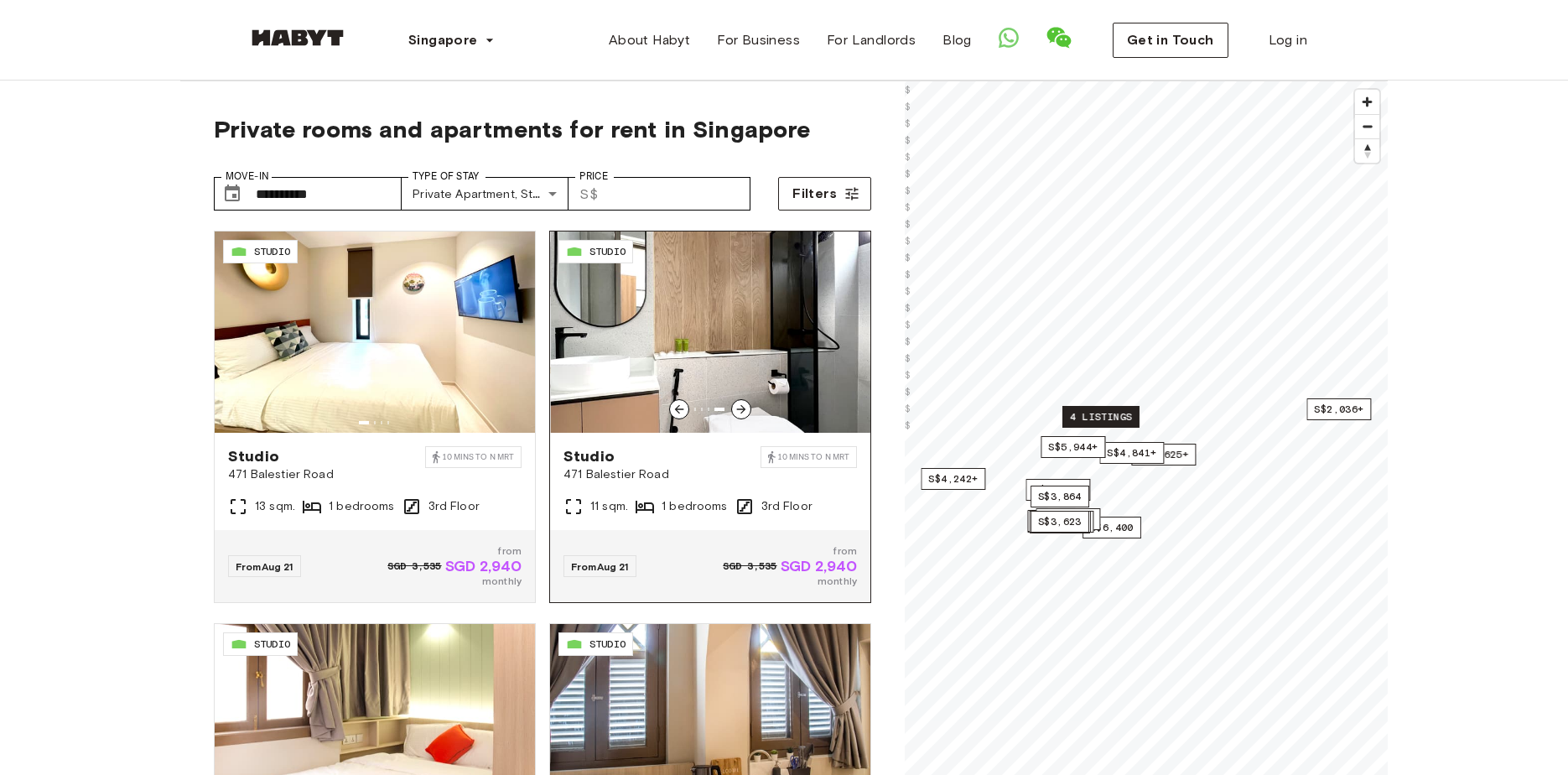 click 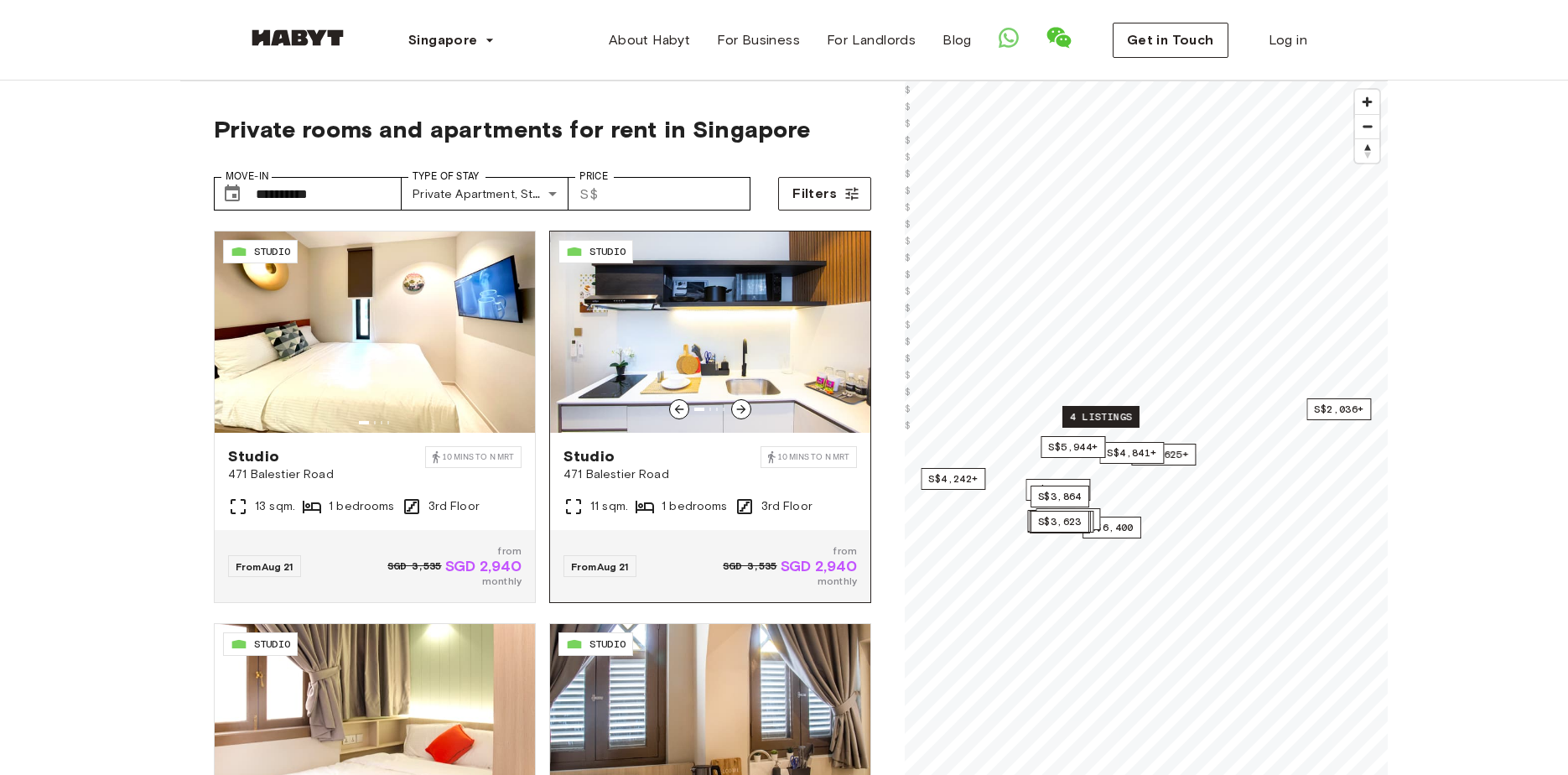 click 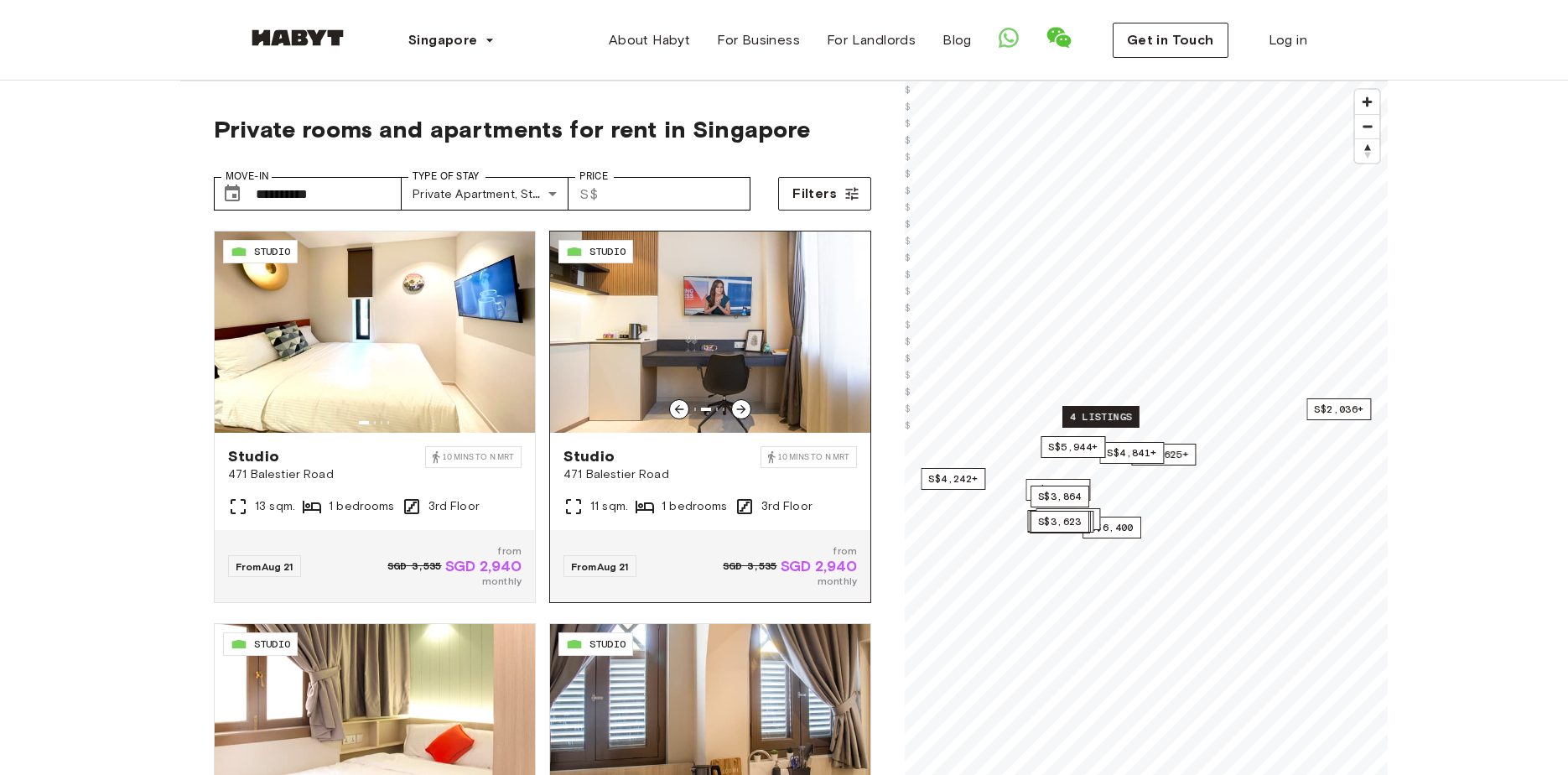 click 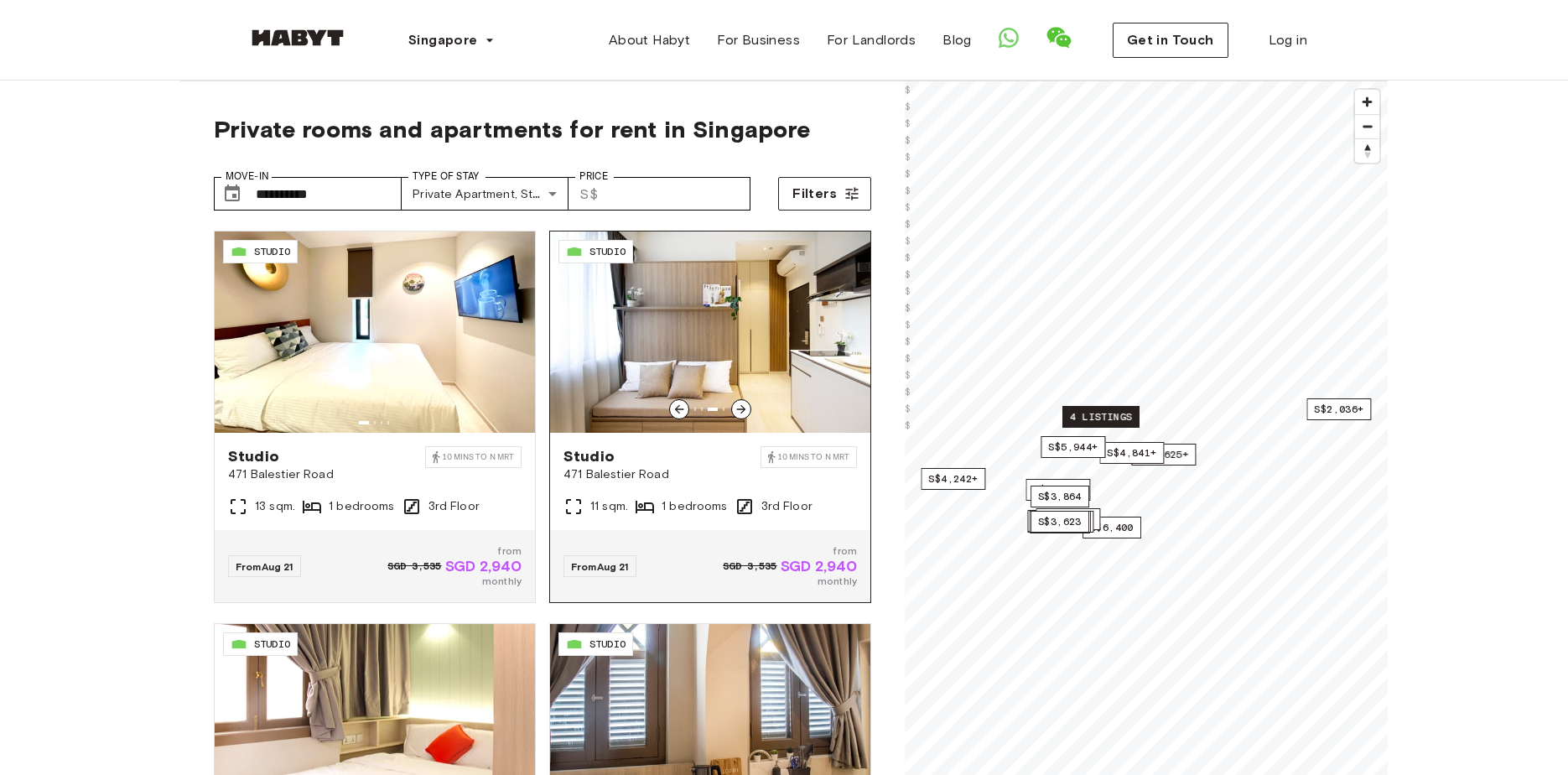 click 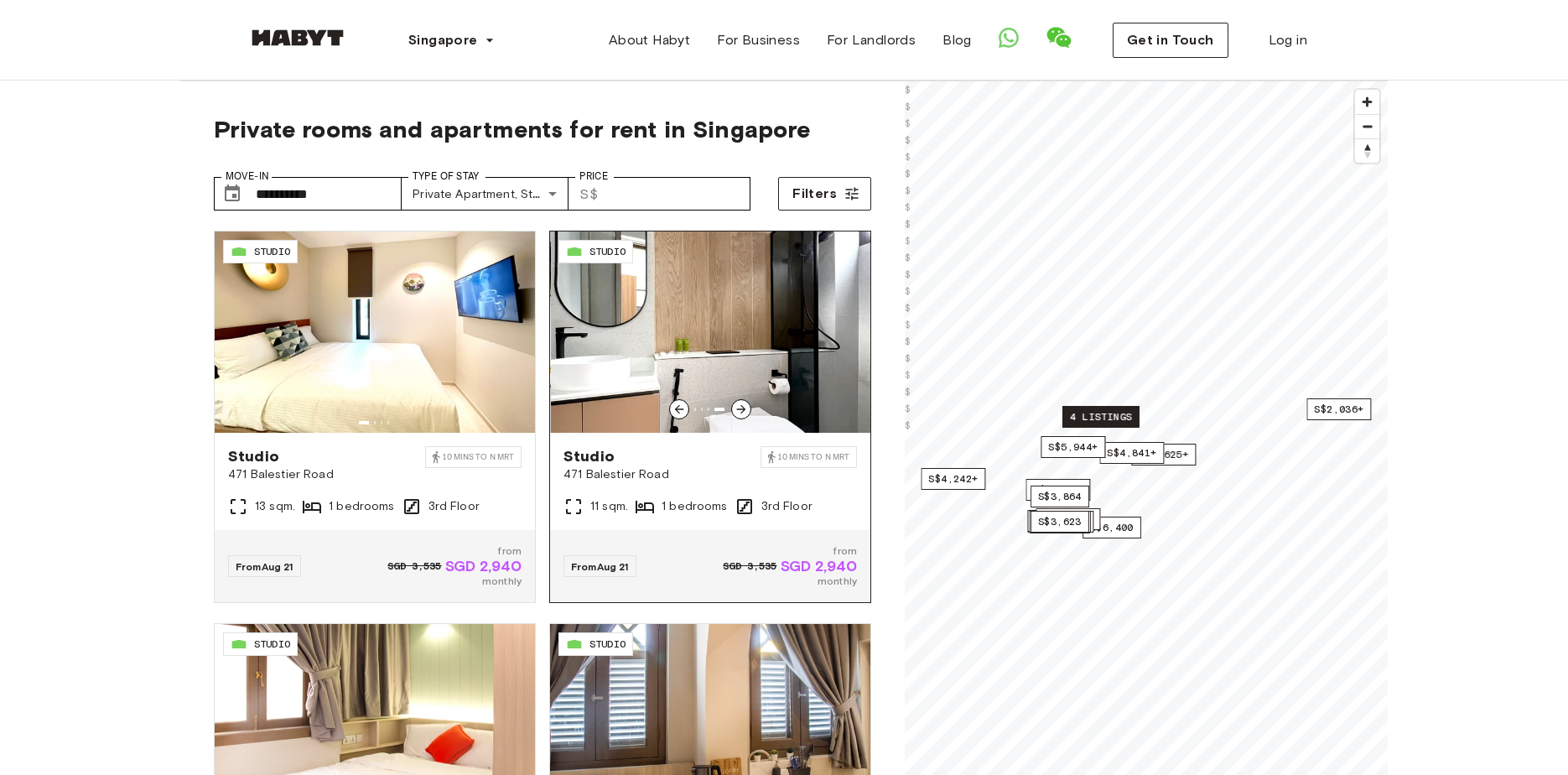 click 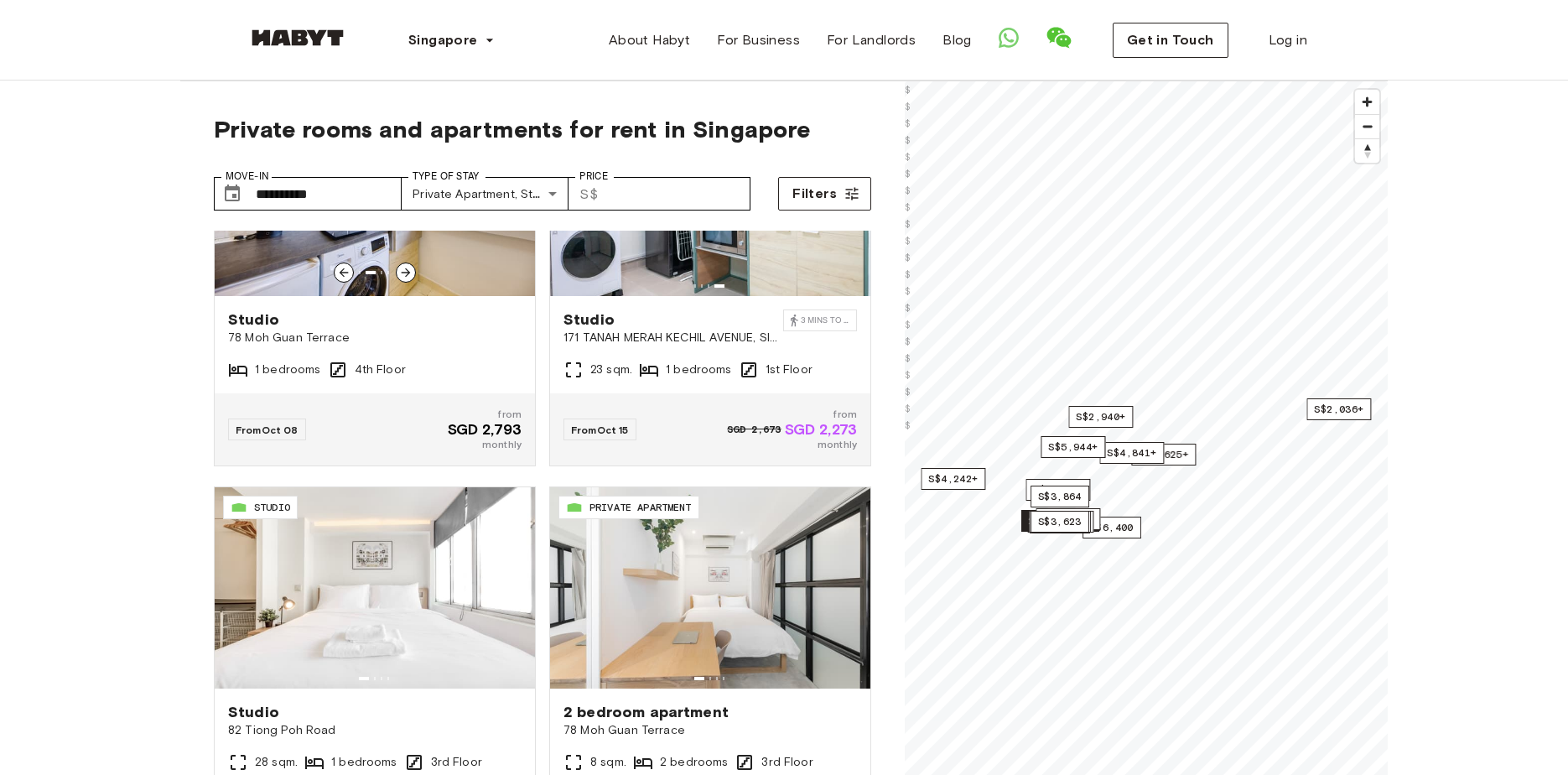 scroll, scrollTop: 2626, scrollLeft: 0, axis: vertical 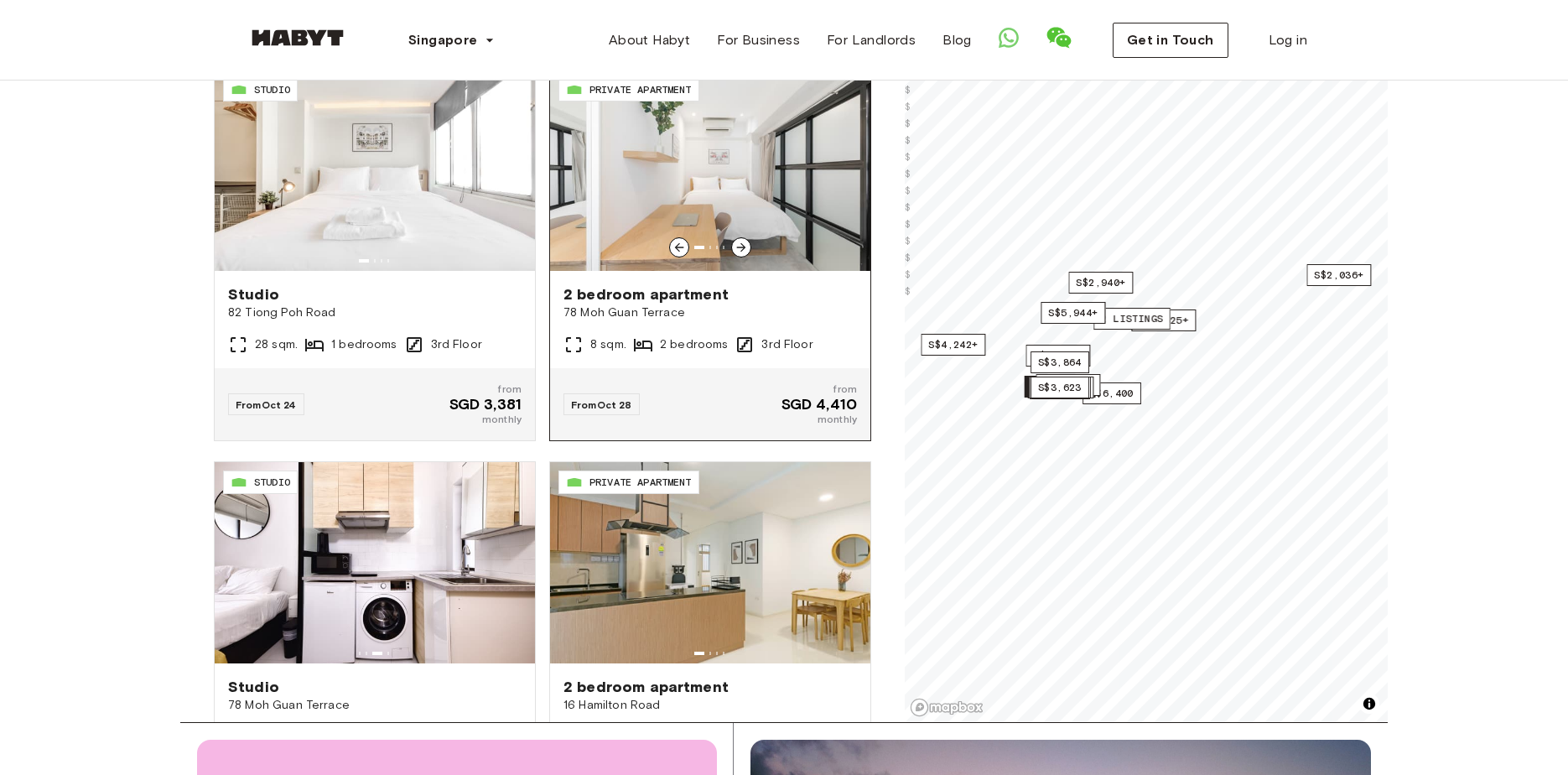 click 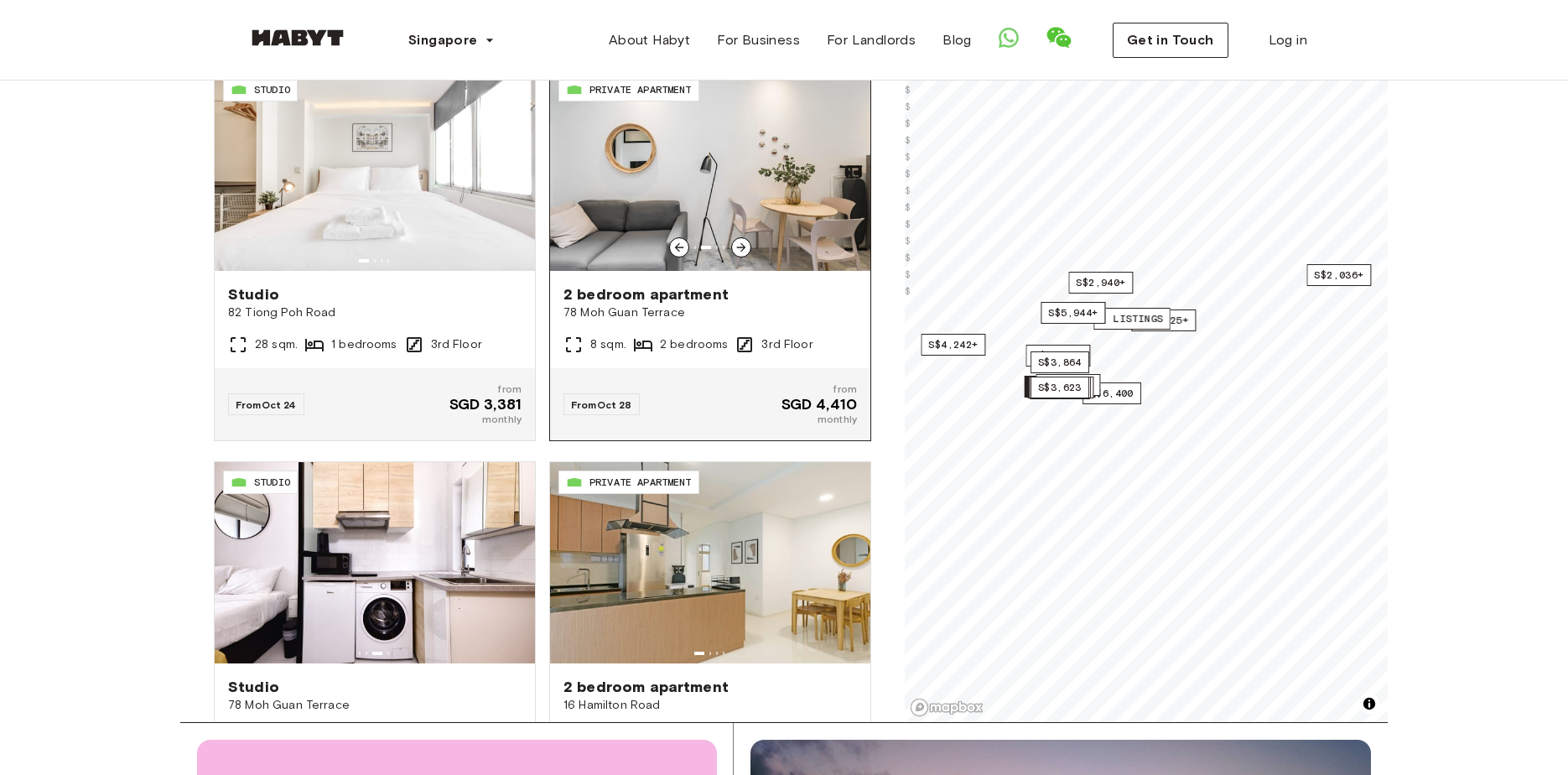 click 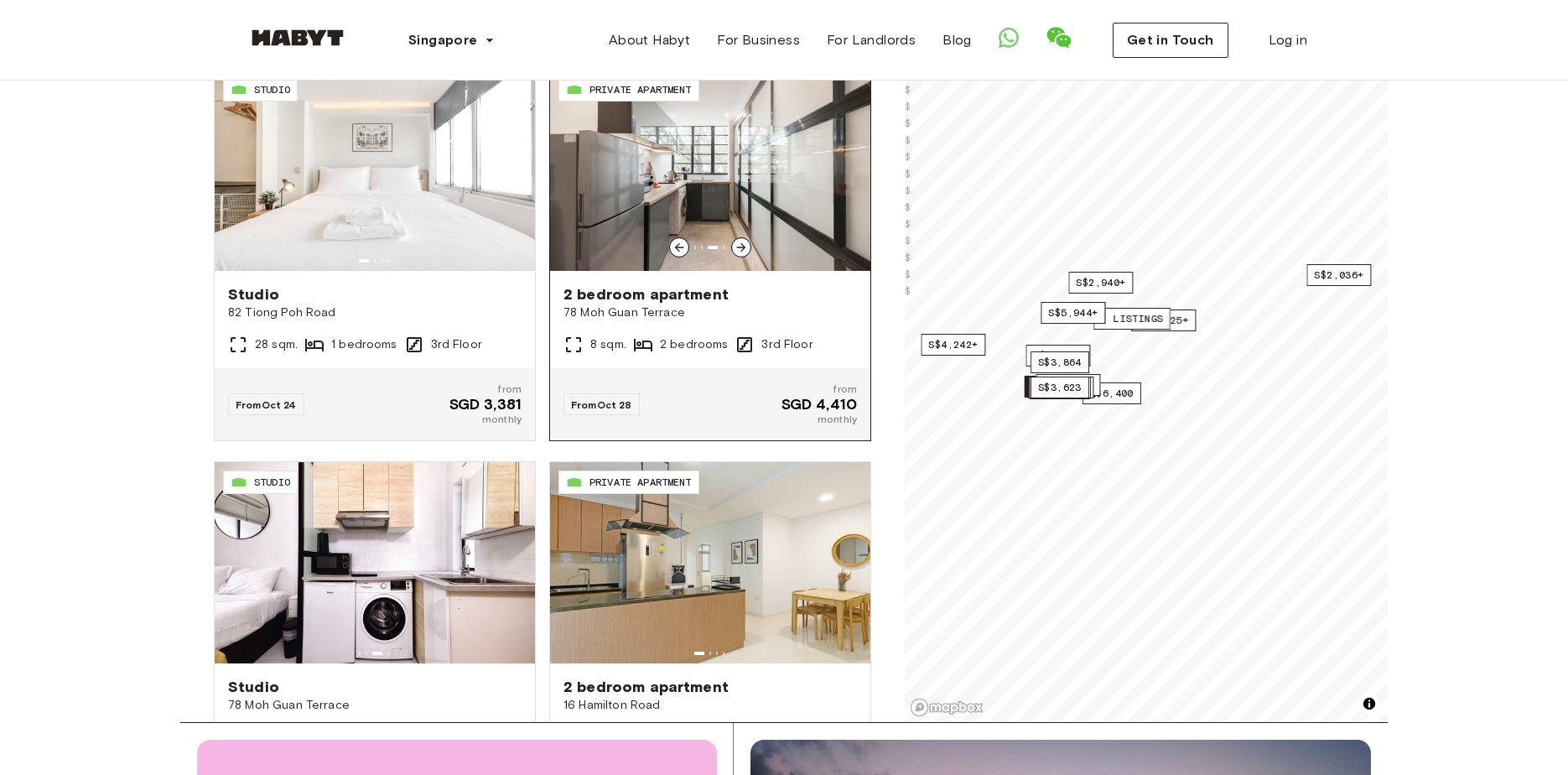 click 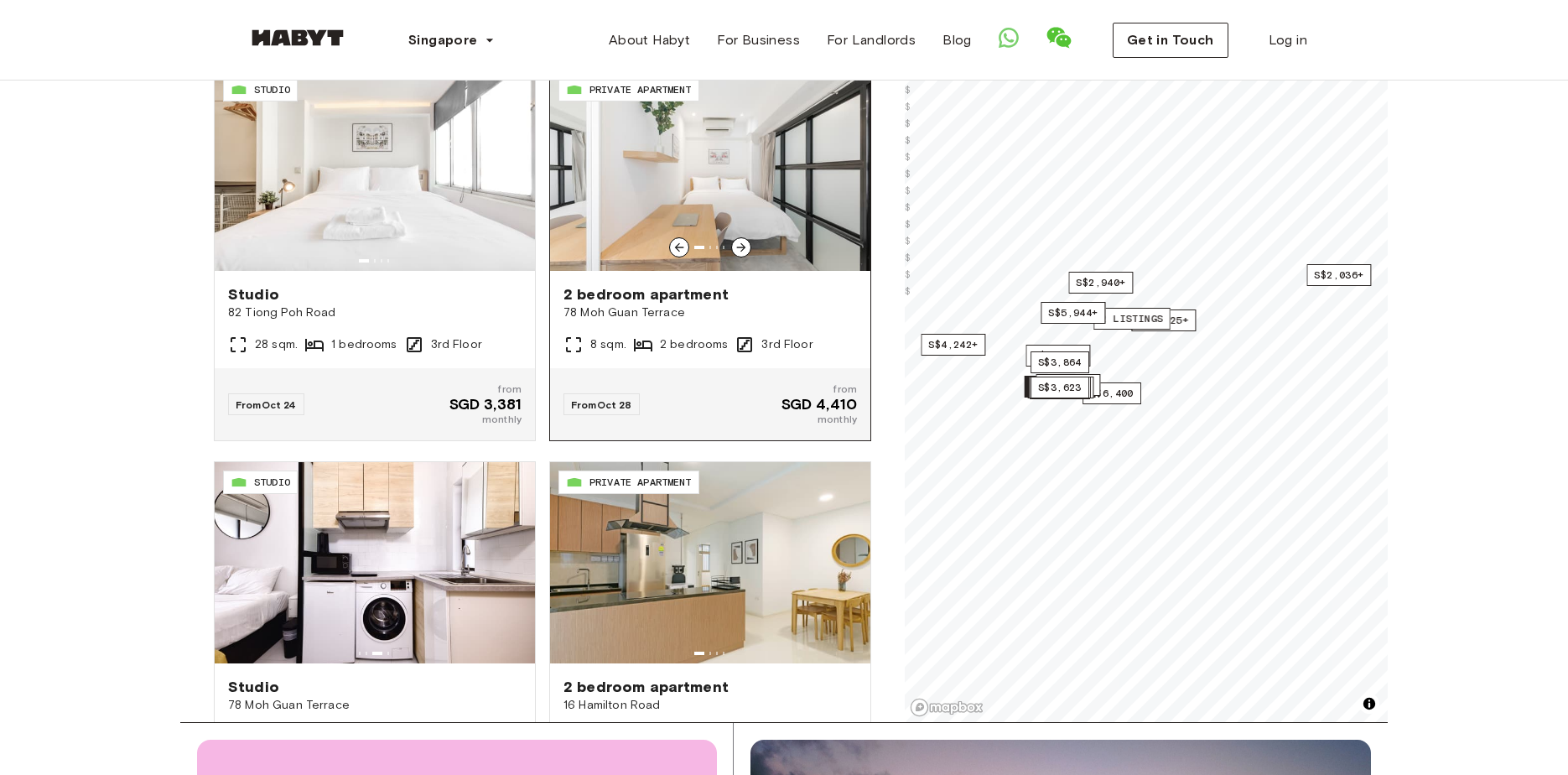 click 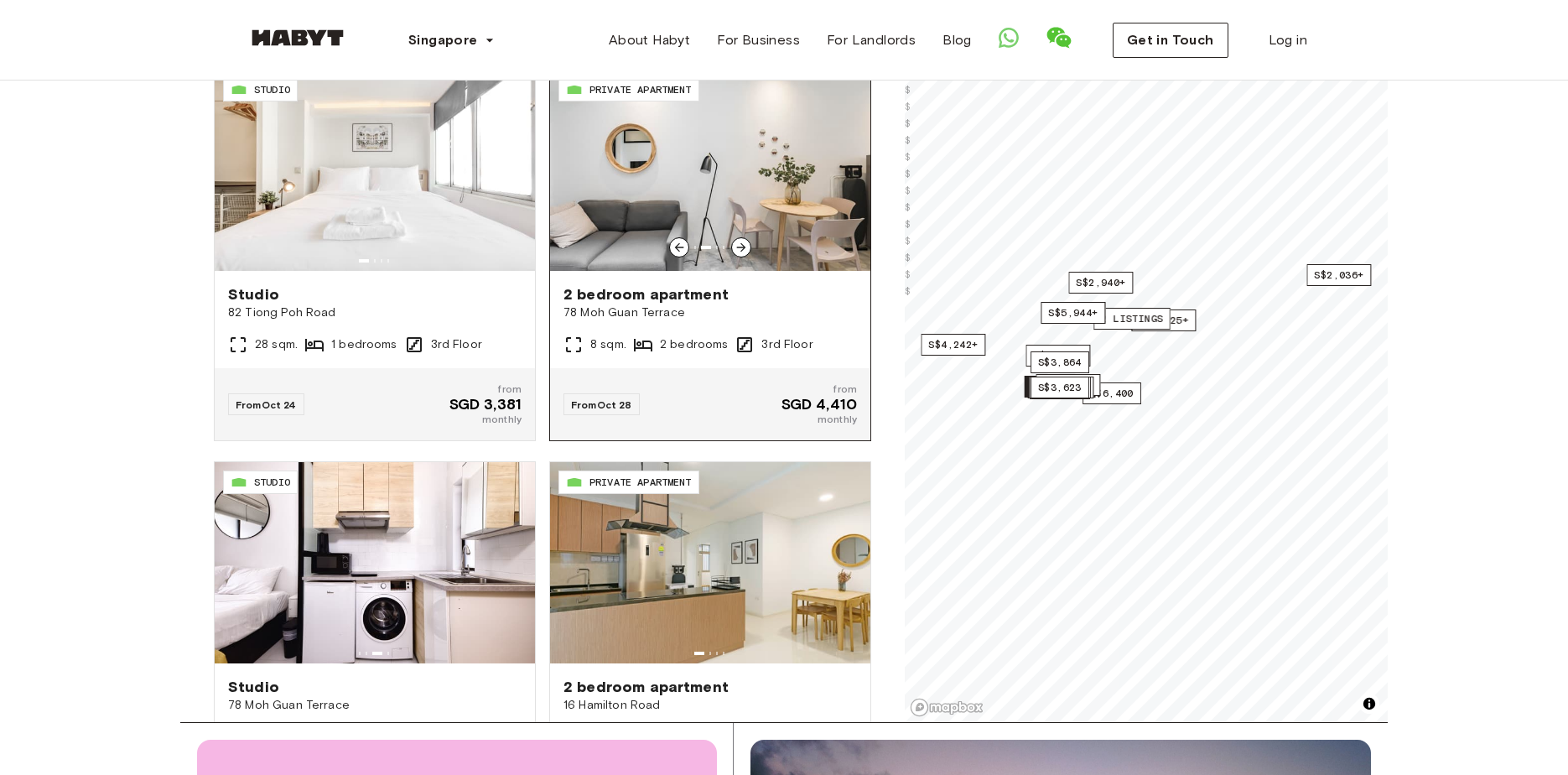 click 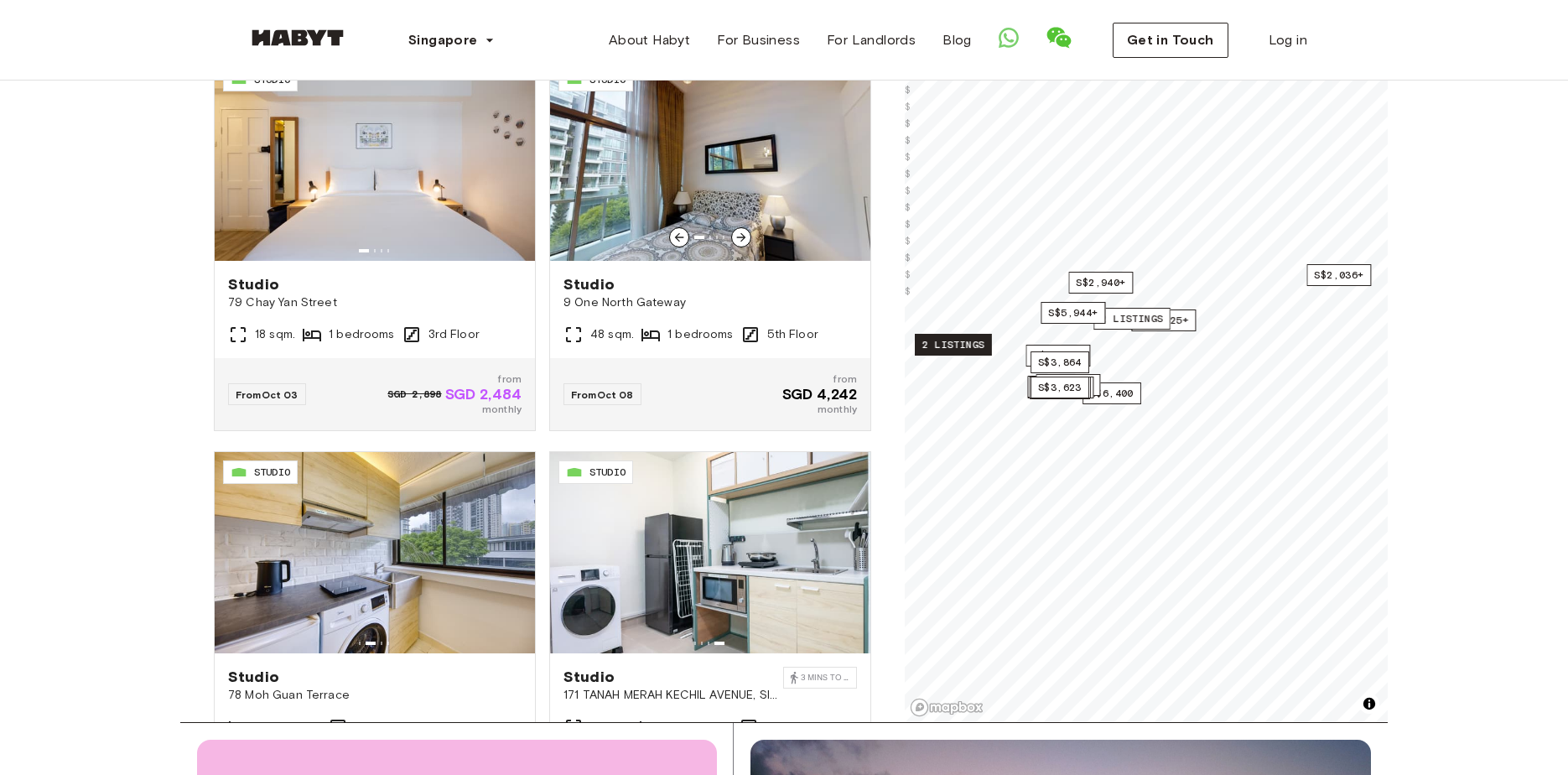 scroll, scrollTop: 1828, scrollLeft: 0, axis: vertical 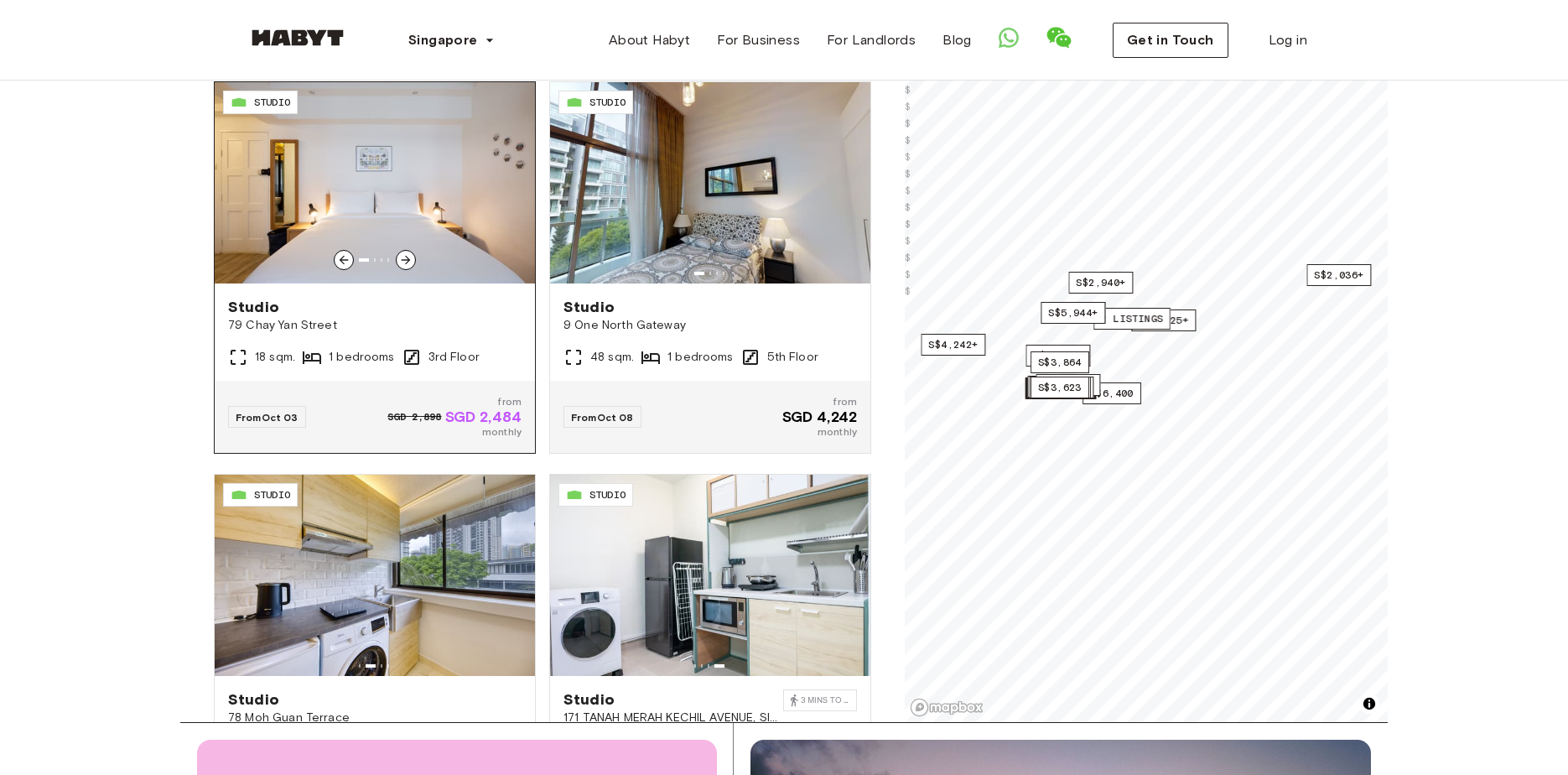 click 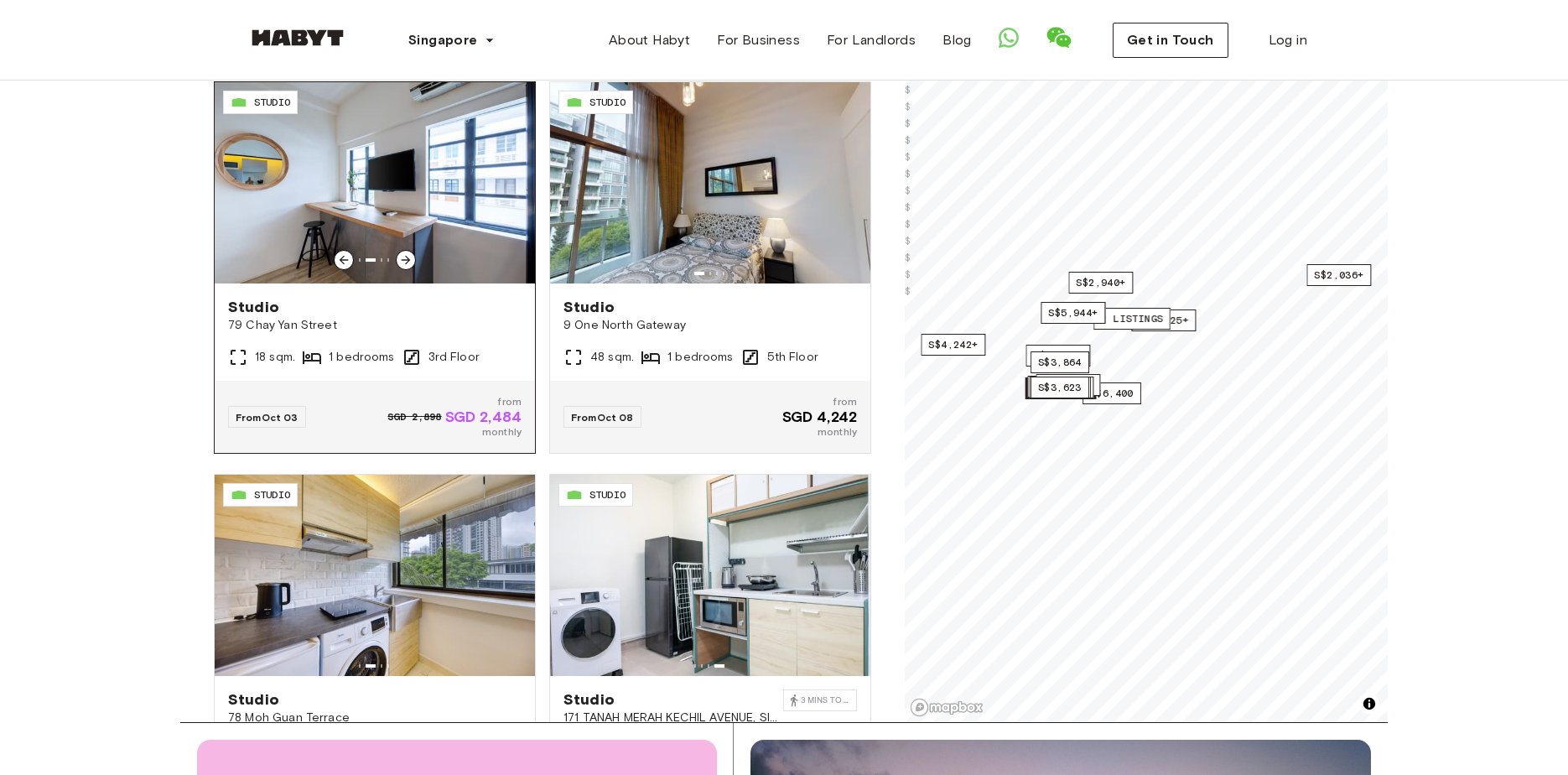 click 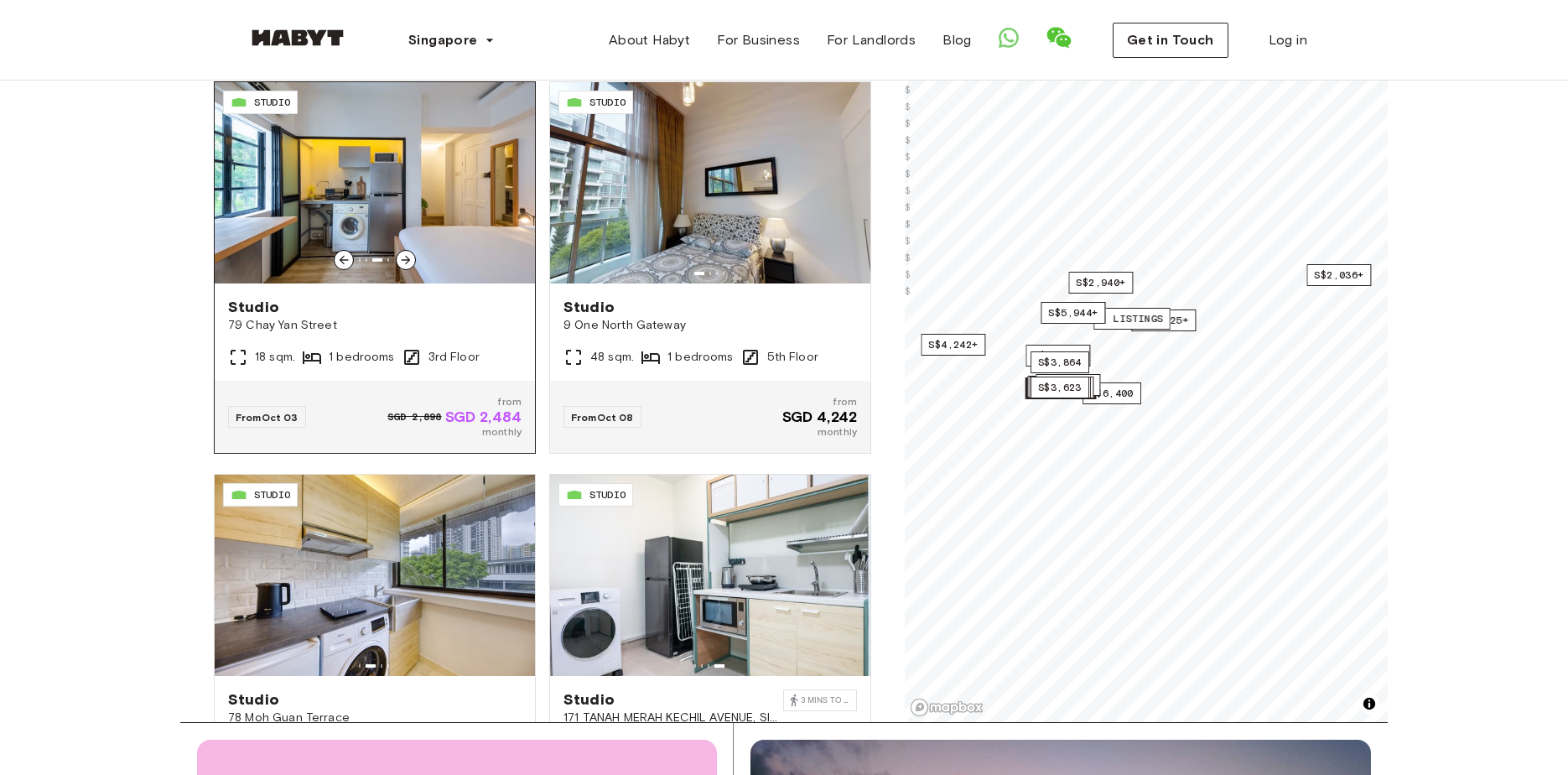 click 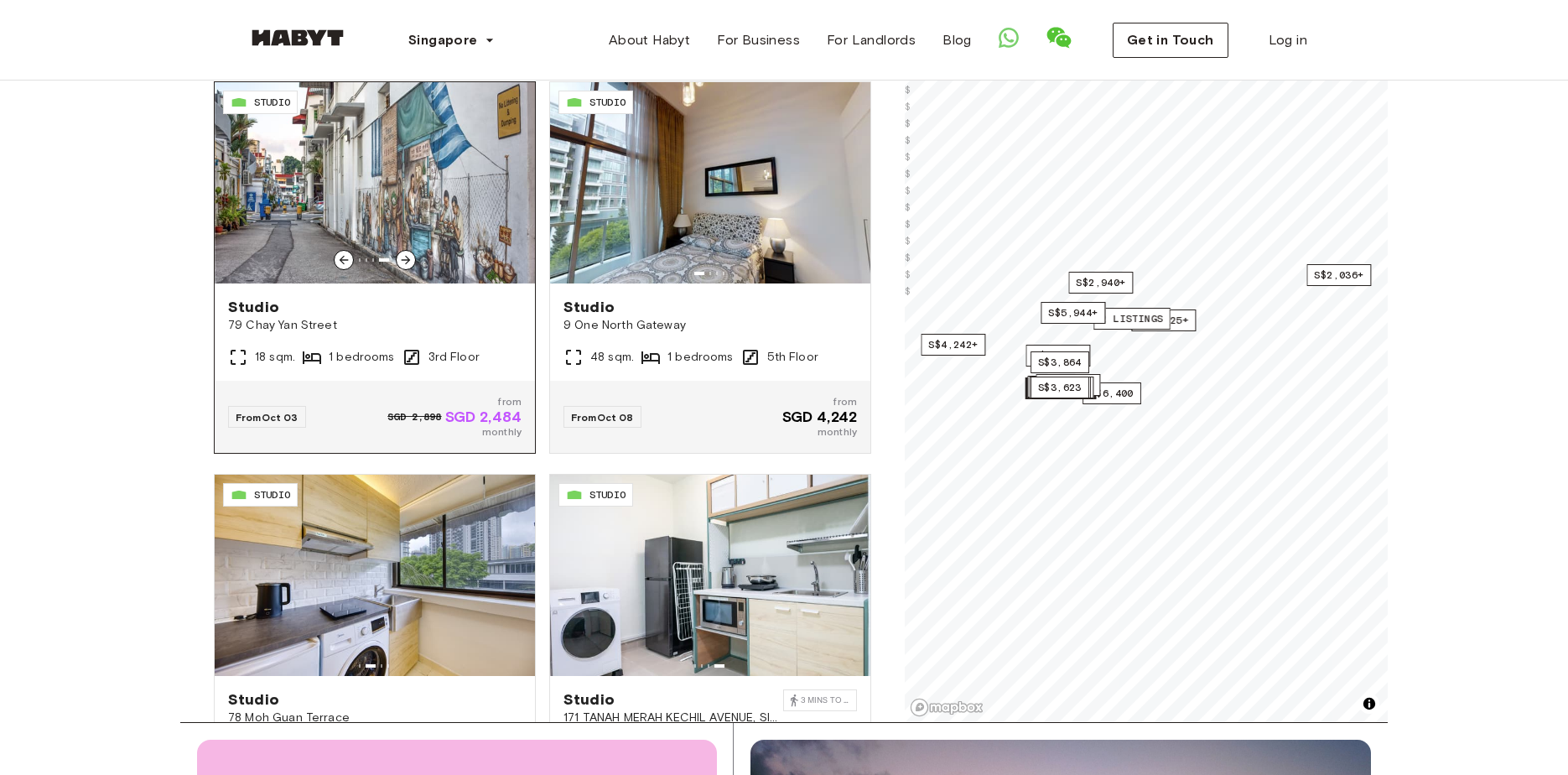 click 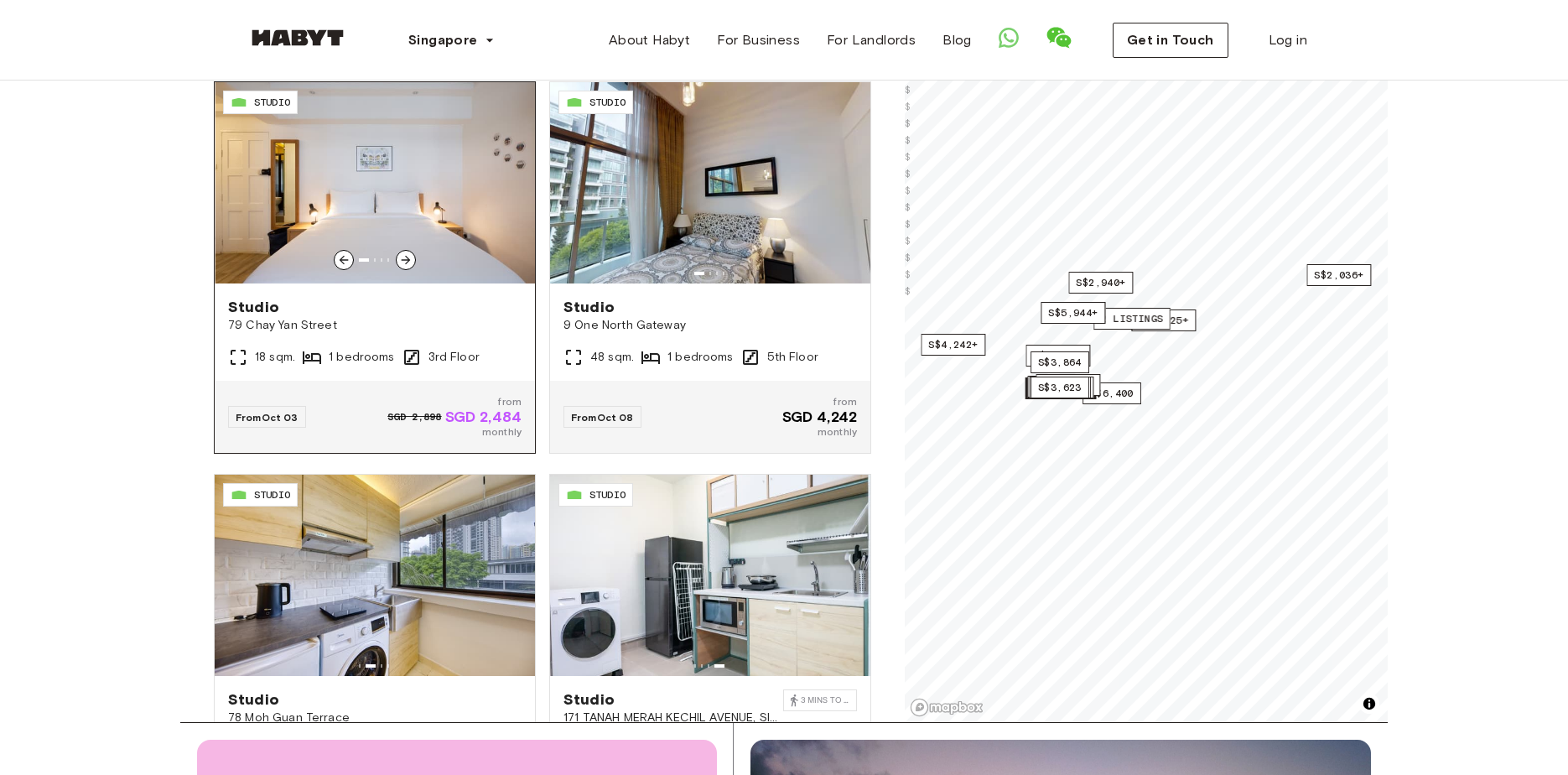 click at bounding box center [375, 183] 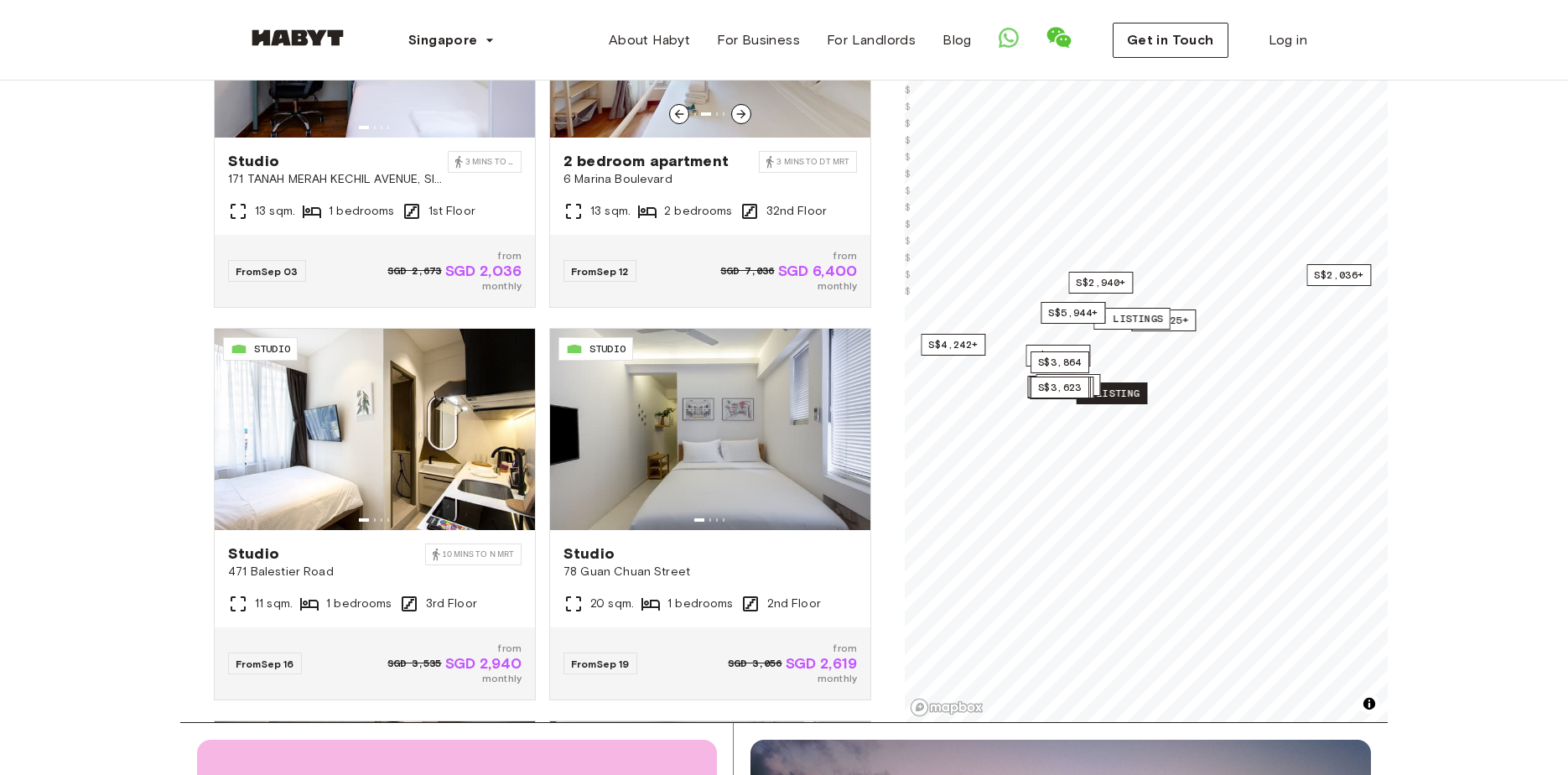 scroll, scrollTop: 882, scrollLeft: 0, axis: vertical 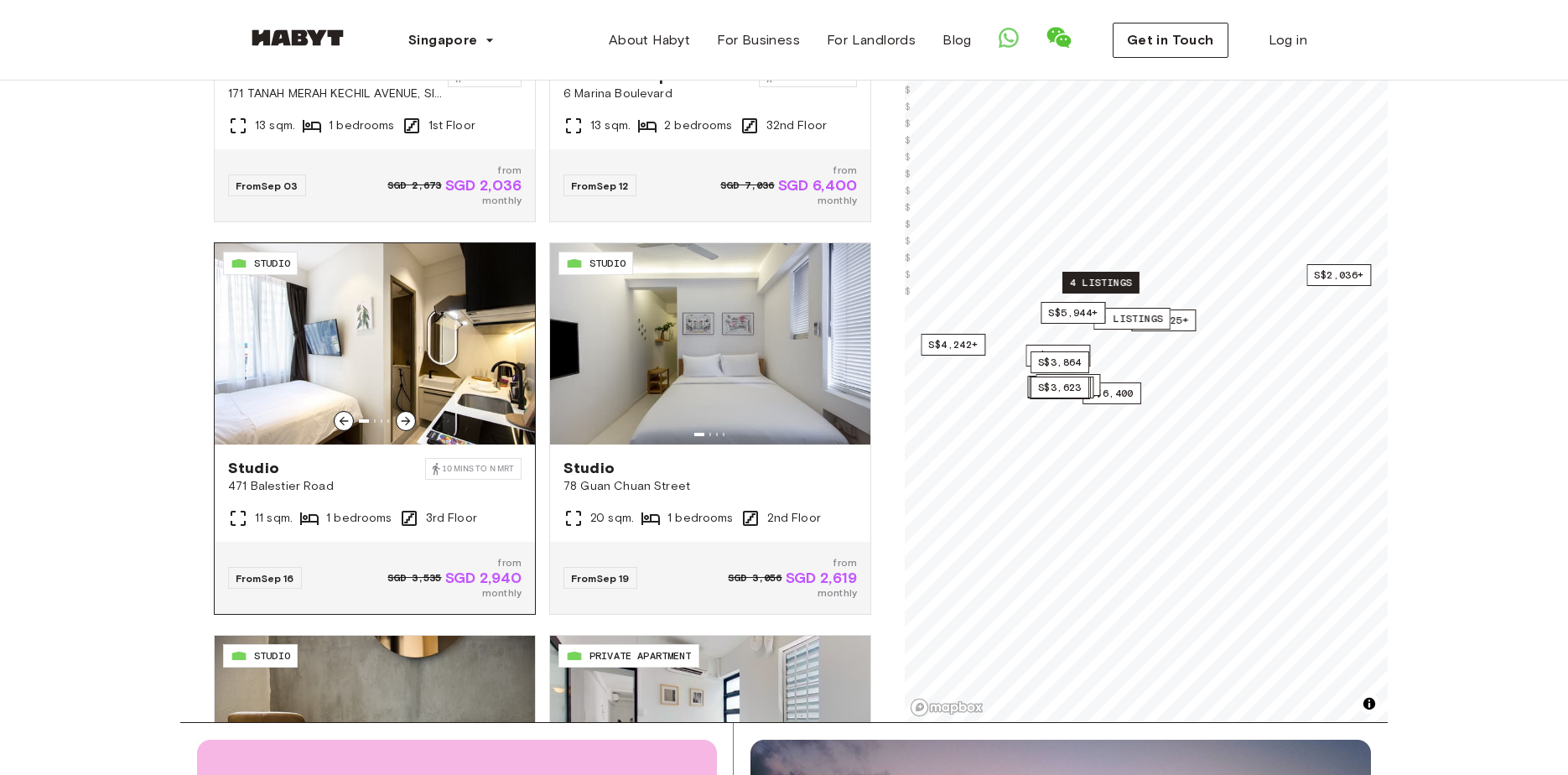click at bounding box center [406, 421] 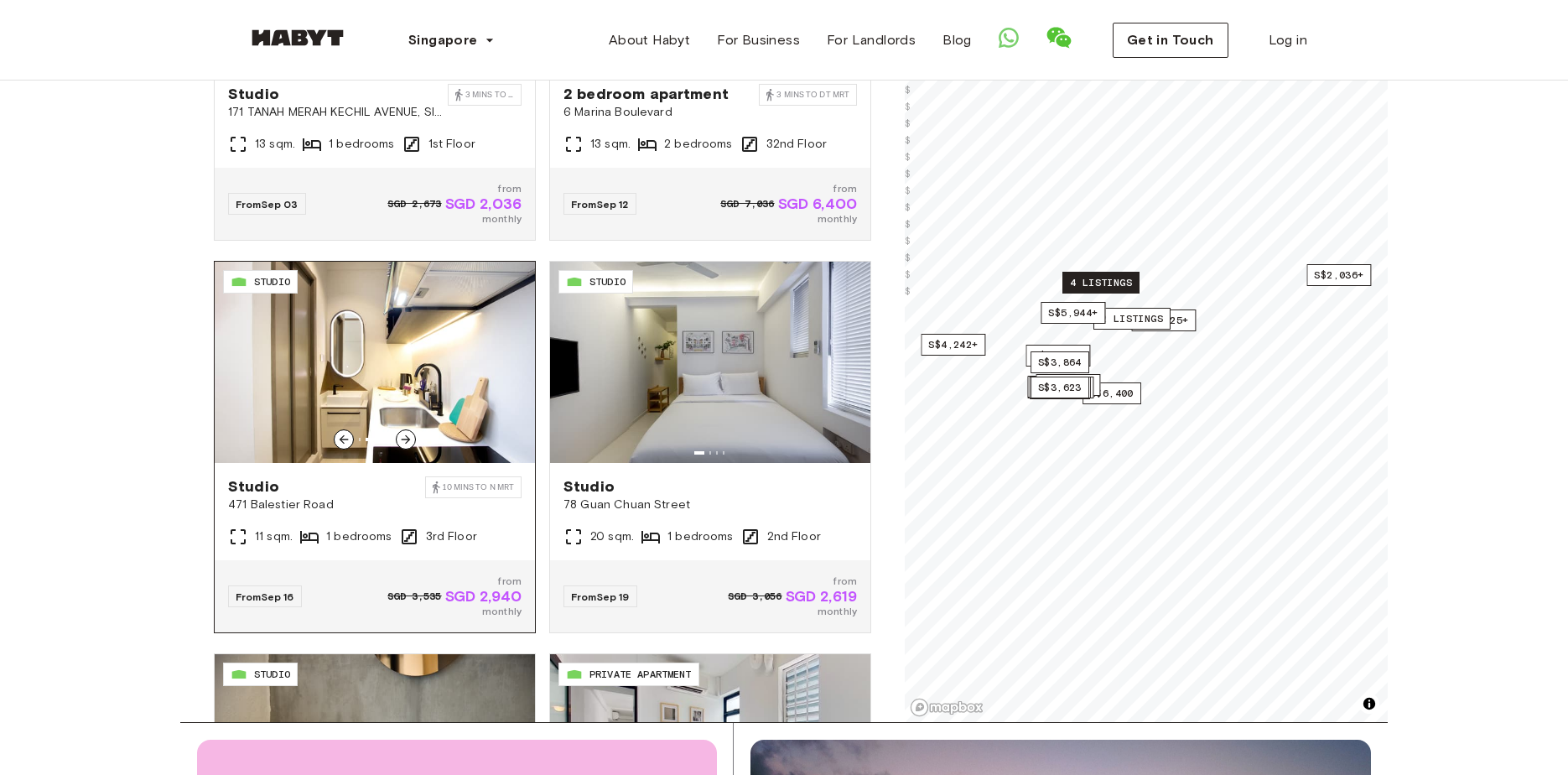 scroll, scrollTop: 873, scrollLeft: 0, axis: vertical 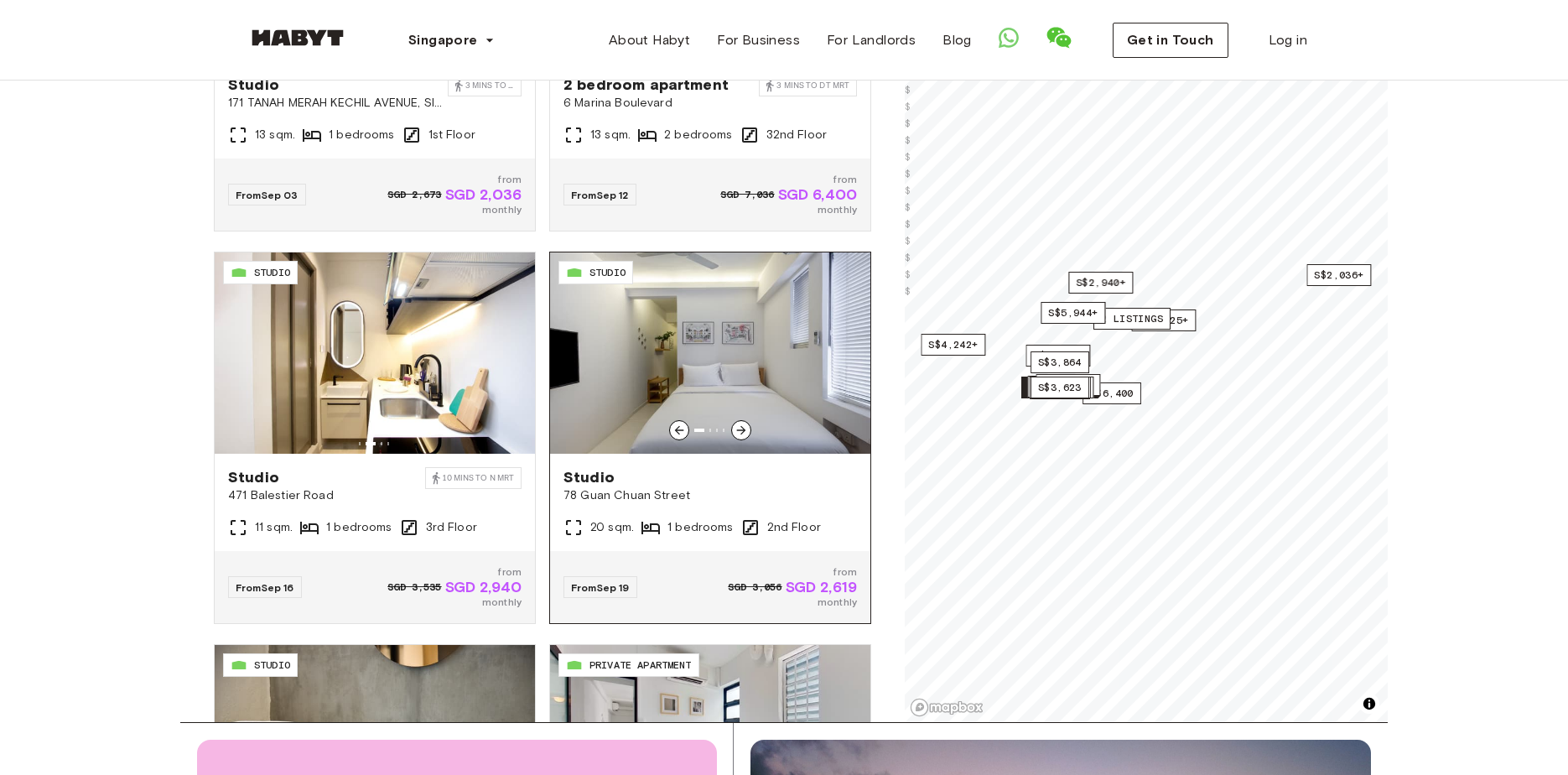 click at bounding box center [710, 353] 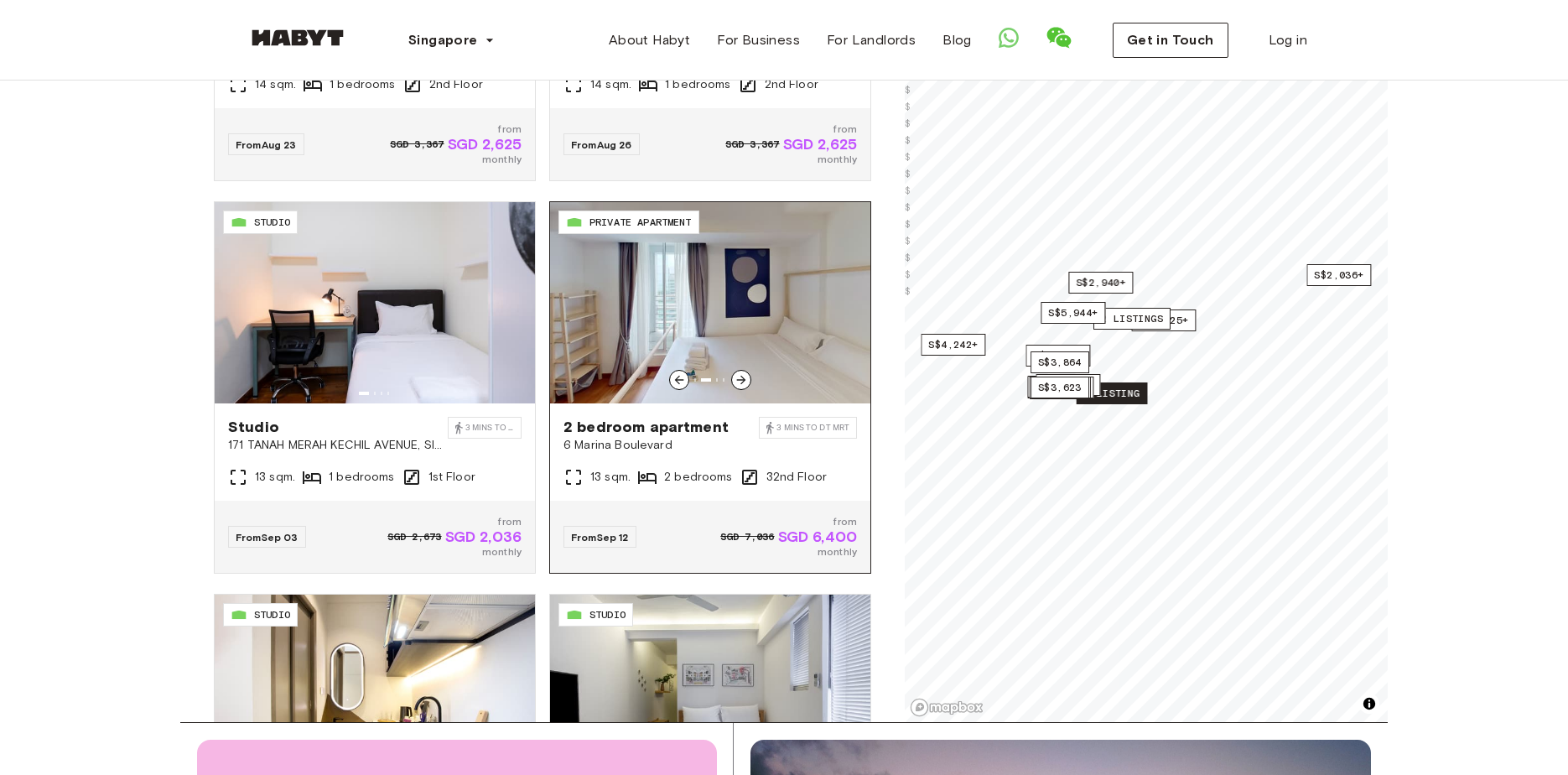 scroll, scrollTop: 0, scrollLeft: 0, axis: both 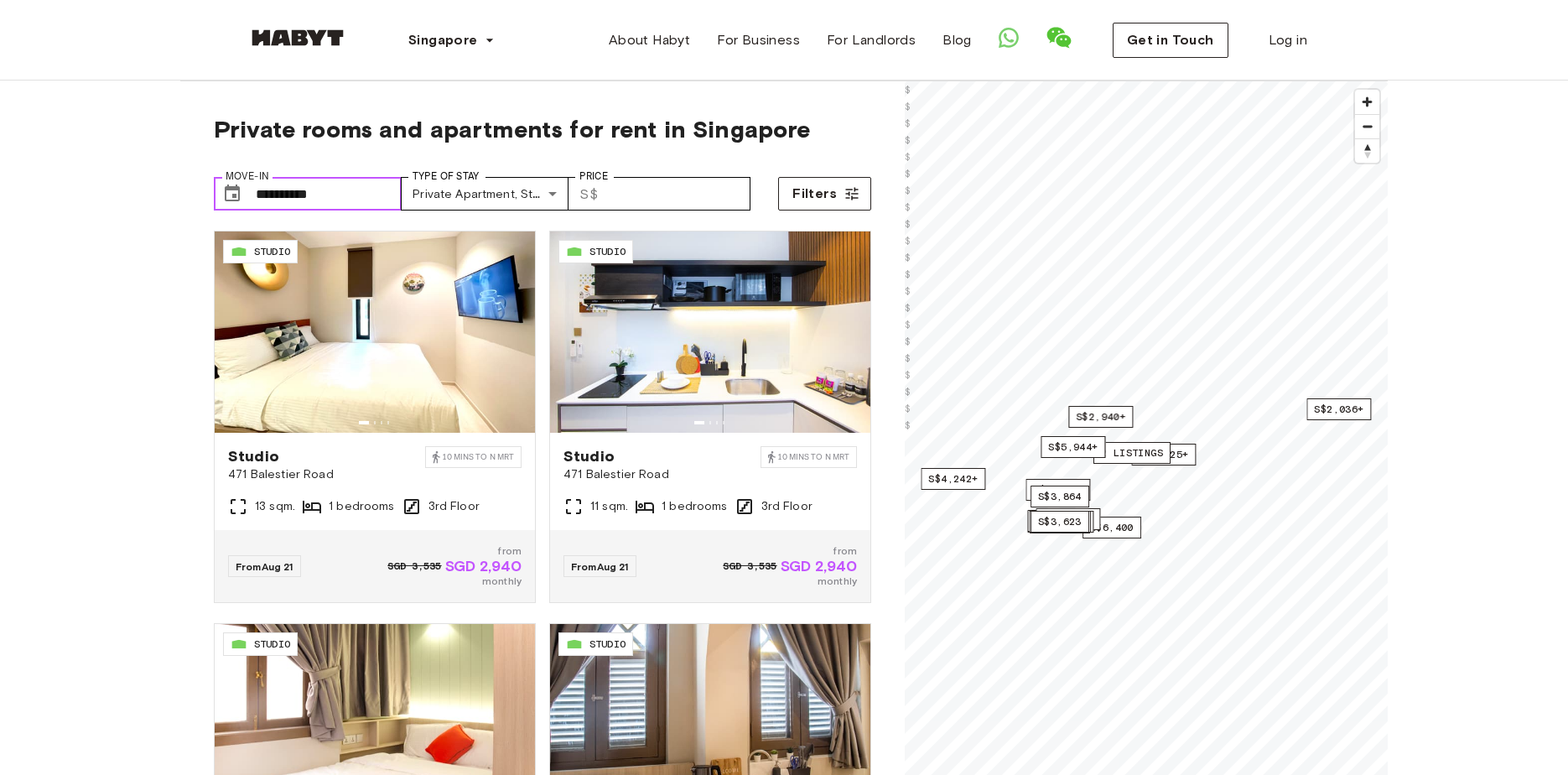 click on "**********" at bounding box center [329, 194] 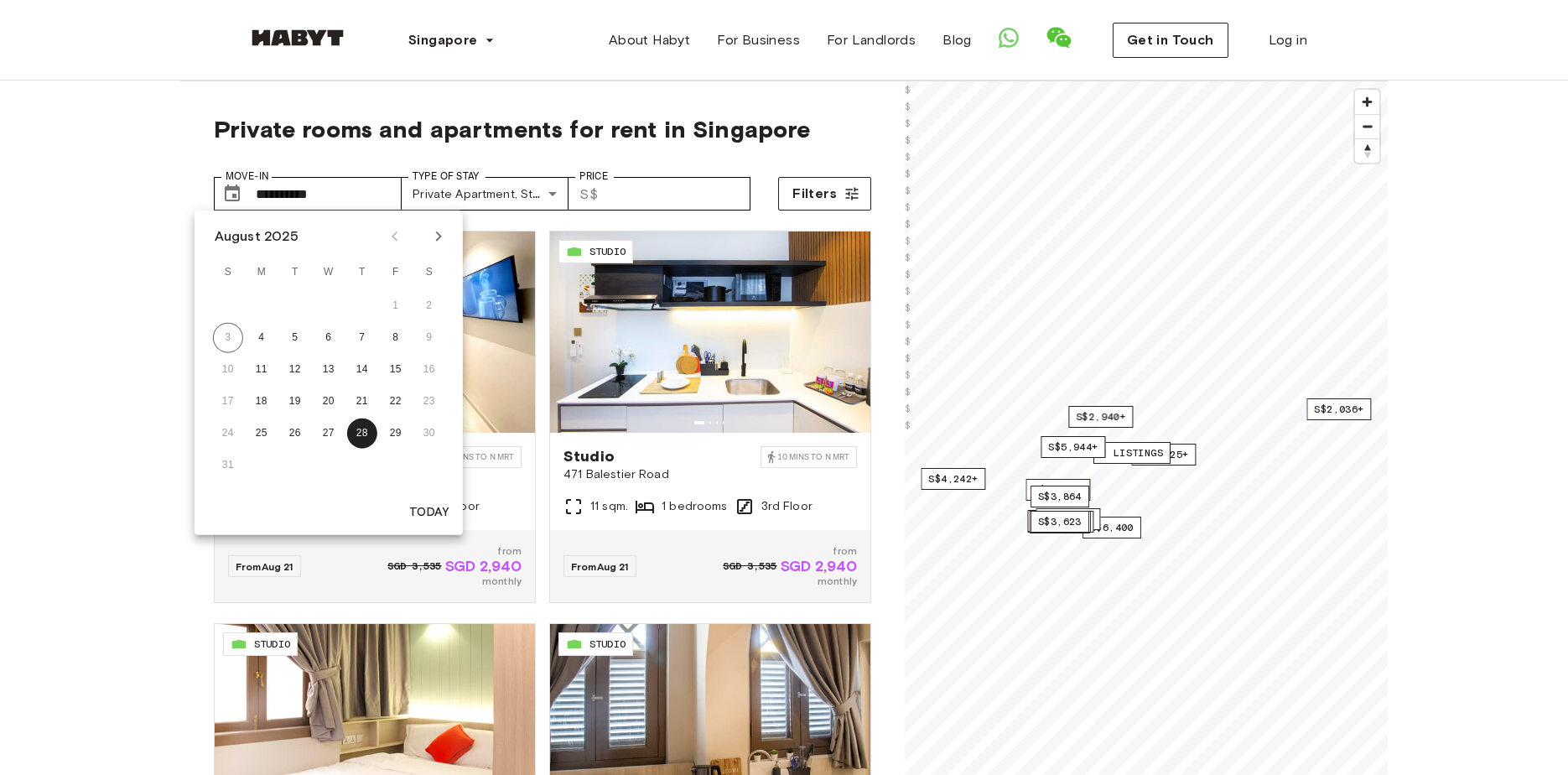 click 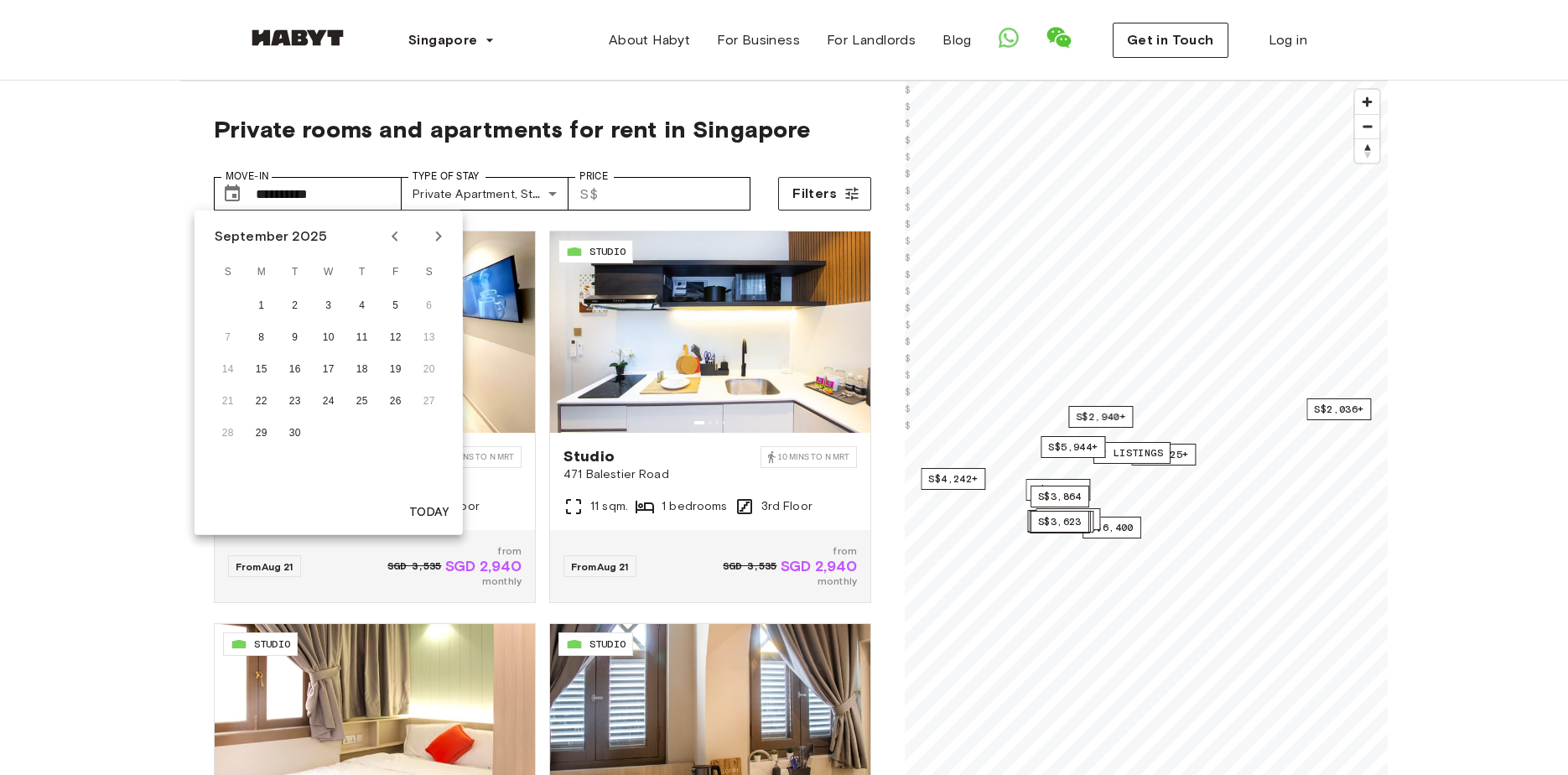 click on "1 2 3 4 5 6" at bounding box center [329, 306] 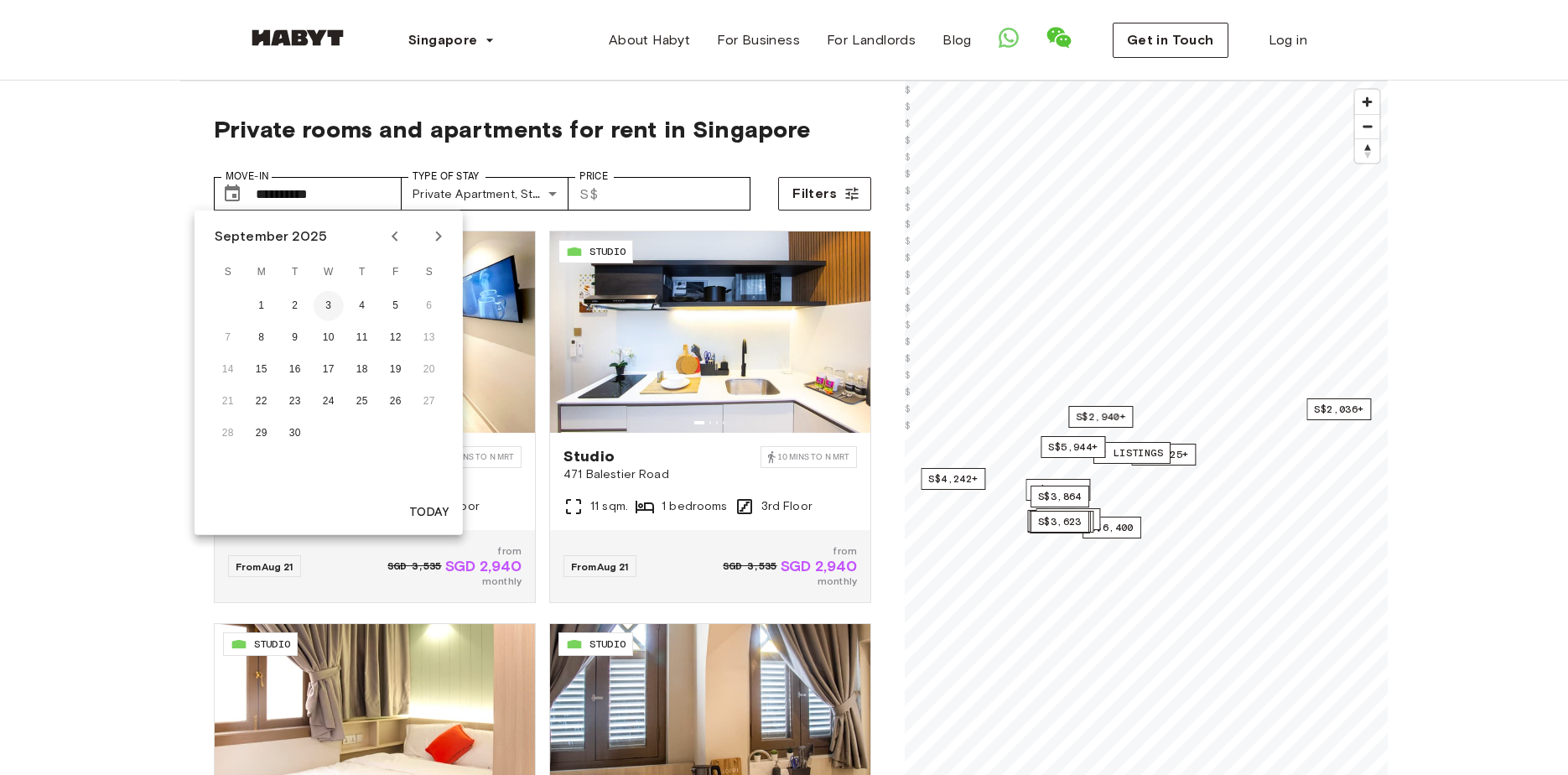 click on "3" at bounding box center [329, 306] 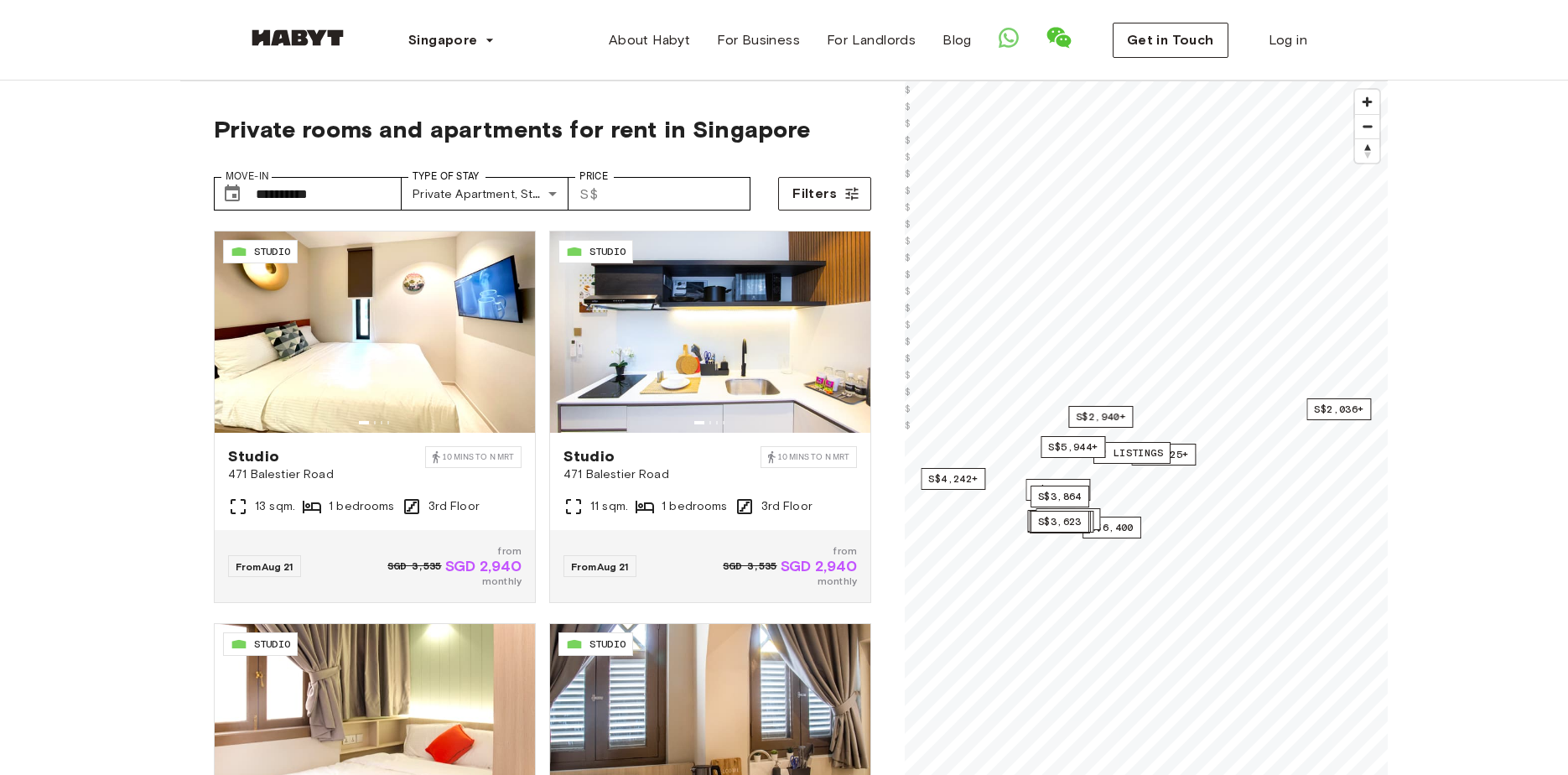 click on "**********" at bounding box center [543, 187] 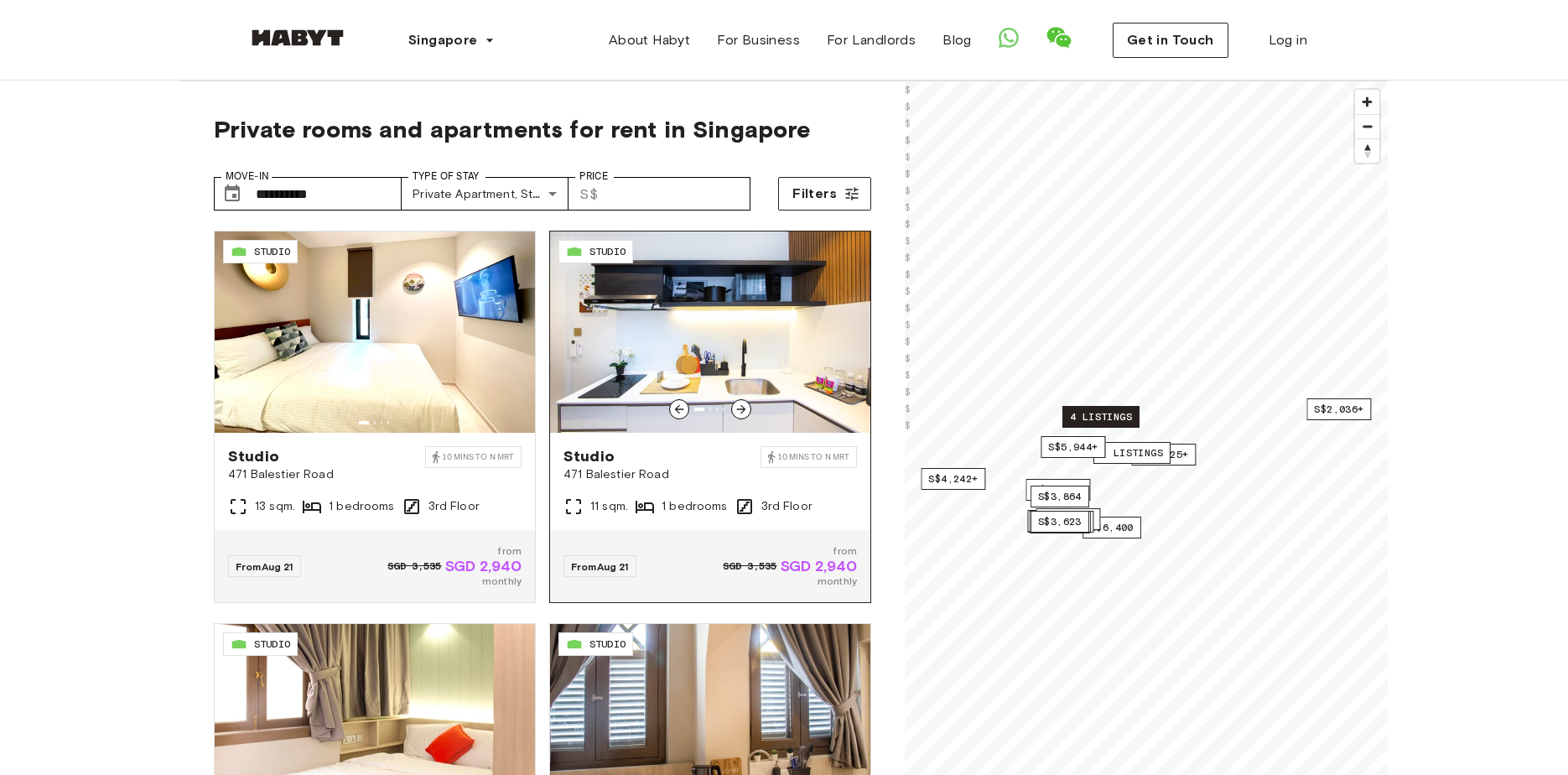 click 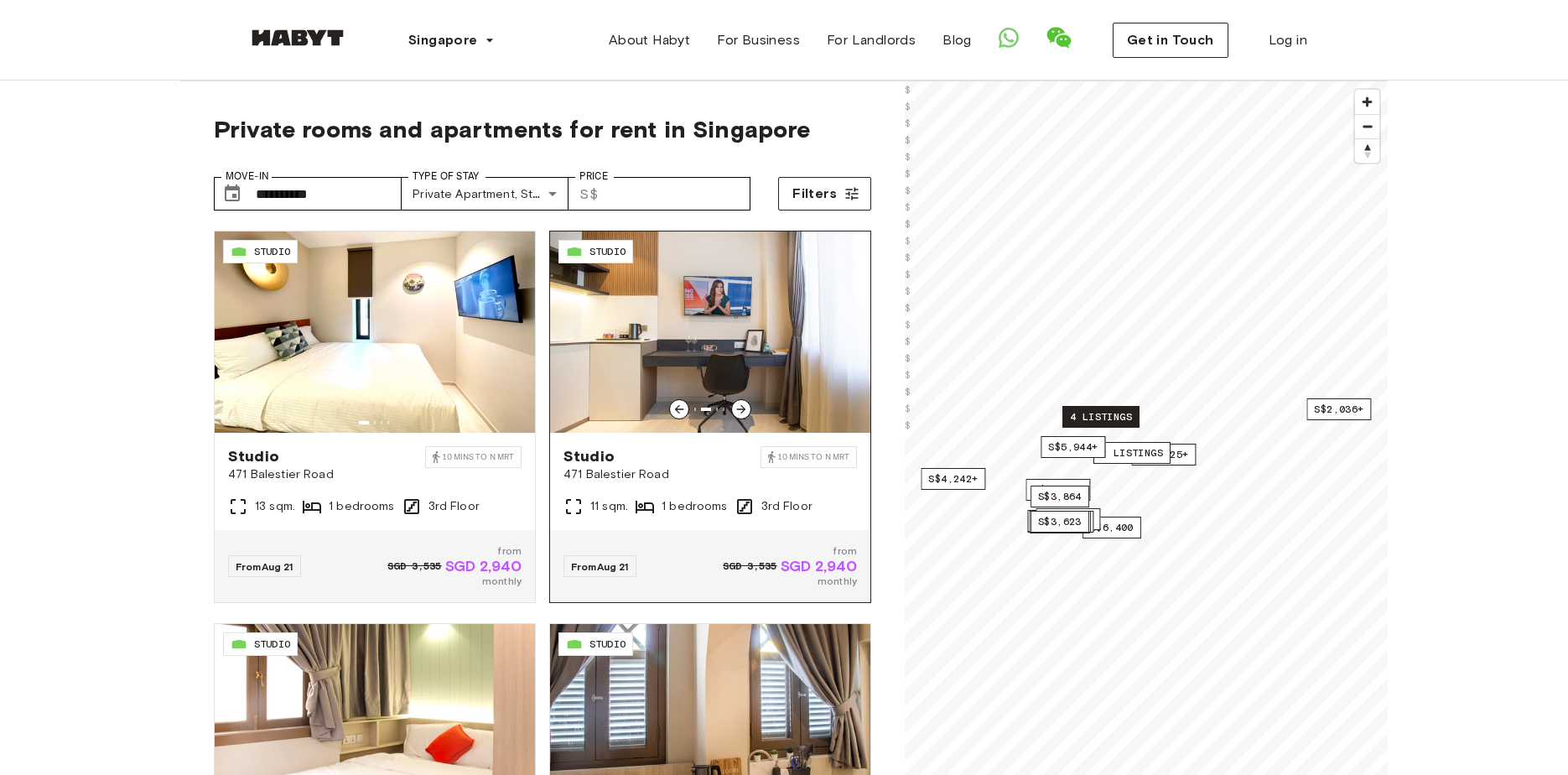click 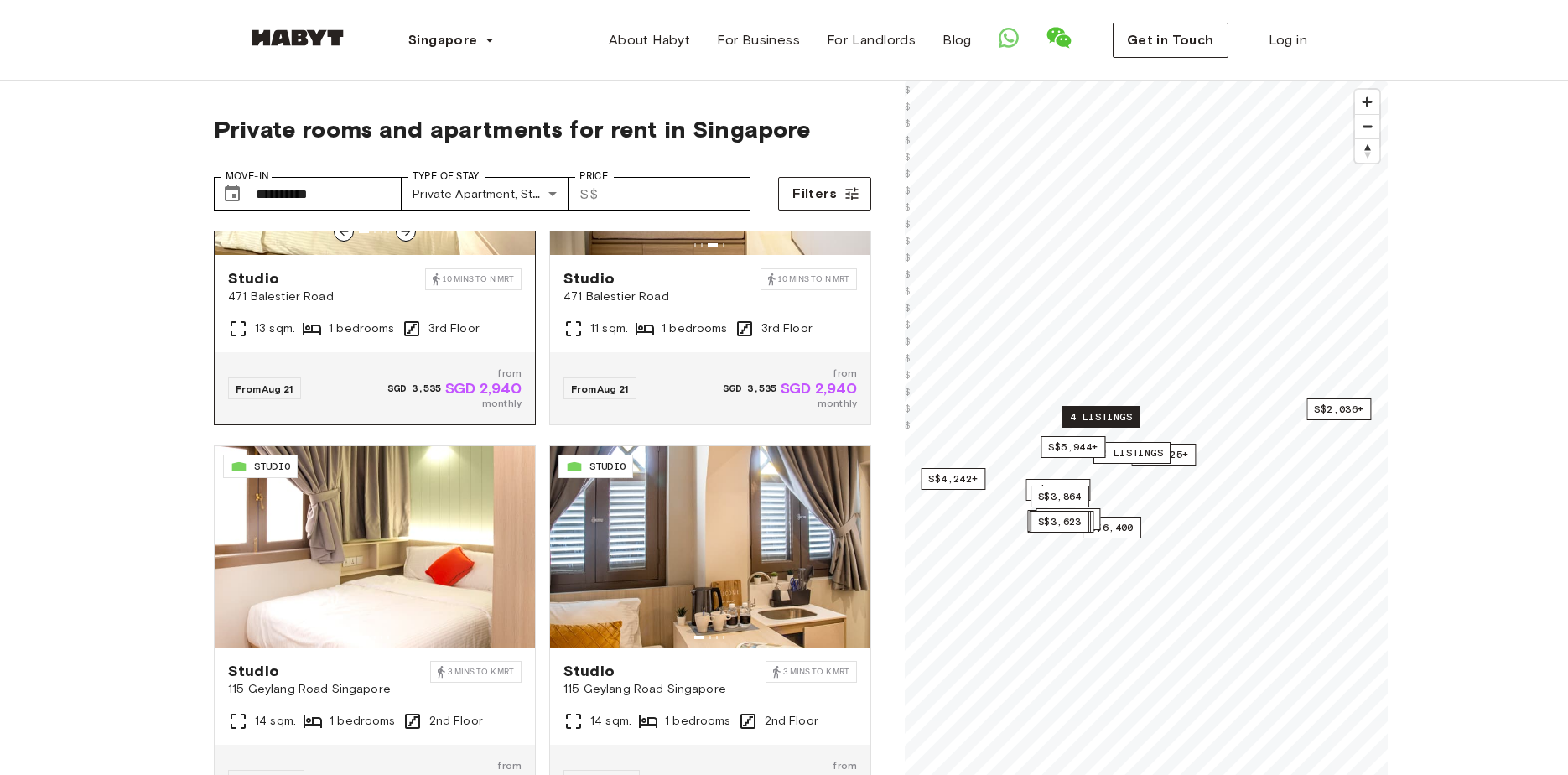 scroll, scrollTop: 0, scrollLeft: 0, axis: both 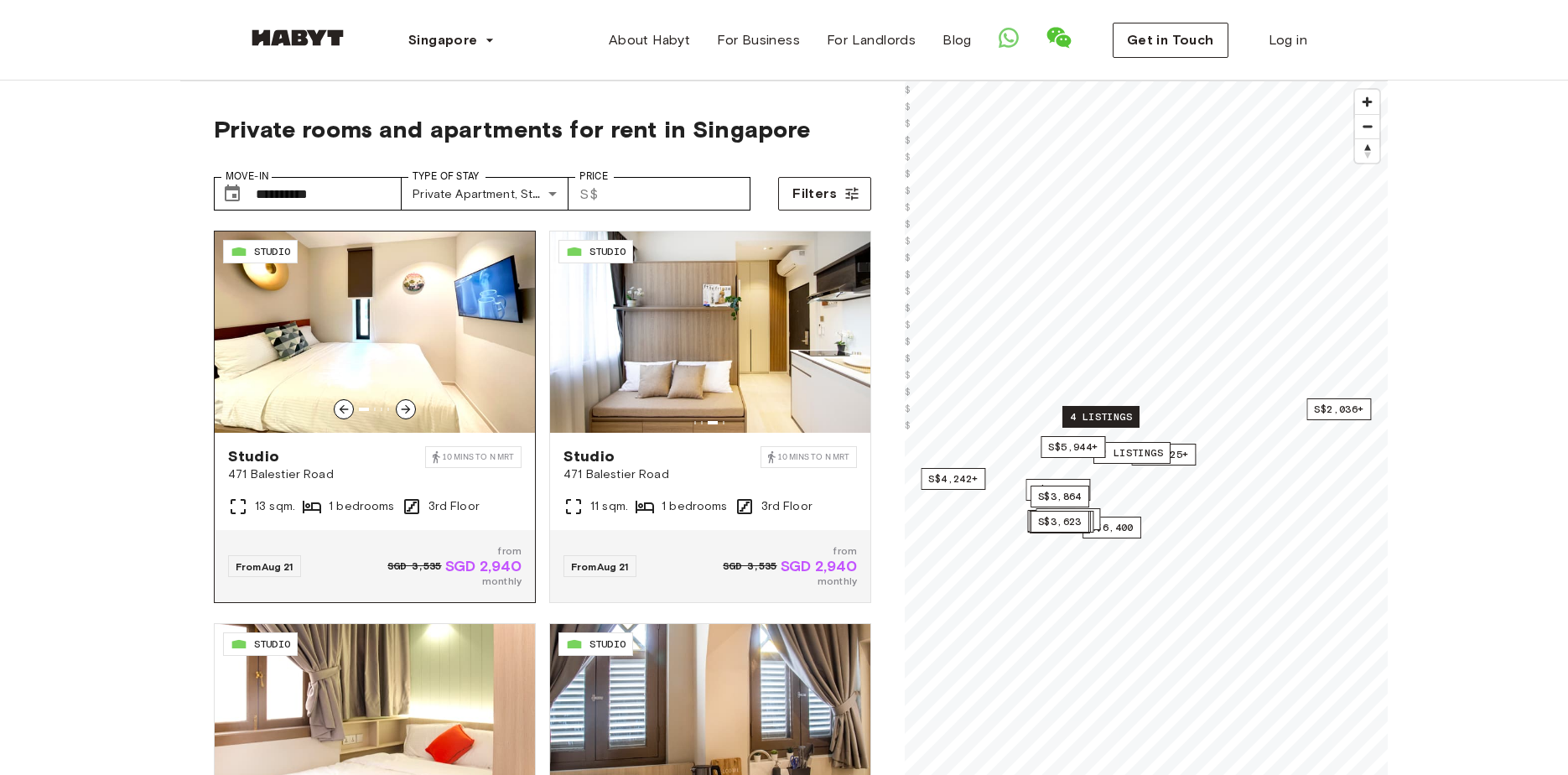 click 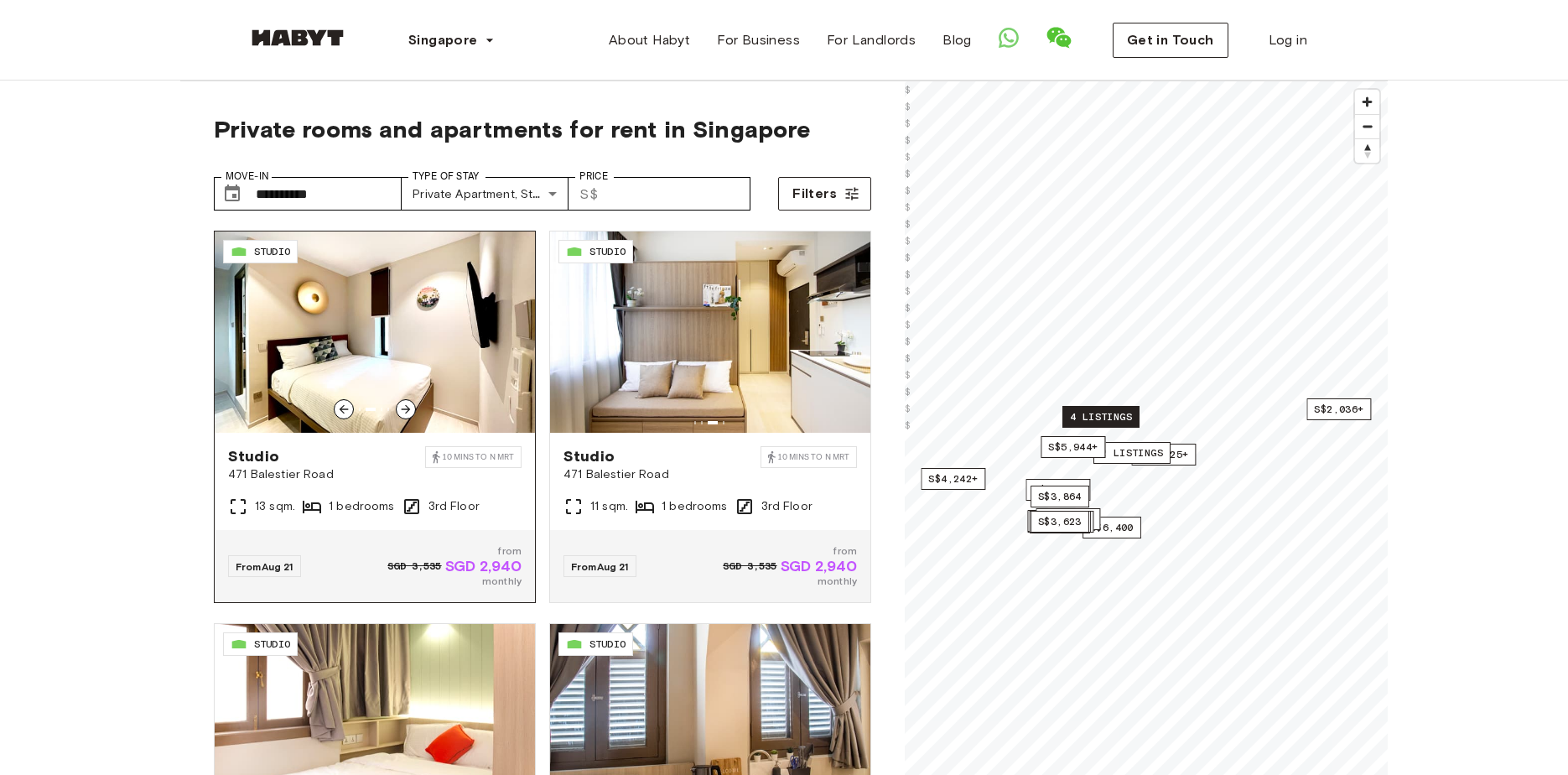 click 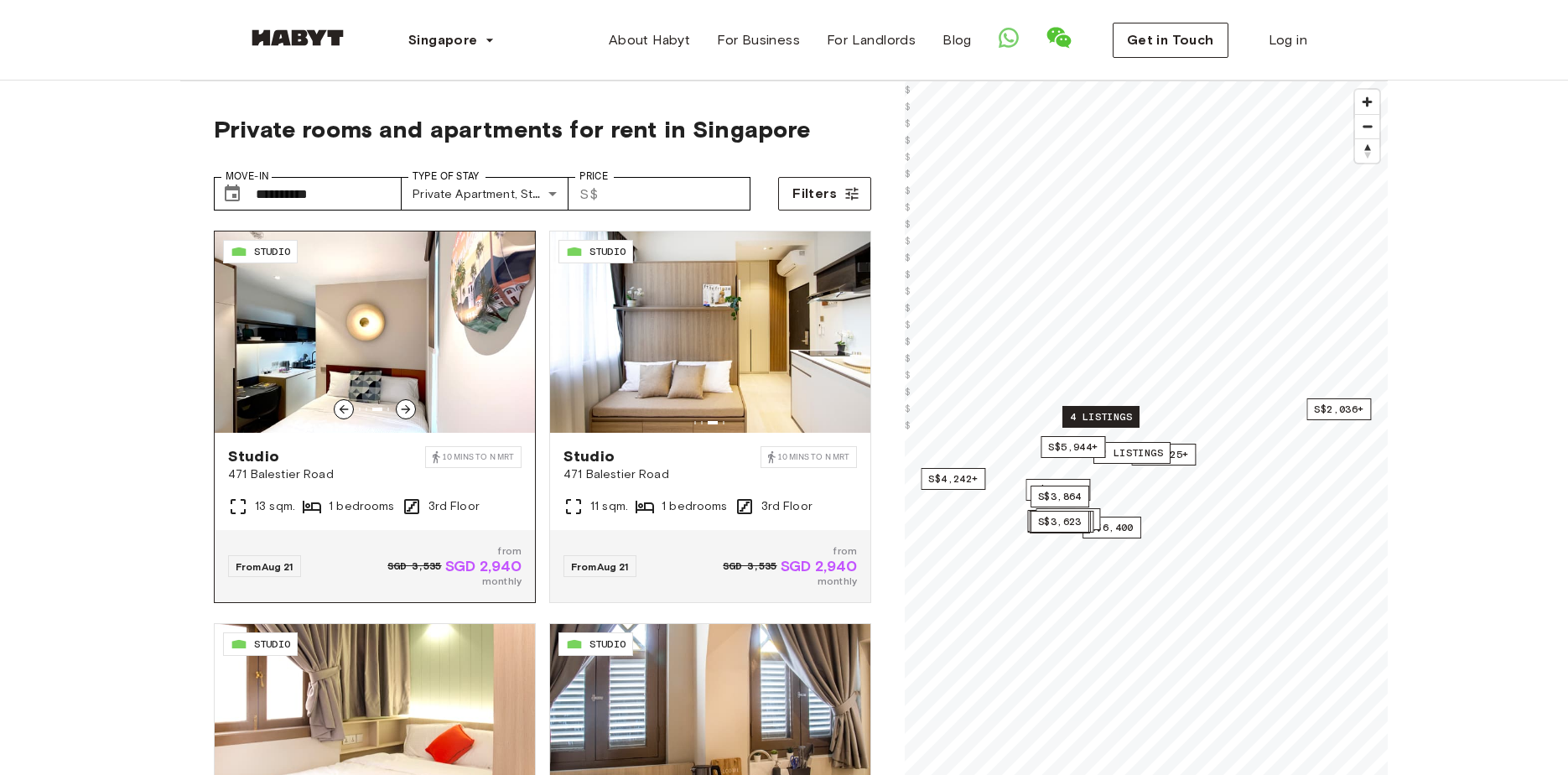 click 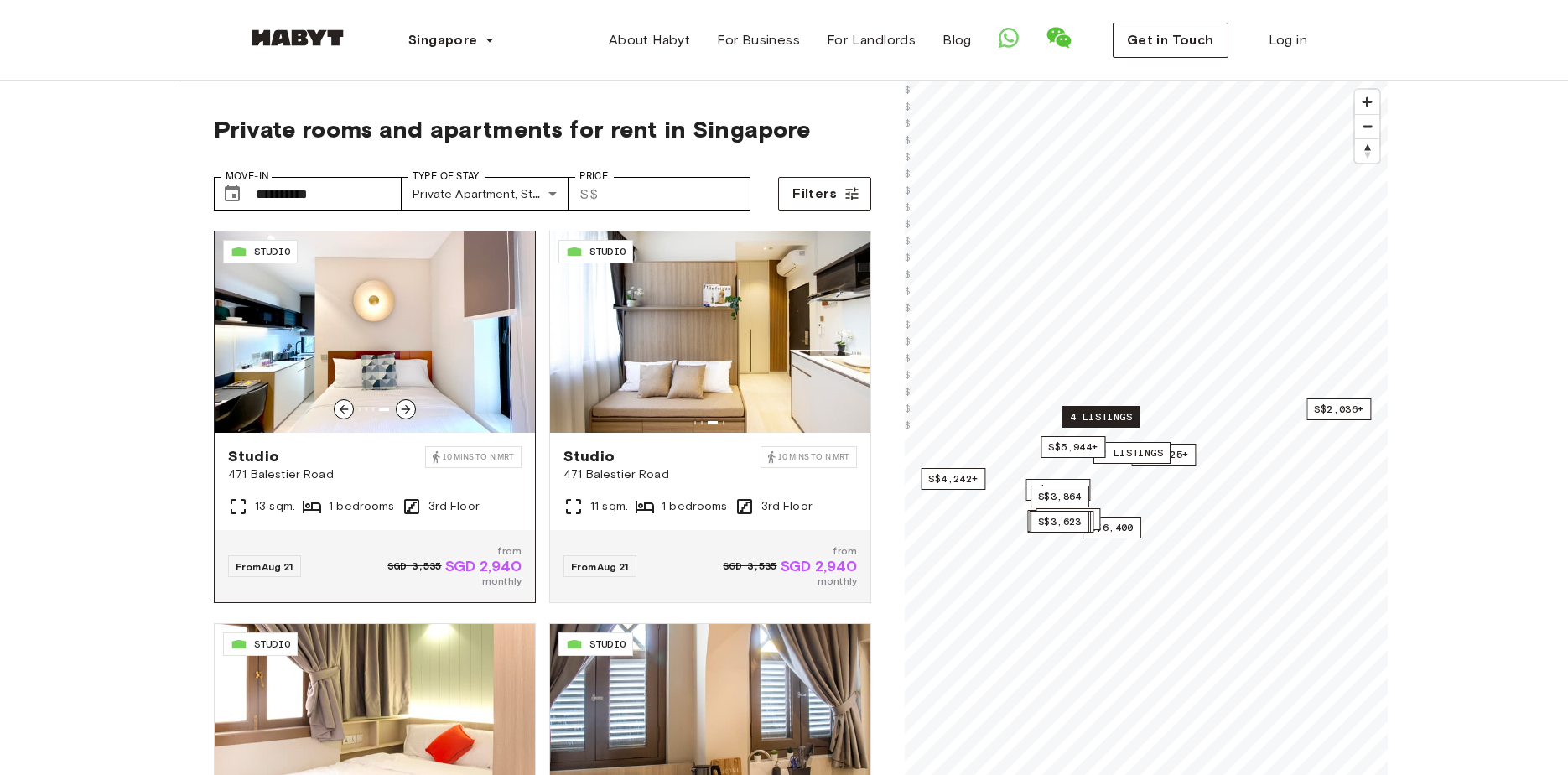 click 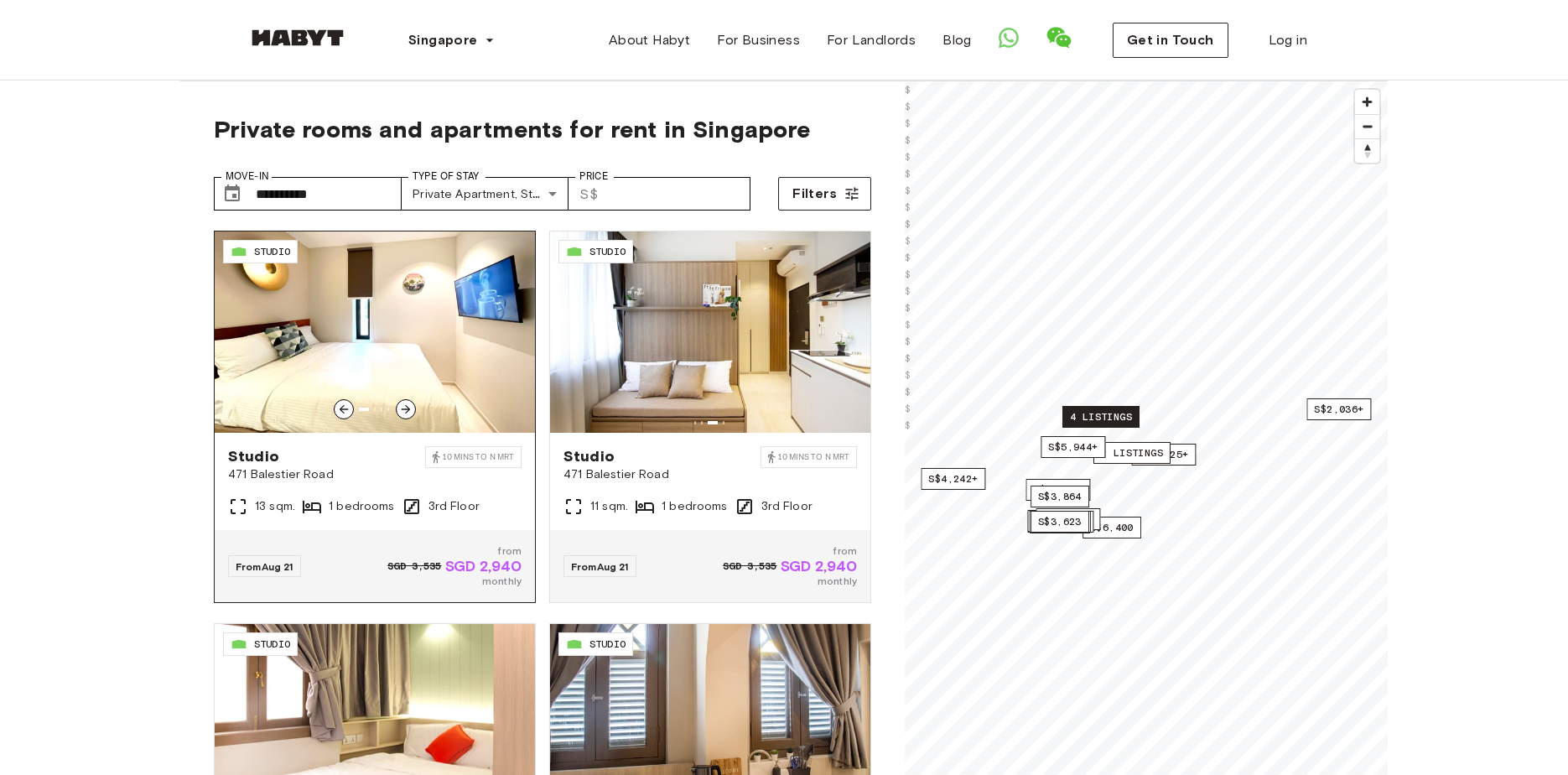 click 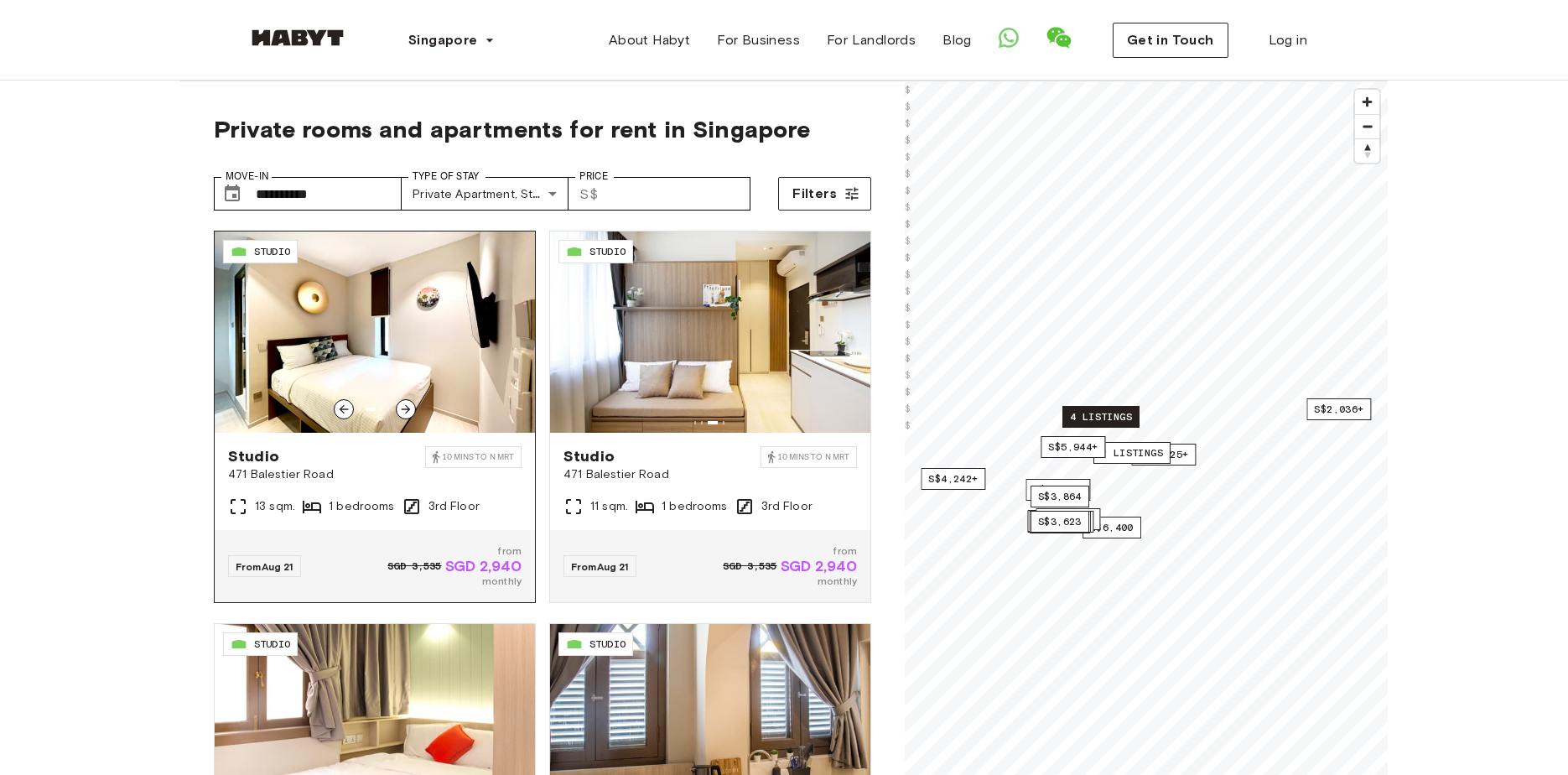 click 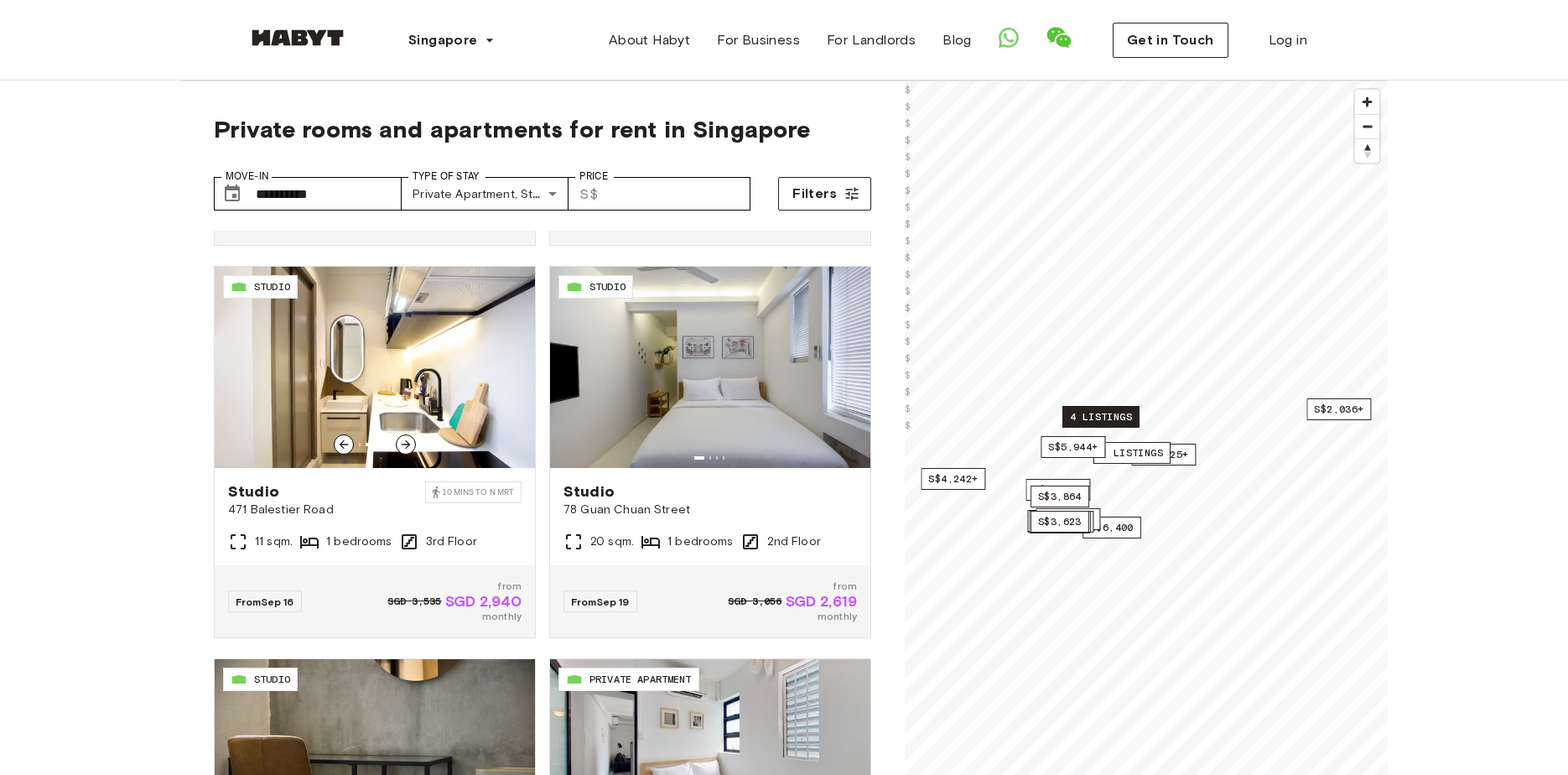 scroll, scrollTop: 1145, scrollLeft: 0, axis: vertical 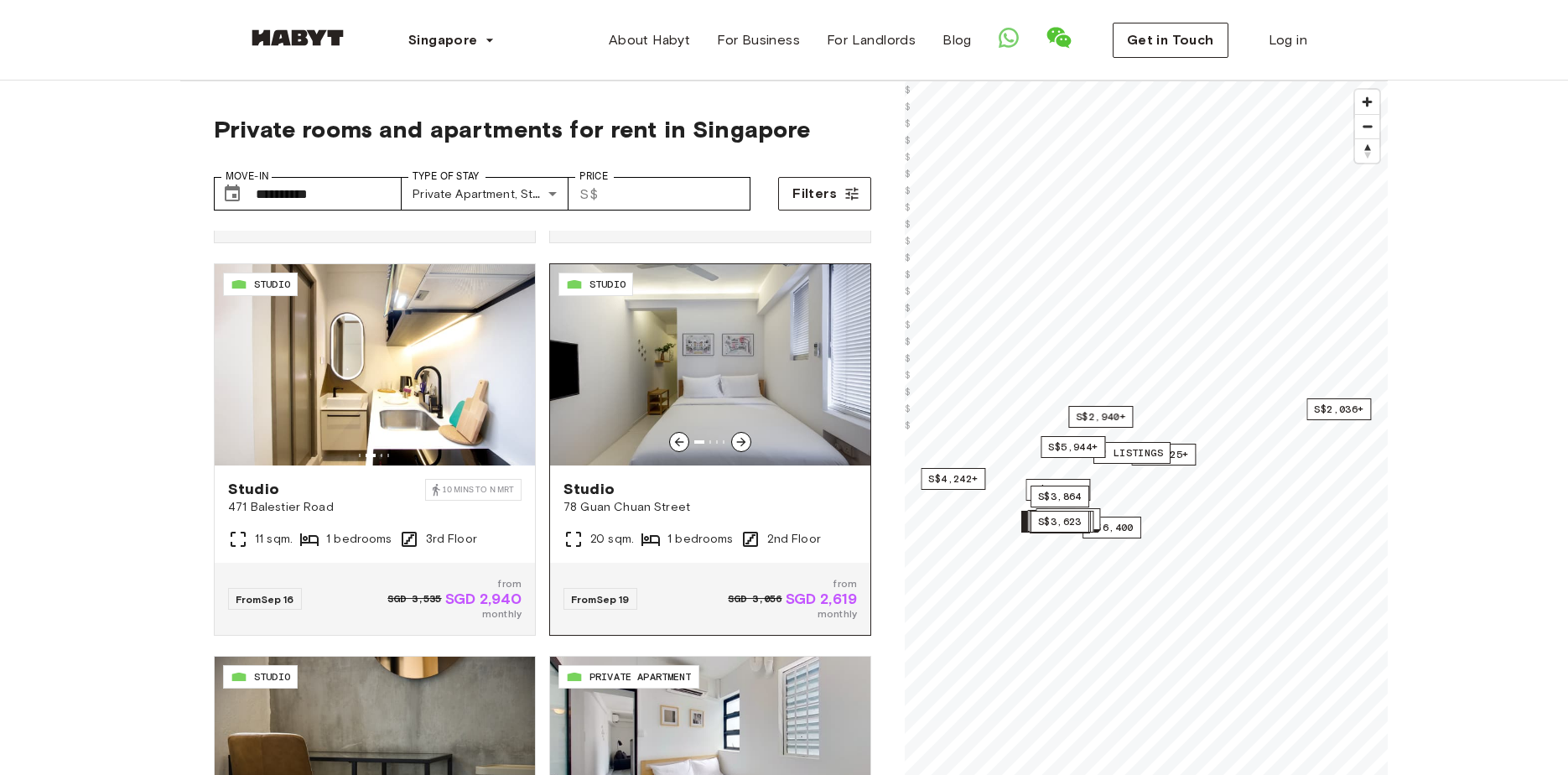 click 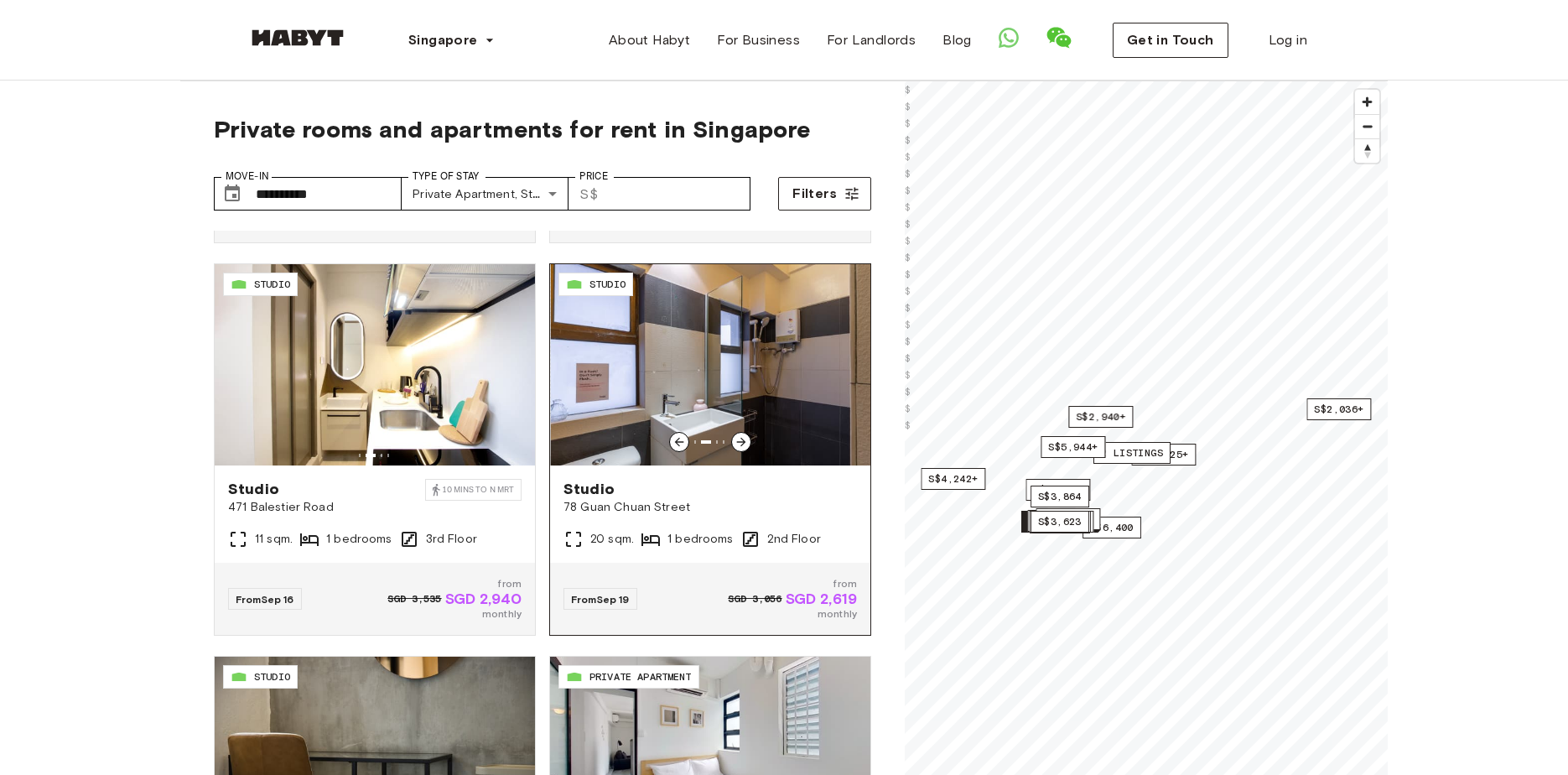 click 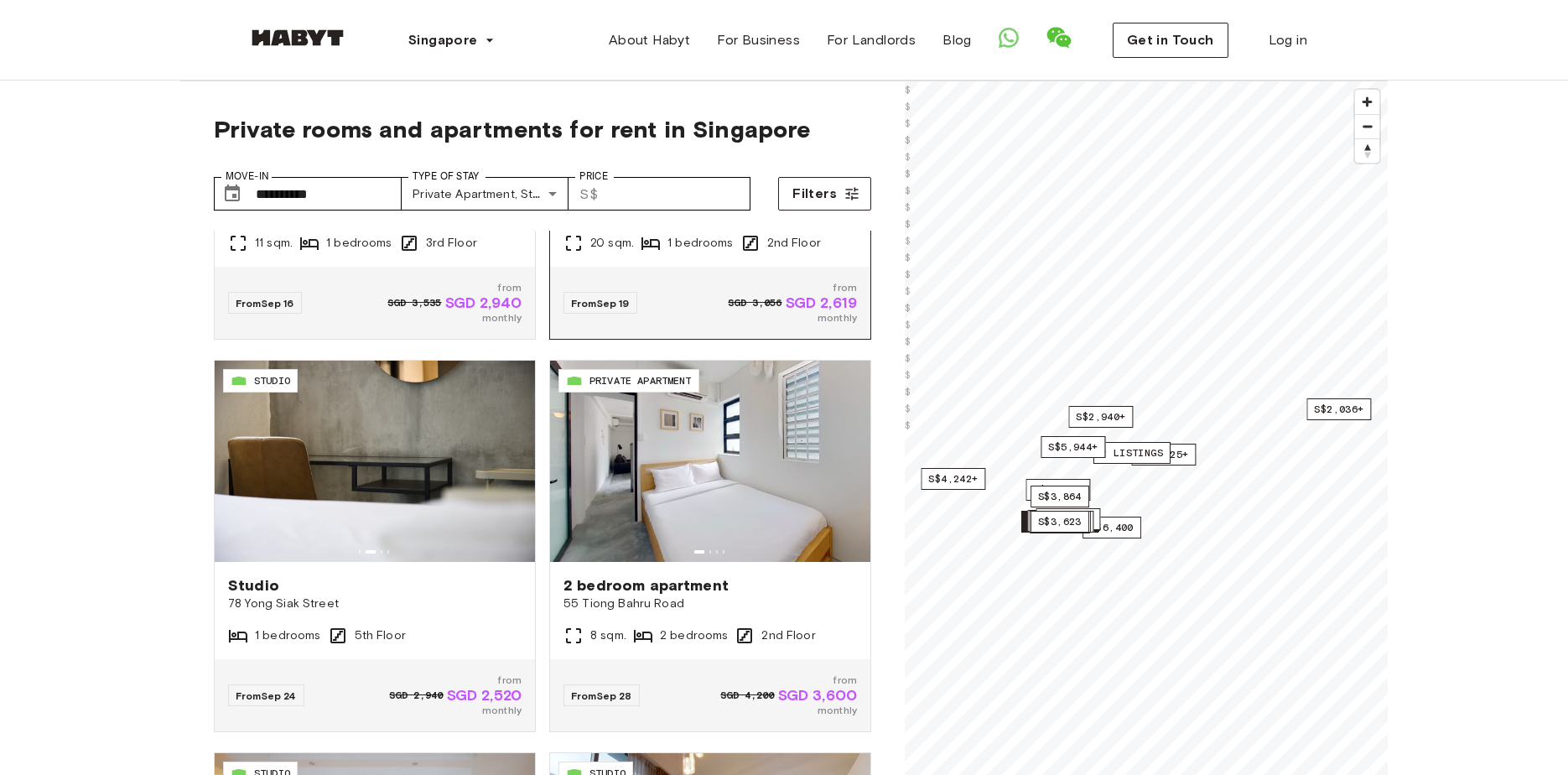 scroll, scrollTop: 1466, scrollLeft: 0, axis: vertical 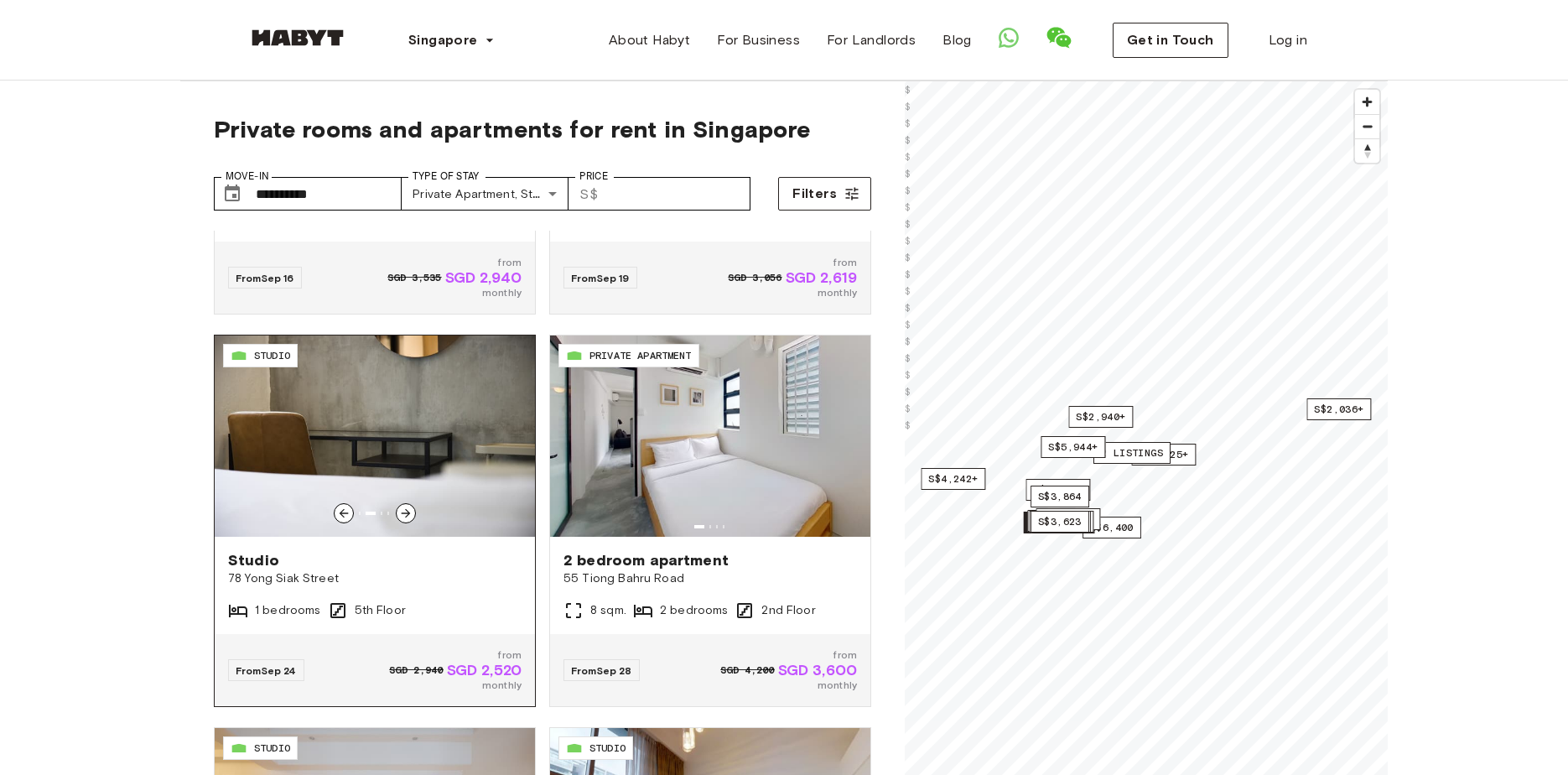 click 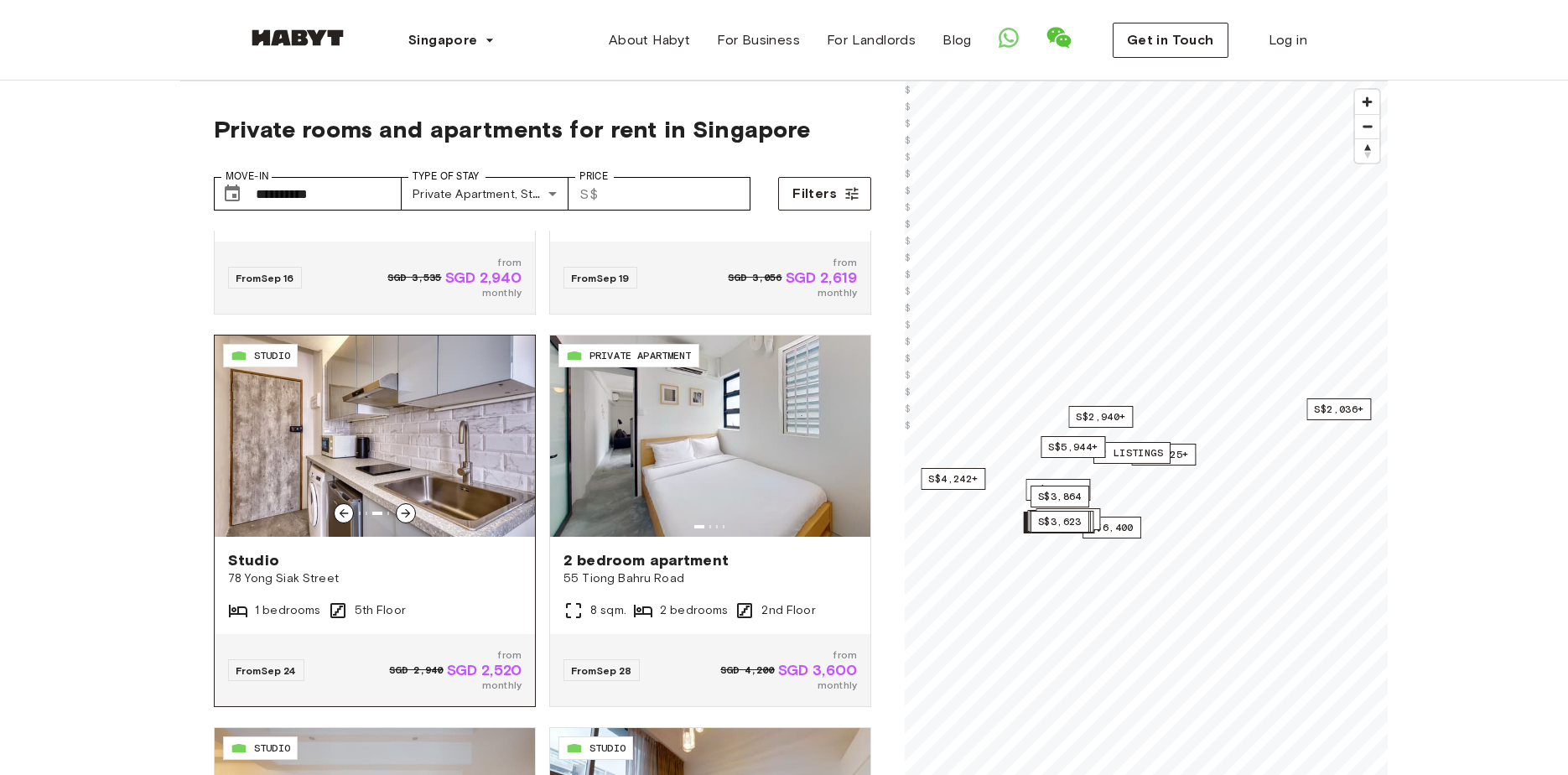 click 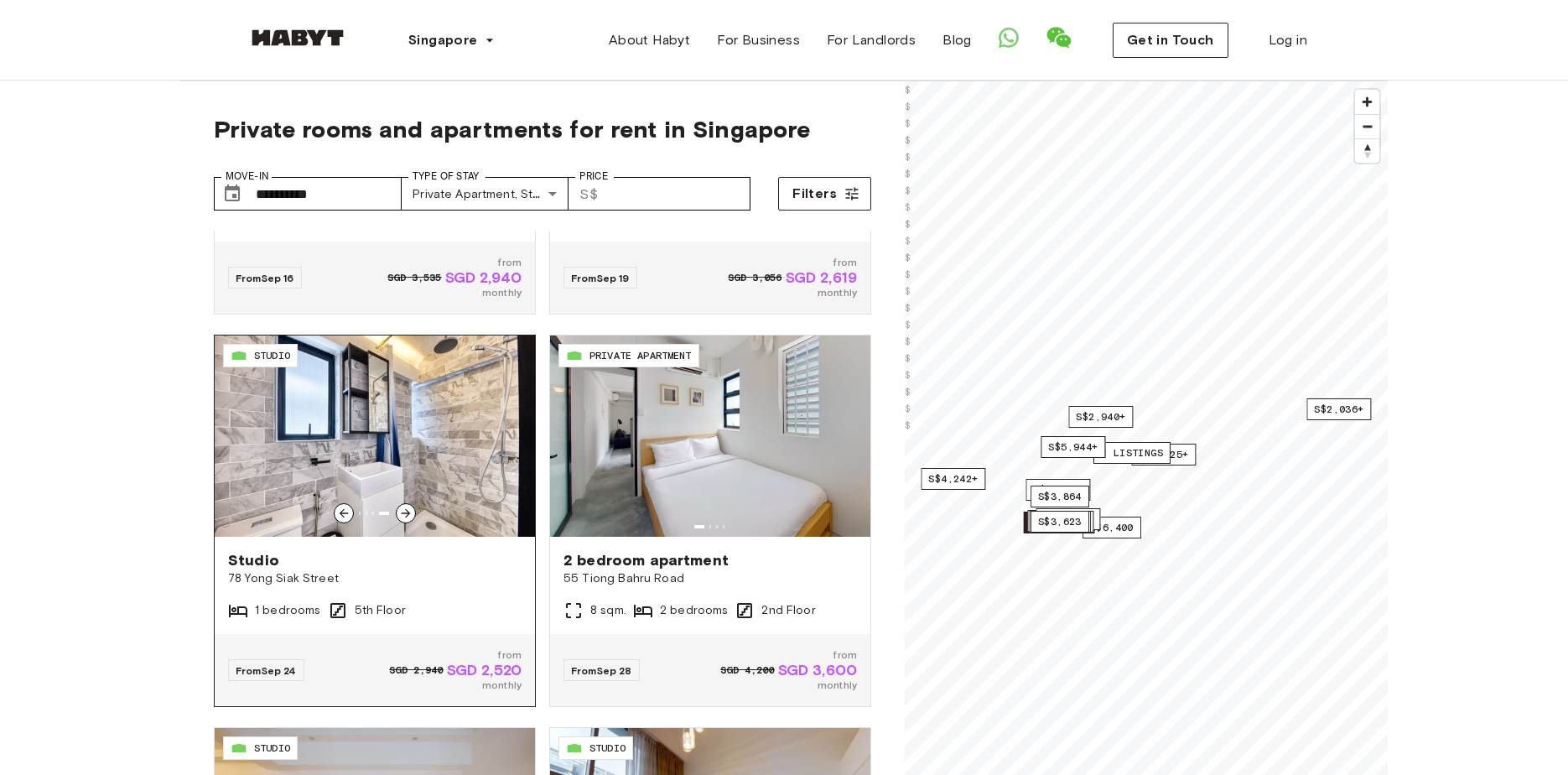 click 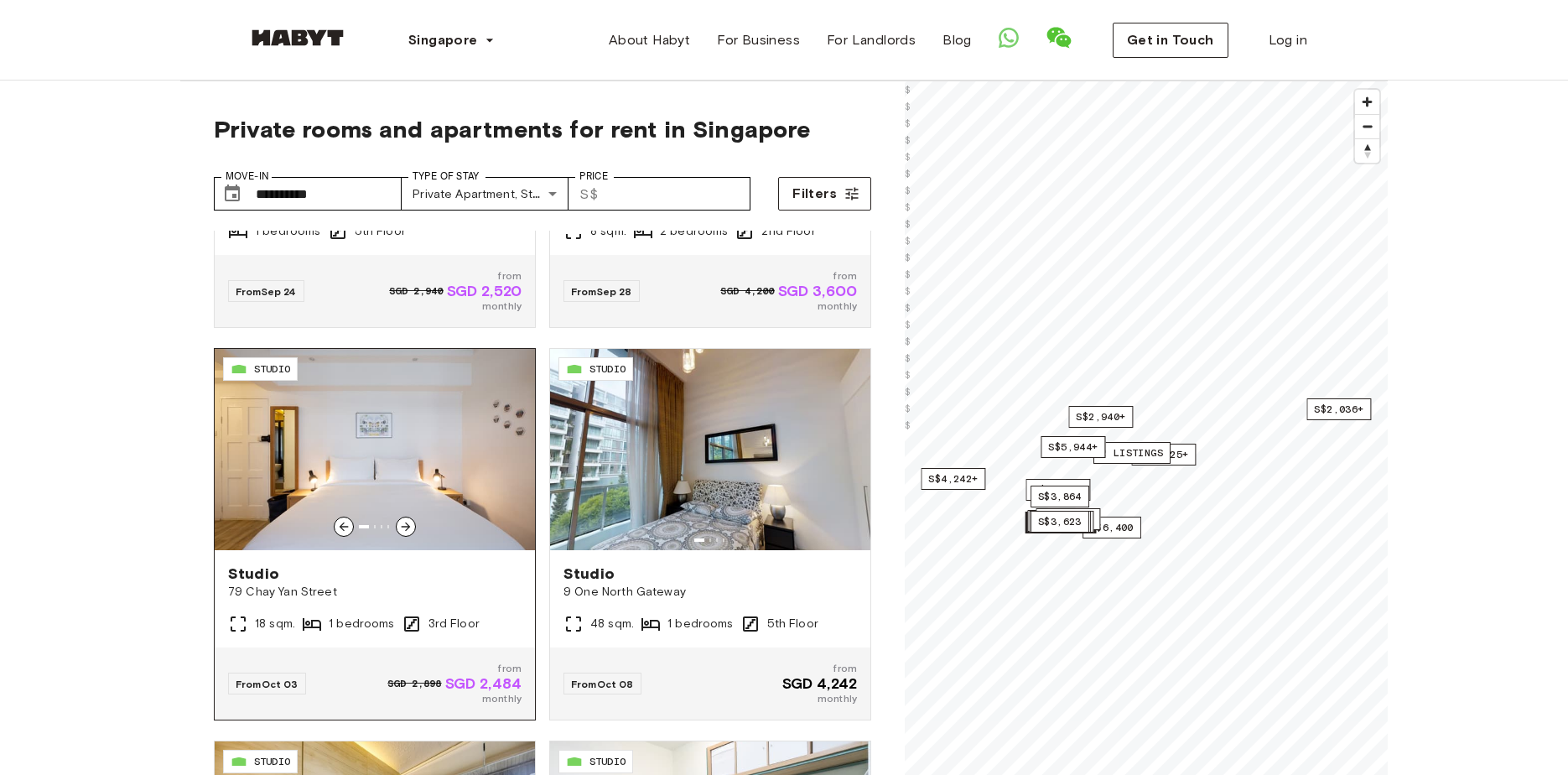 scroll, scrollTop: 1860, scrollLeft: 0, axis: vertical 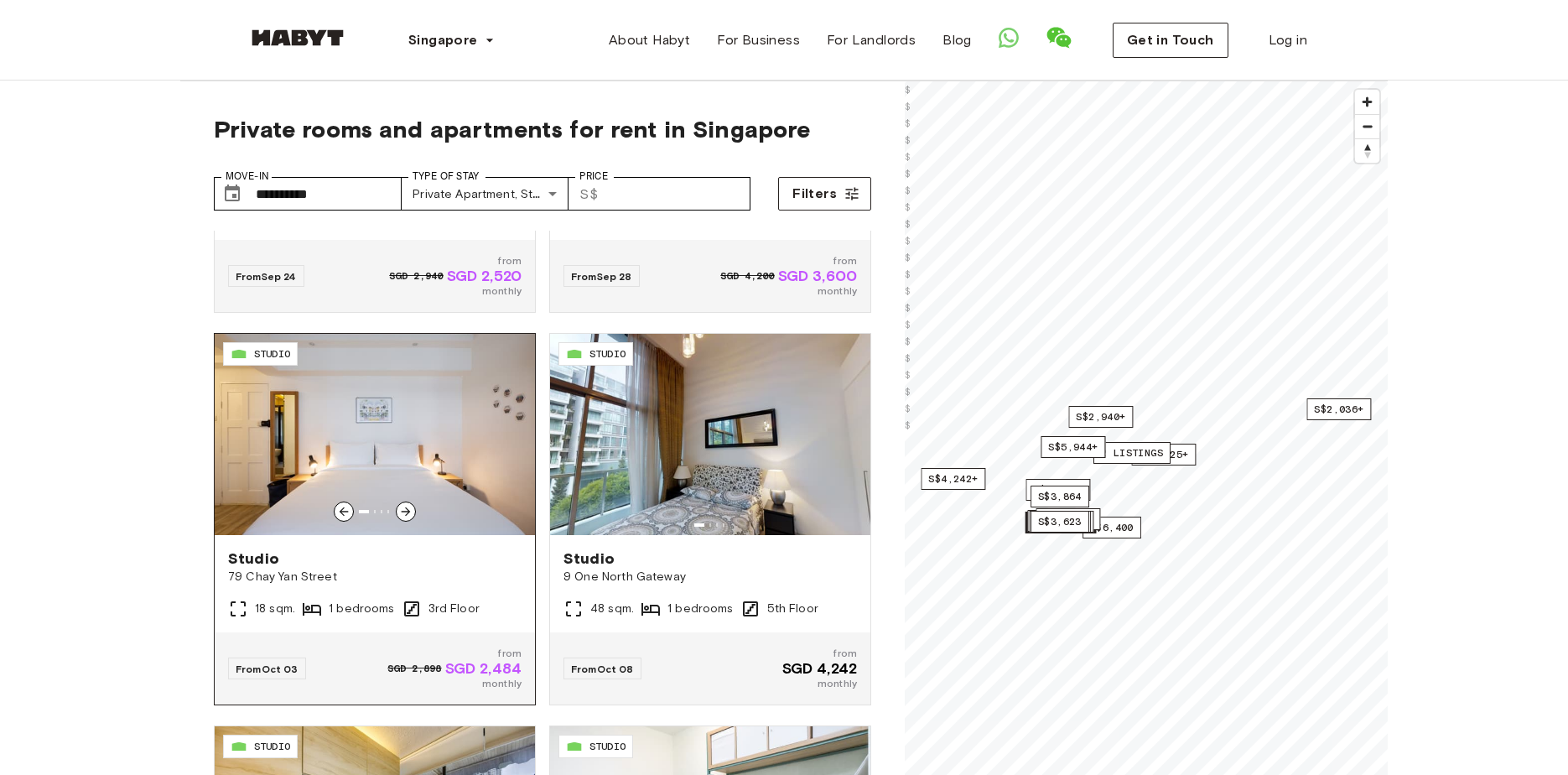 click at bounding box center (406, 512) 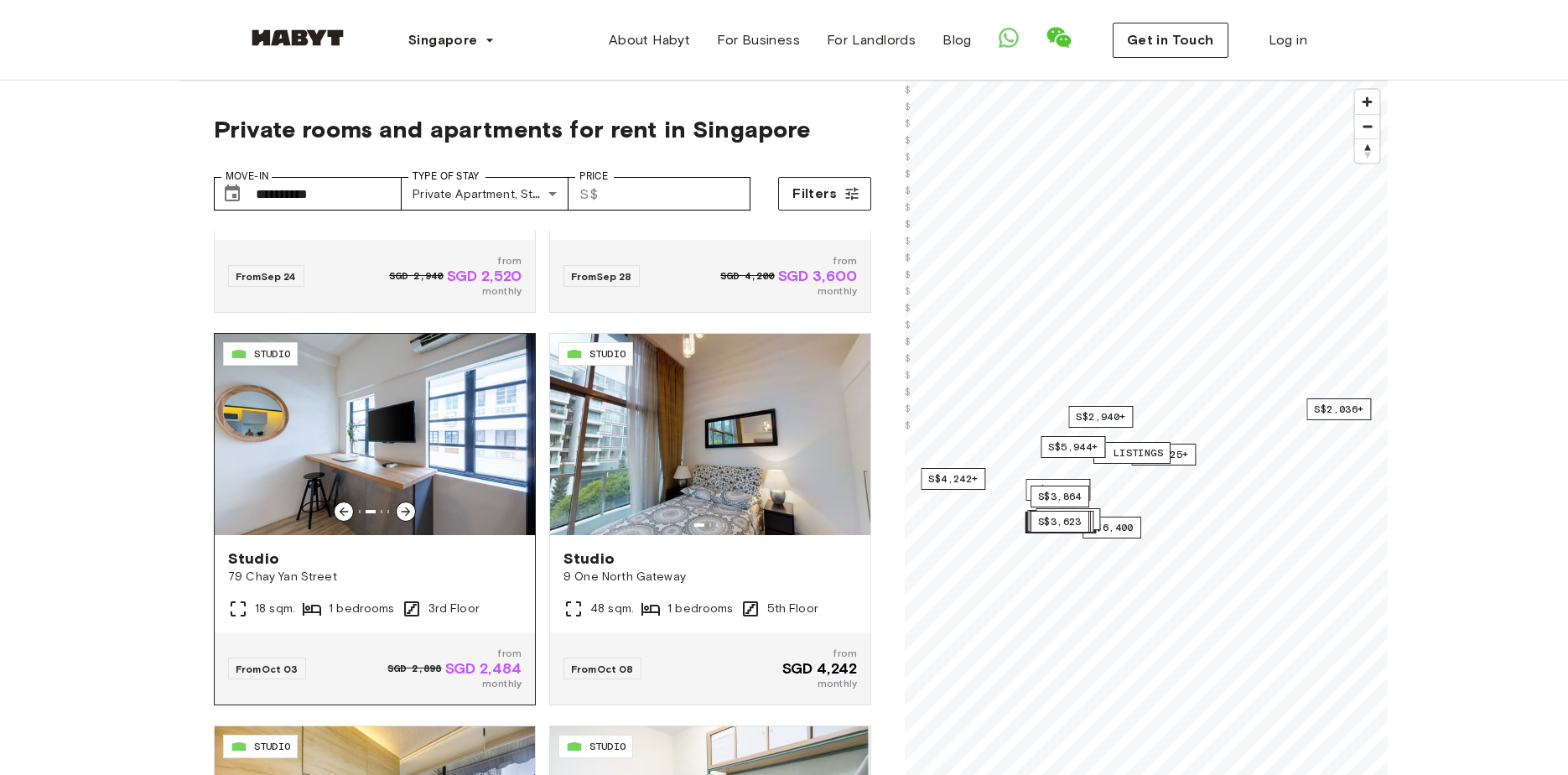 click 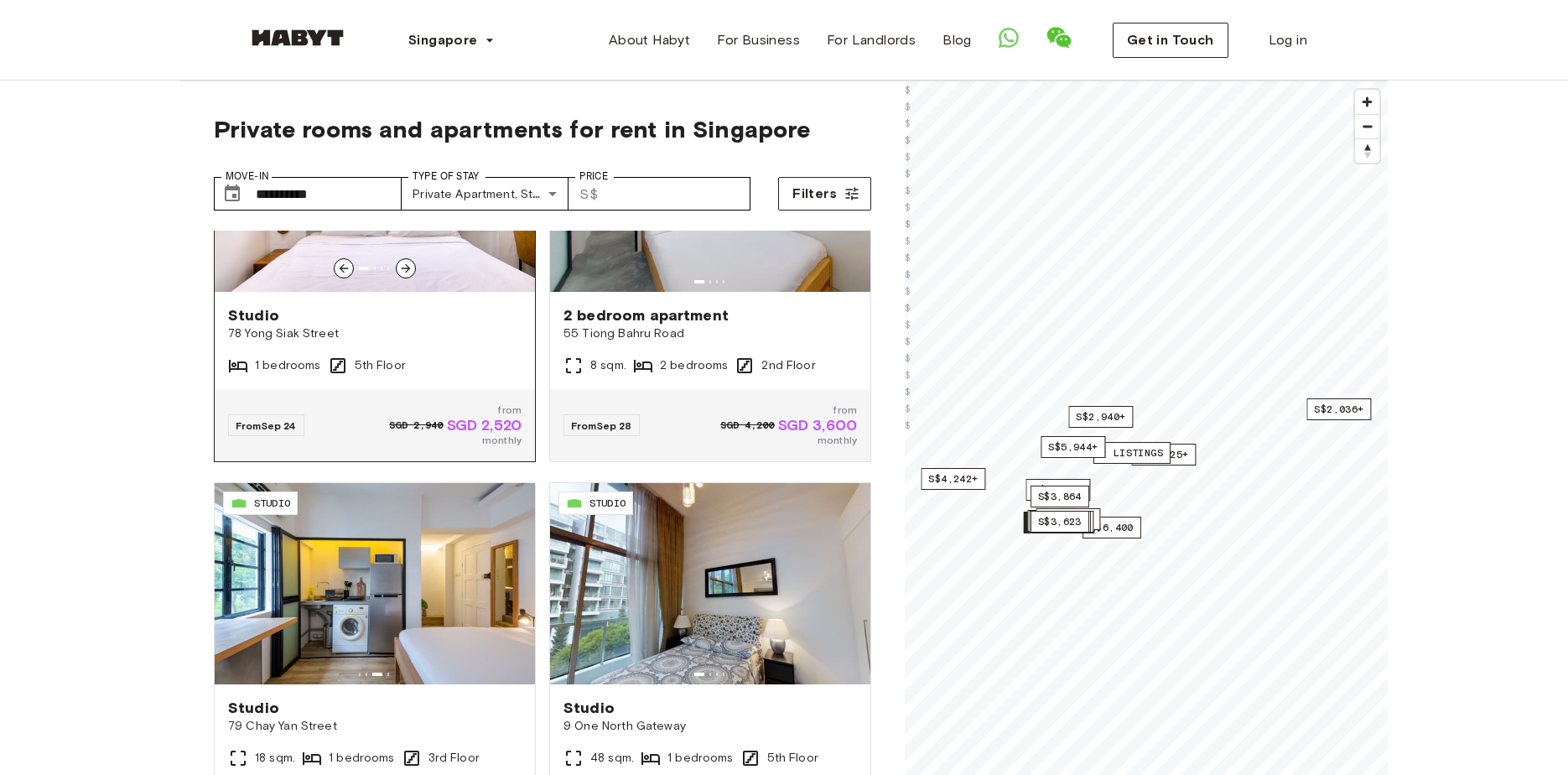 scroll, scrollTop: 1751, scrollLeft: 0, axis: vertical 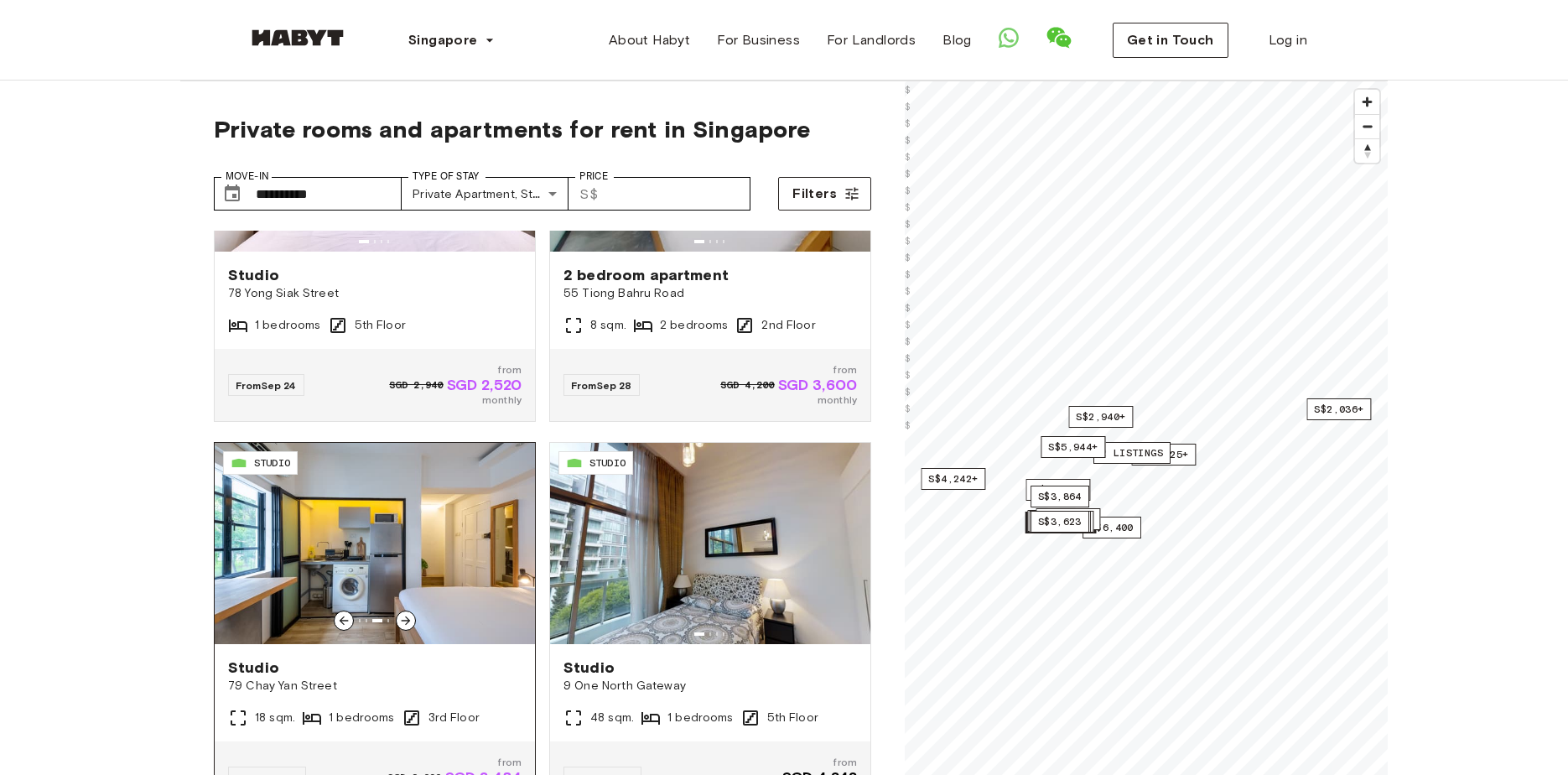 click at bounding box center (344, 621) 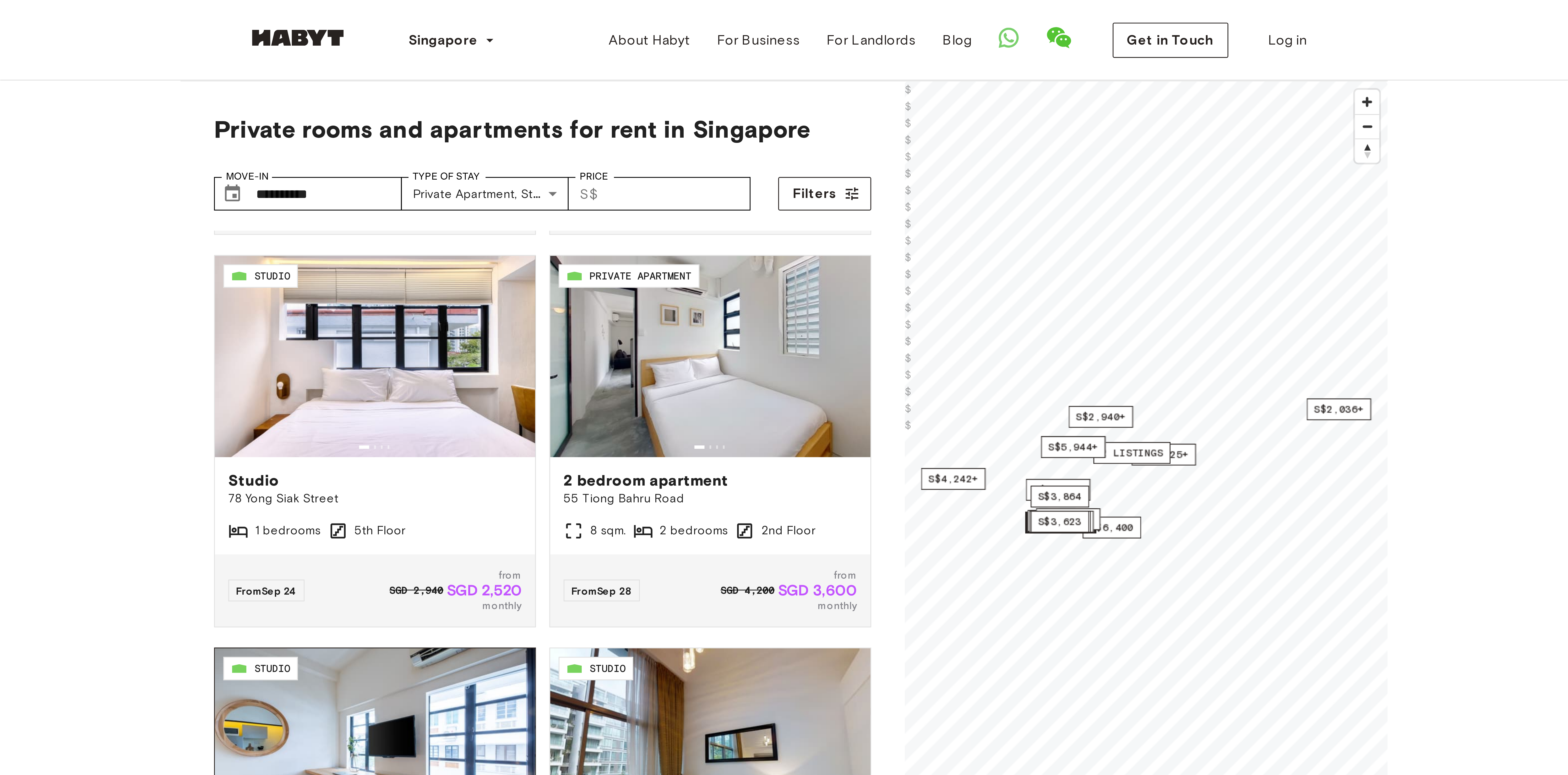 scroll, scrollTop: 482, scrollLeft: 0, axis: vertical 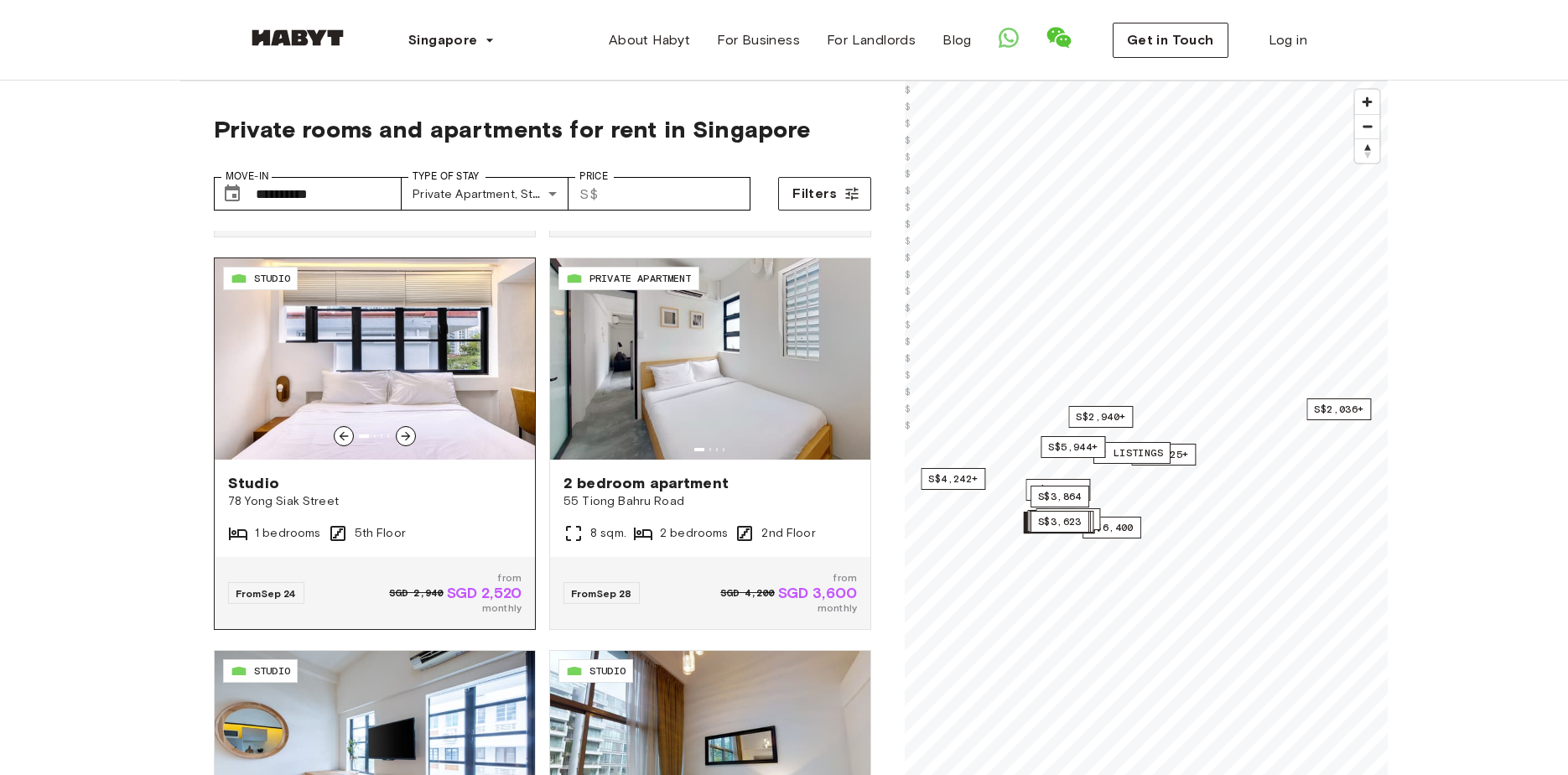 click at bounding box center [406, 436] 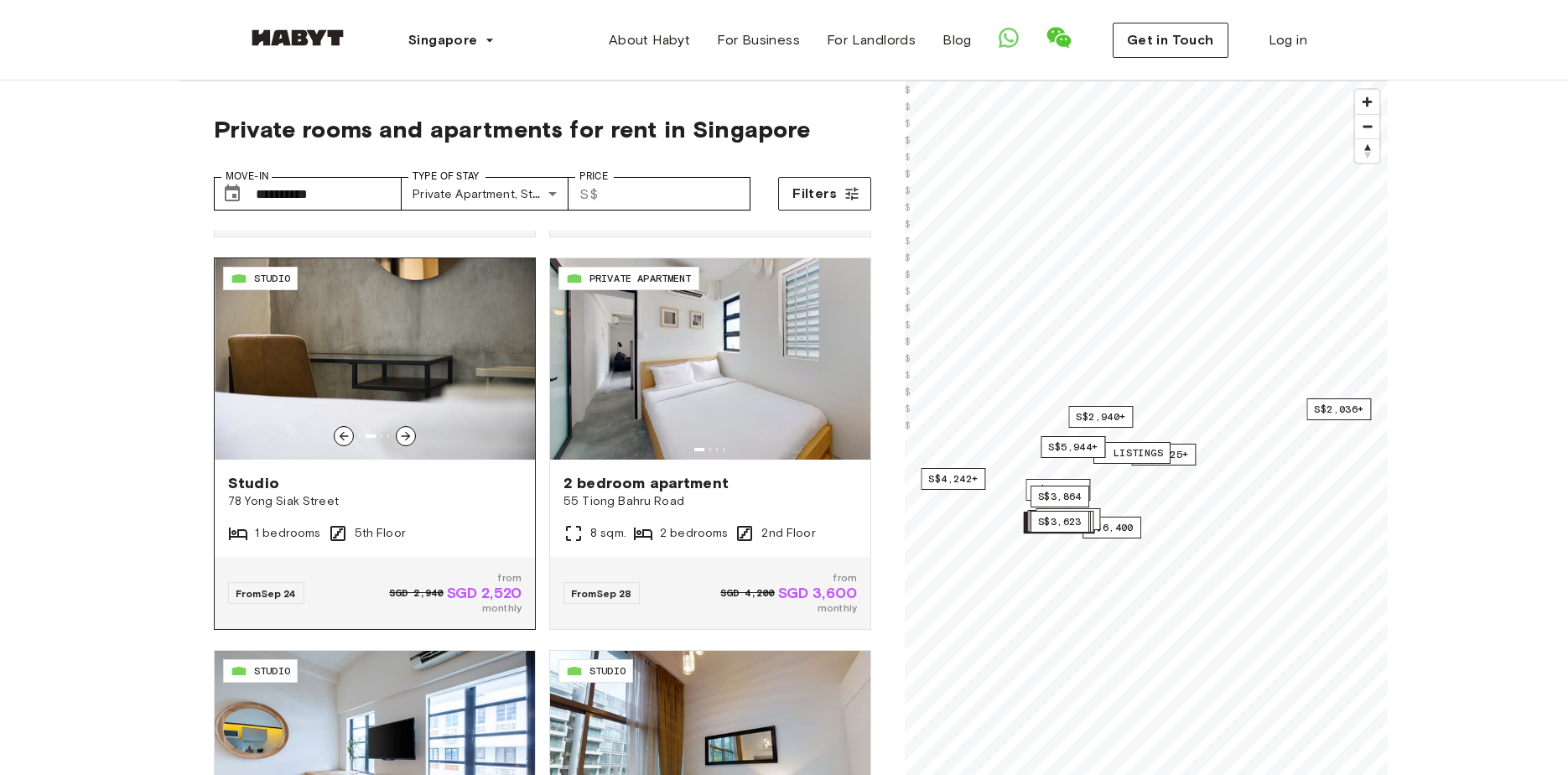 click at bounding box center (406, 436) 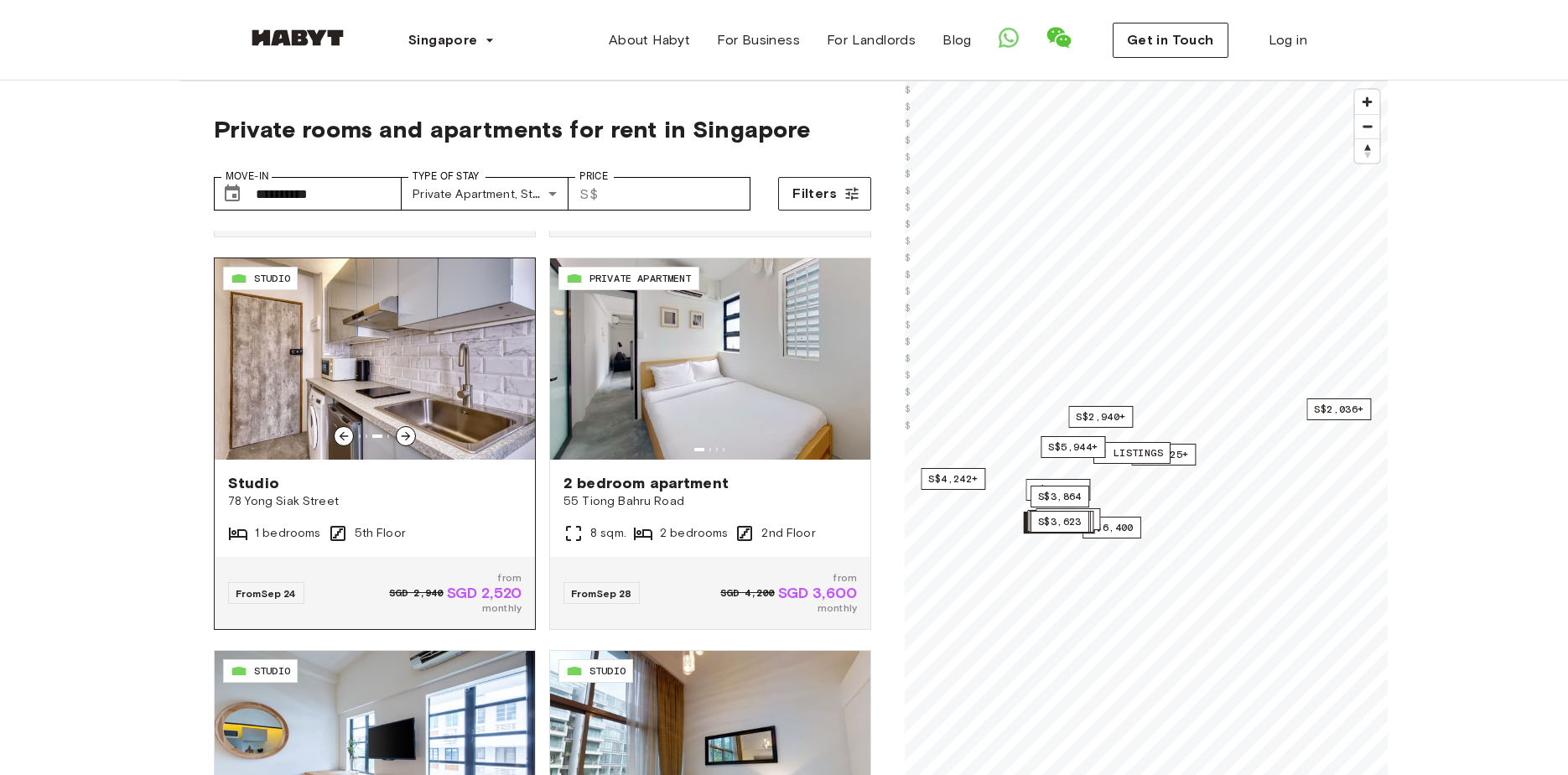 click at bounding box center (375, 359) 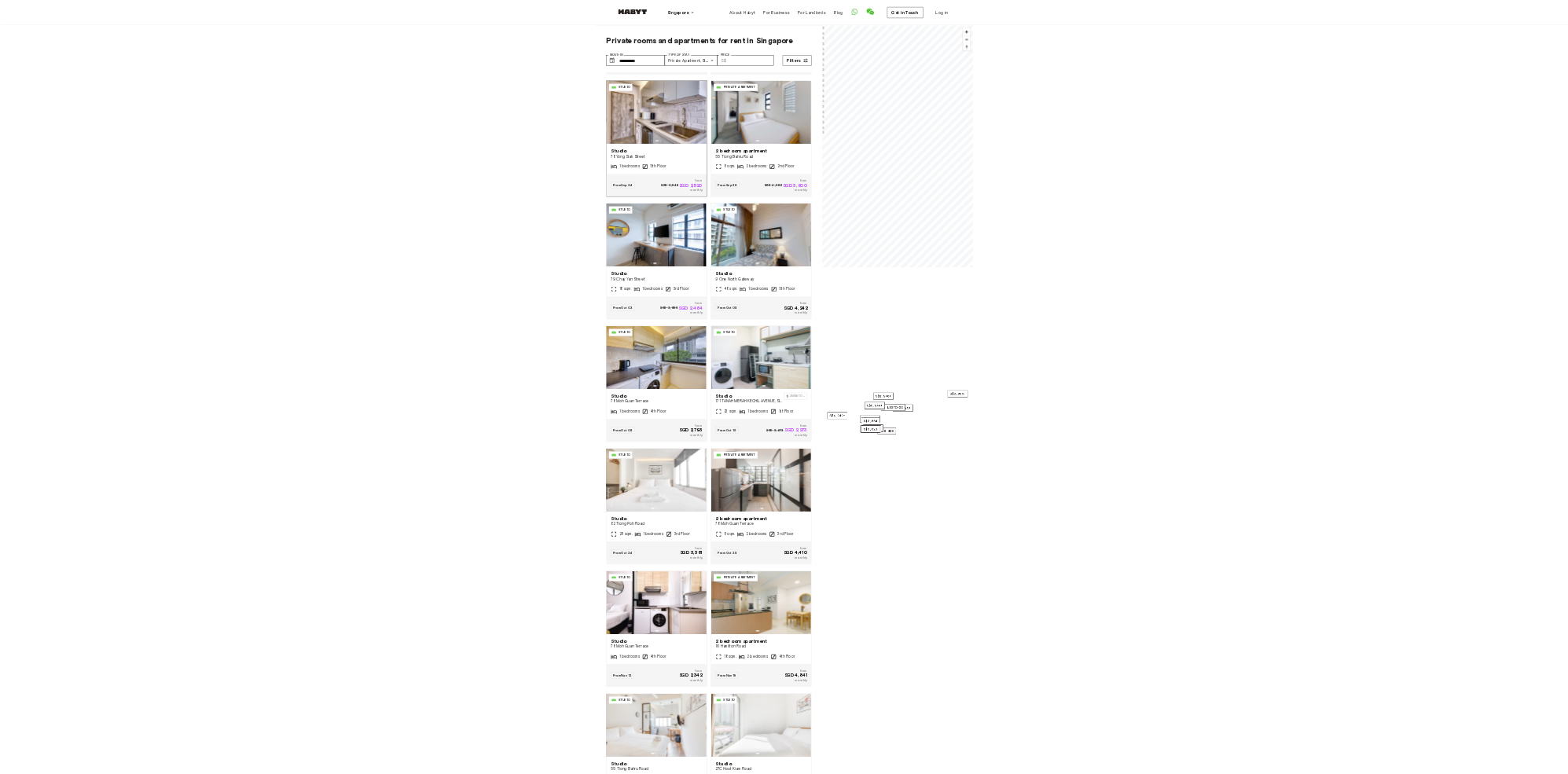 scroll, scrollTop: 1446, scrollLeft: 0, axis: vertical 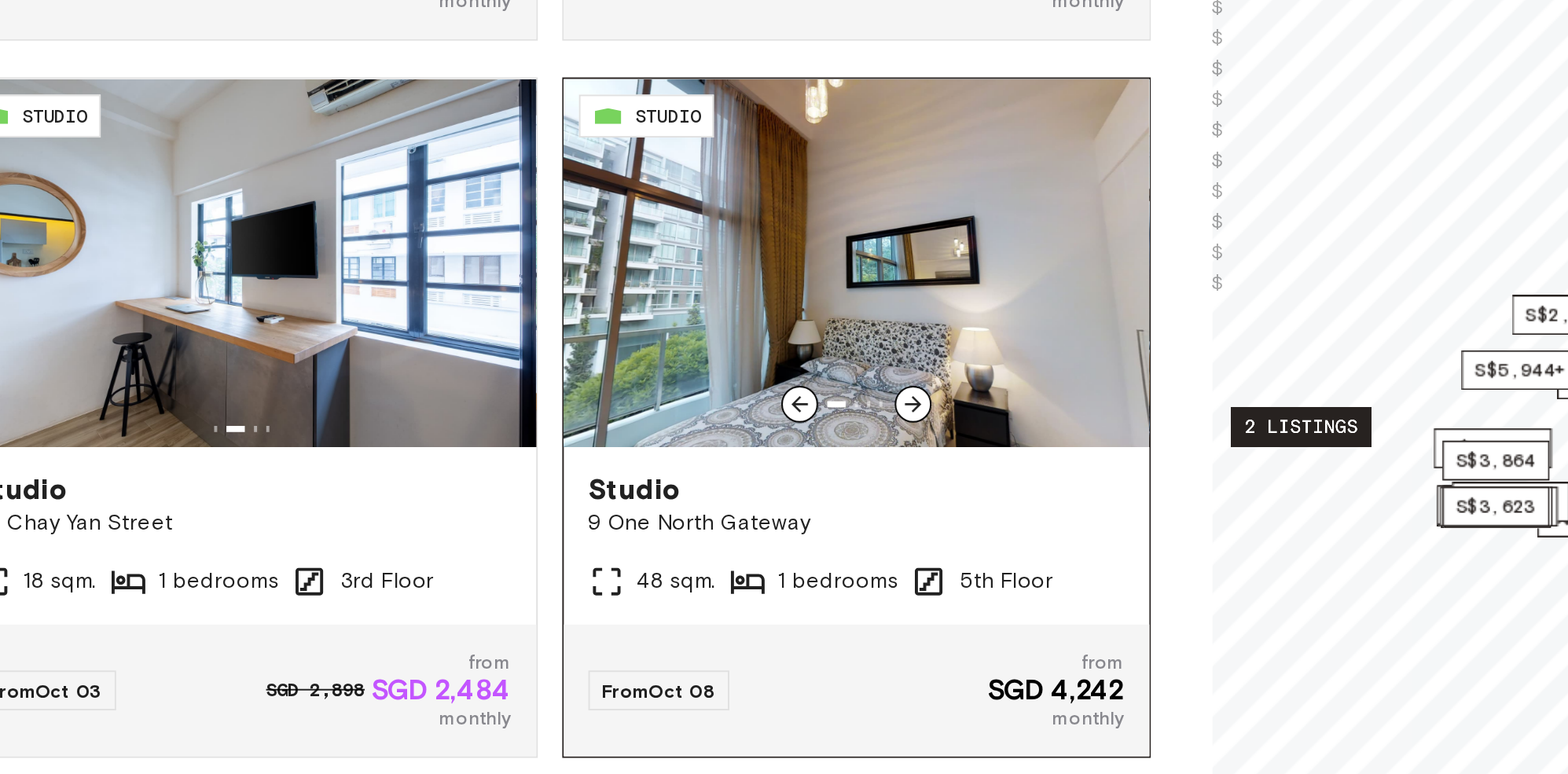 click 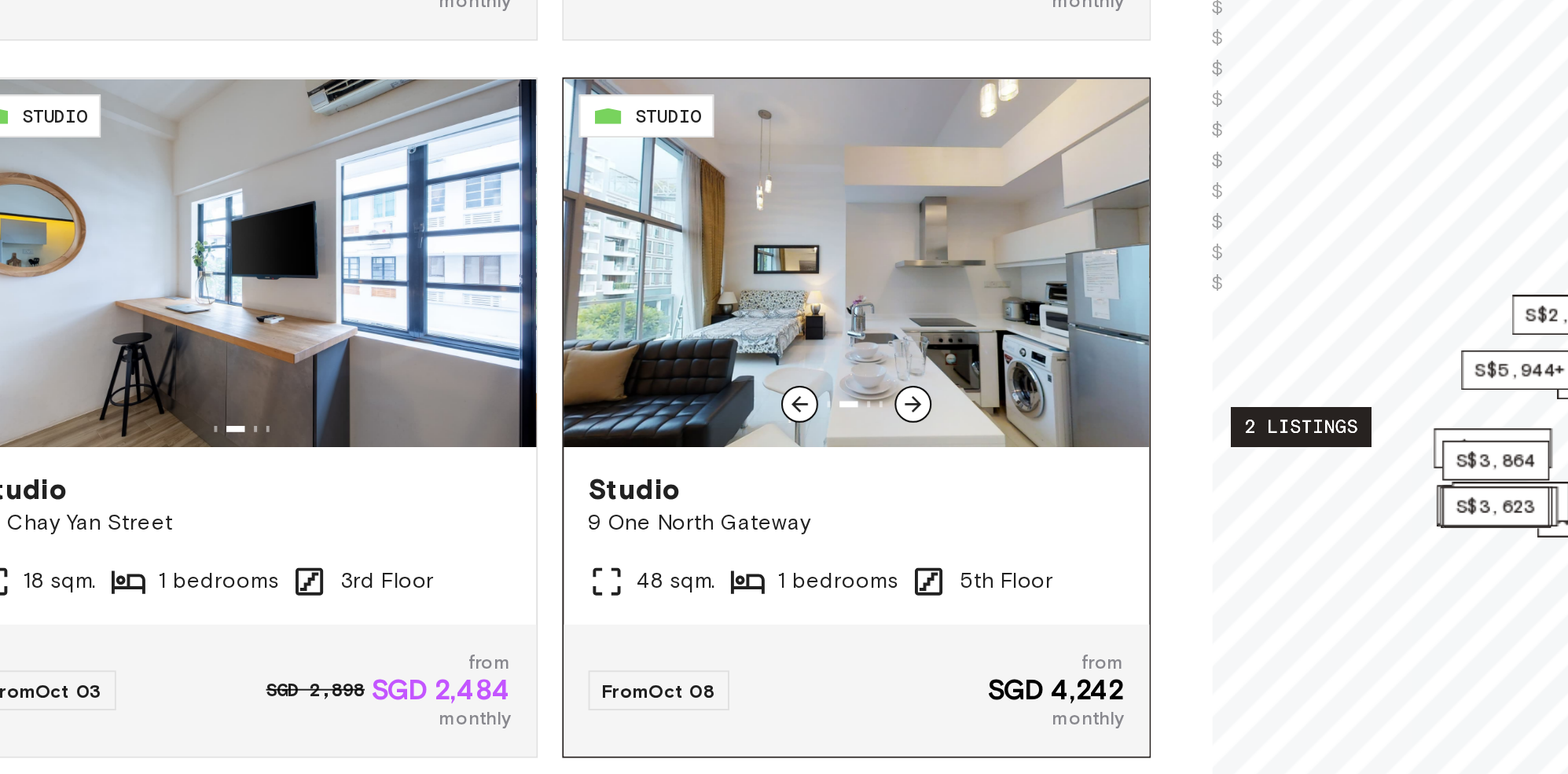click 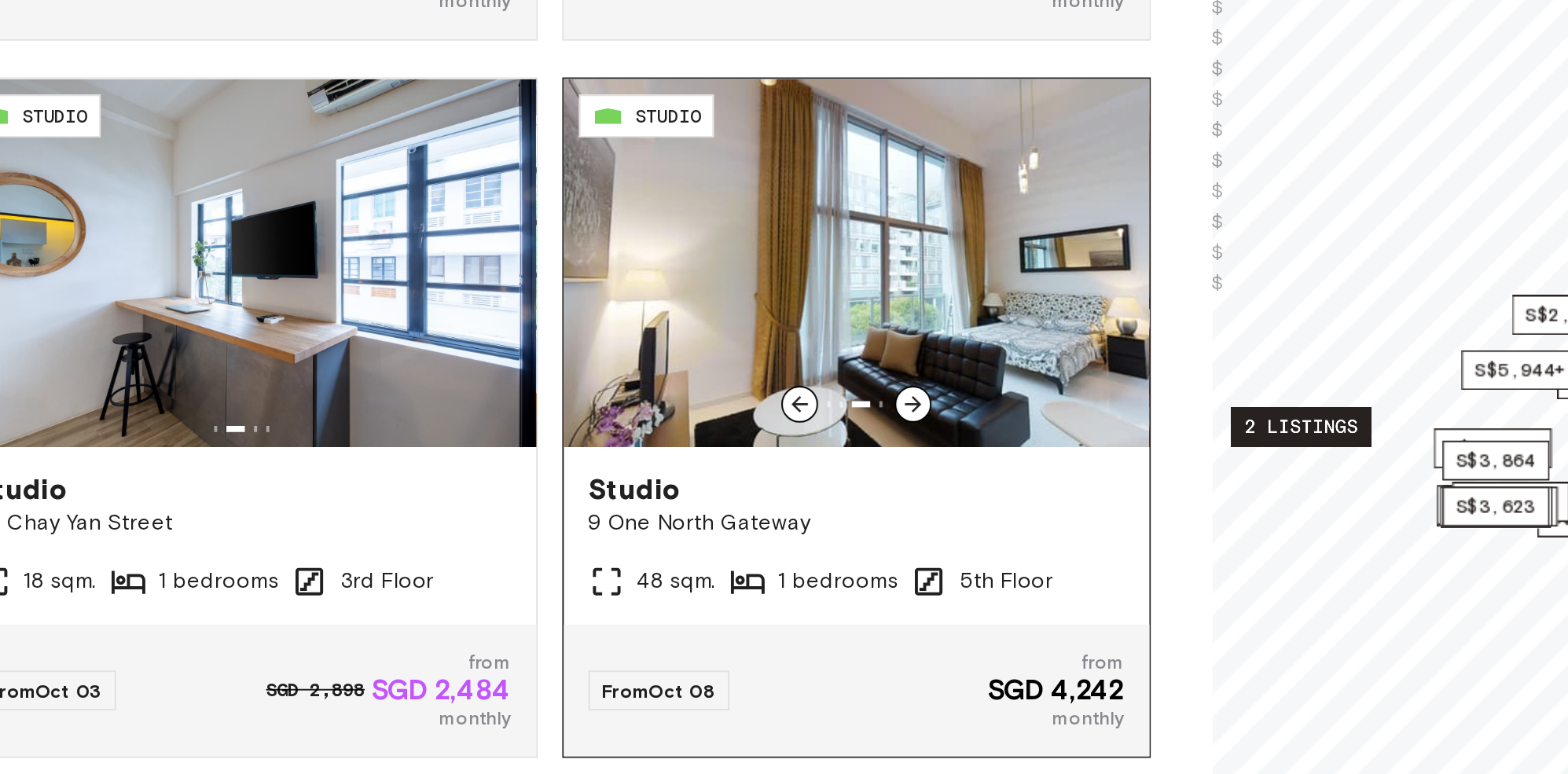 click 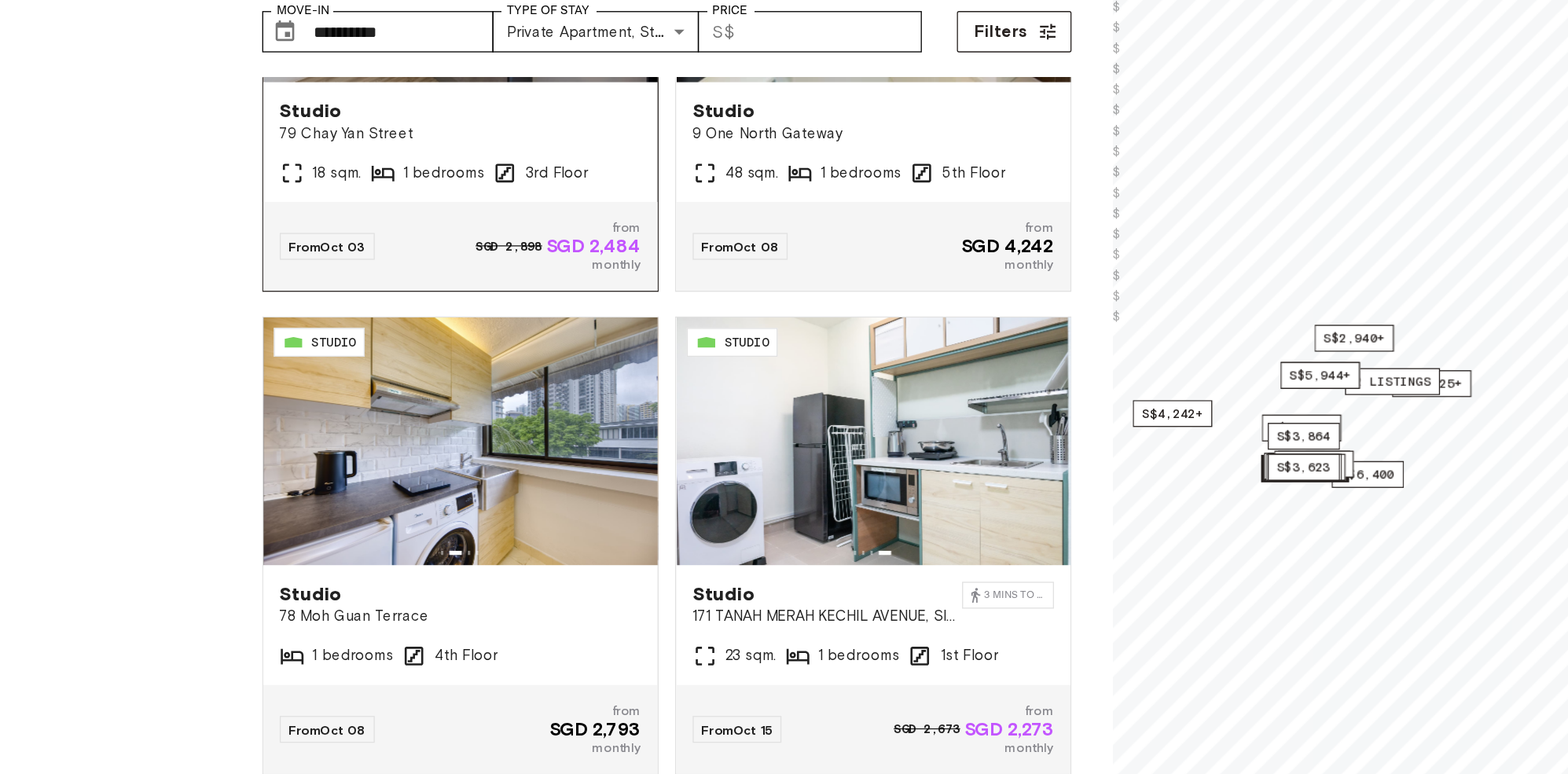 scroll, scrollTop: 2100, scrollLeft: 0, axis: vertical 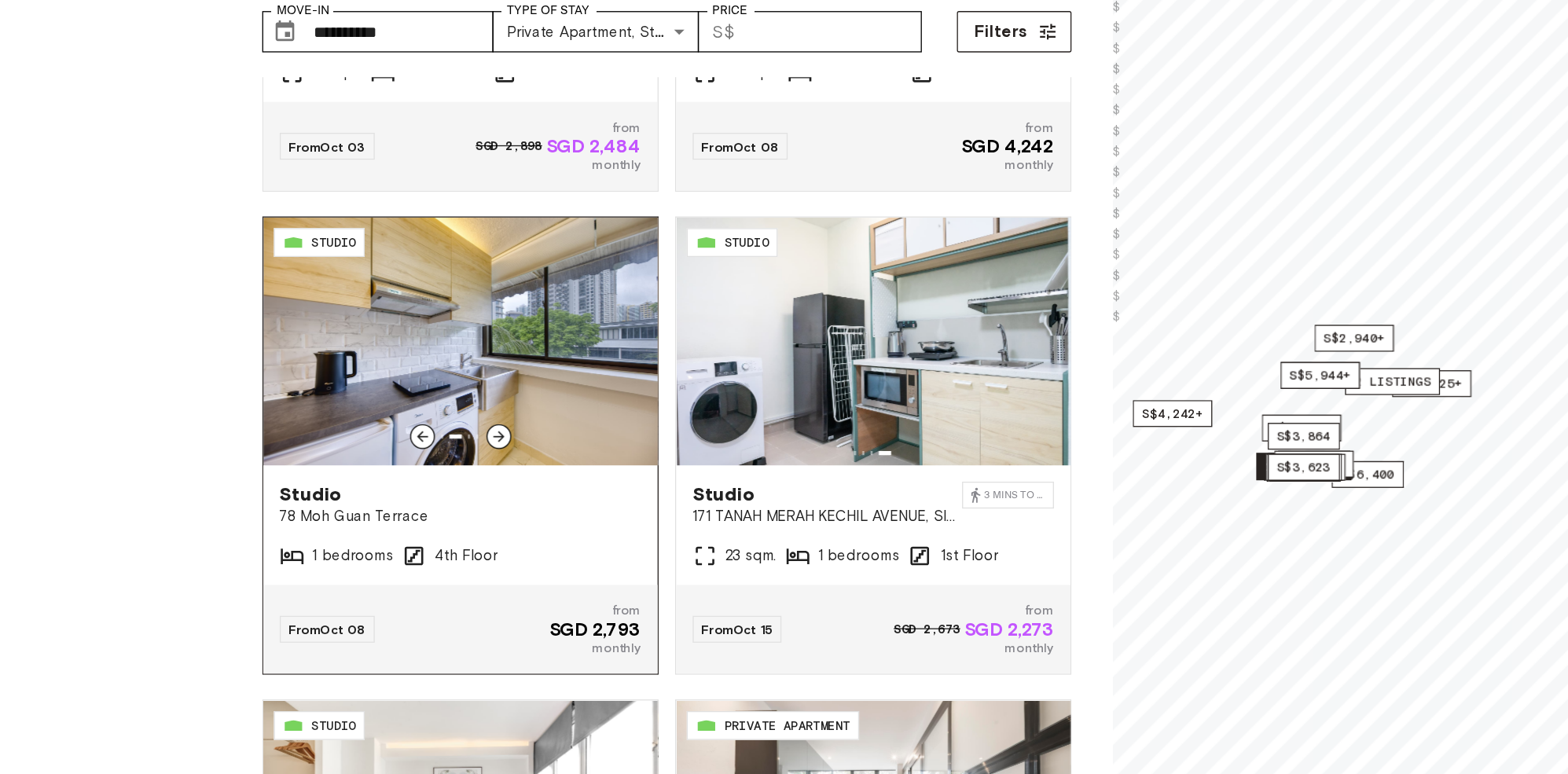 click 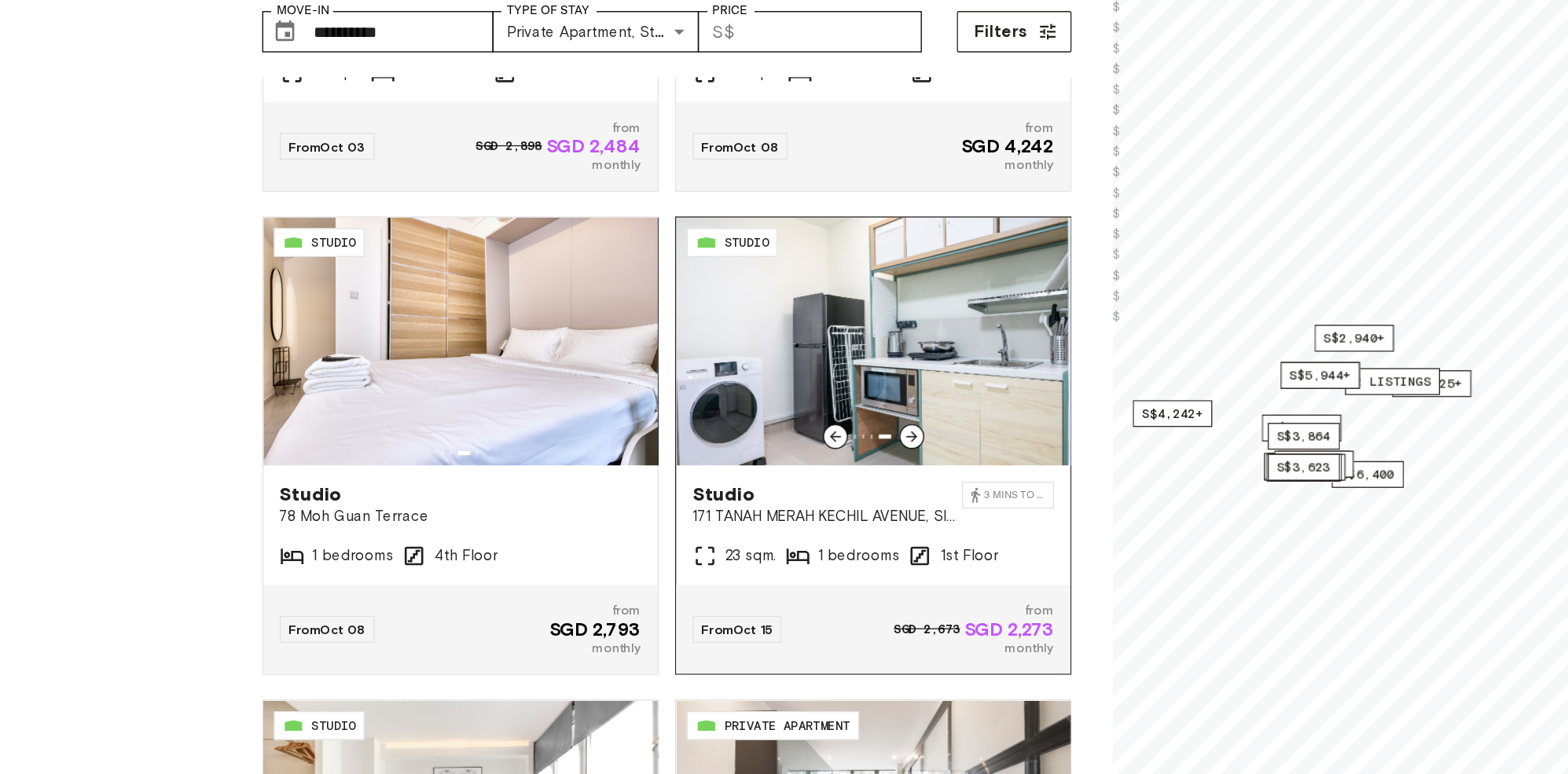 click 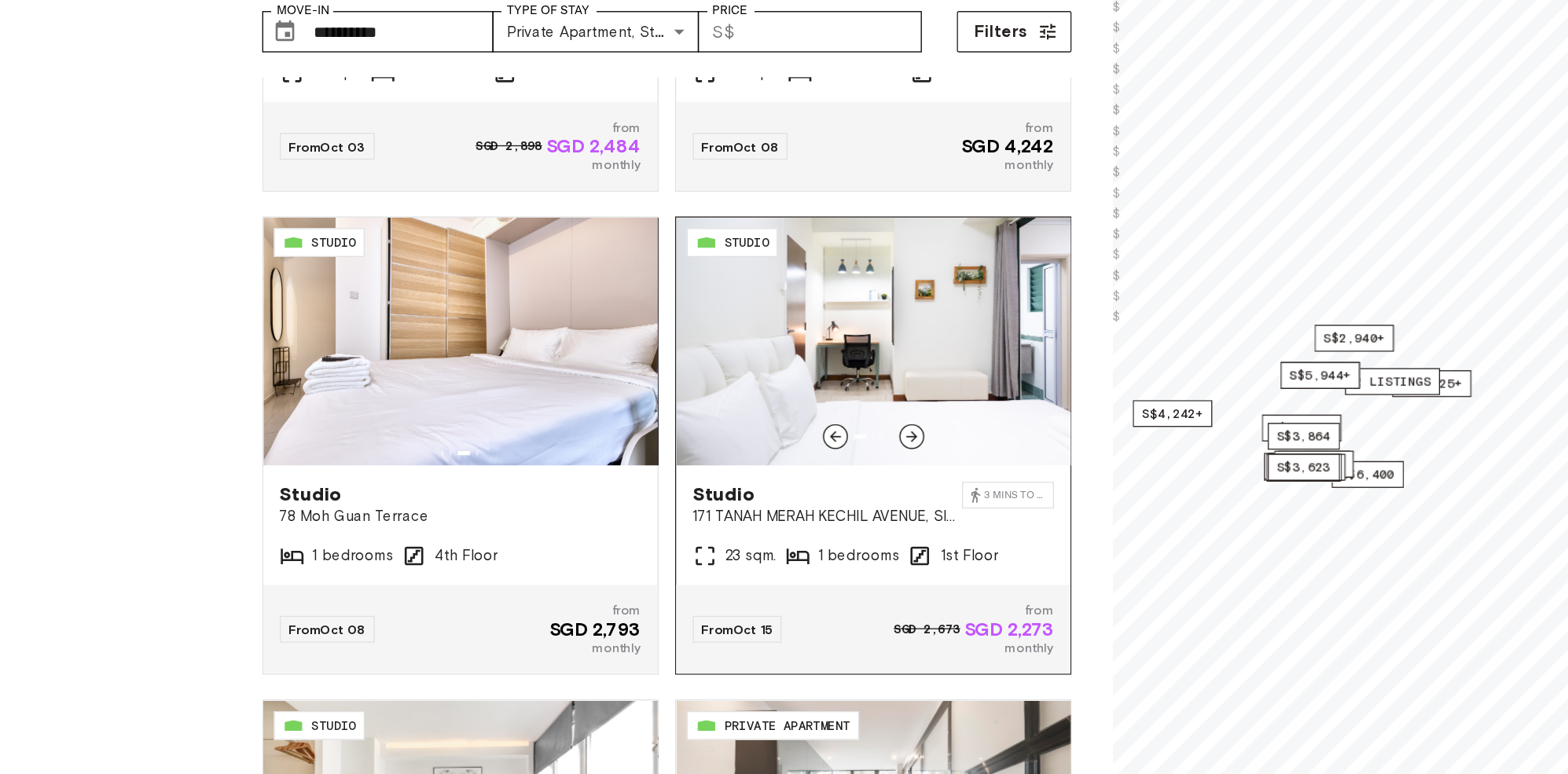 click 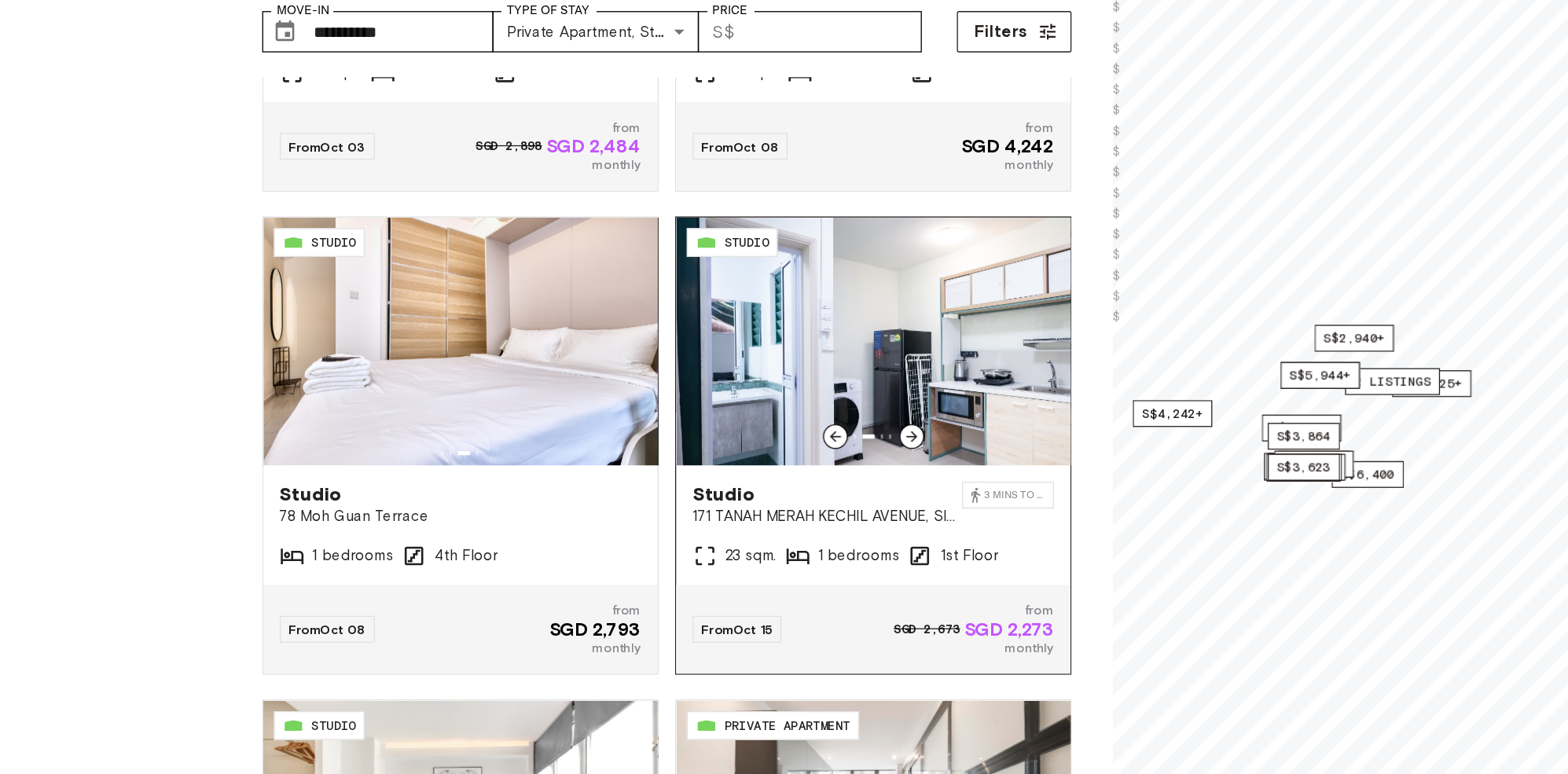 click 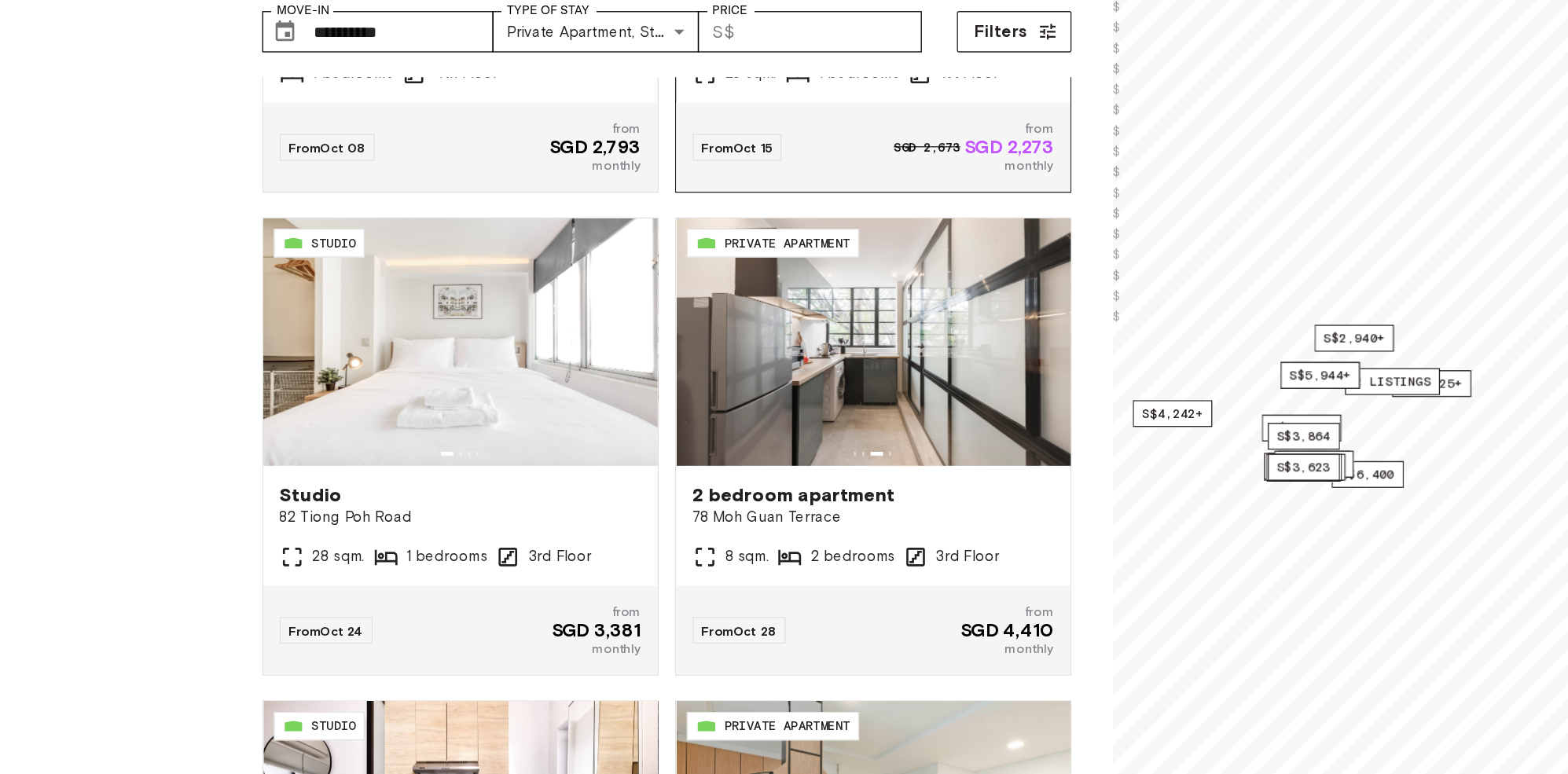 scroll, scrollTop: 2478, scrollLeft: 0, axis: vertical 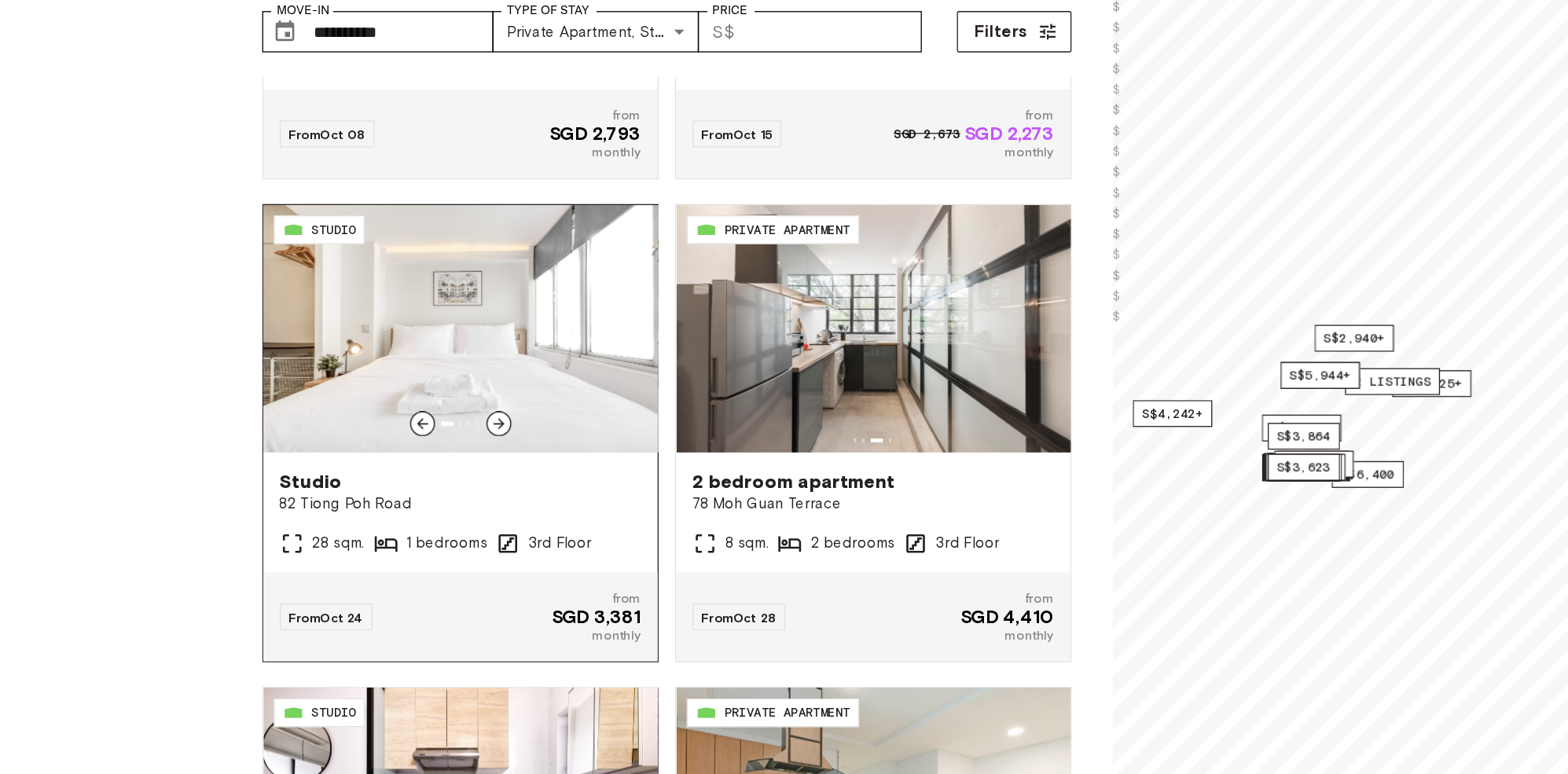 click 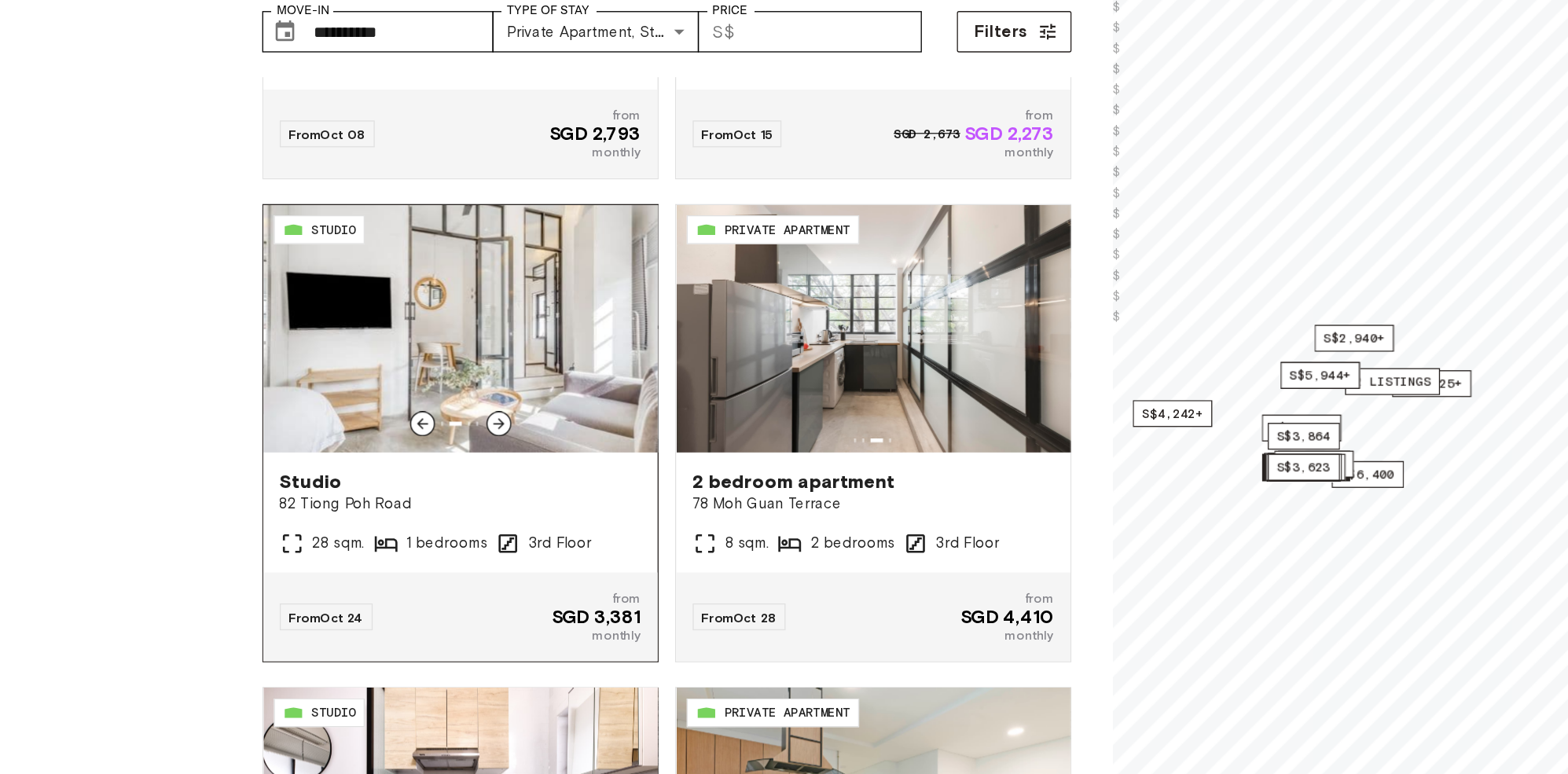 click 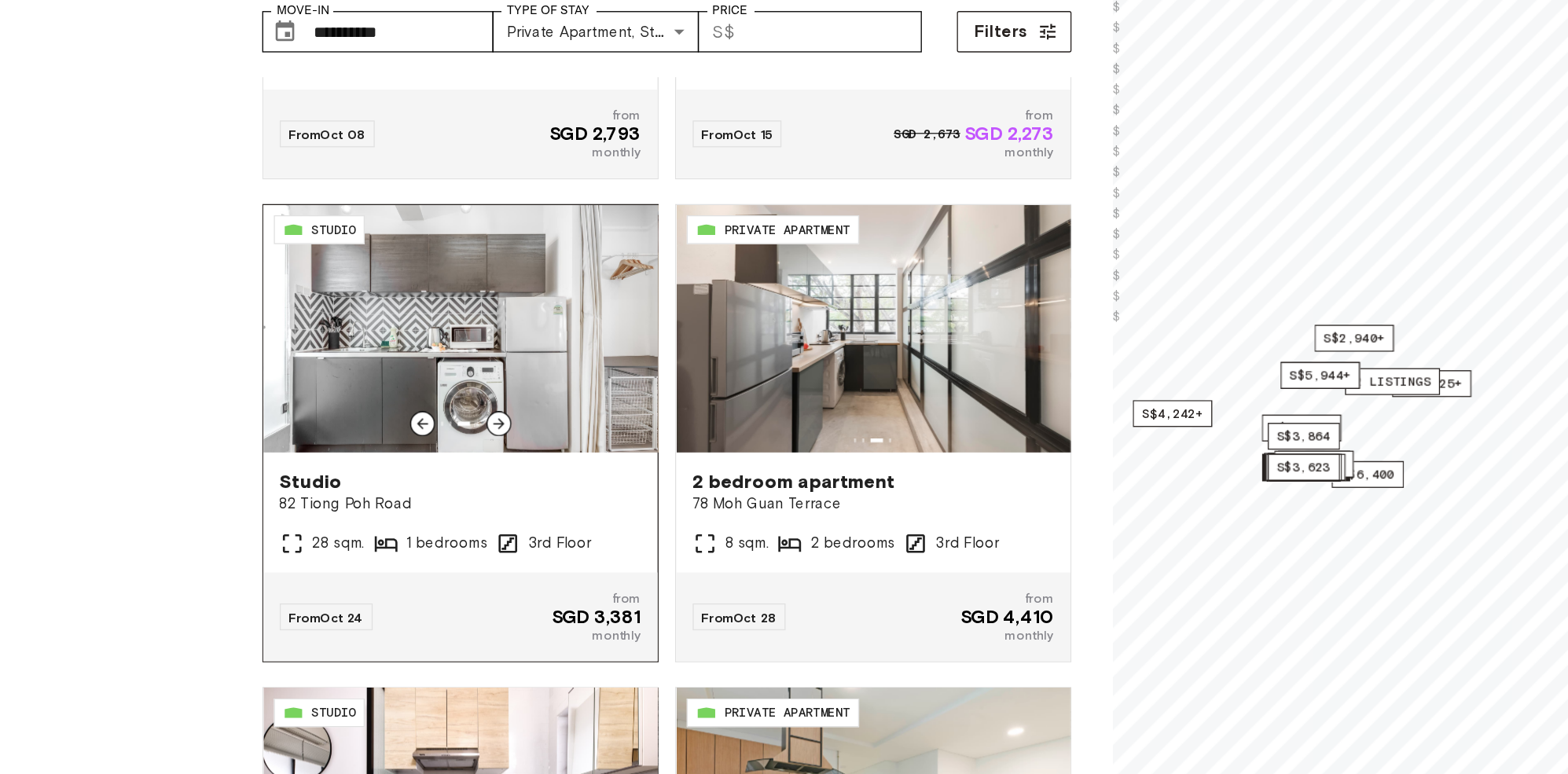 click 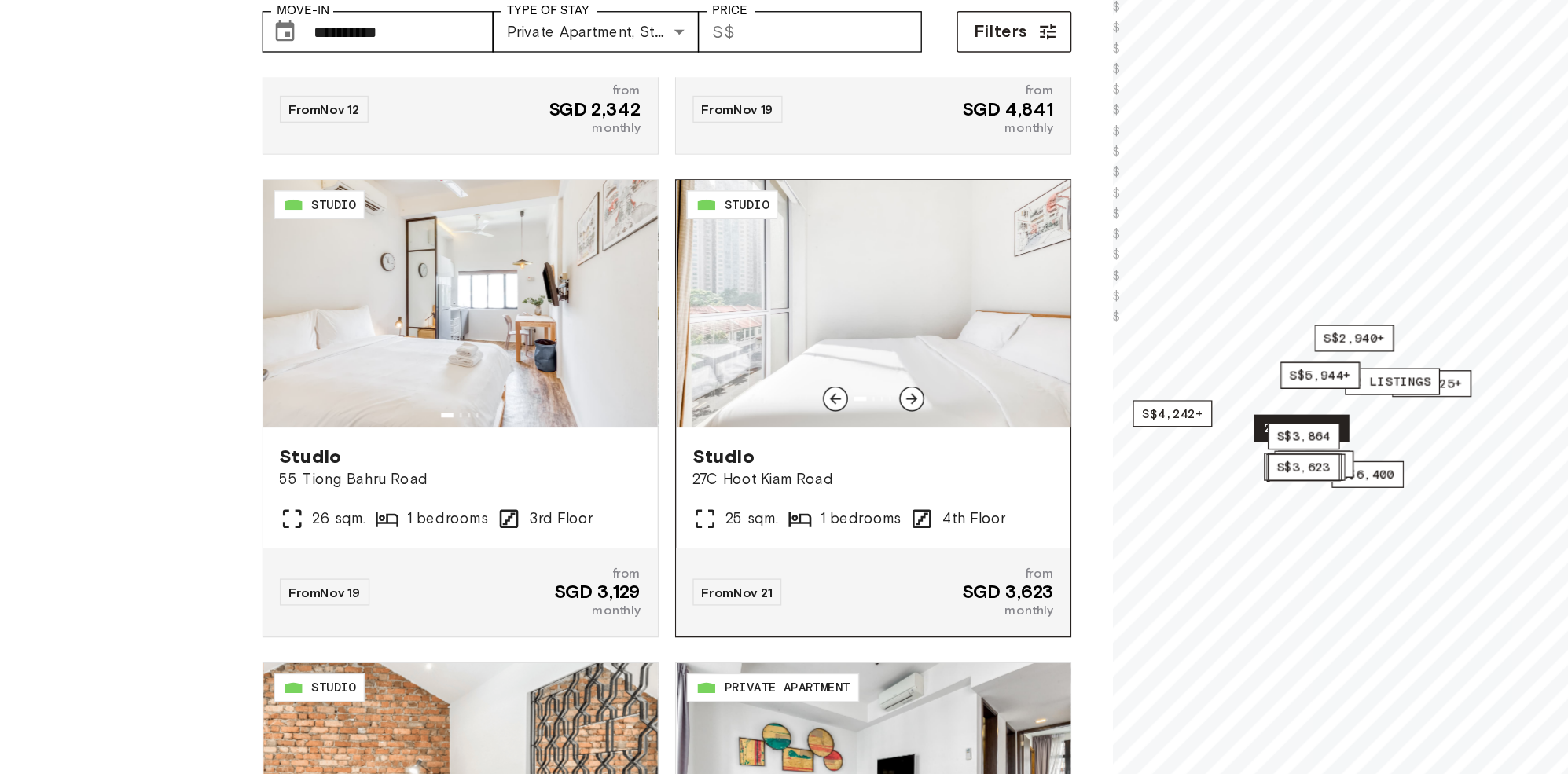 scroll, scrollTop: 3230, scrollLeft: 0, axis: vertical 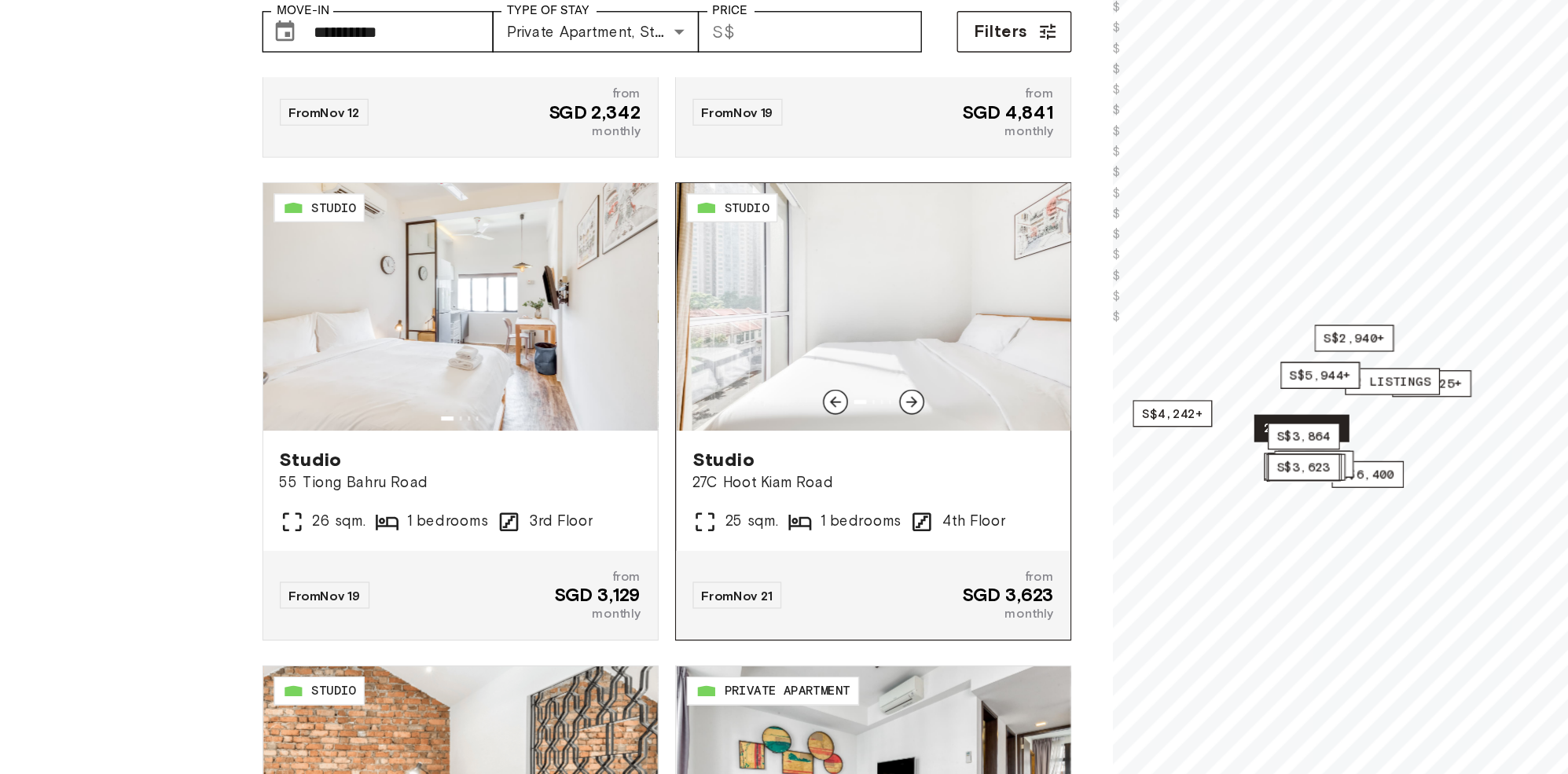 click 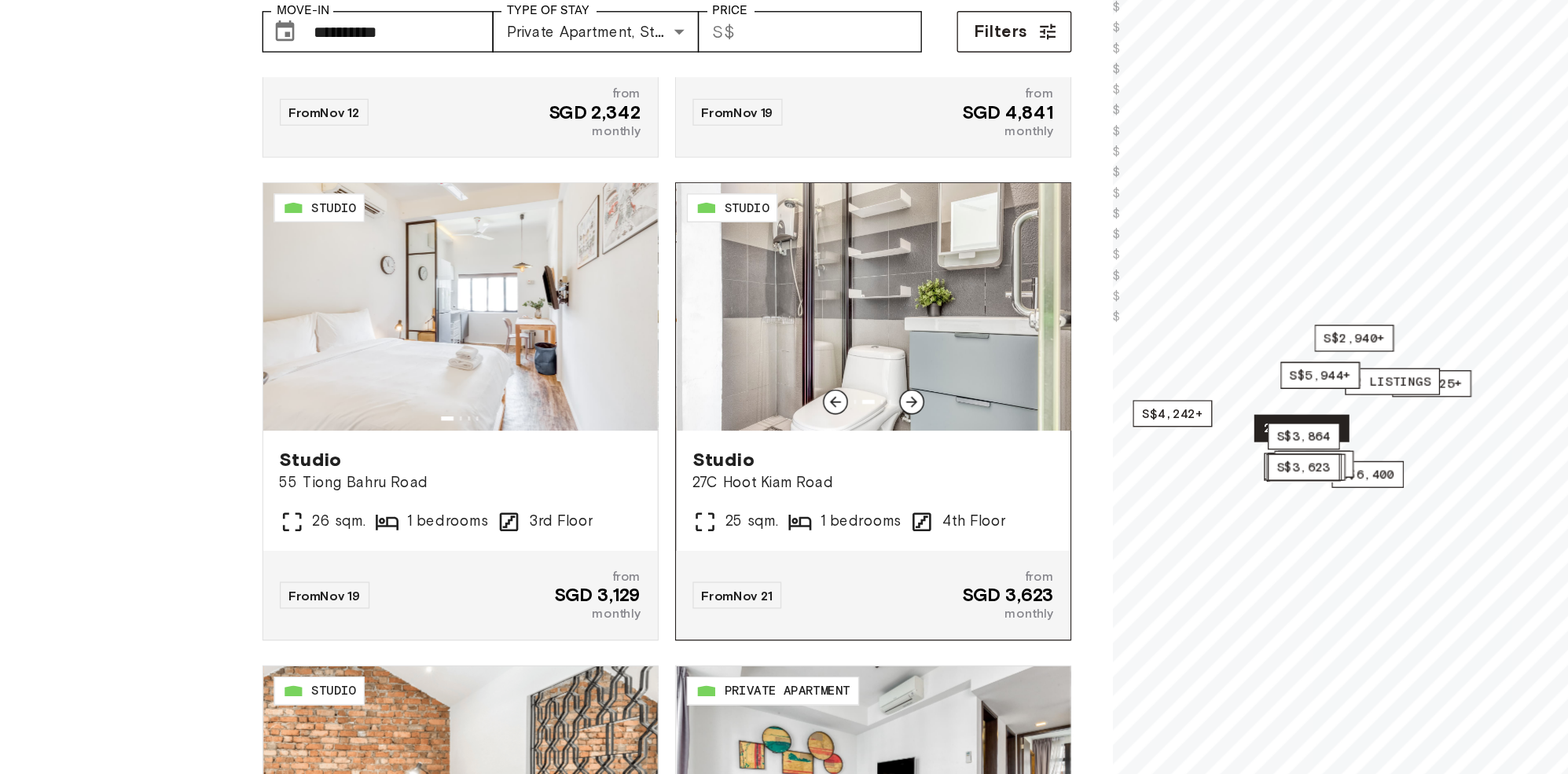click 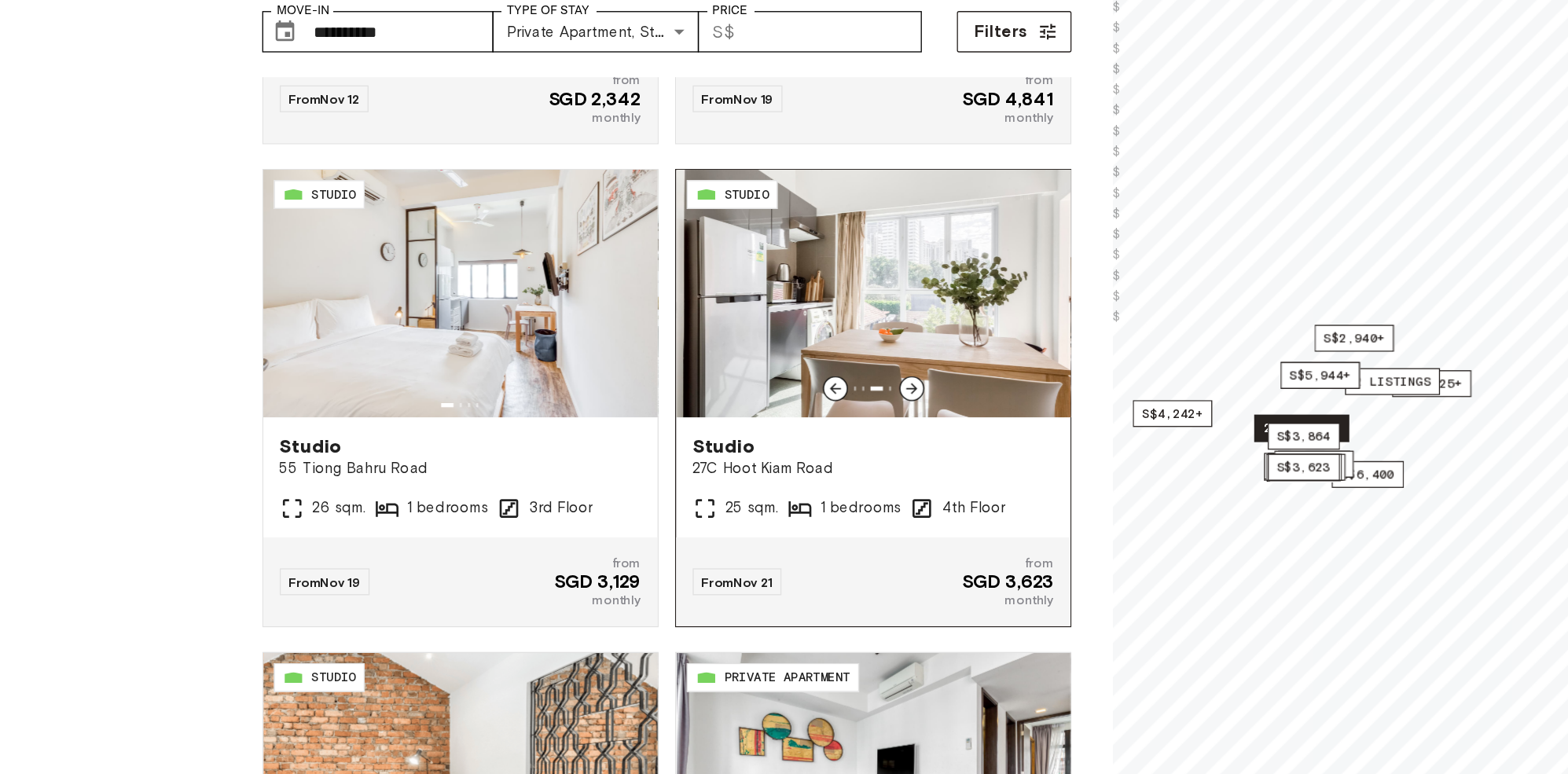 scroll, scrollTop: 3244, scrollLeft: 0, axis: vertical 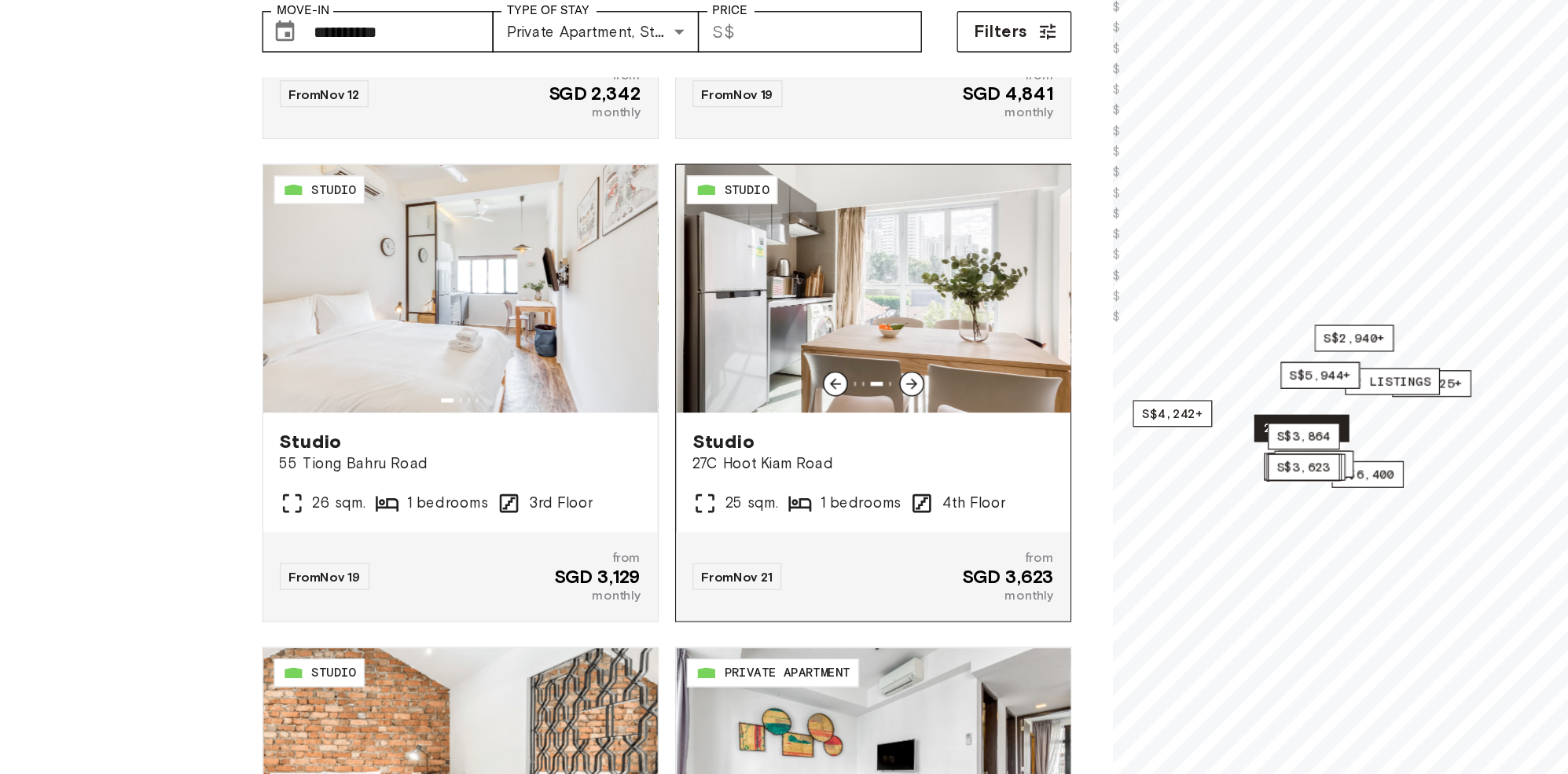 click 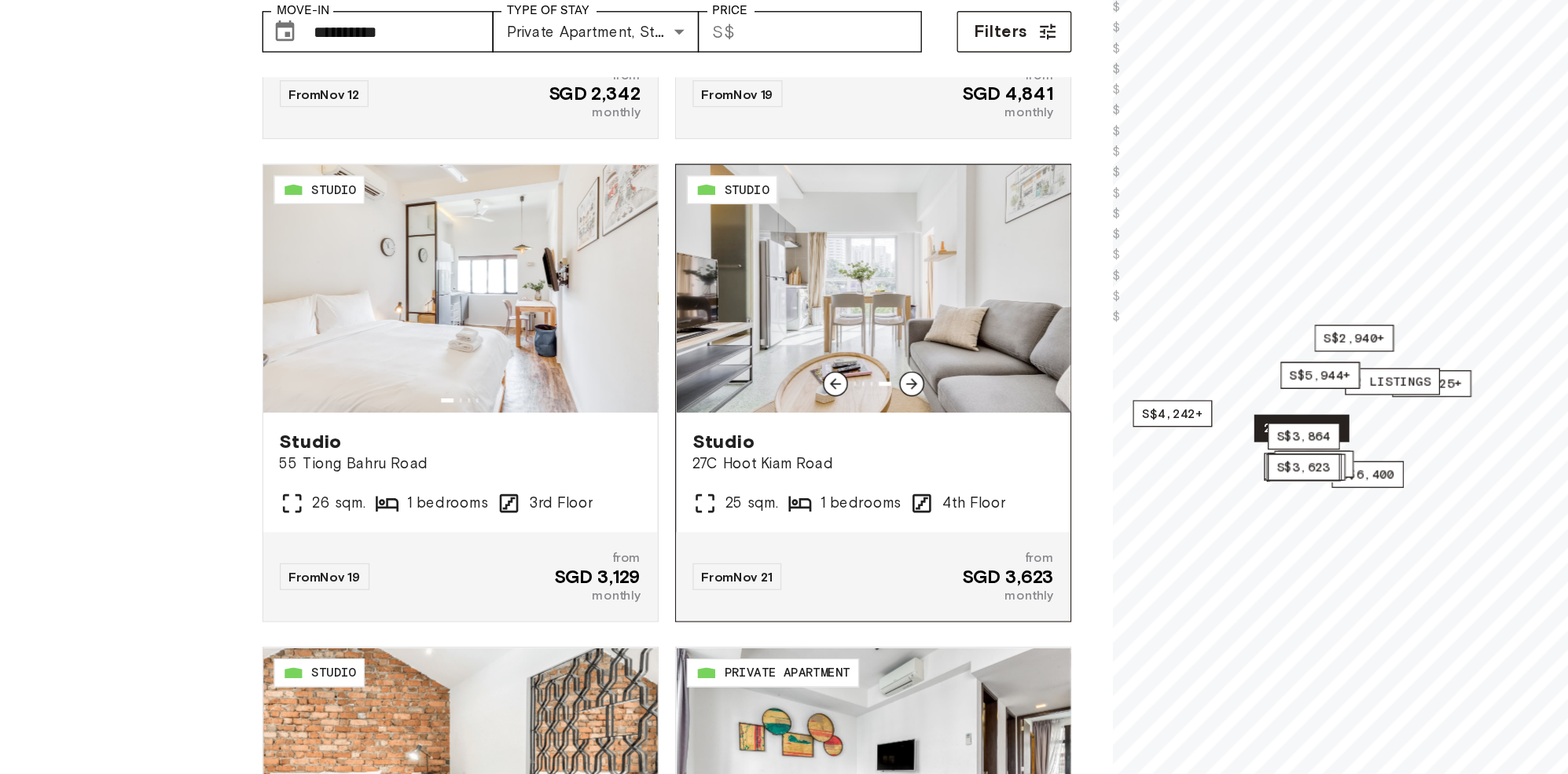 click 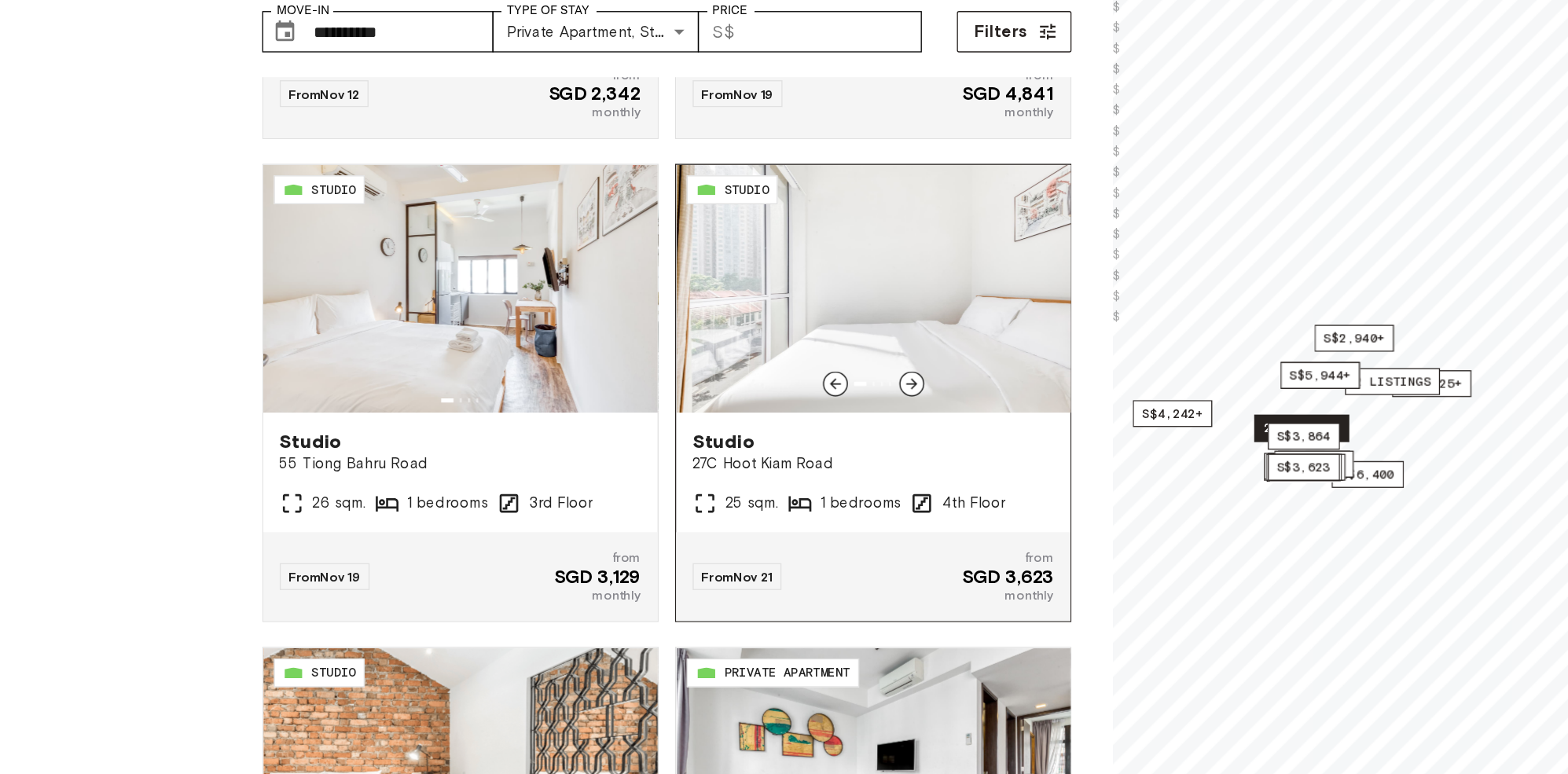 click 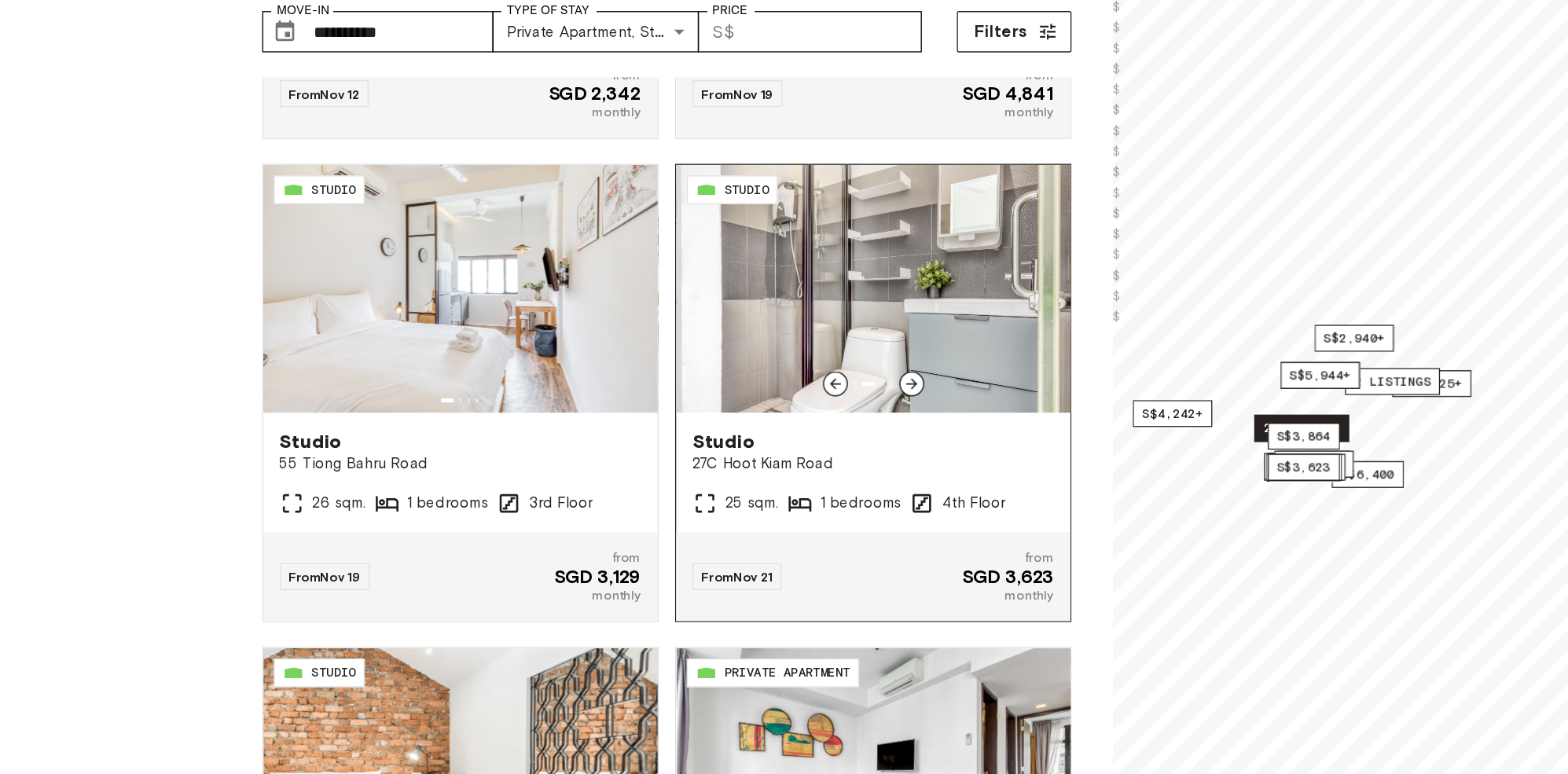 click at bounding box center [715, 377] 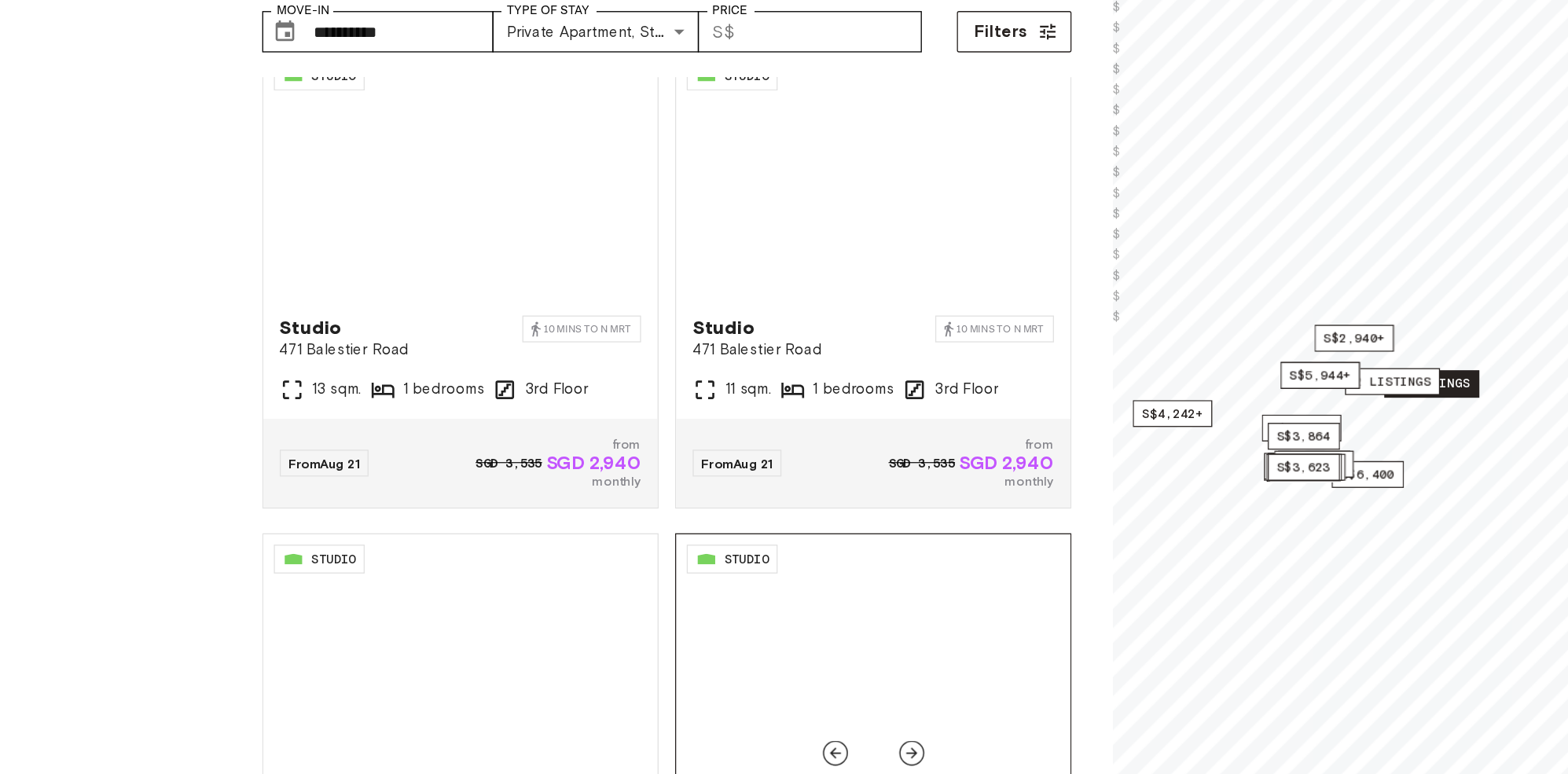 scroll, scrollTop: 0, scrollLeft: 0, axis: both 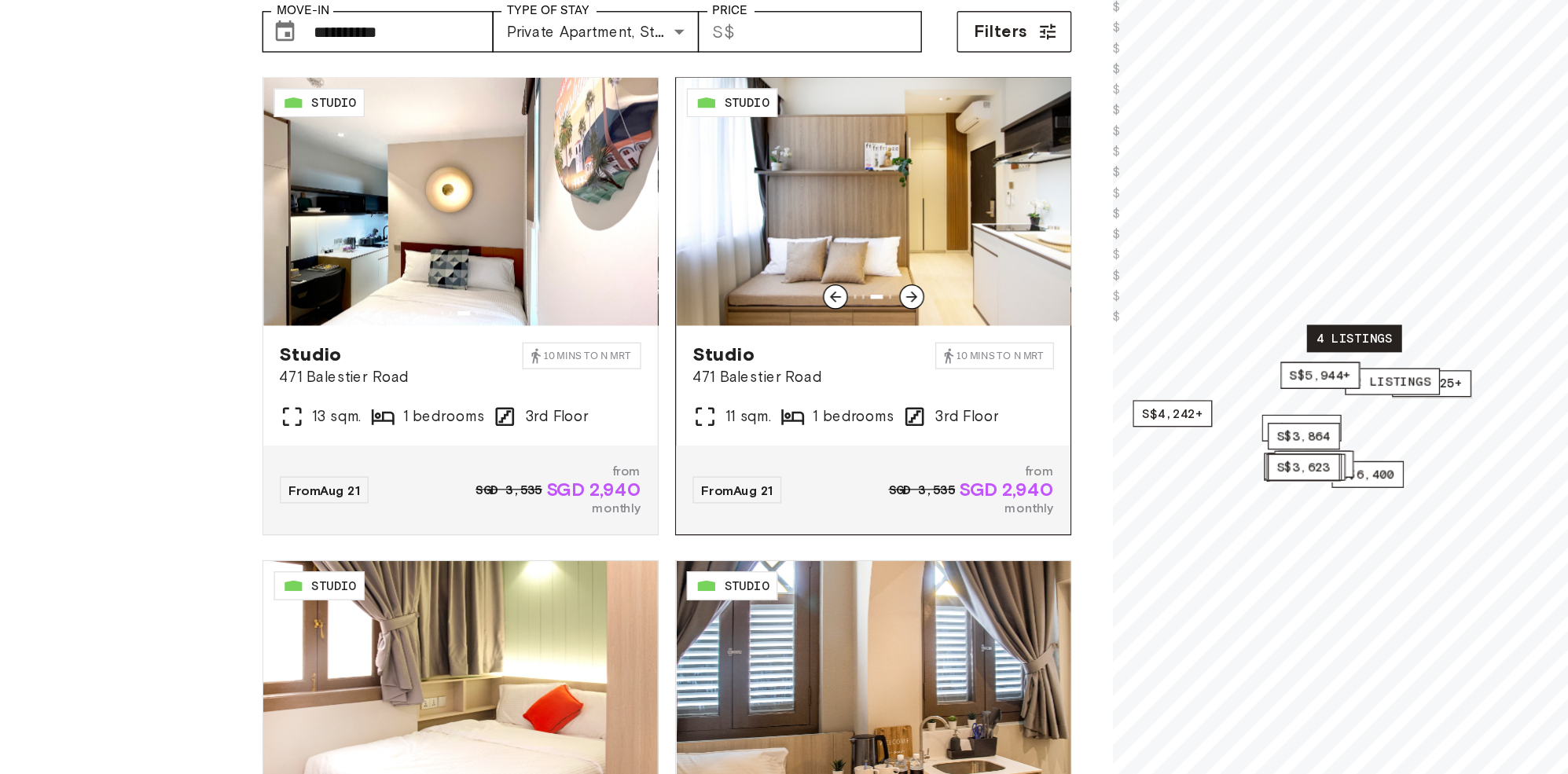 click at bounding box center (715, 311) 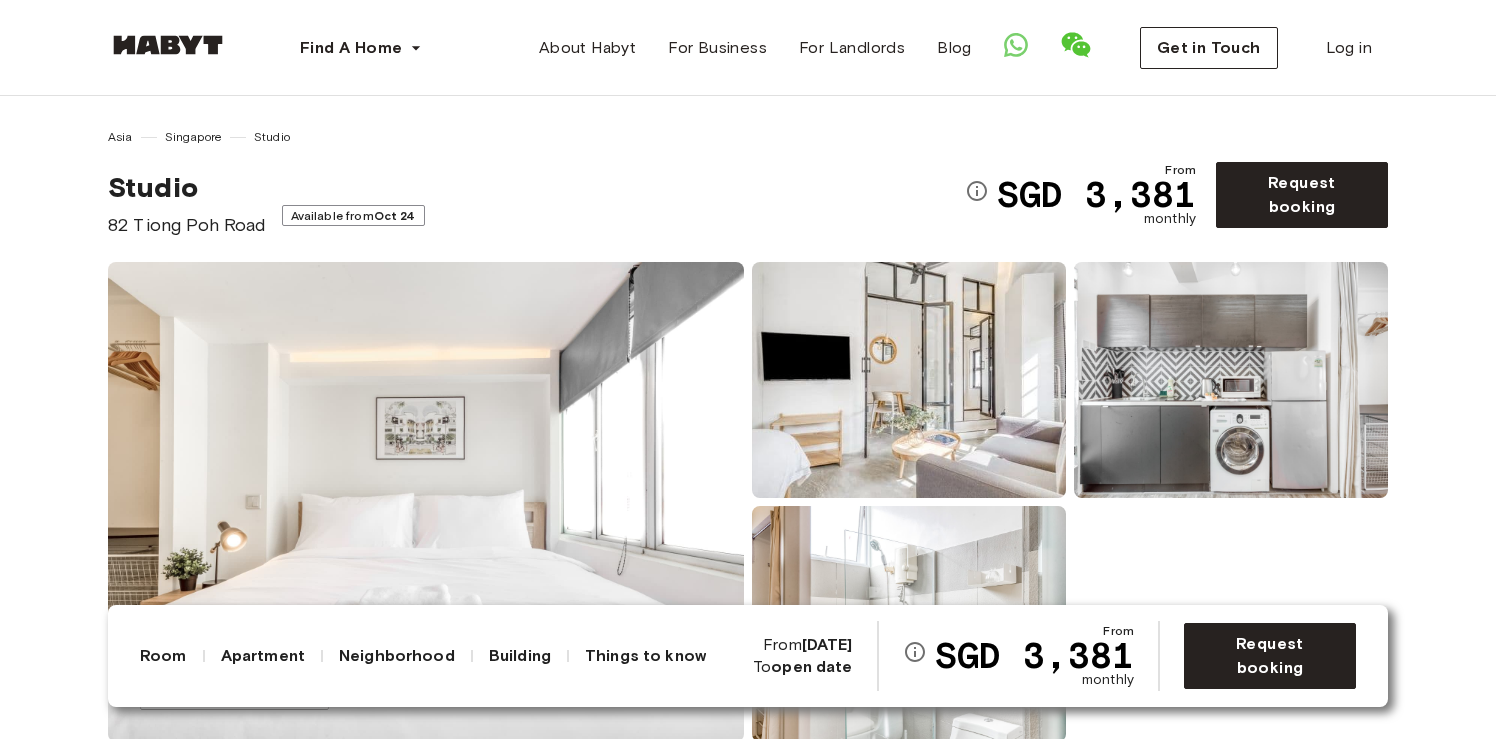 scroll, scrollTop: 0, scrollLeft: 0, axis: both 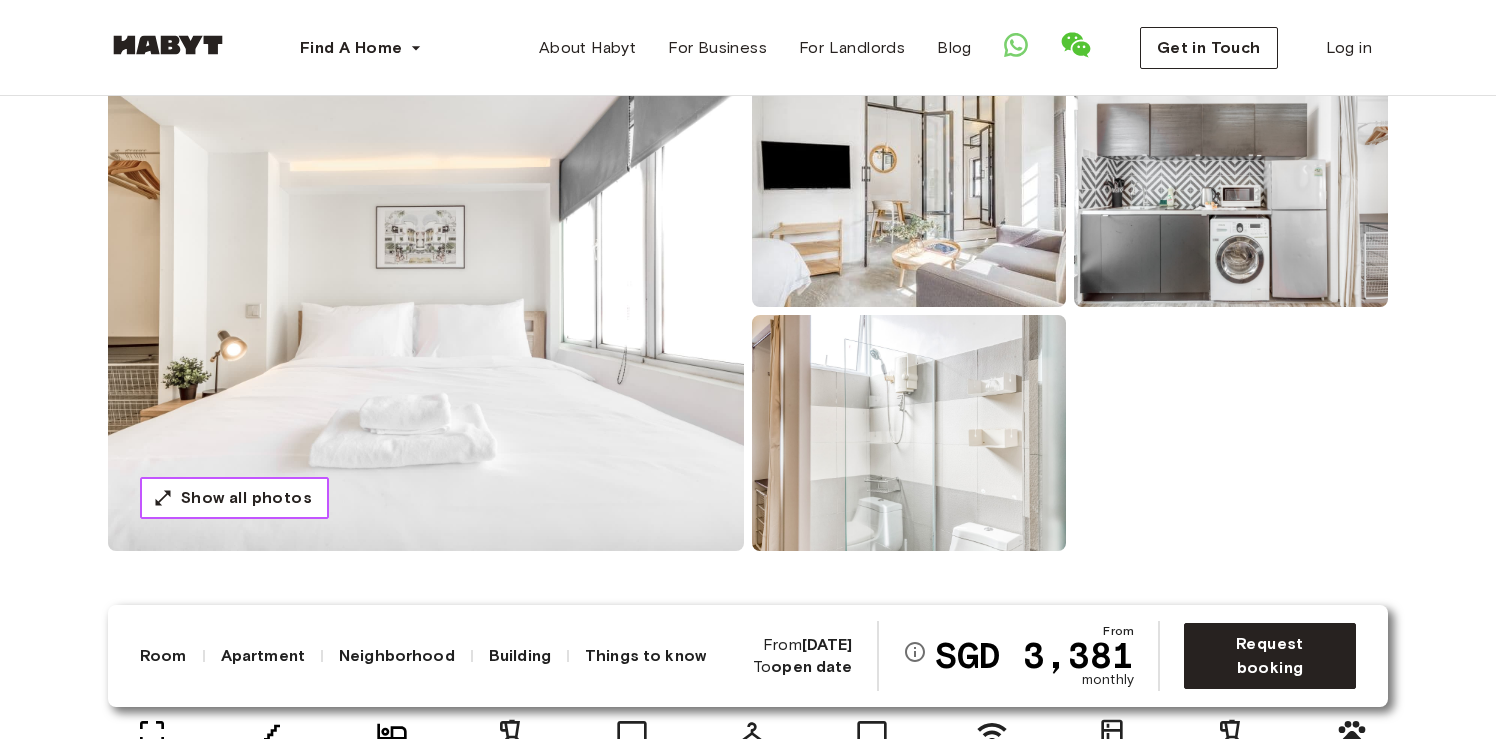 click on "Show all photos" at bounding box center [234, 498] 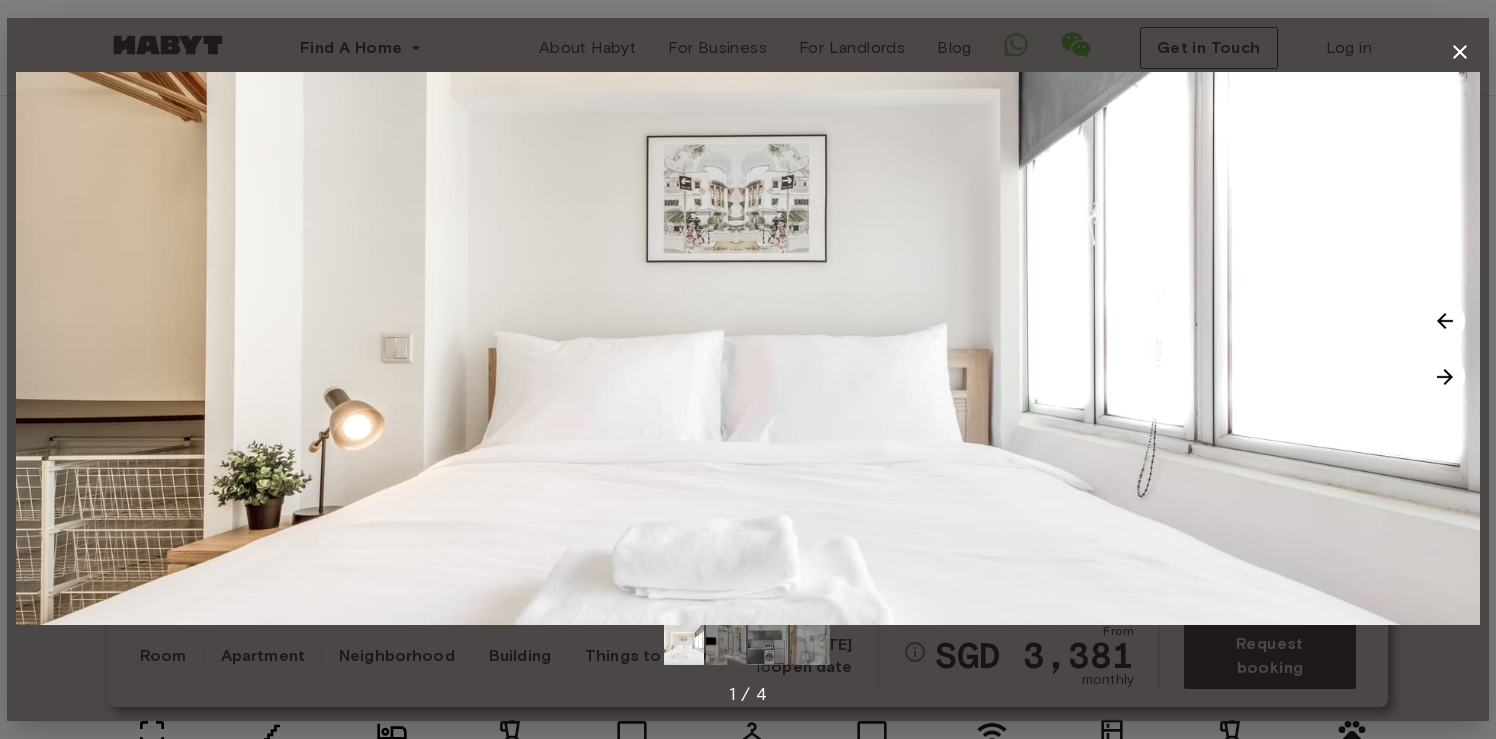 click at bounding box center [1445, 377] 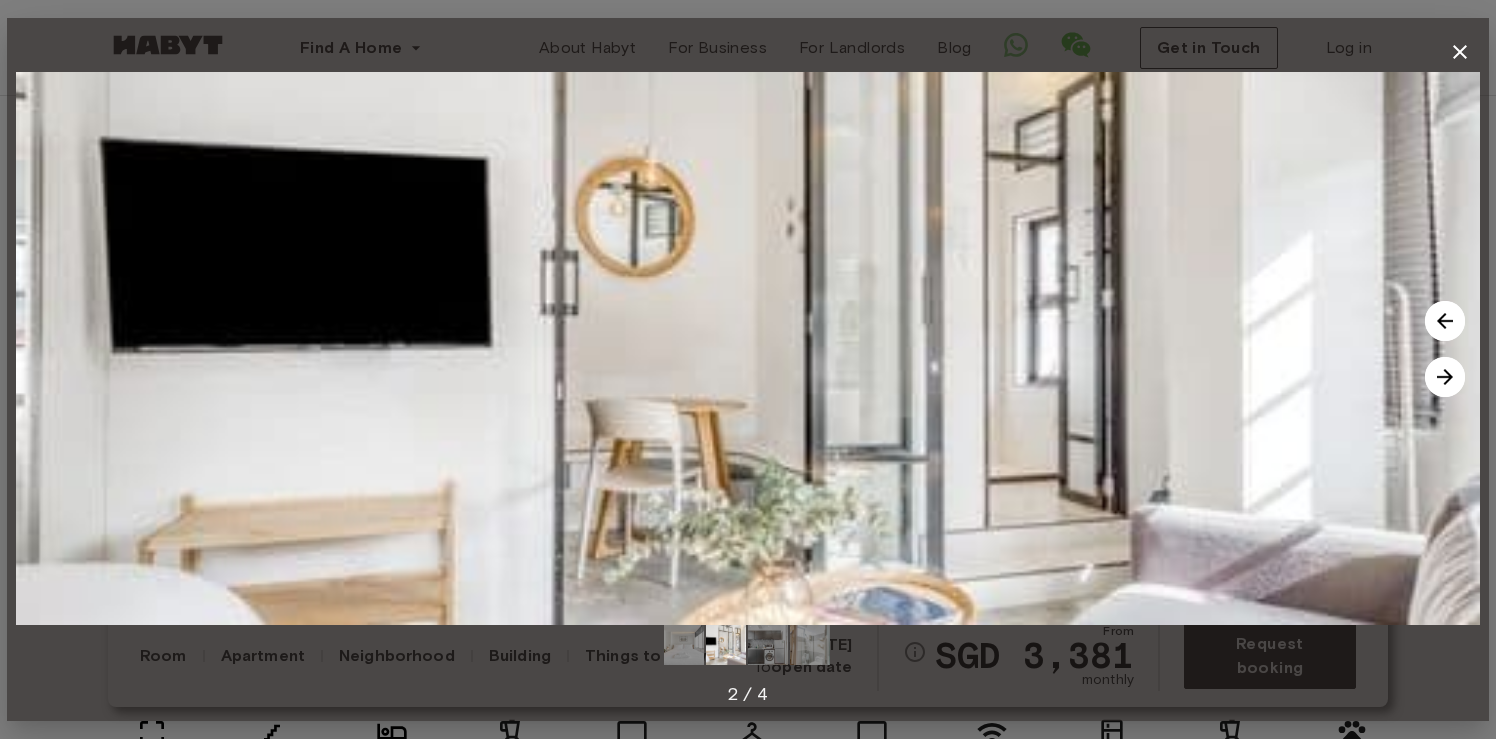 click at bounding box center (1445, 377) 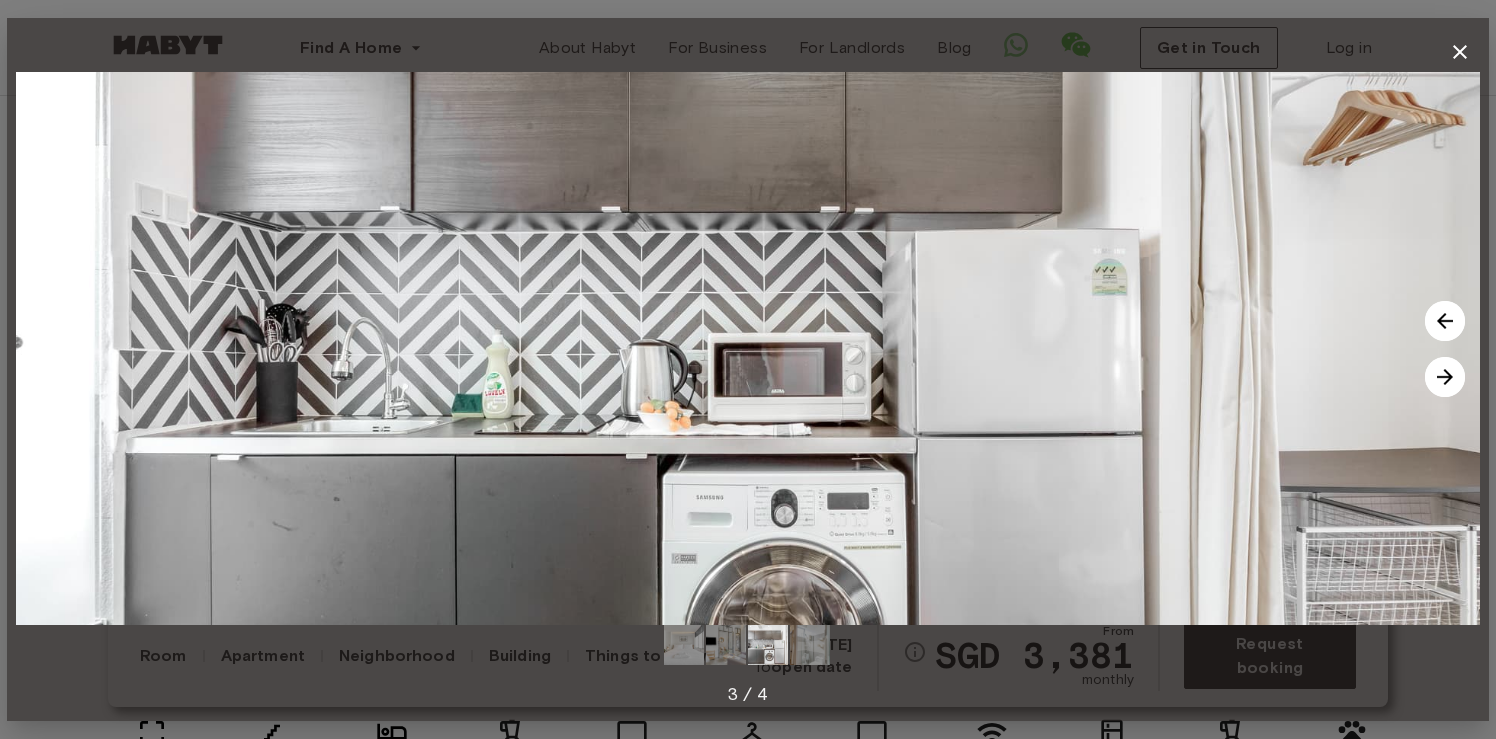 click at bounding box center (1445, 377) 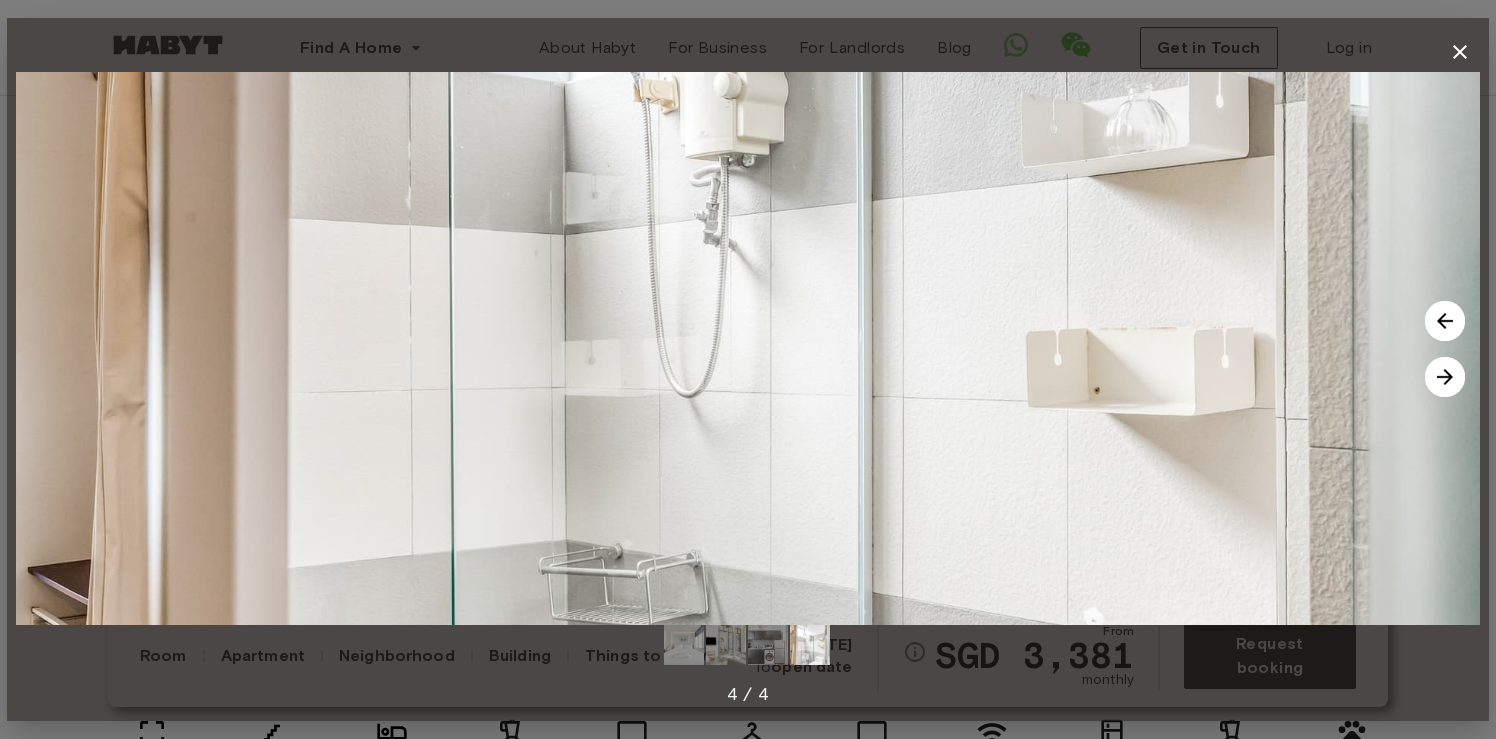 click at bounding box center (1445, 377) 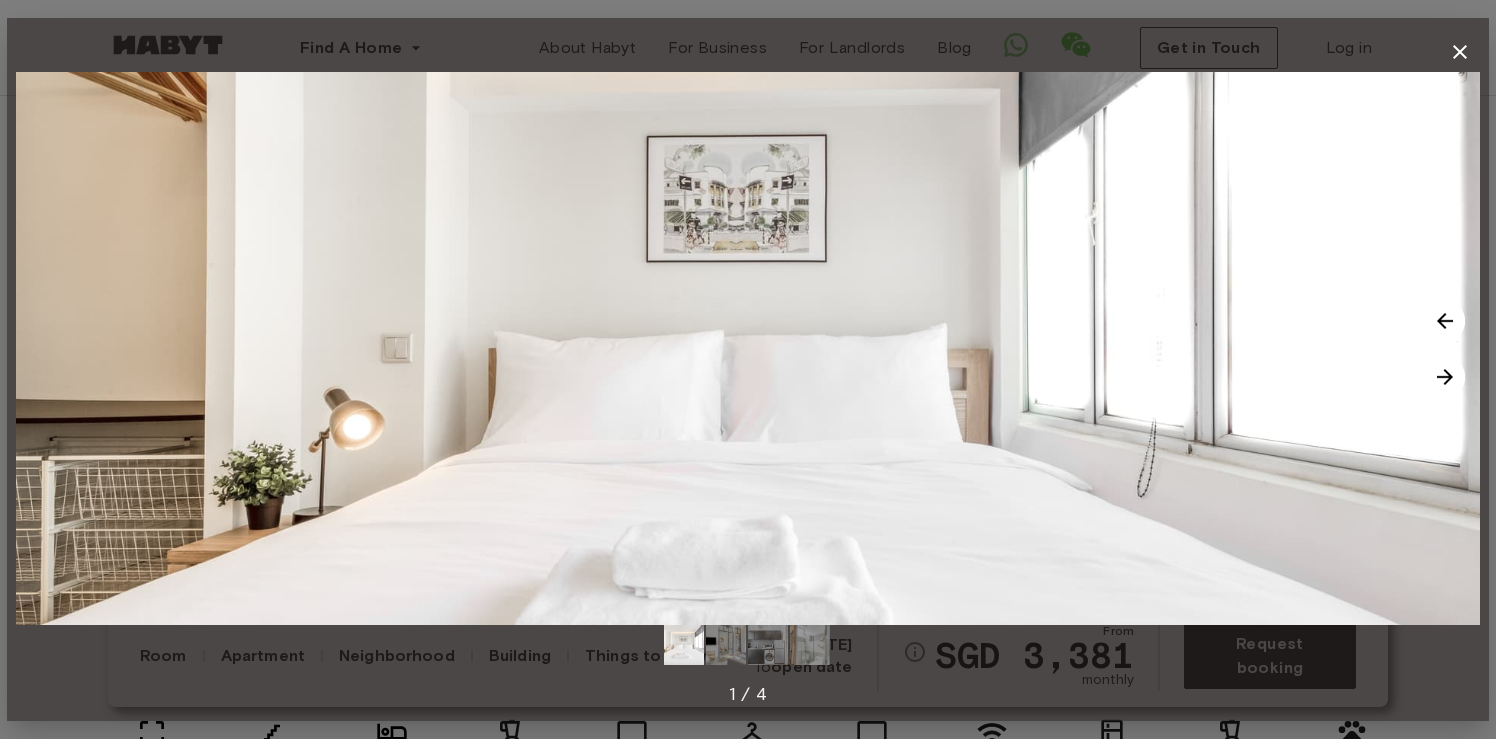 click at bounding box center [1445, 377] 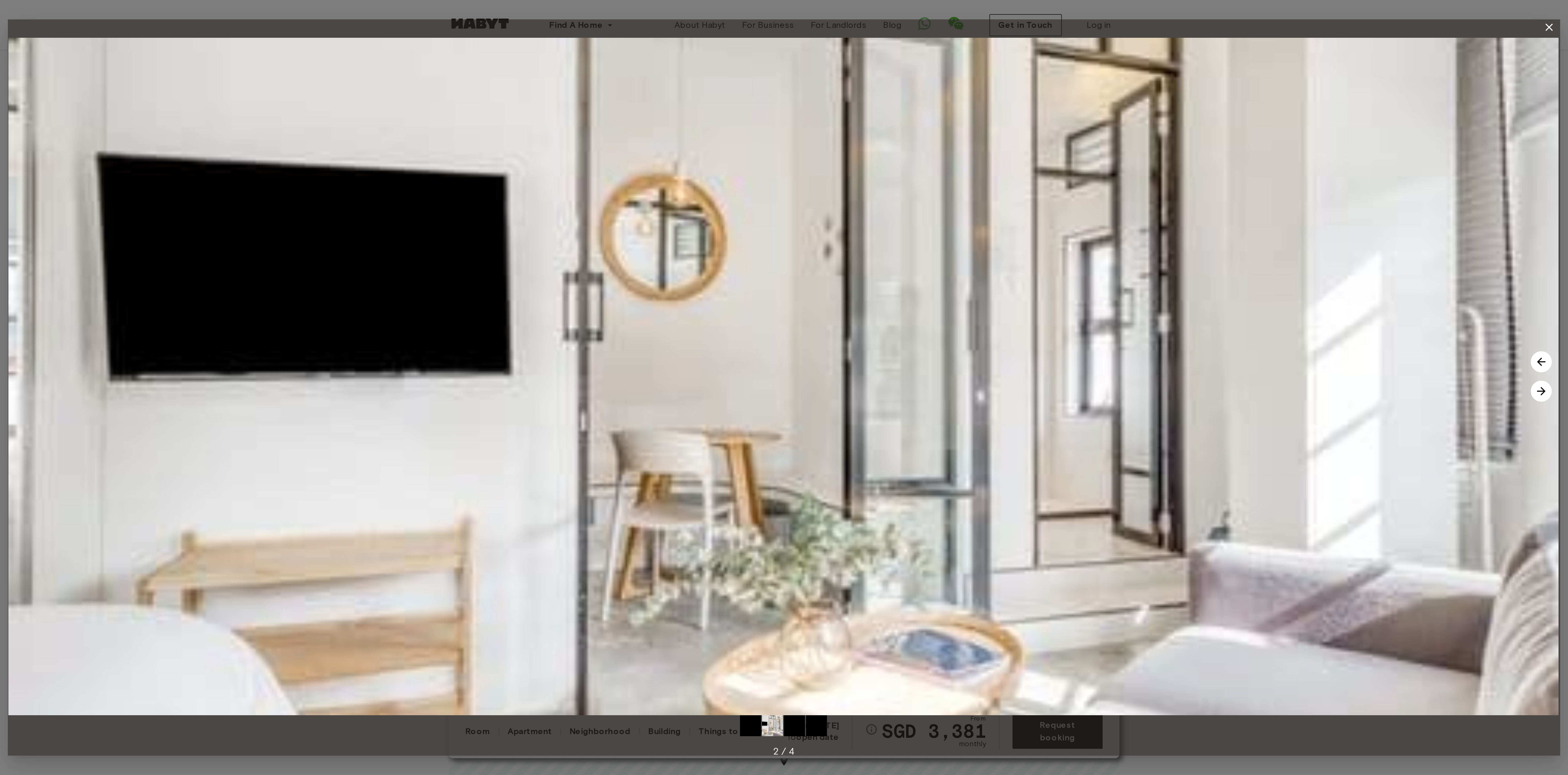 scroll, scrollTop: 50, scrollLeft: 0, axis: vertical 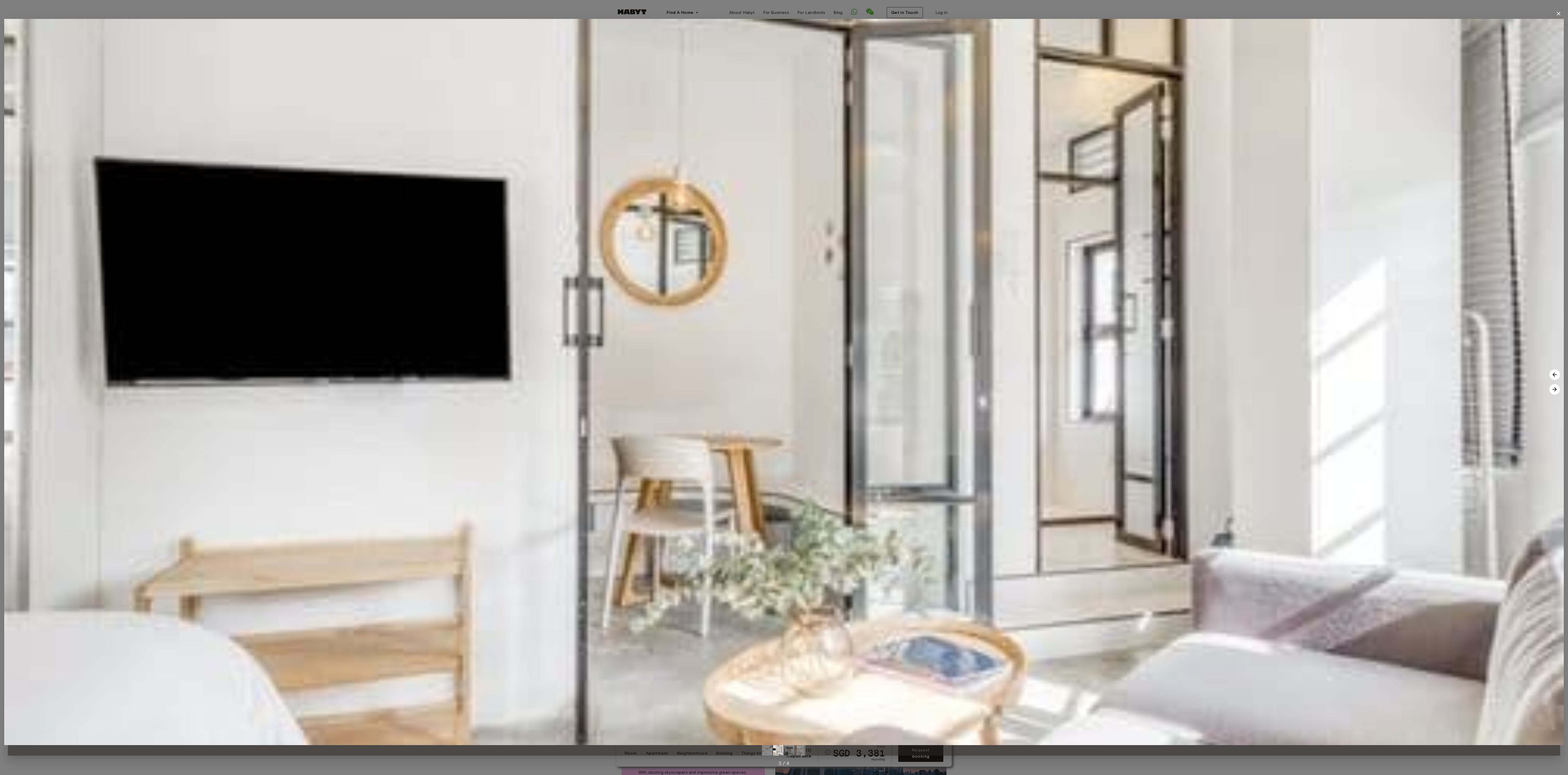 click on "2 / 4" at bounding box center [784, 388] 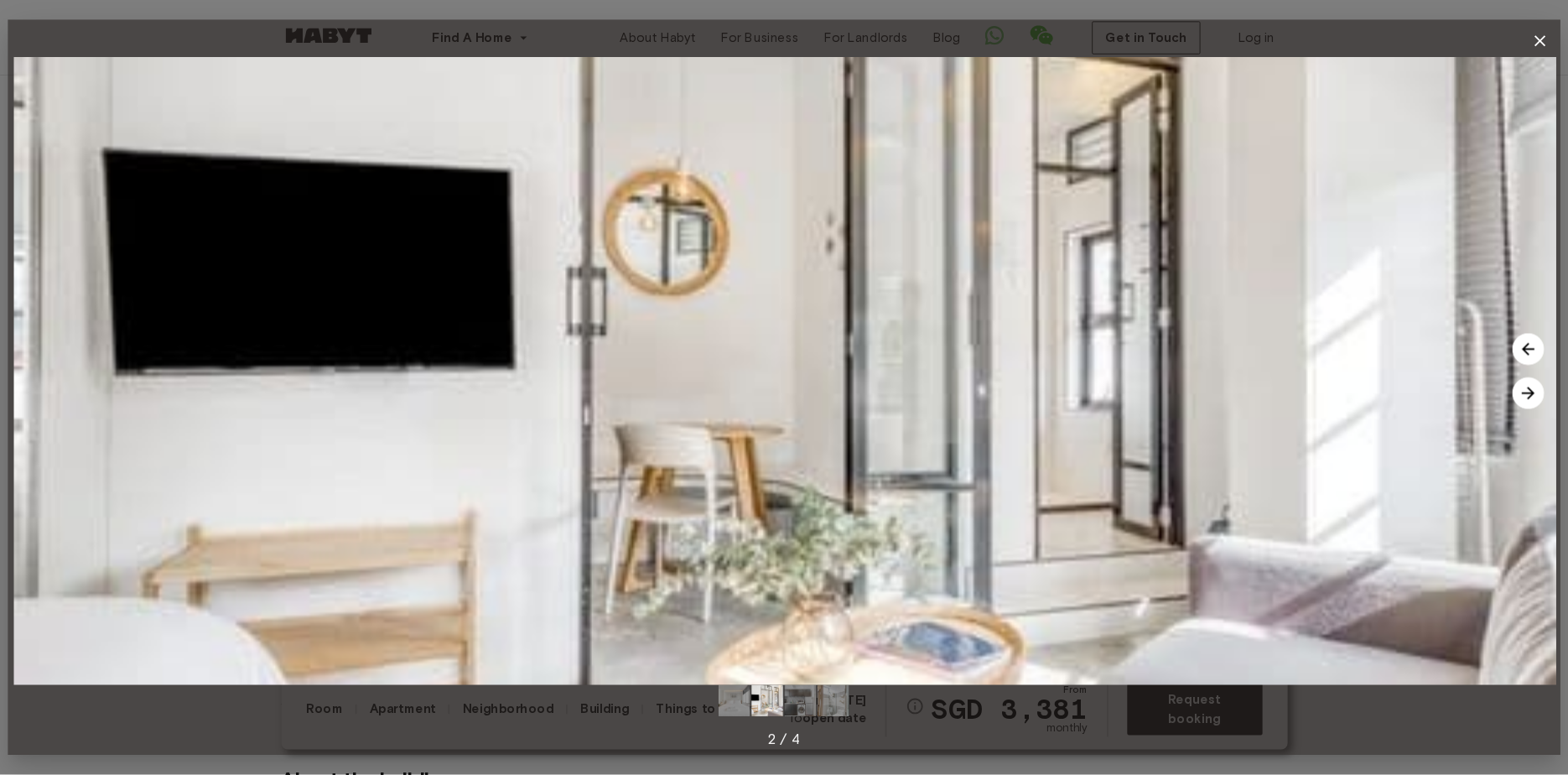 scroll, scrollTop: 160, scrollLeft: 0, axis: vertical 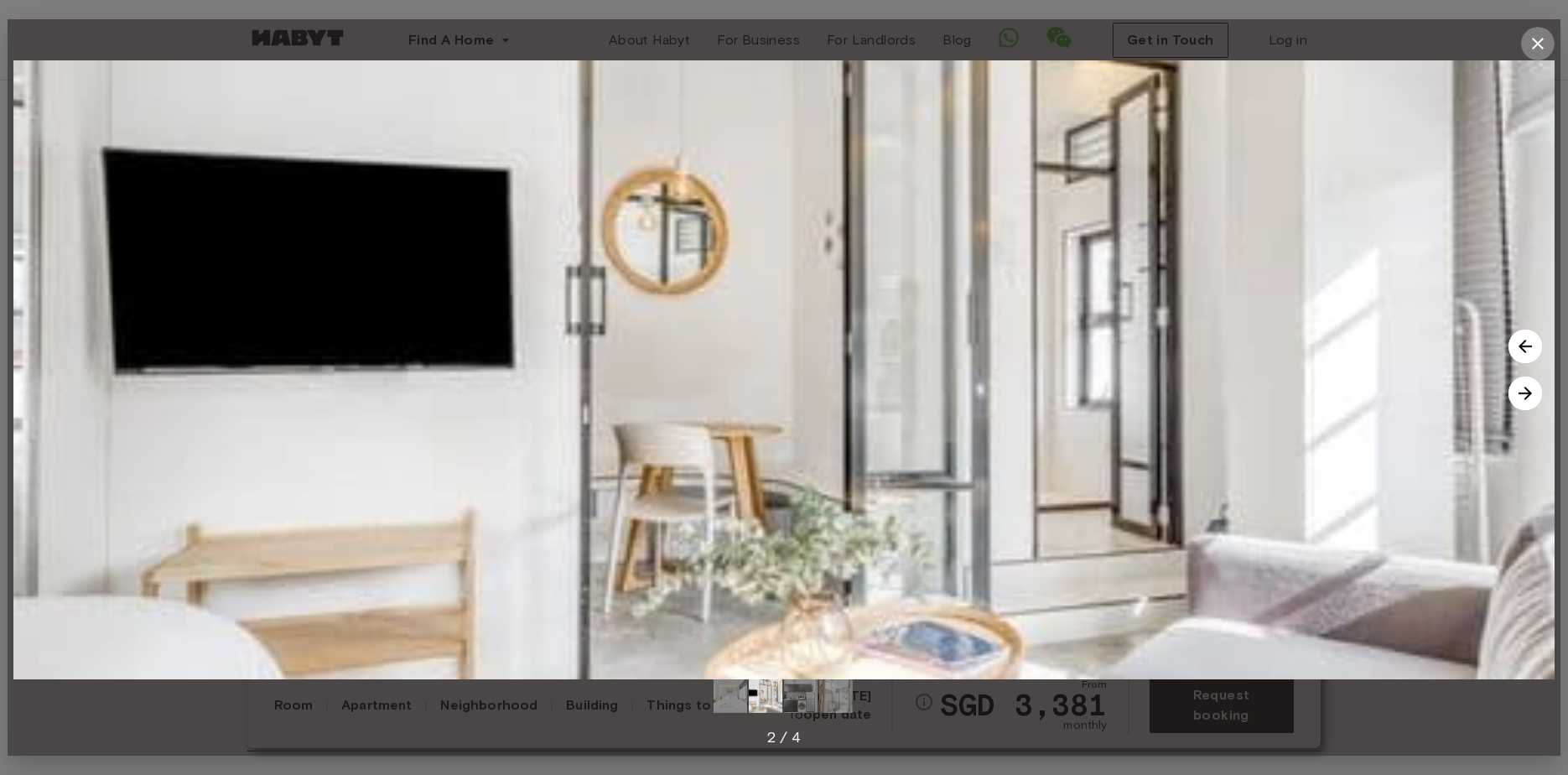 click 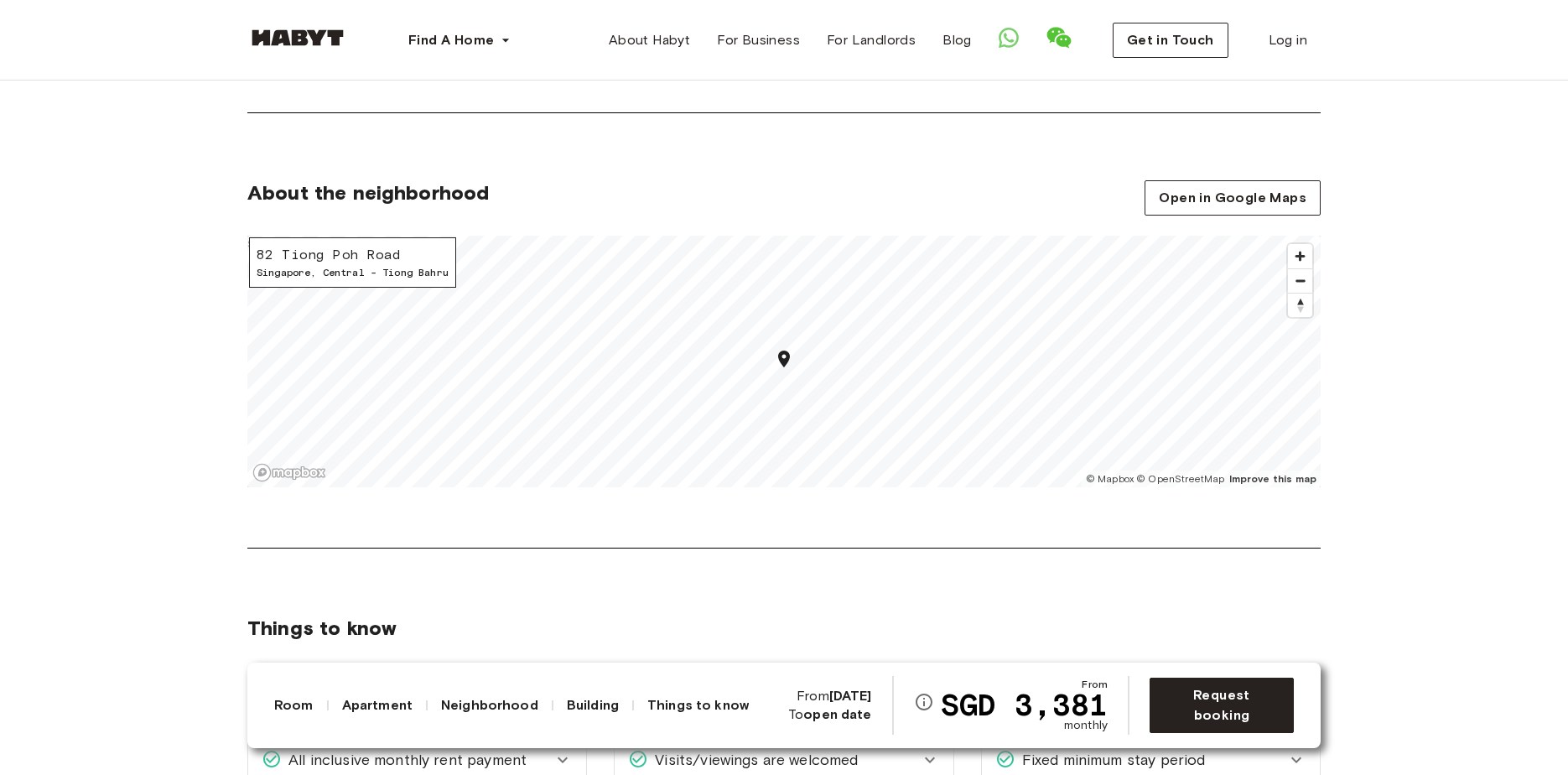 scroll, scrollTop: 1015, scrollLeft: 0, axis: vertical 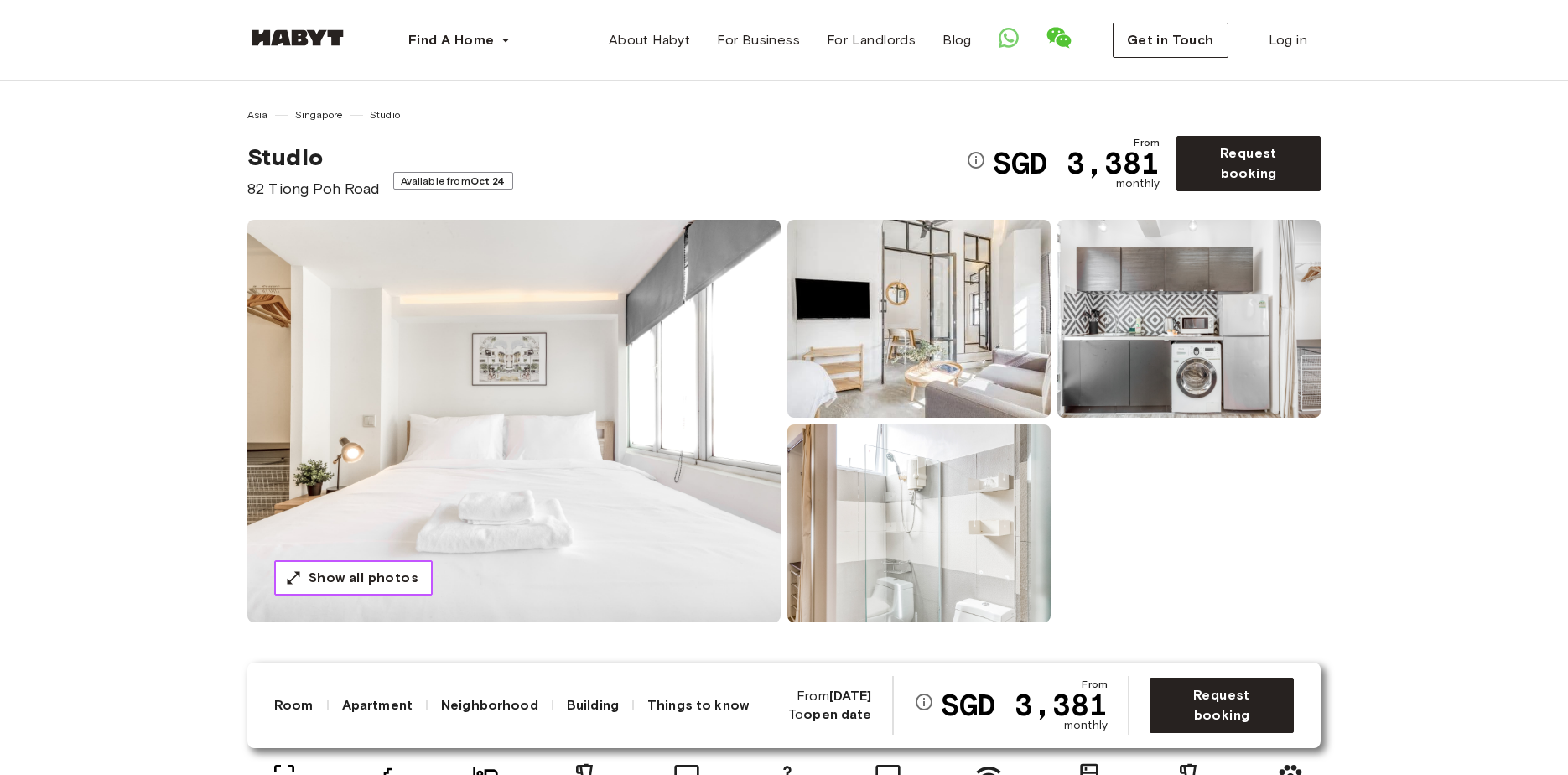 click on "Show all photos" at bounding box center [363, 578] 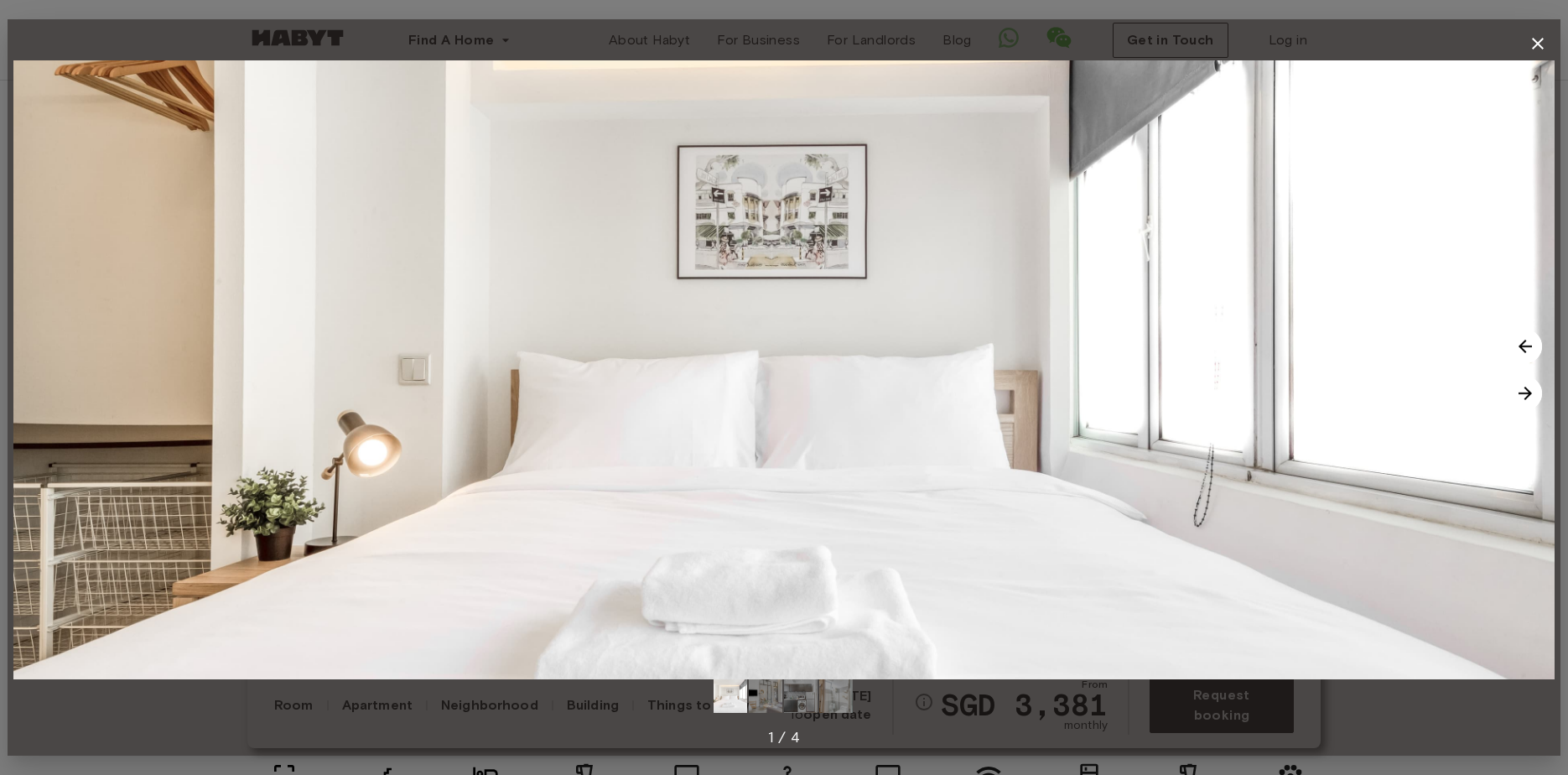 click at bounding box center (1525, 393) 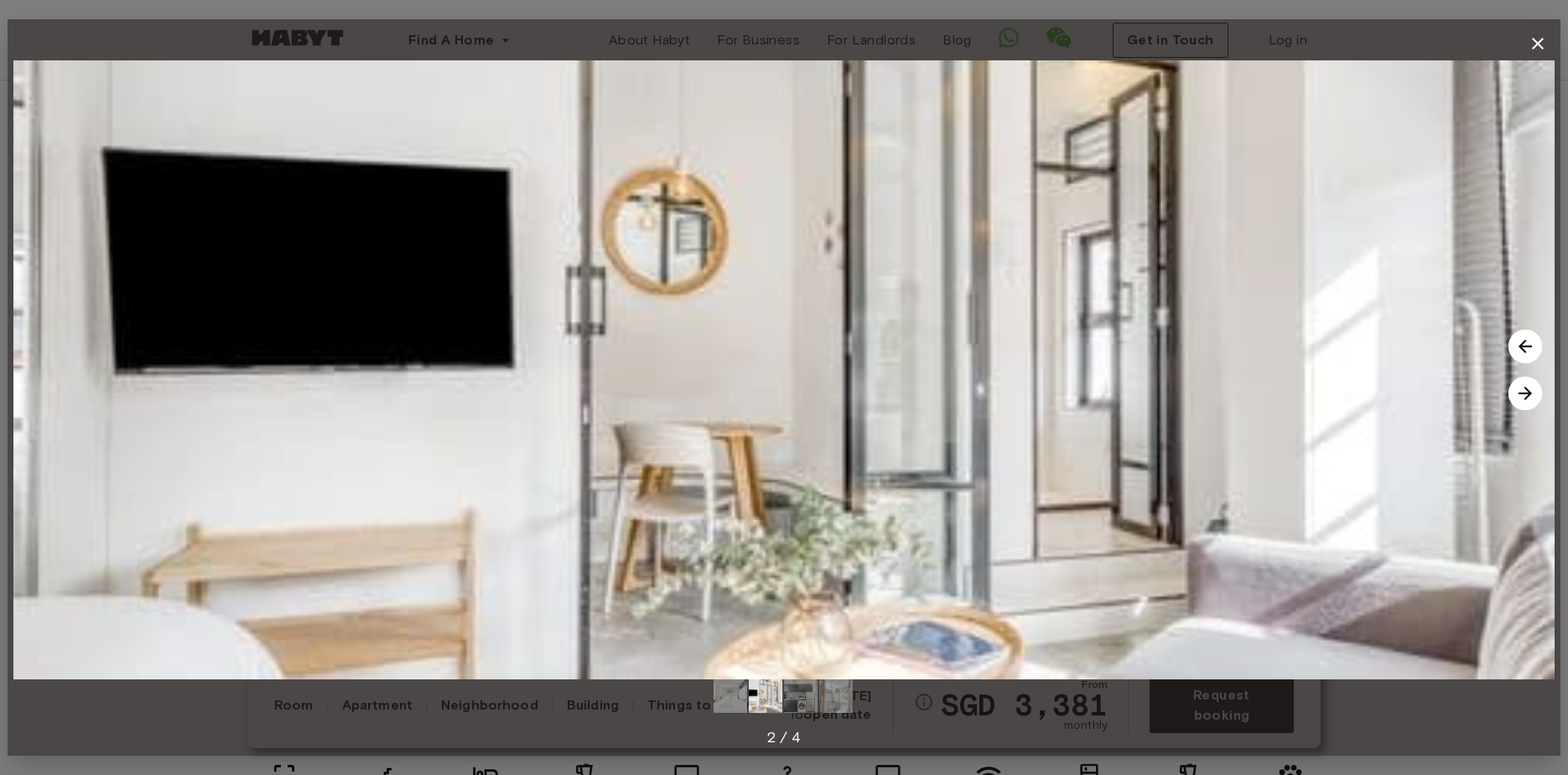 click at bounding box center [1525, 393] 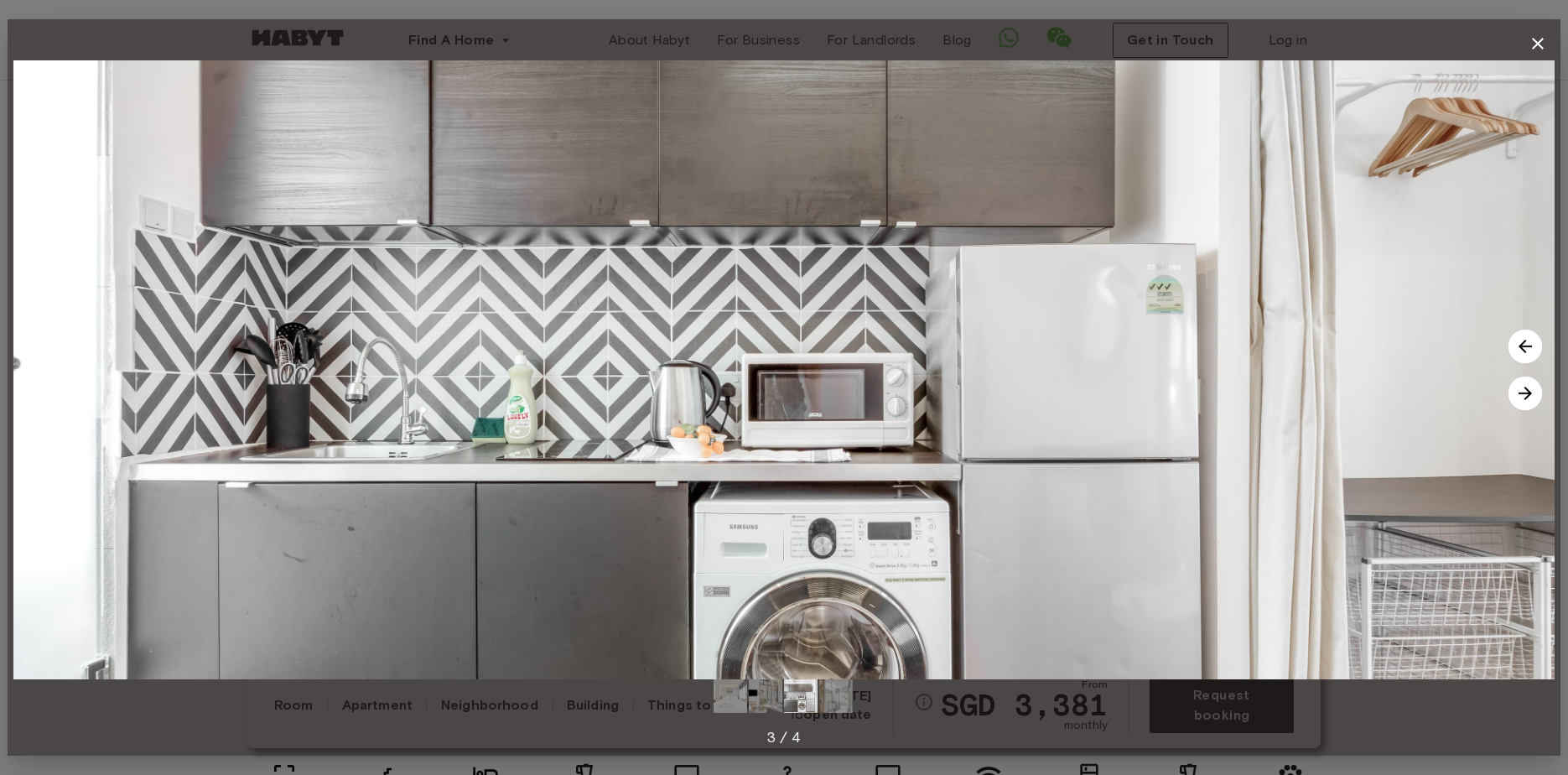 click 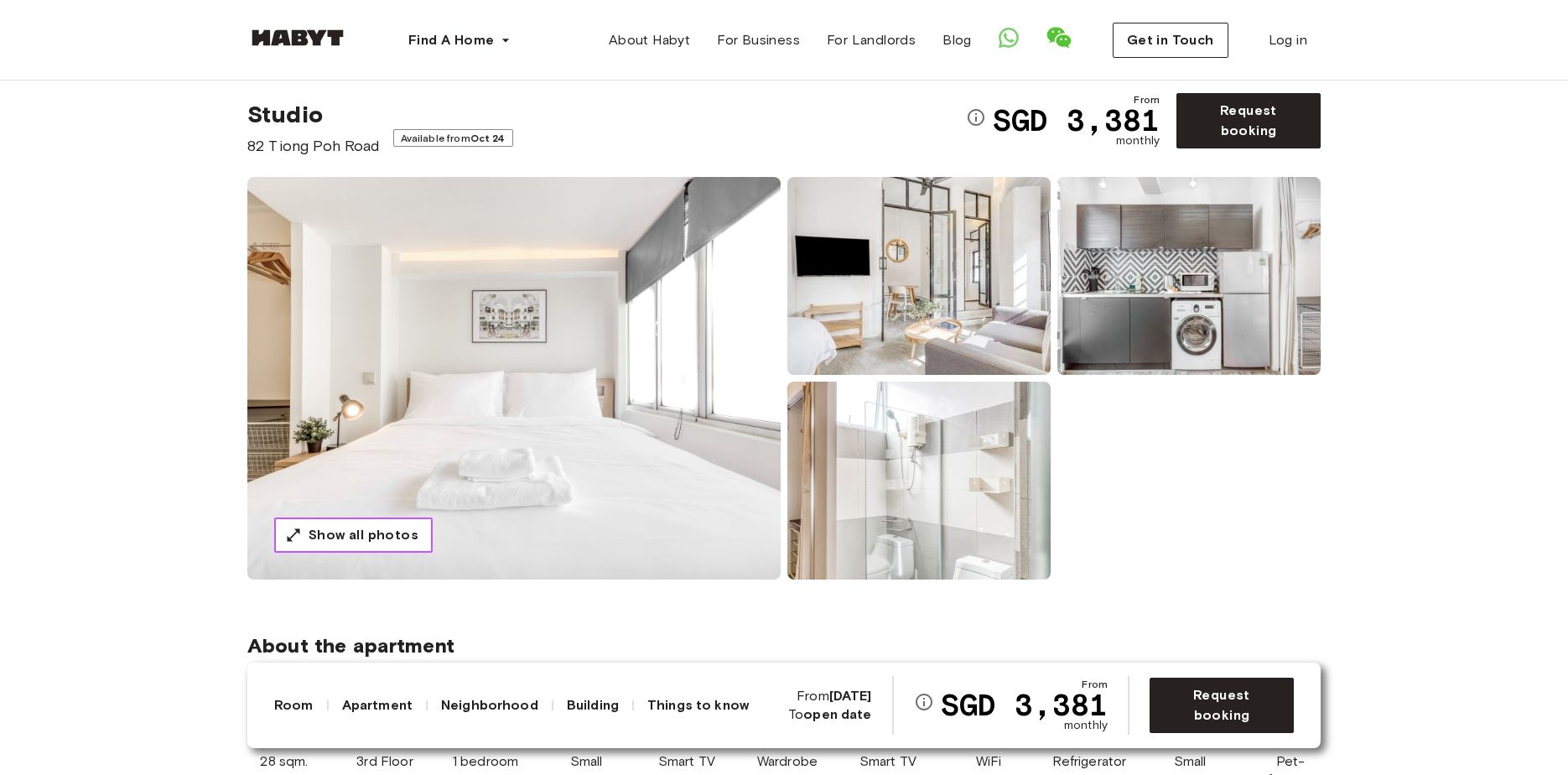 scroll, scrollTop: 44, scrollLeft: 0, axis: vertical 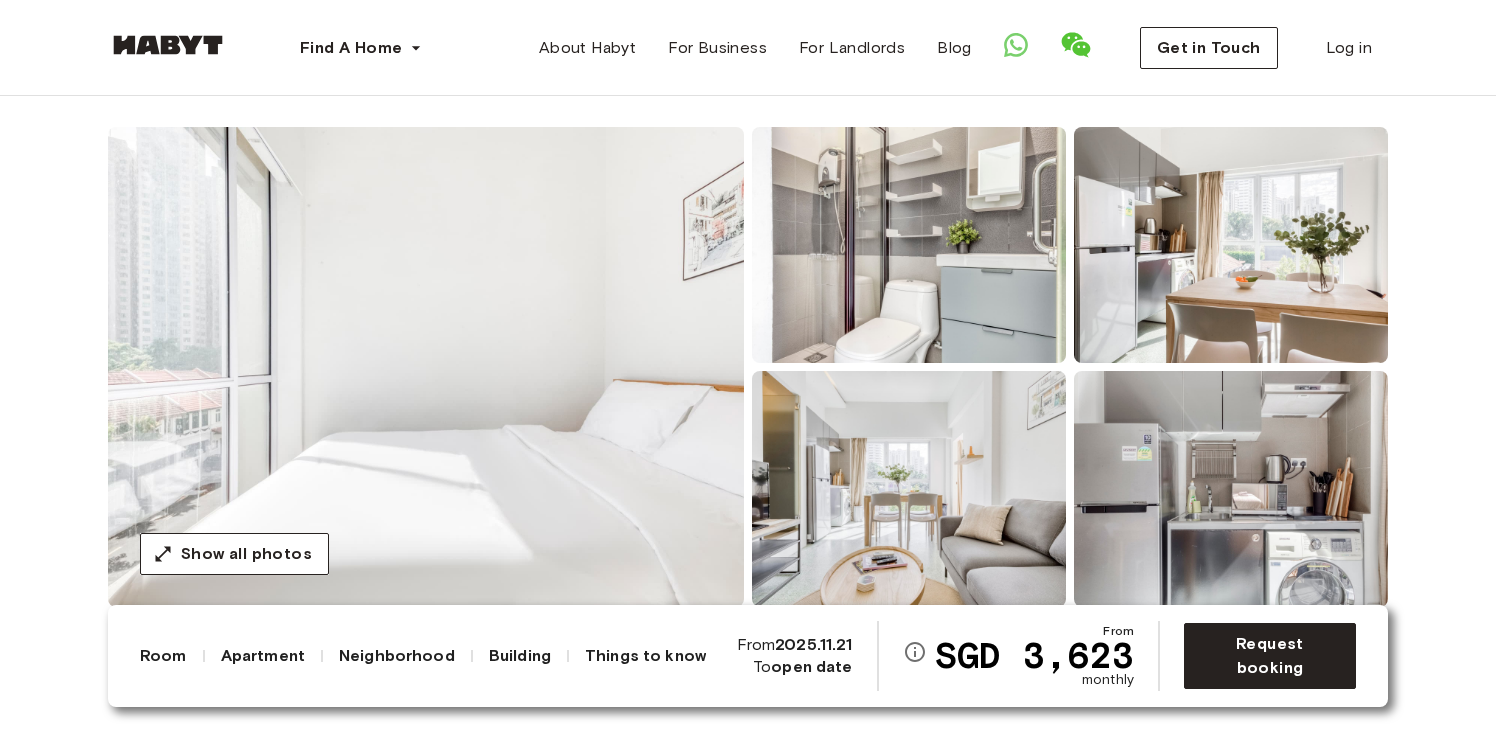 click at bounding box center [426, 367] 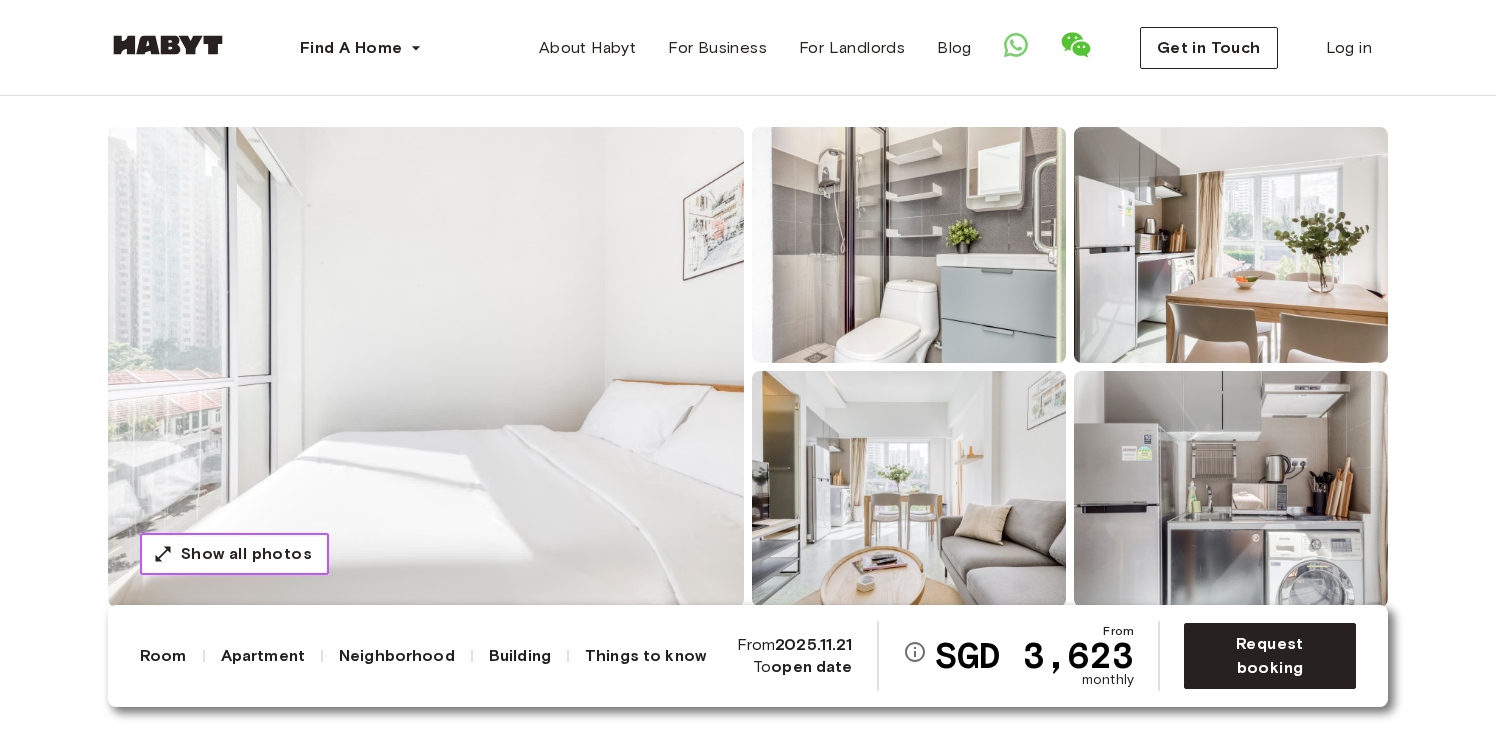 click on "Show all photos" at bounding box center (246, 554) 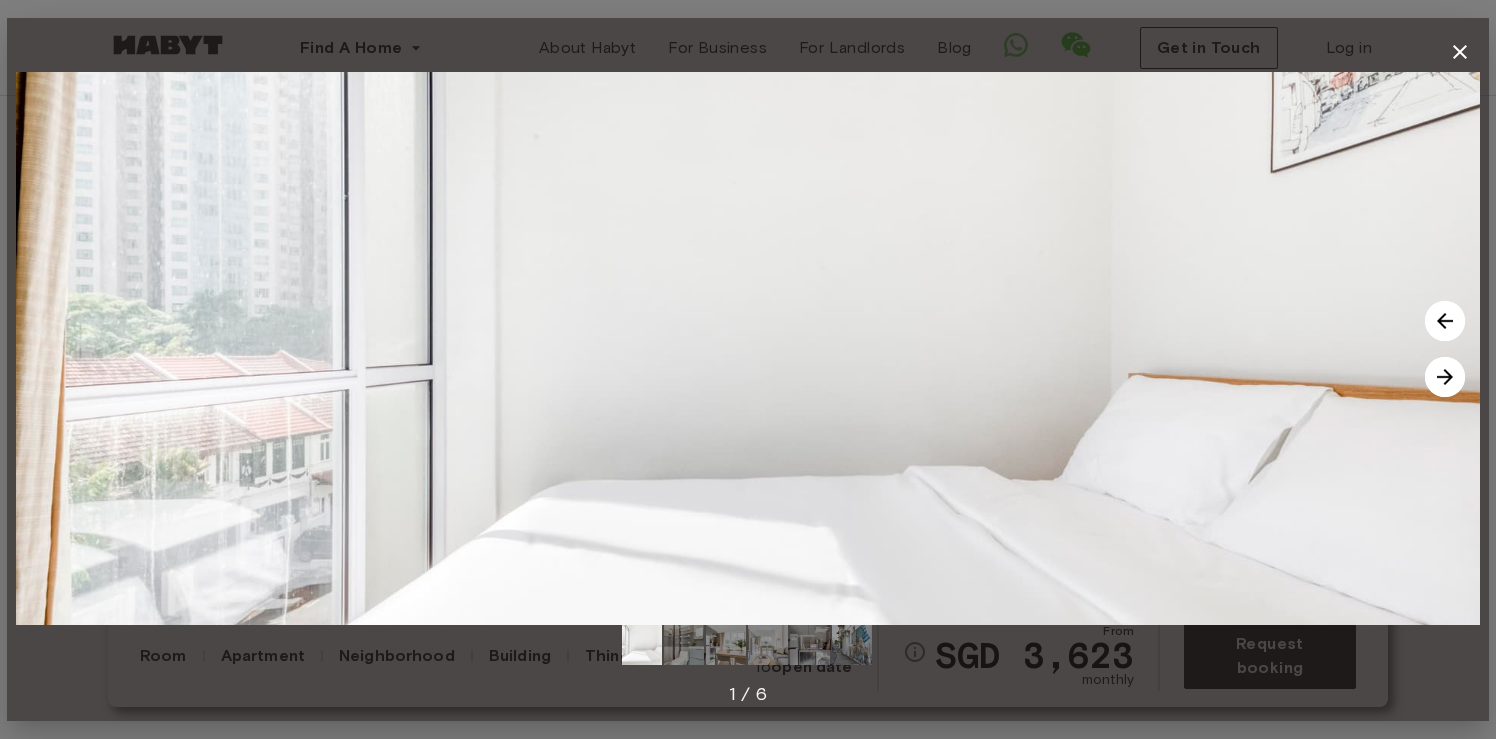 click at bounding box center (748, 348) 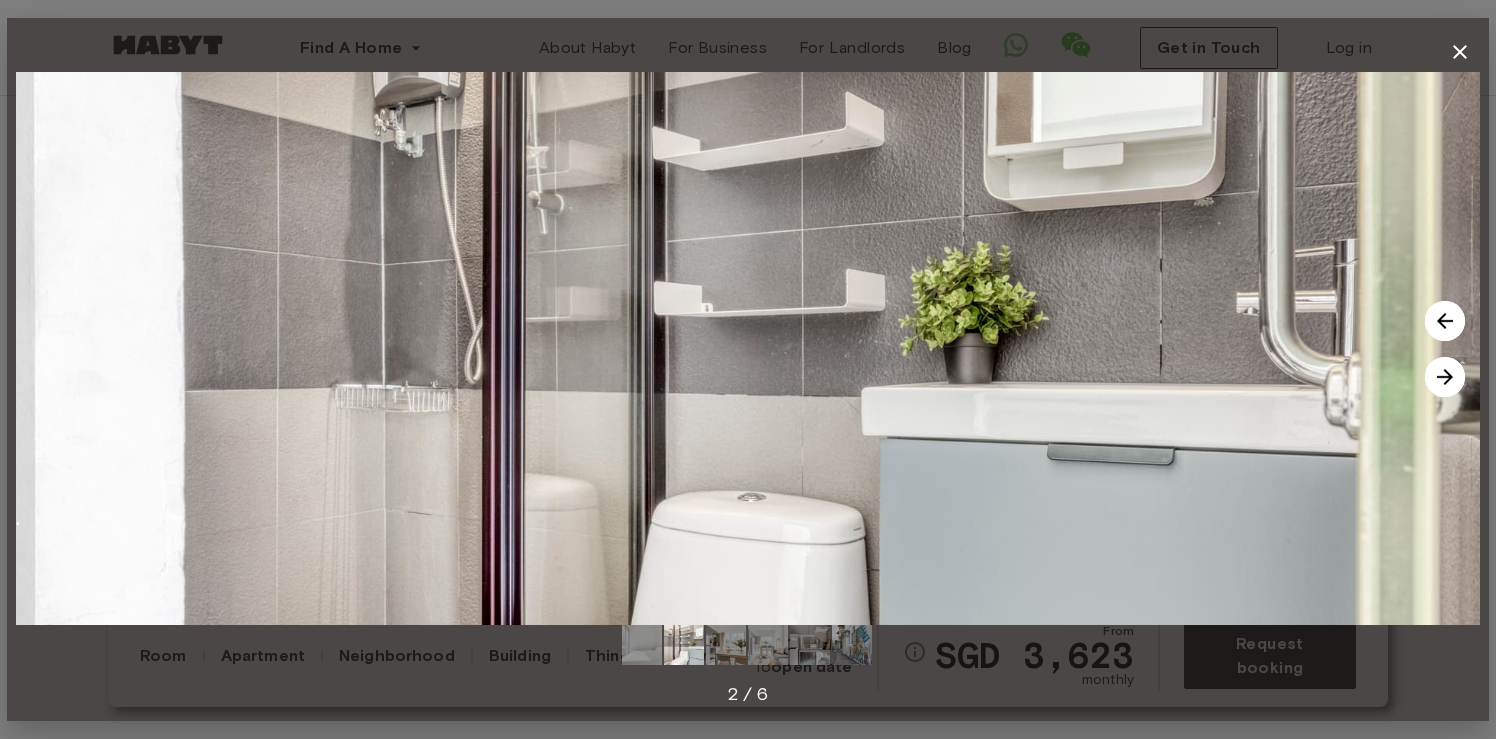 click at bounding box center [1445, 377] 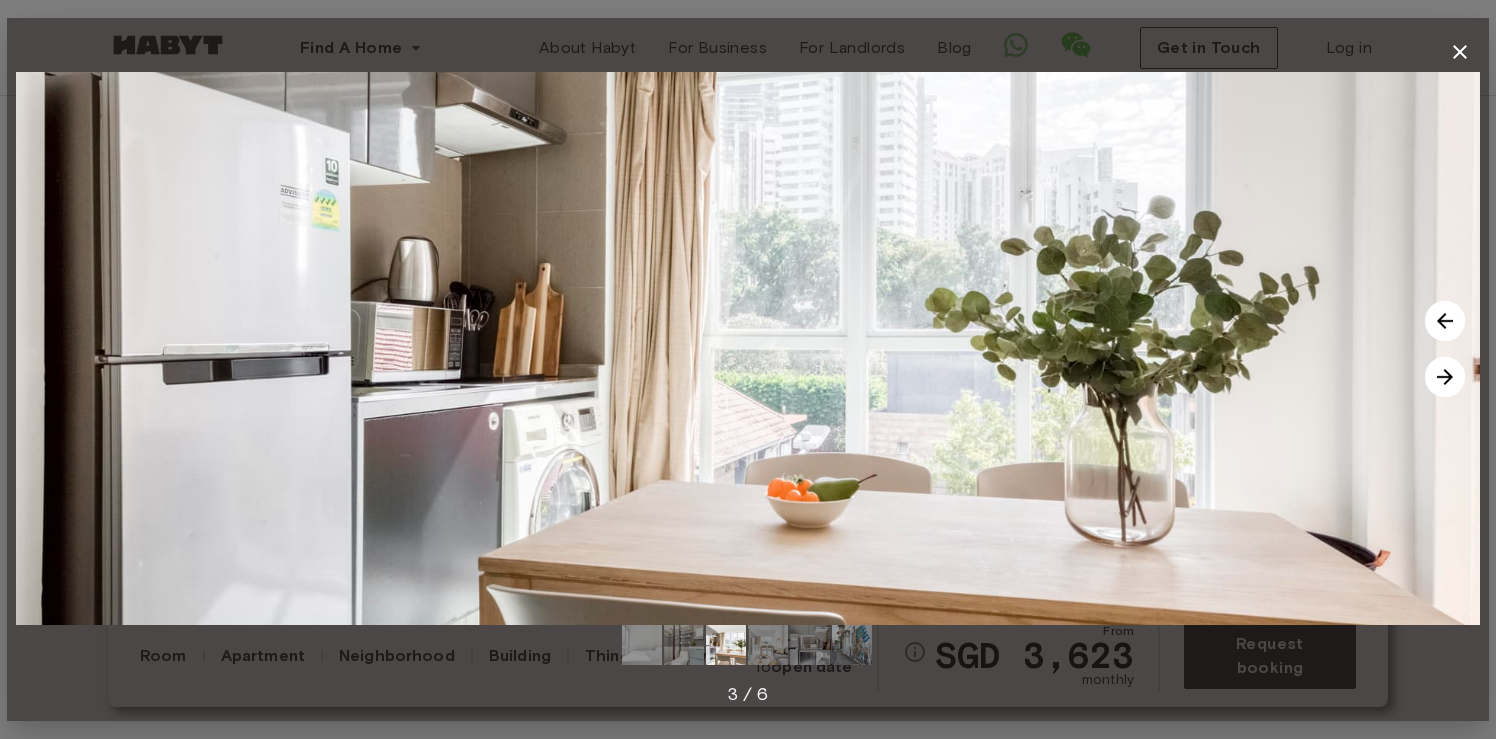 click at bounding box center [1445, 377] 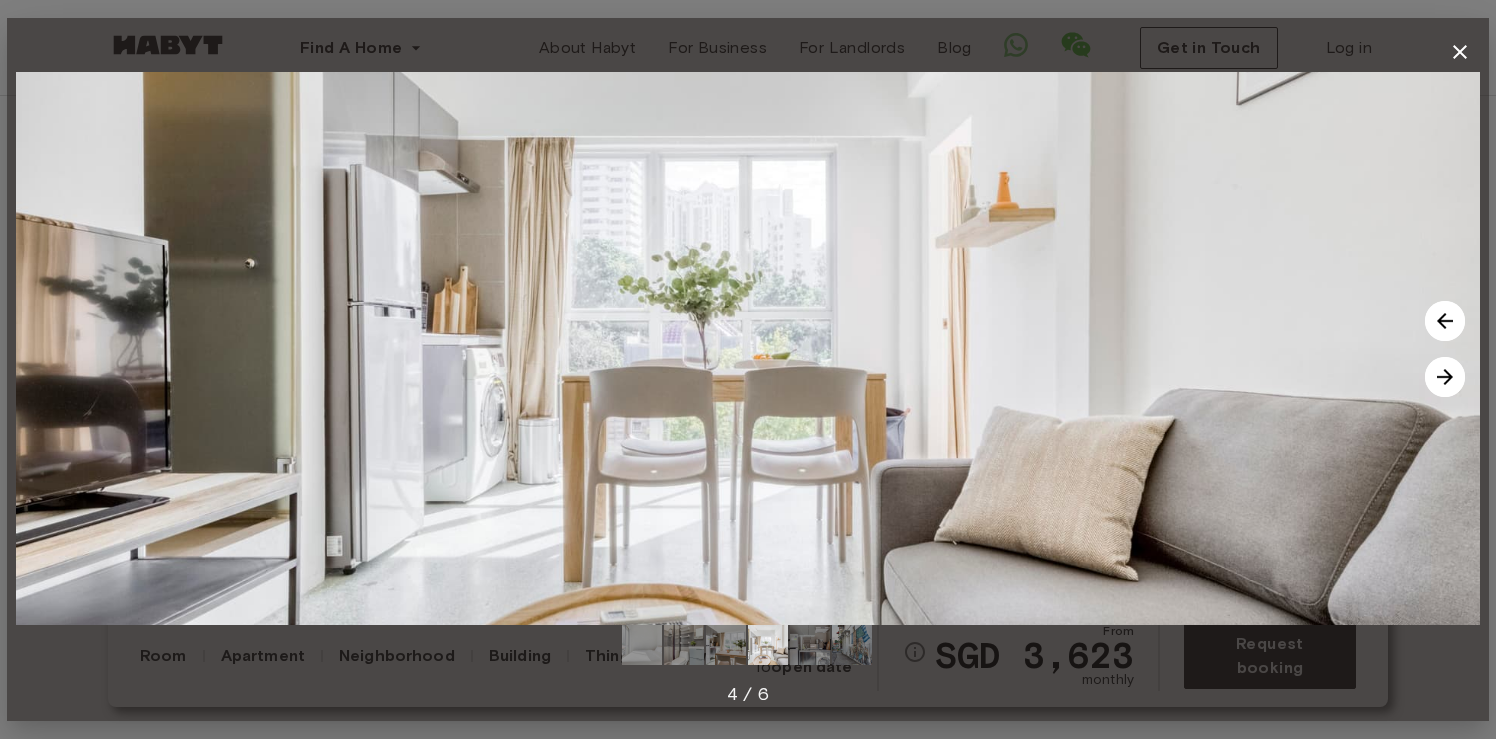 click at bounding box center [1445, 377] 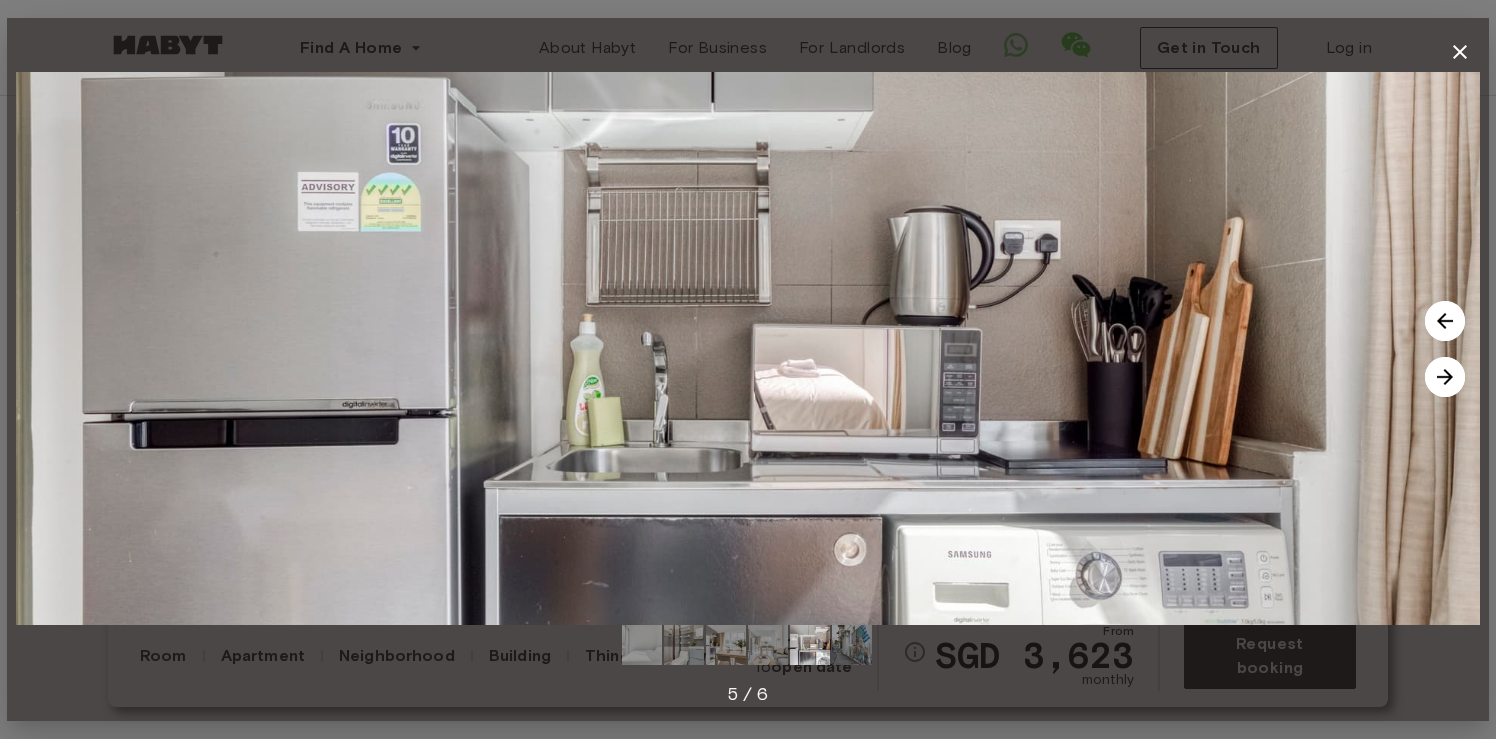 click at bounding box center (1445, 377) 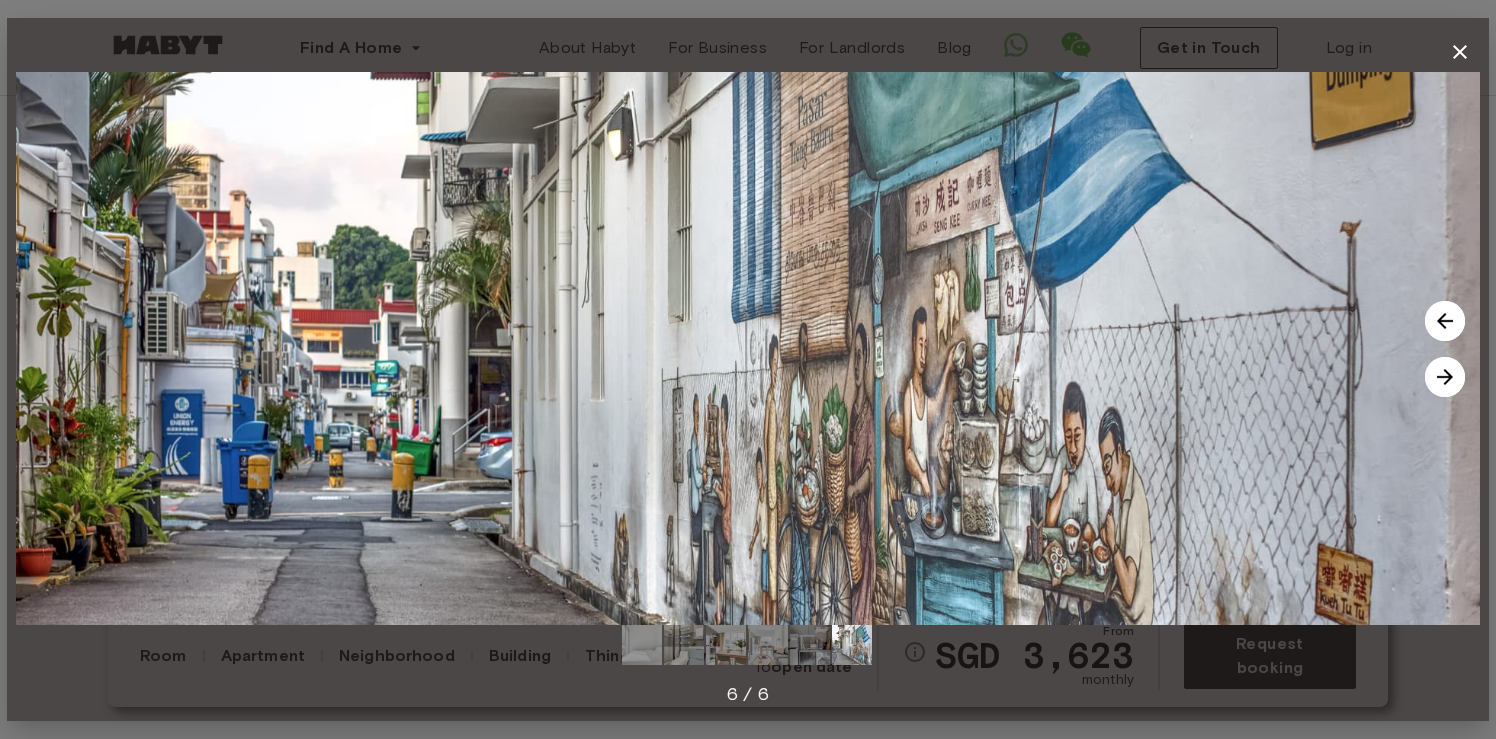 click at bounding box center (1445, 377) 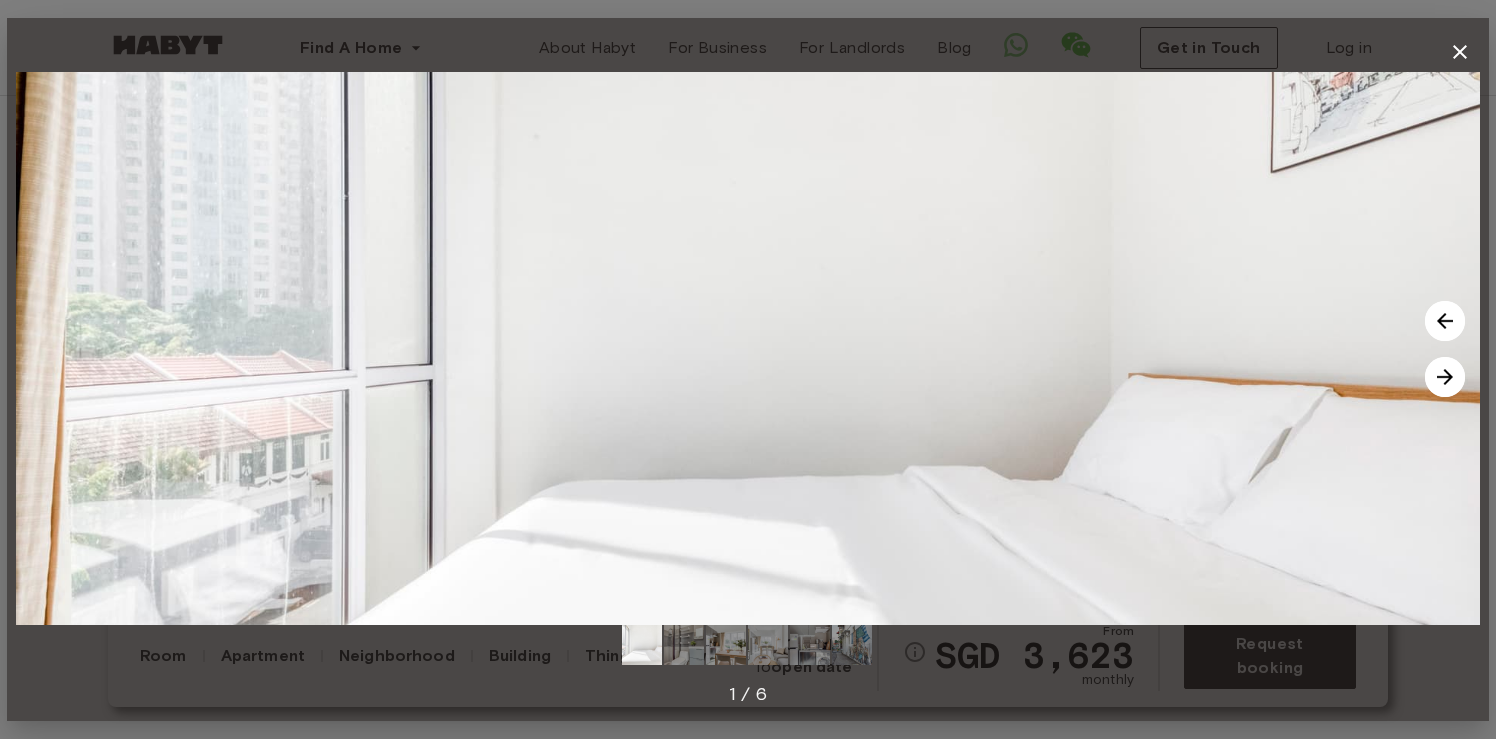 click 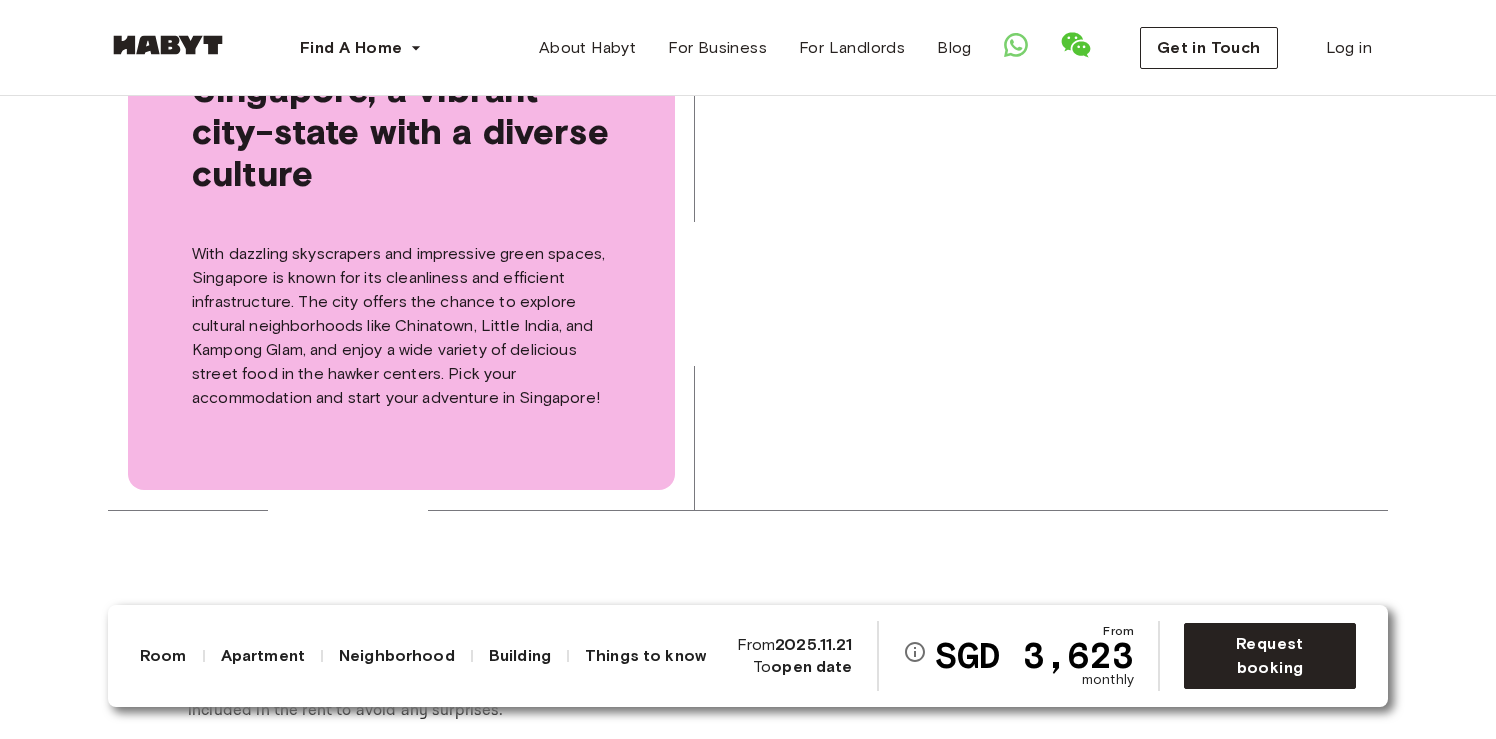 scroll, scrollTop: 3221, scrollLeft: 0, axis: vertical 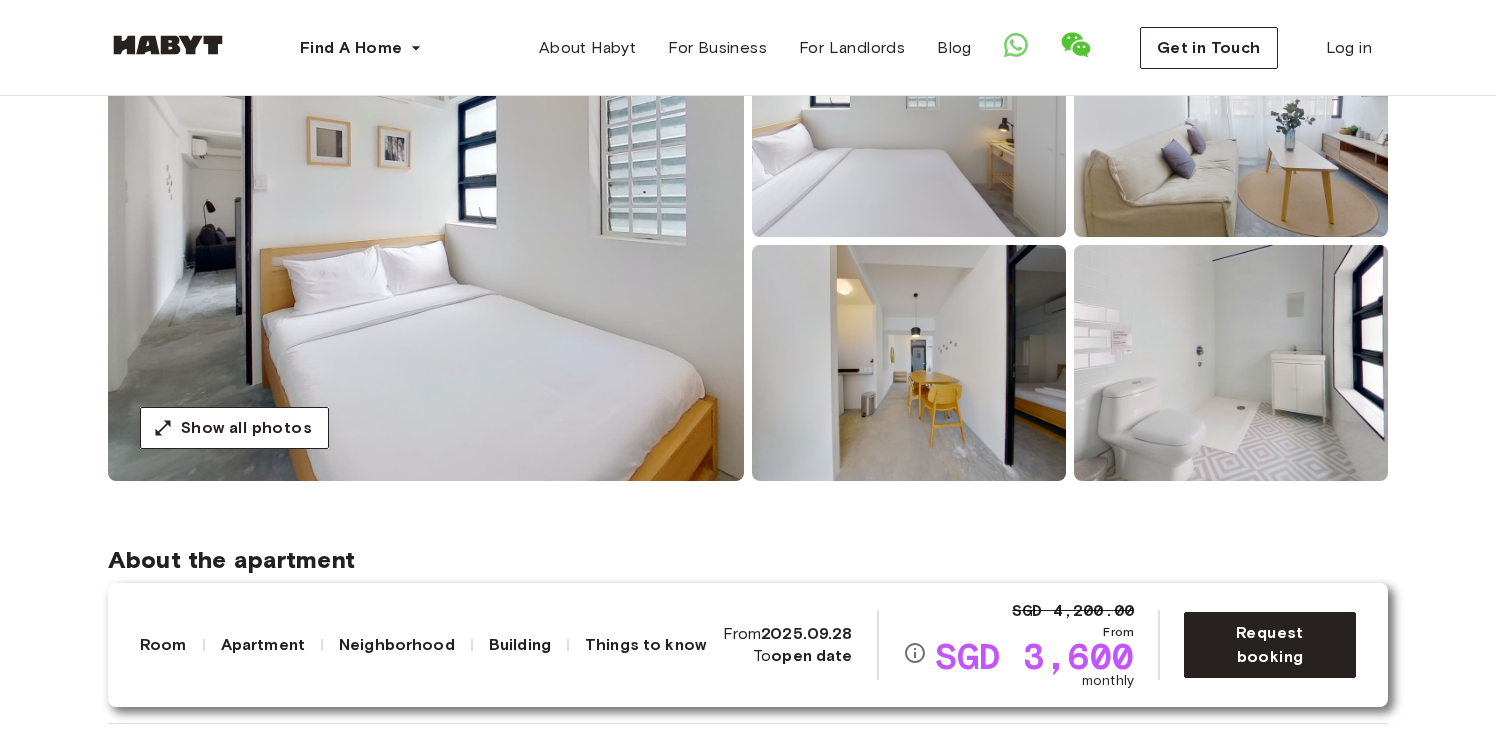 click at bounding box center (1231, 119) 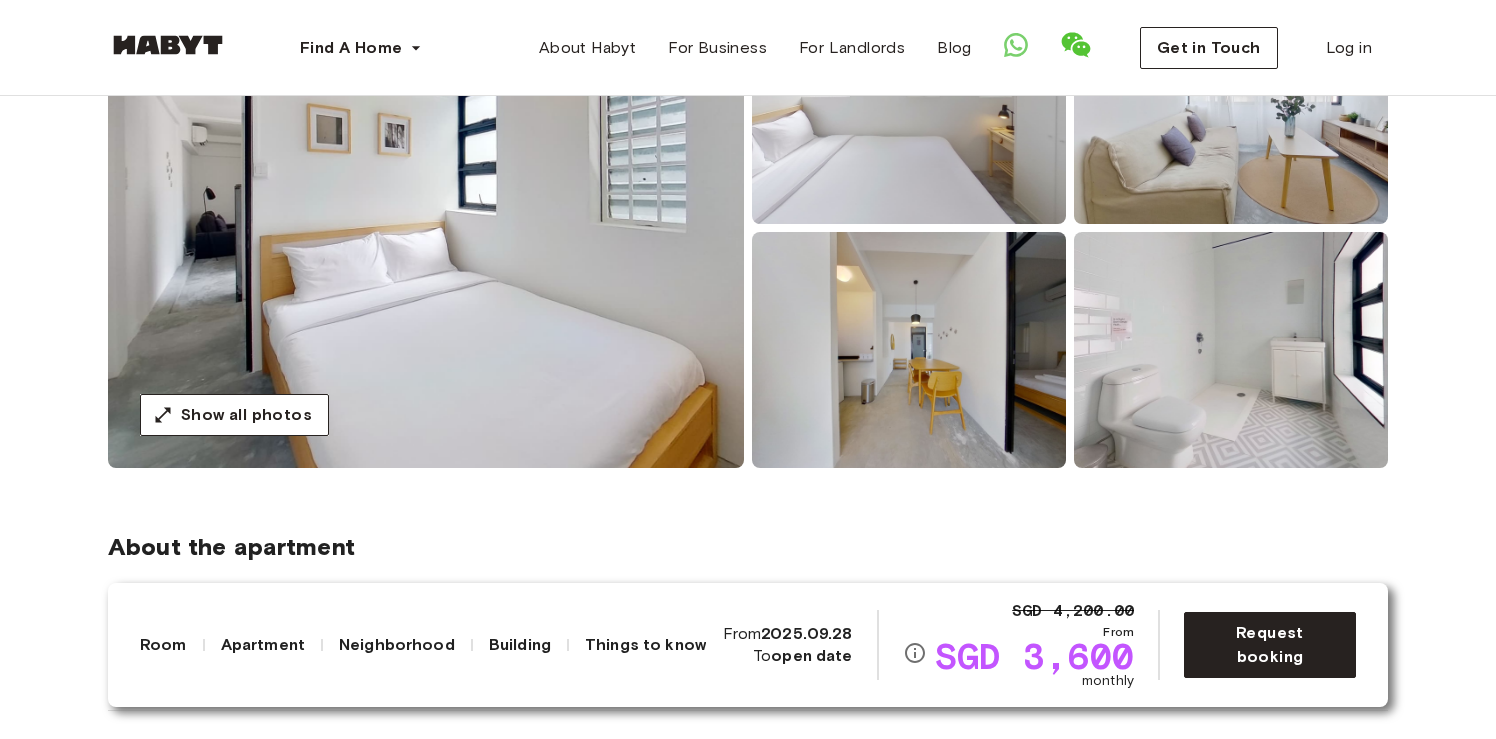 scroll, scrollTop: 282, scrollLeft: 0, axis: vertical 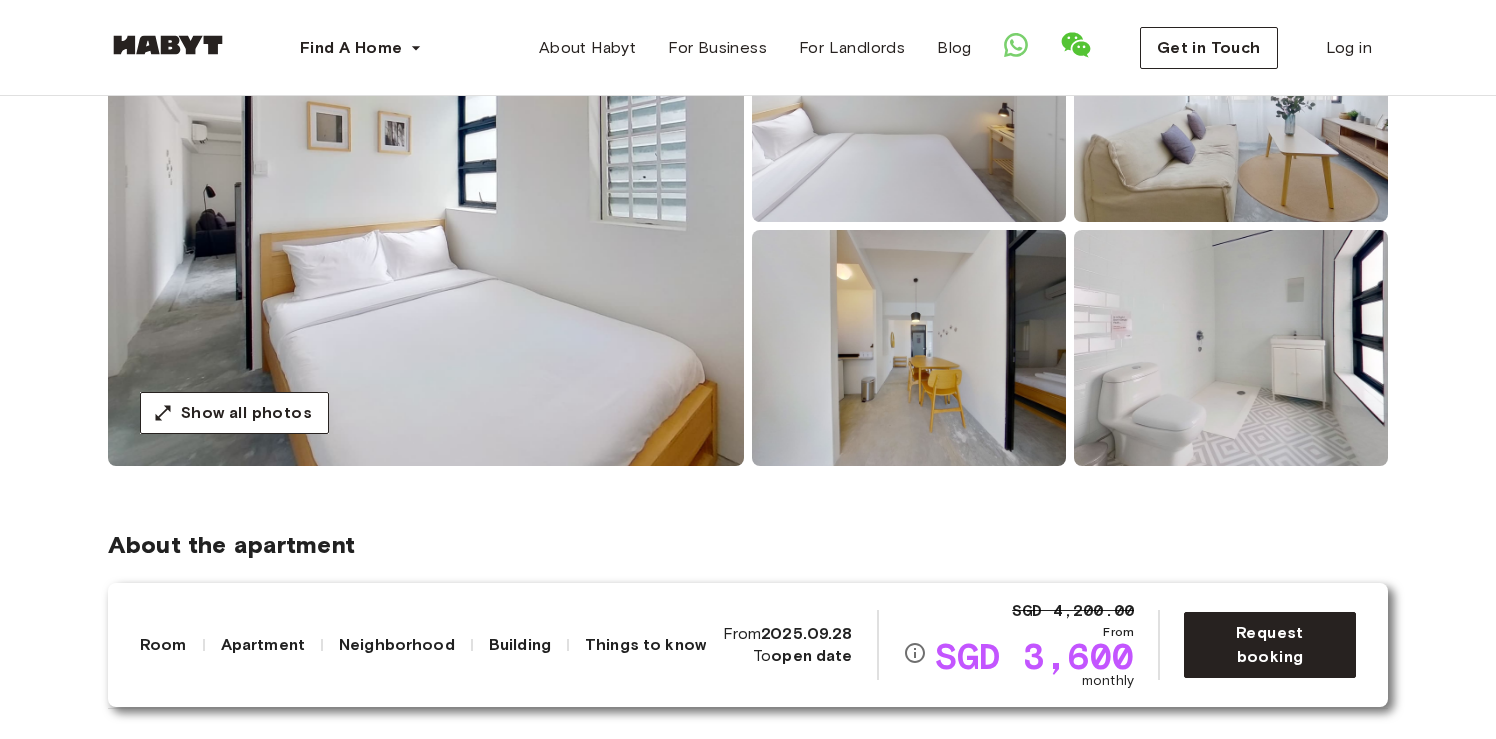 click at bounding box center [1231, 348] 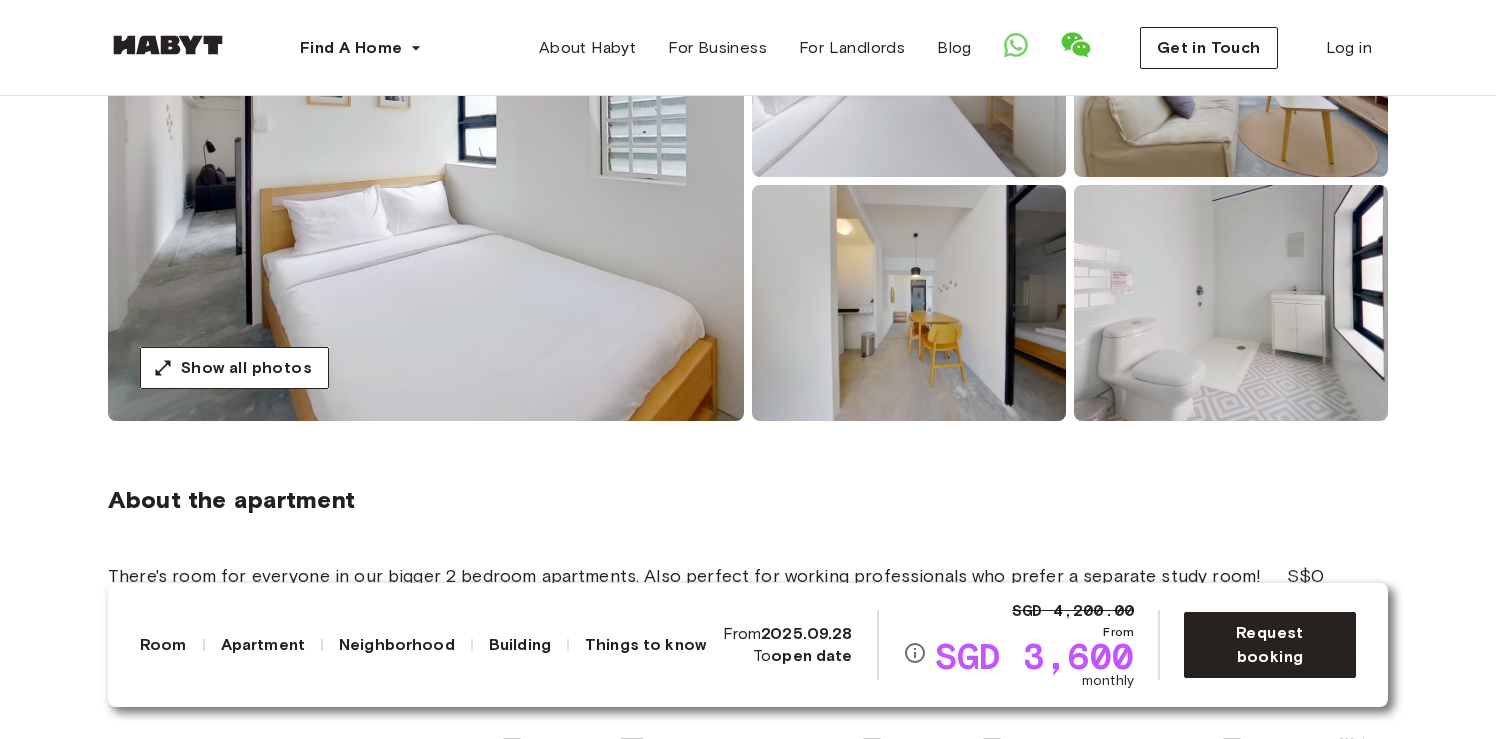 scroll, scrollTop: 329, scrollLeft: 0, axis: vertical 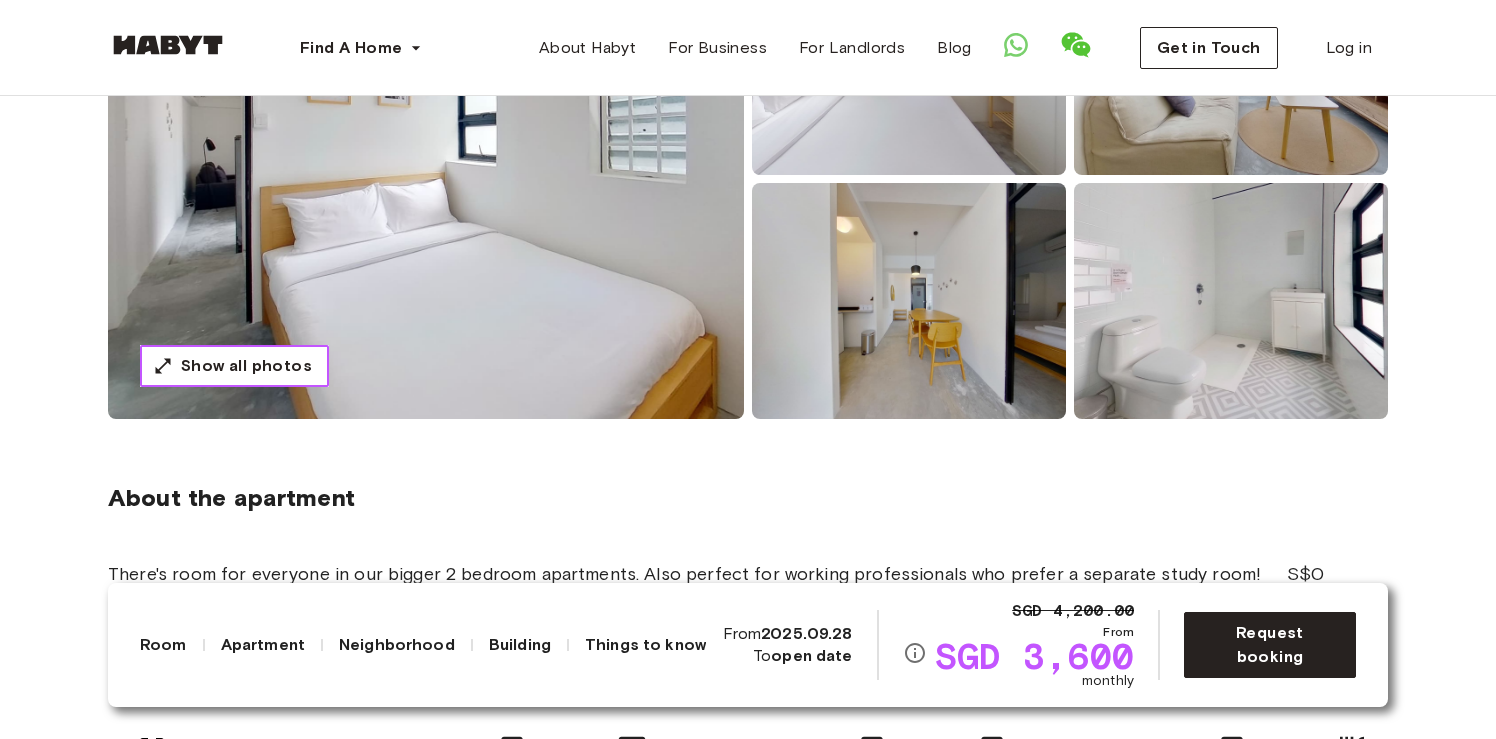 click on "Show all photos" at bounding box center (234, 366) 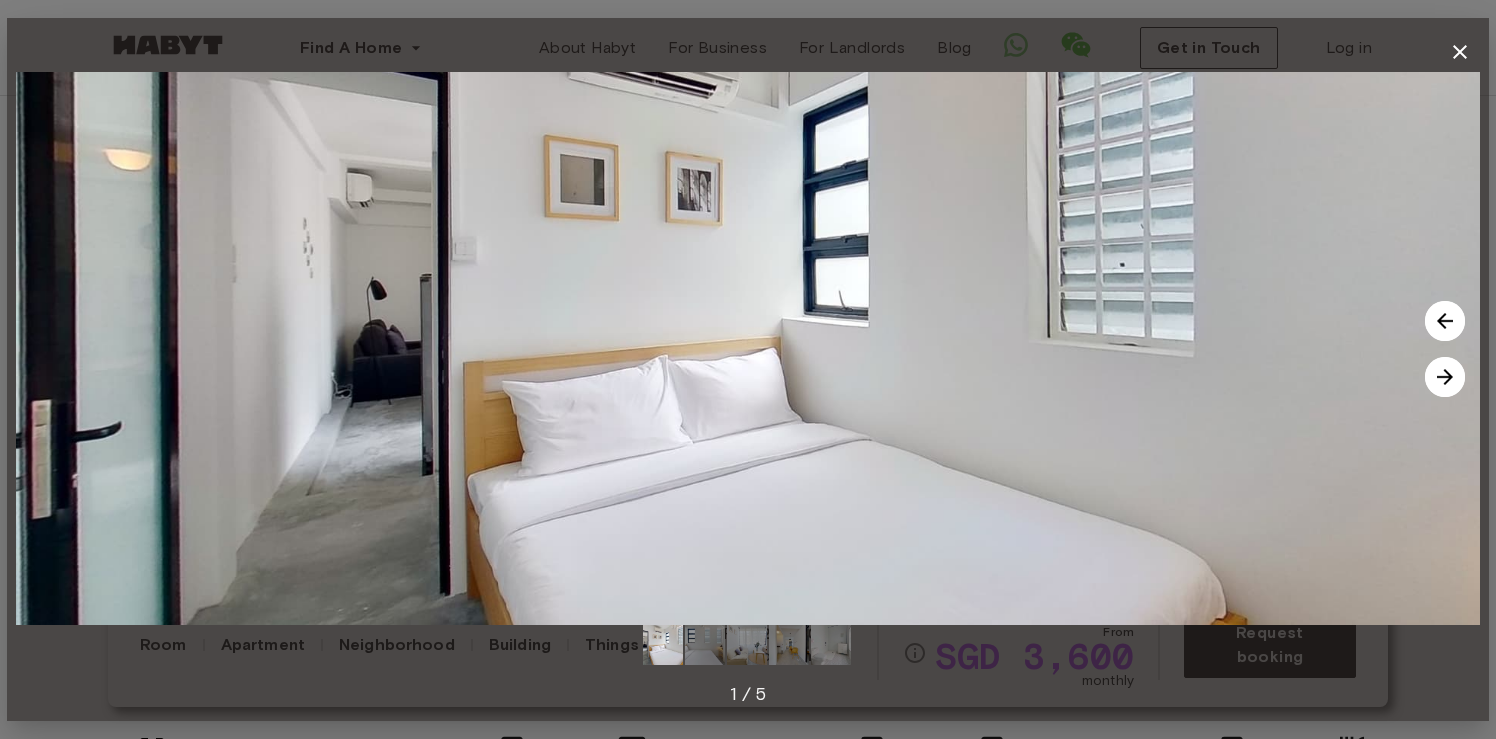 click at bounding box center [1445, 377] 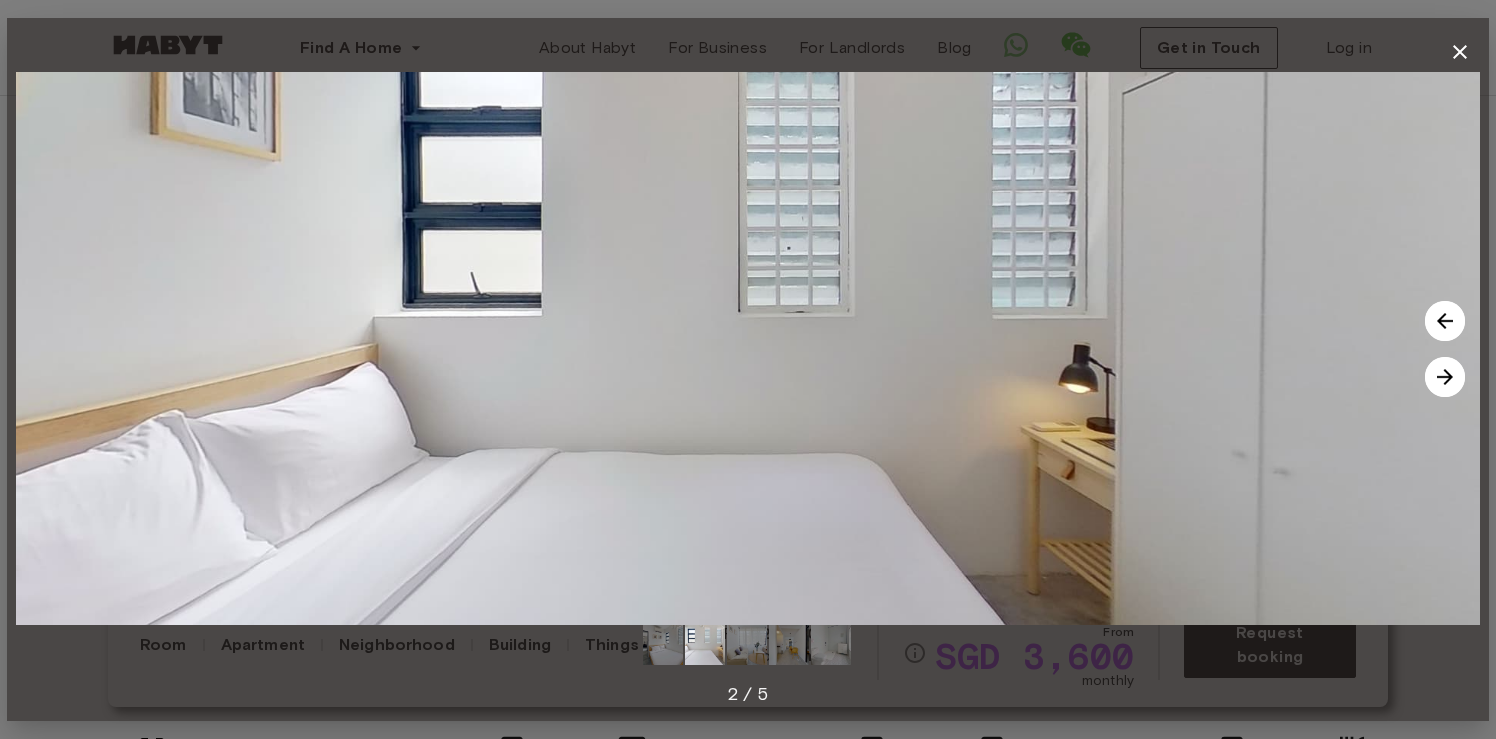 click at bounding box center (1445, 377) 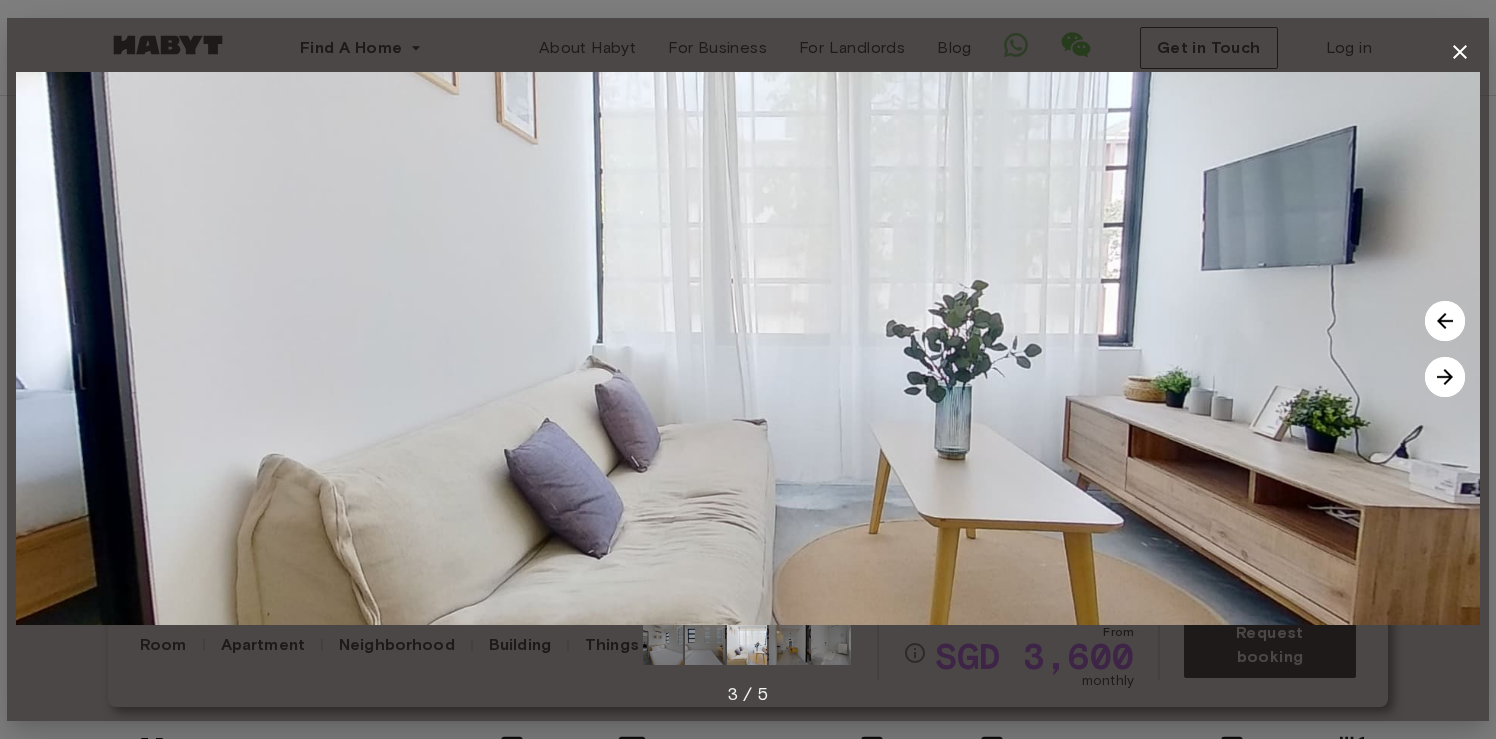 click at bounding box center [1445, 377] 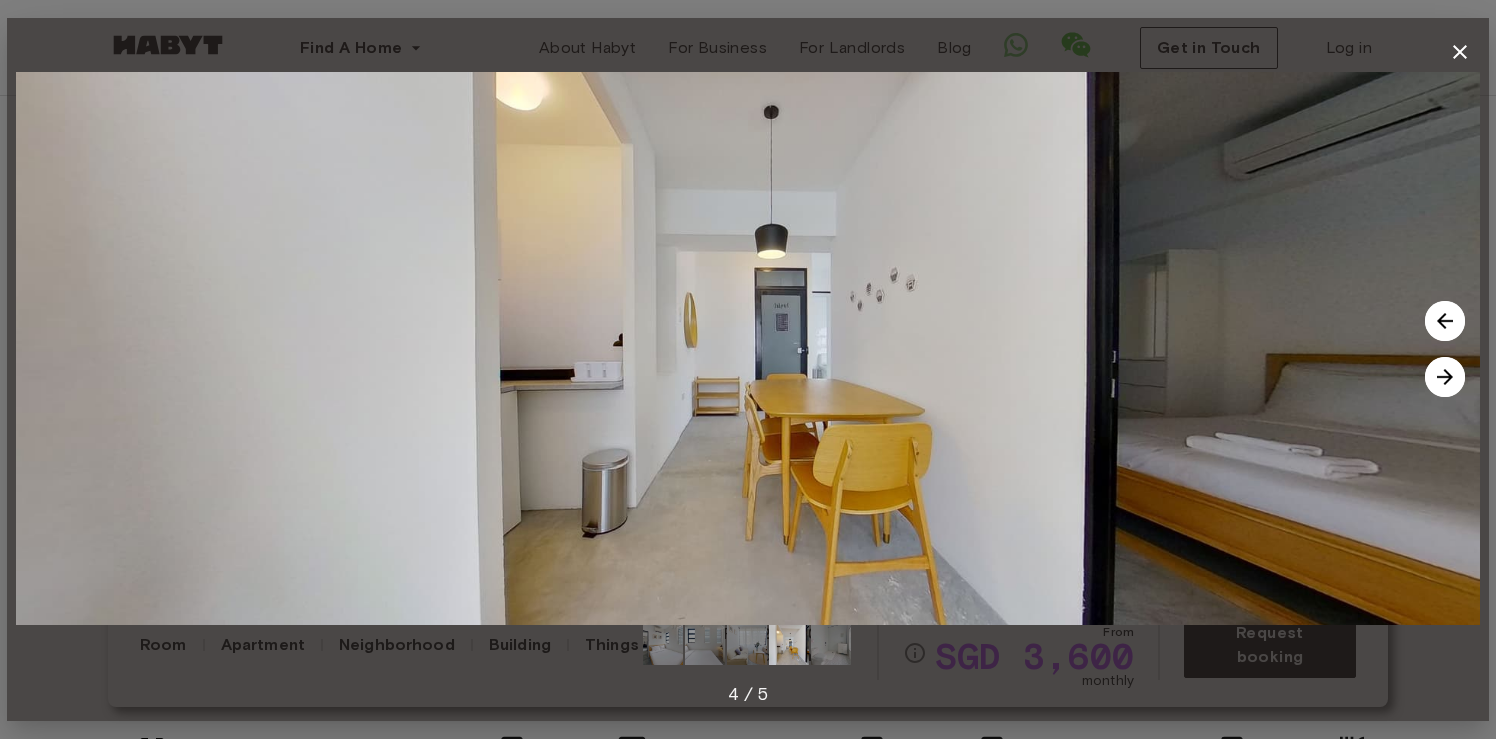 click at bounding box center (1445, 377) 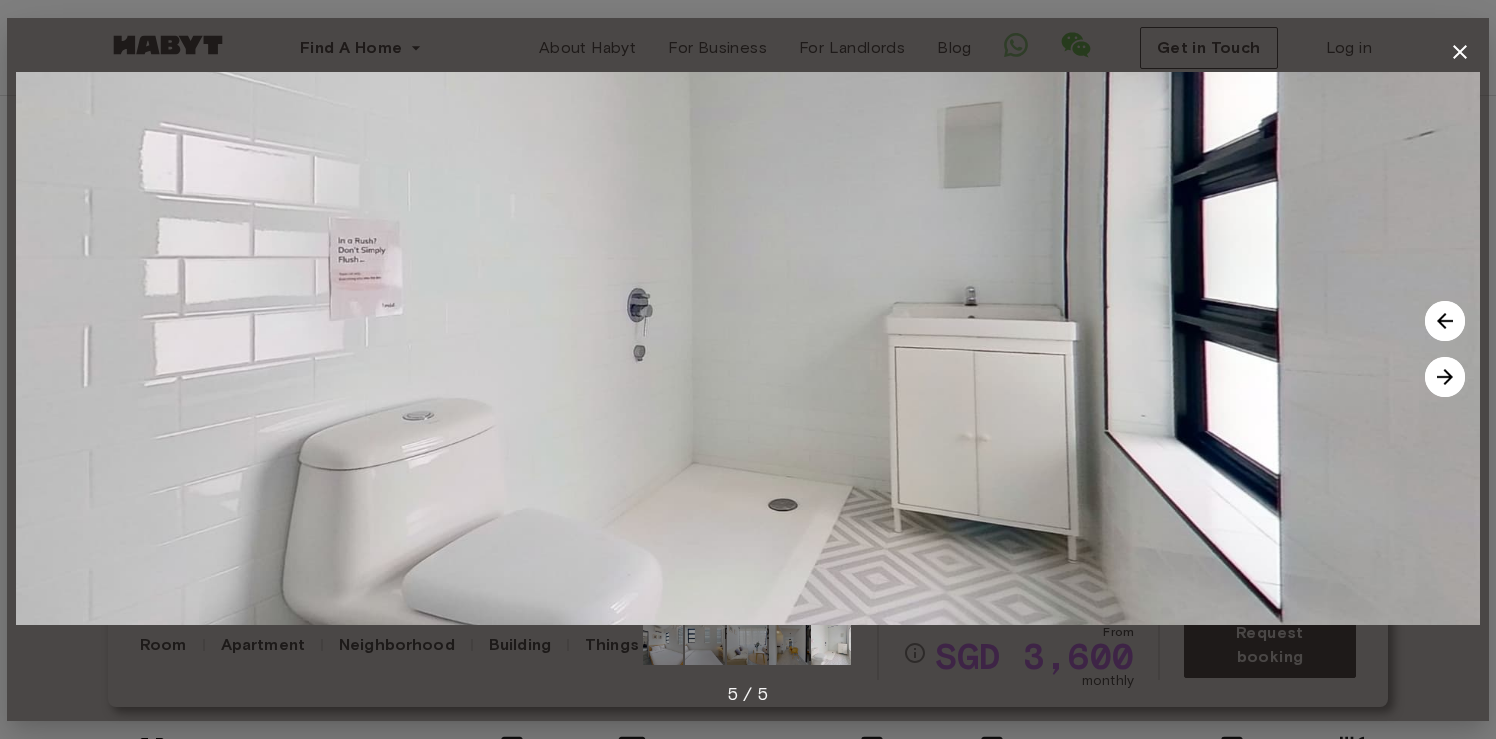 click at bounding box center (1445, 377) 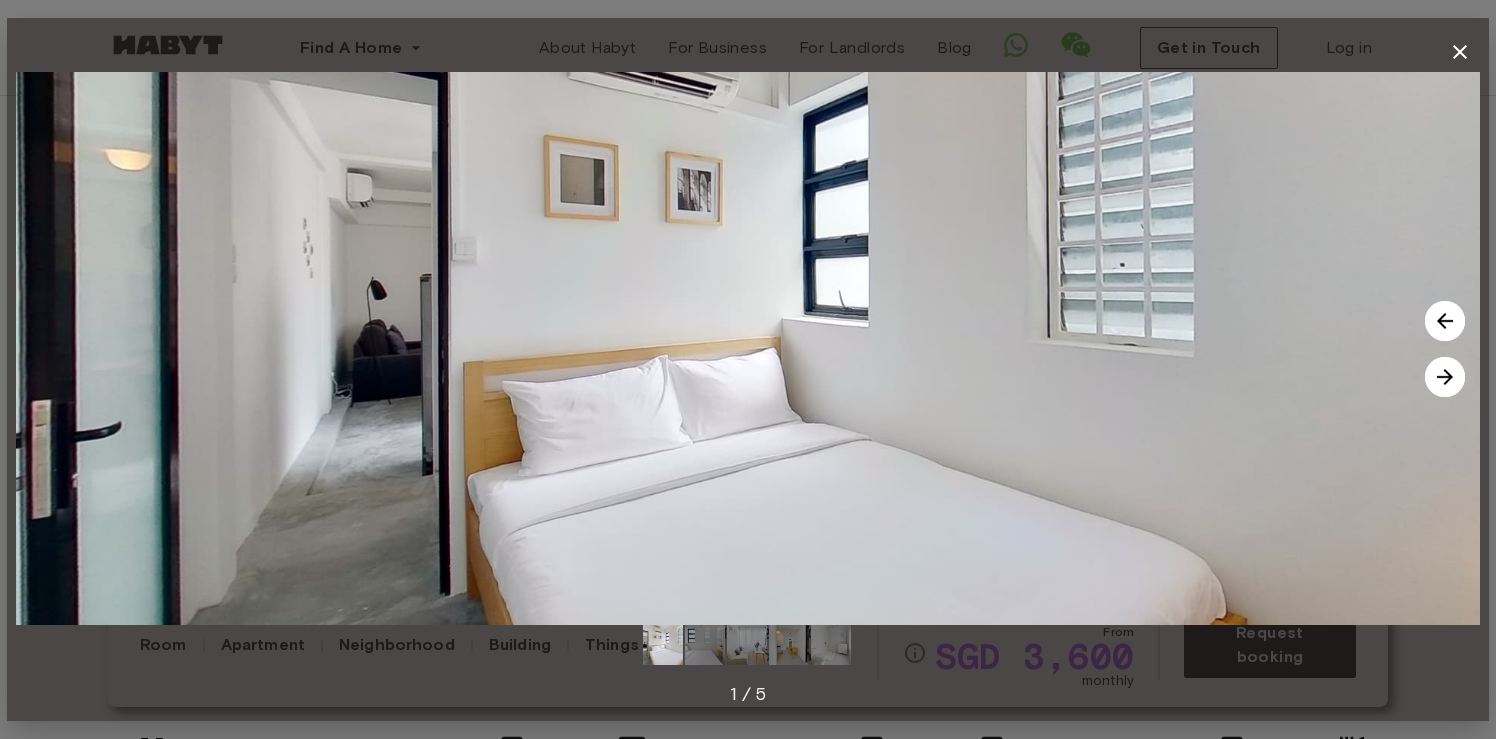 click at bounding box center [1445, 377] 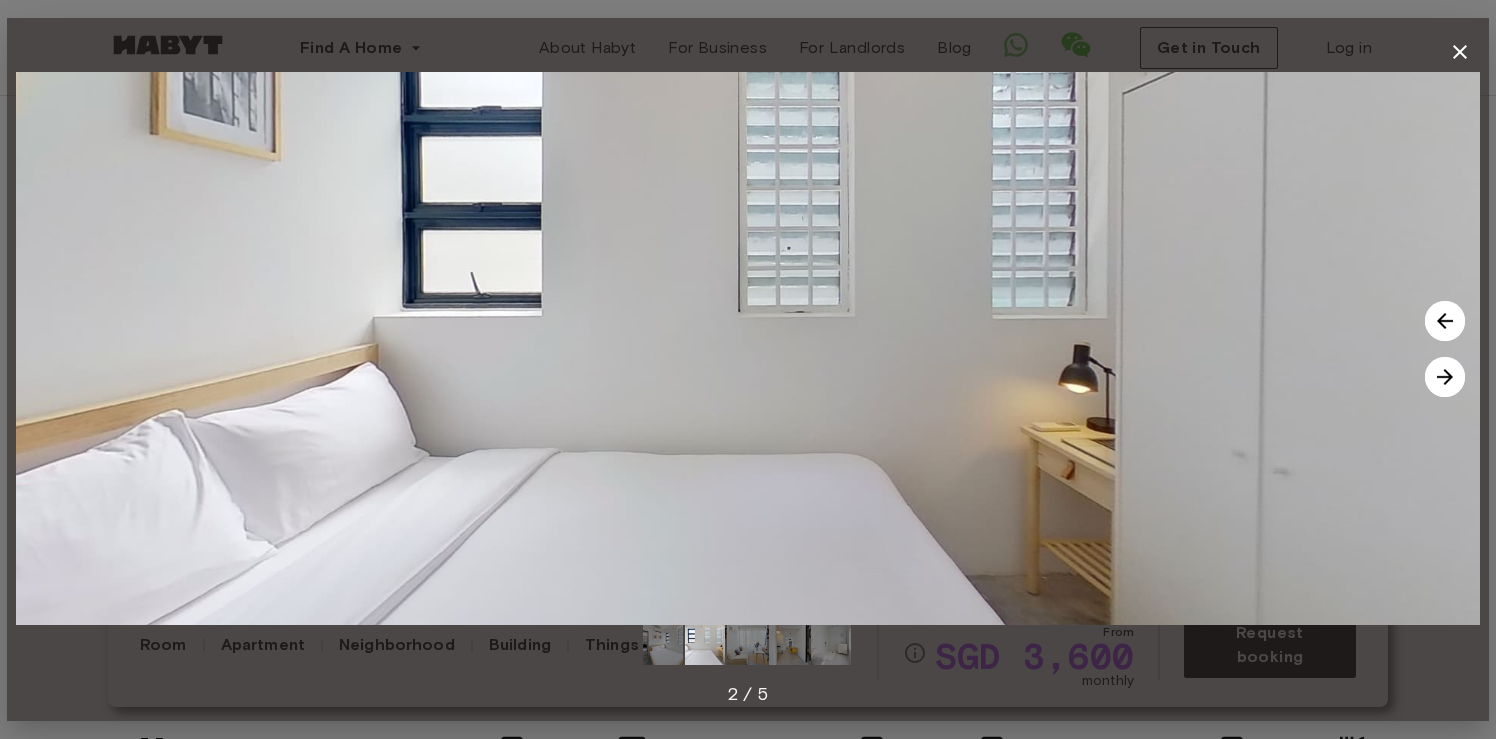 click 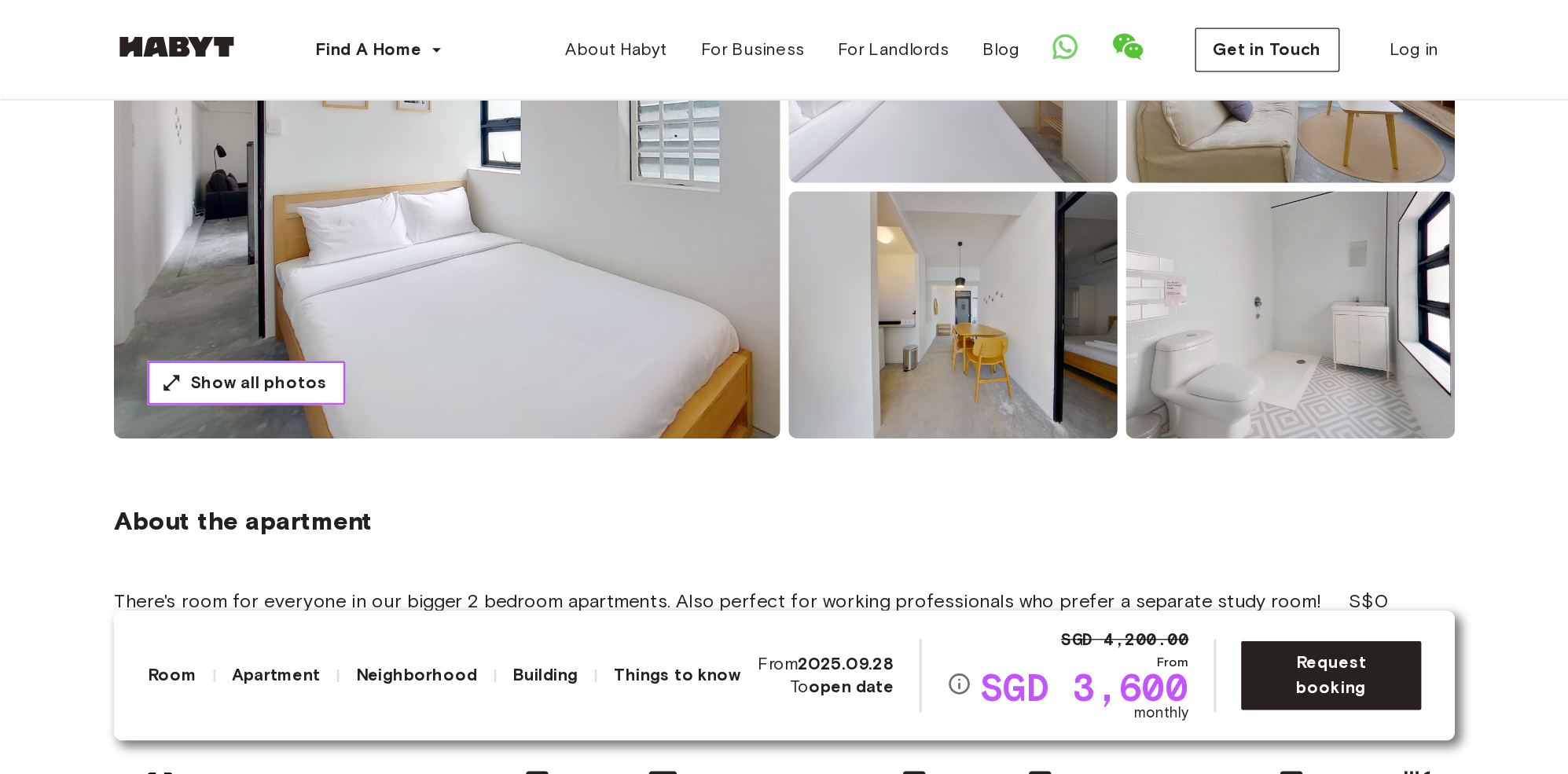 scroll, scrollTop: 259, scrollLeft: 0, axis: vertical 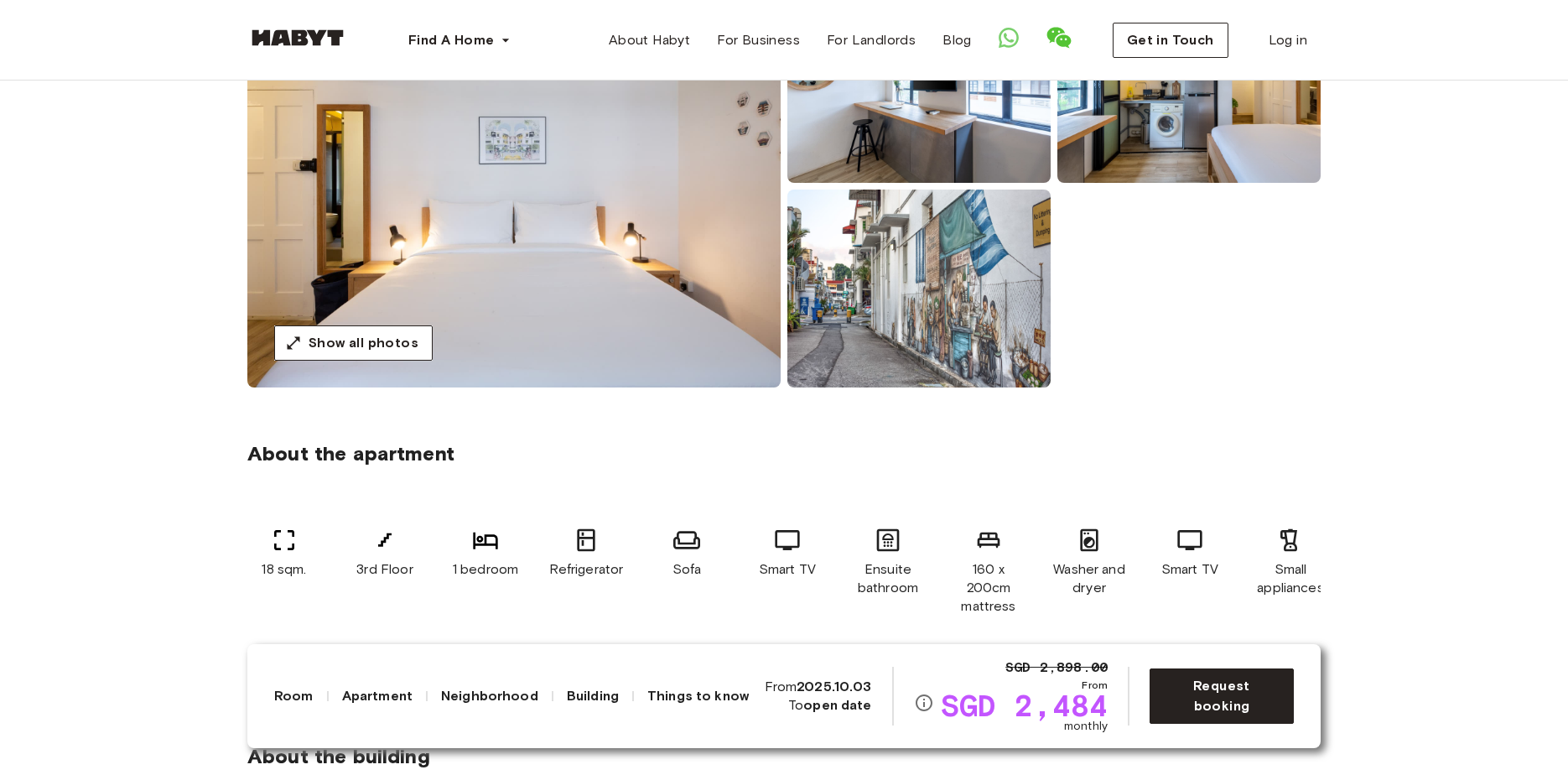 click at bounding box center (514, 186) 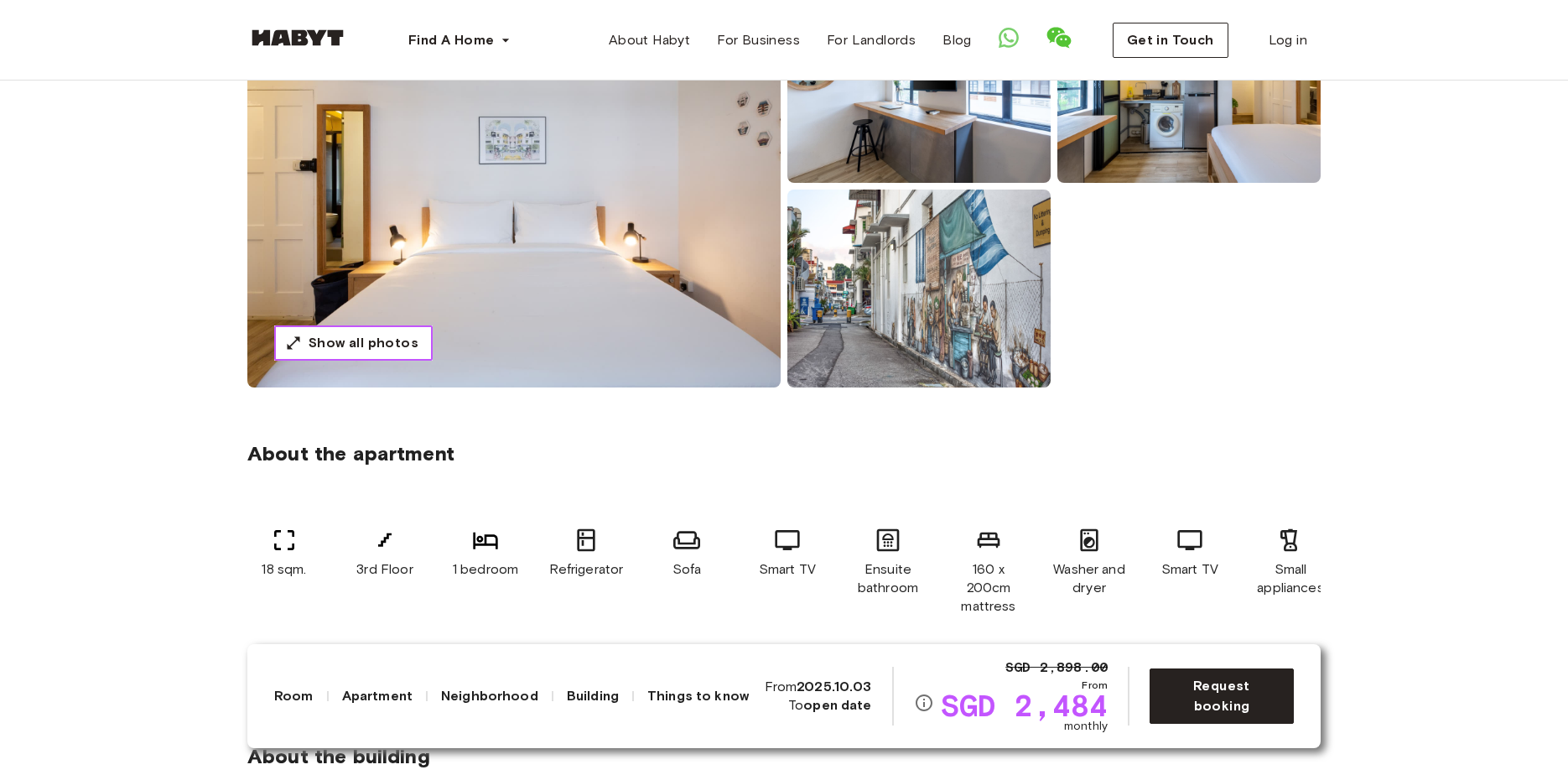 click on "Show all photos" at bounding box center (363, 343) 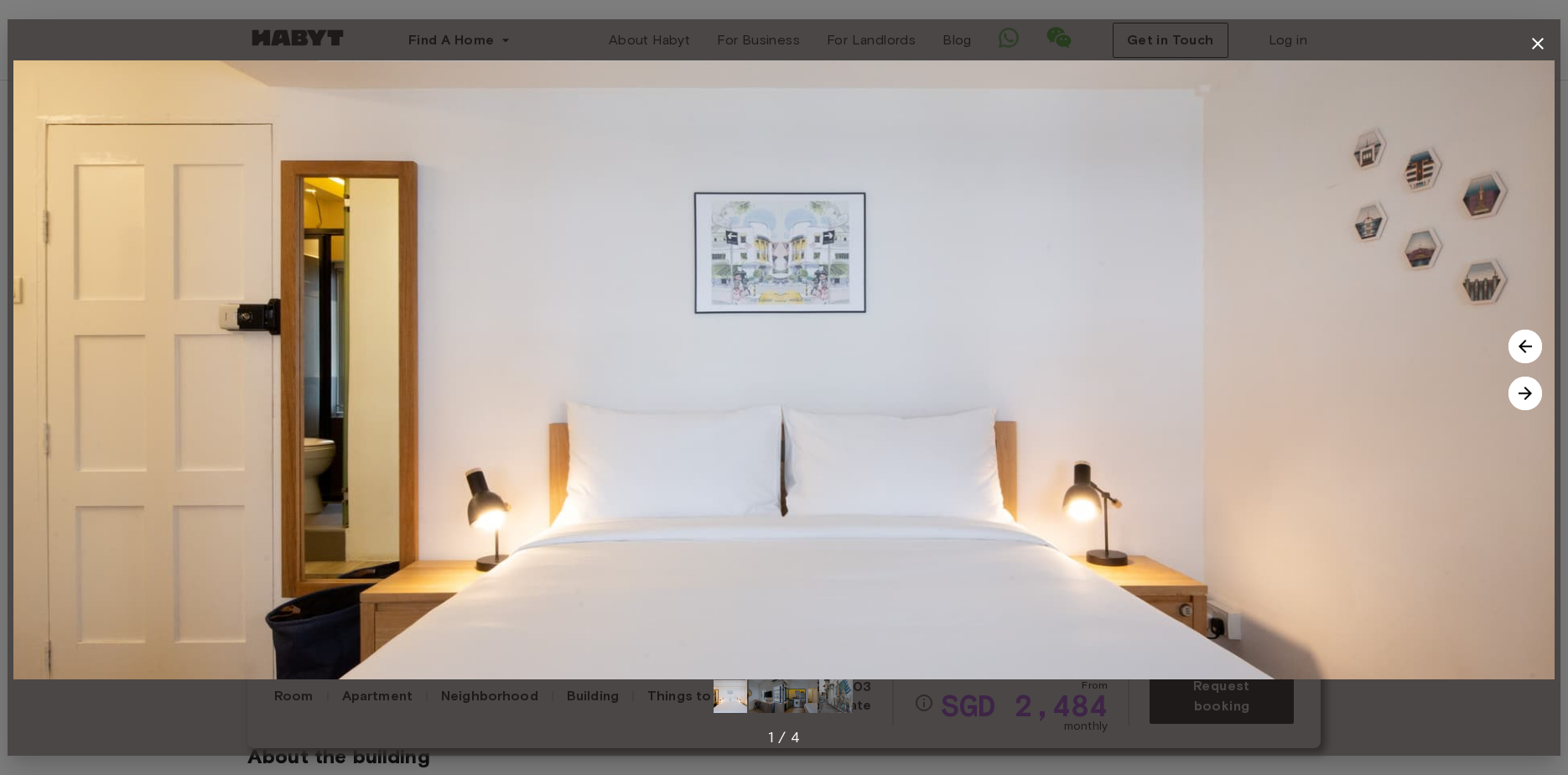 click at bounding box center (1525, 393) 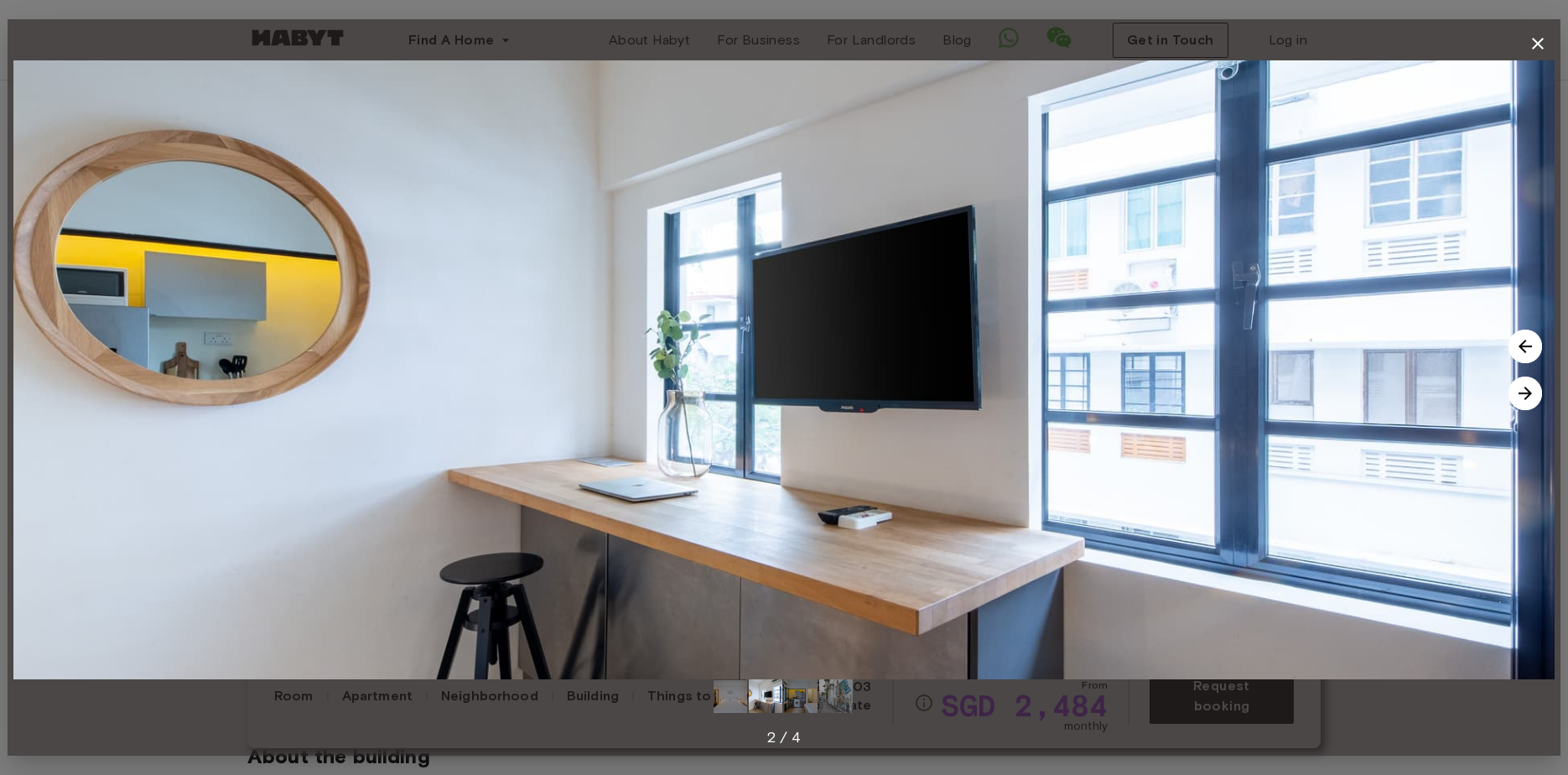 click at bounding box center (1525, 393) 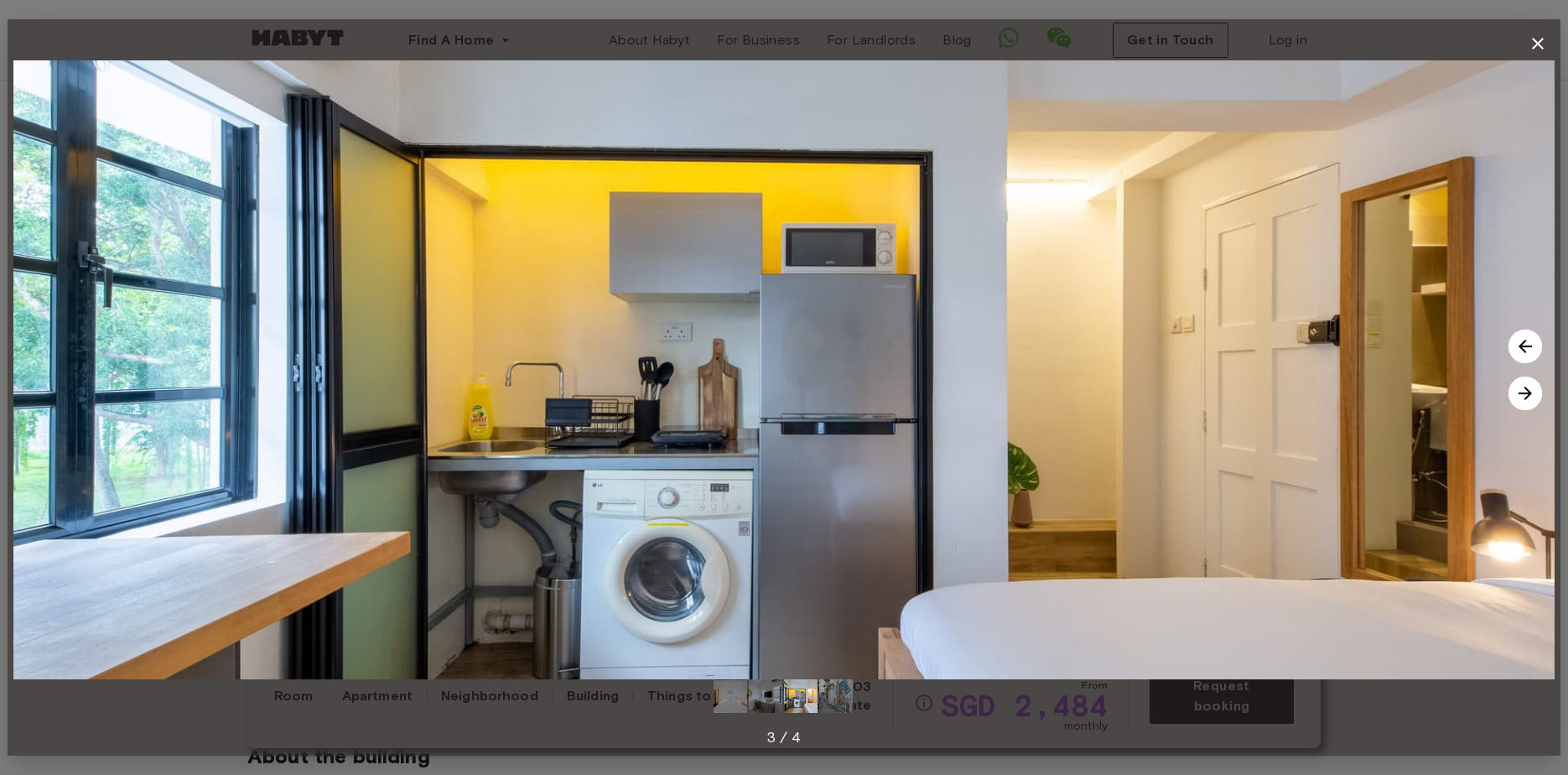click at bounding box center [1525, 393] 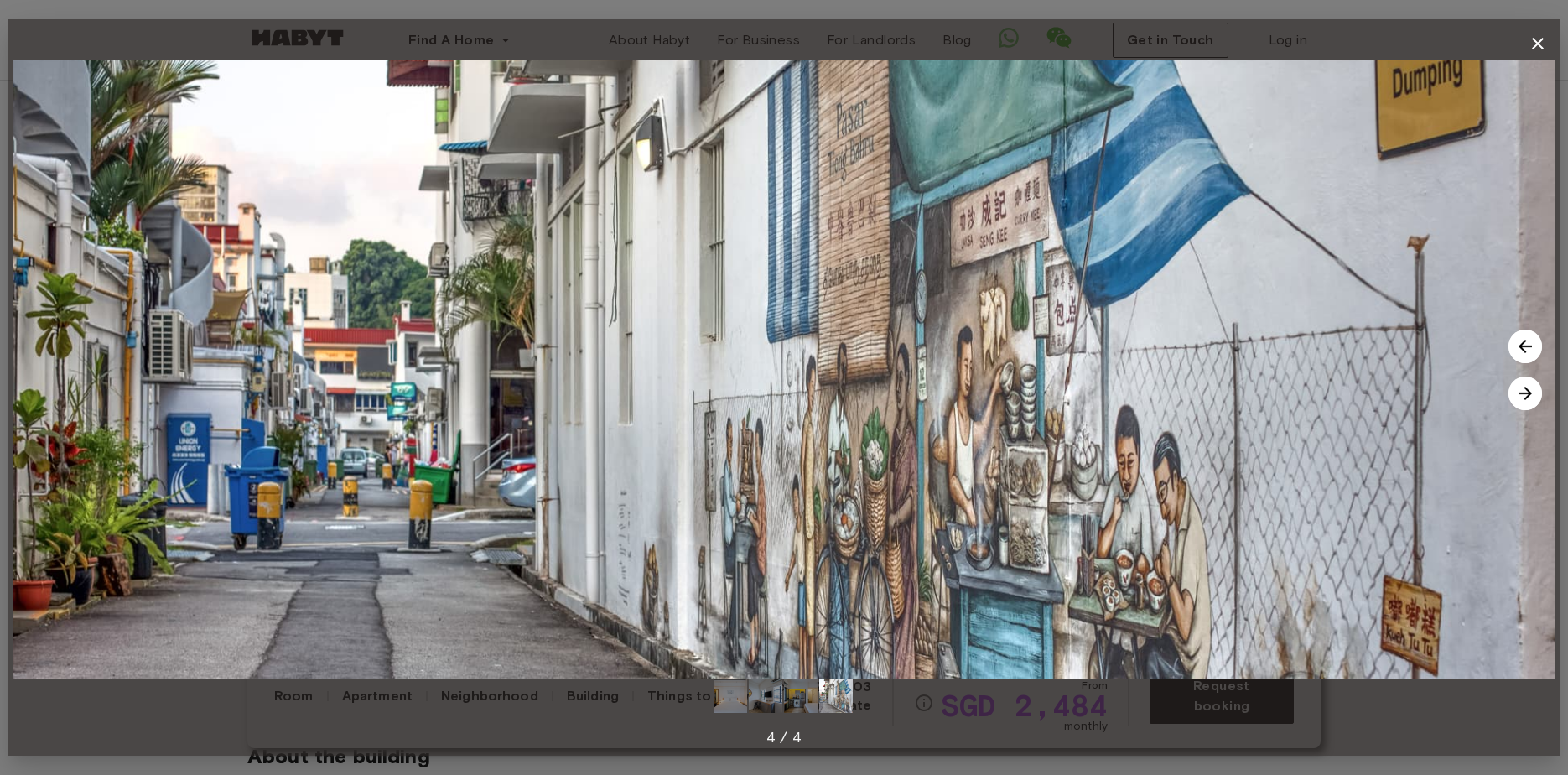 click at bounding box center [1525, 393] 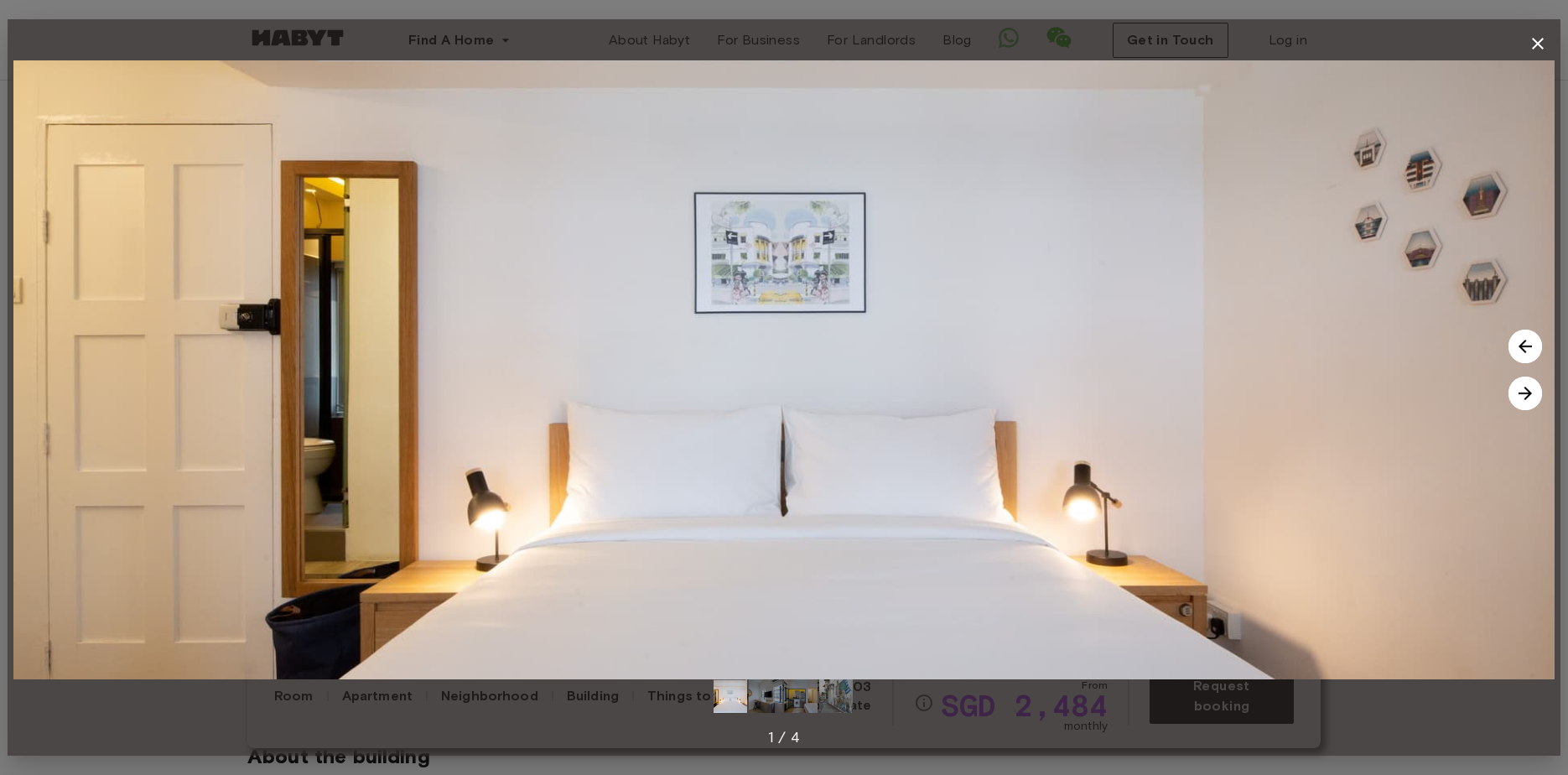 click at bounding box center [1525, 393] 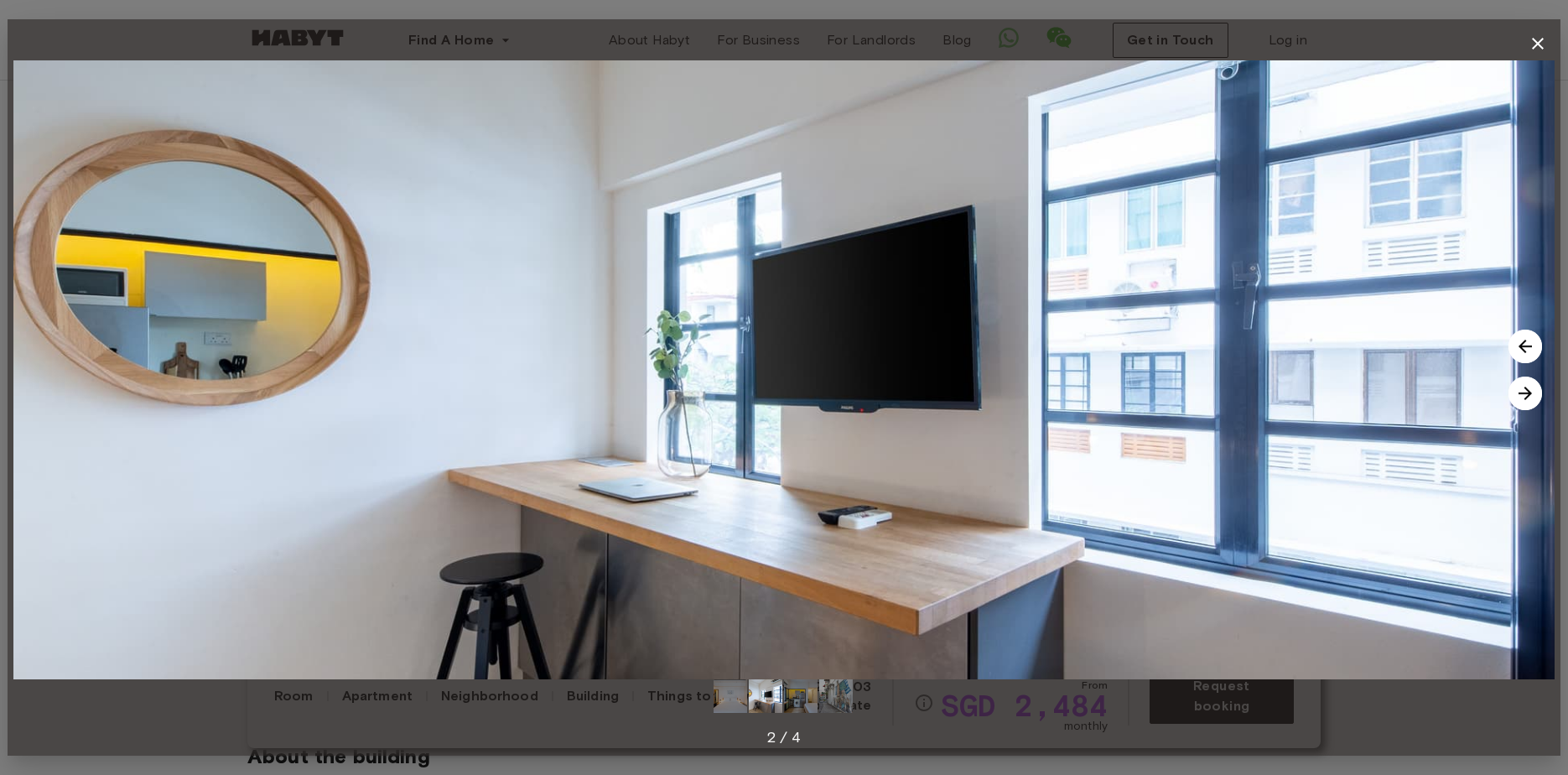 click at bounding box center (1525, 393) 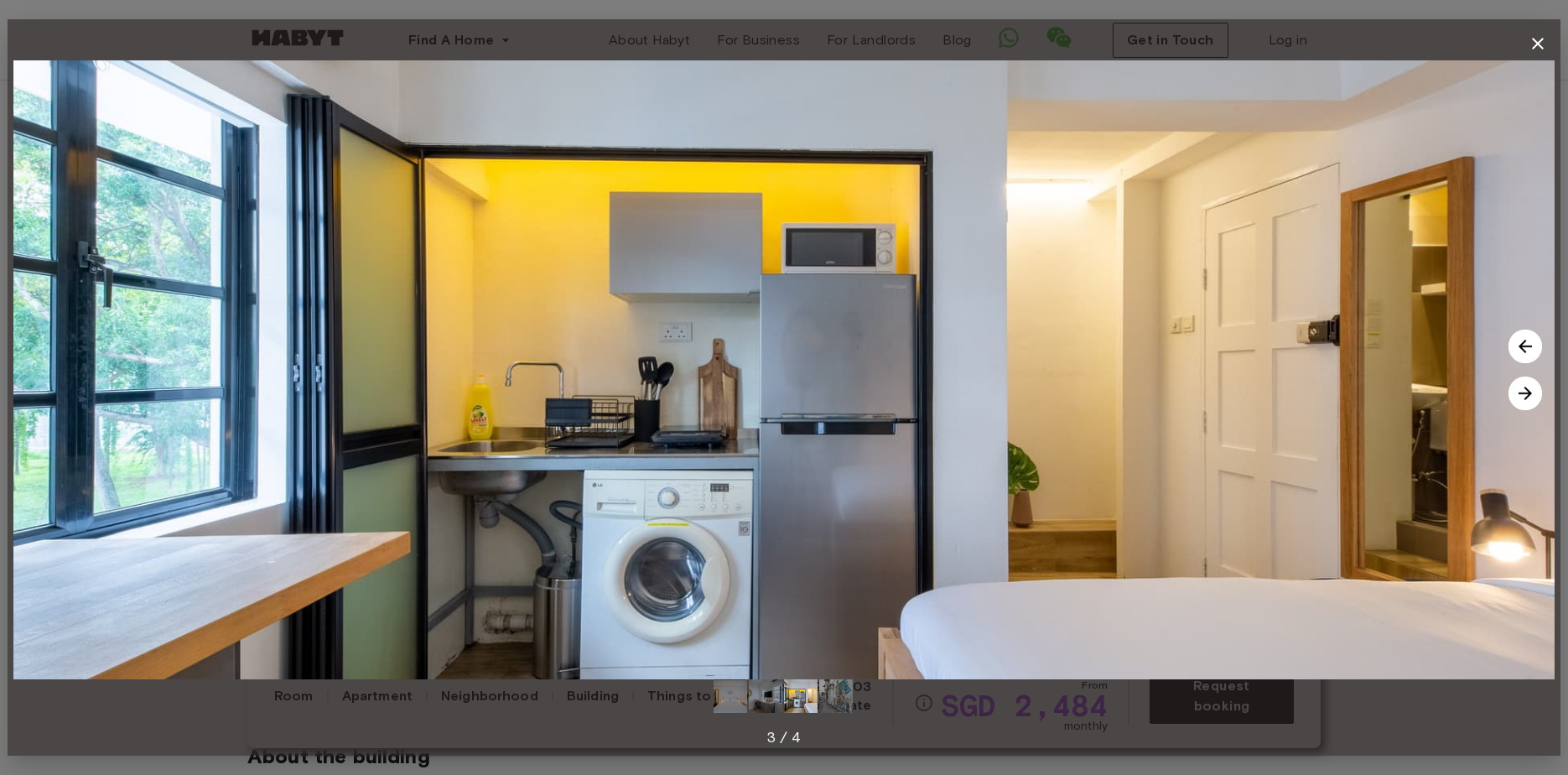 click at bounding box center (1525, 393) 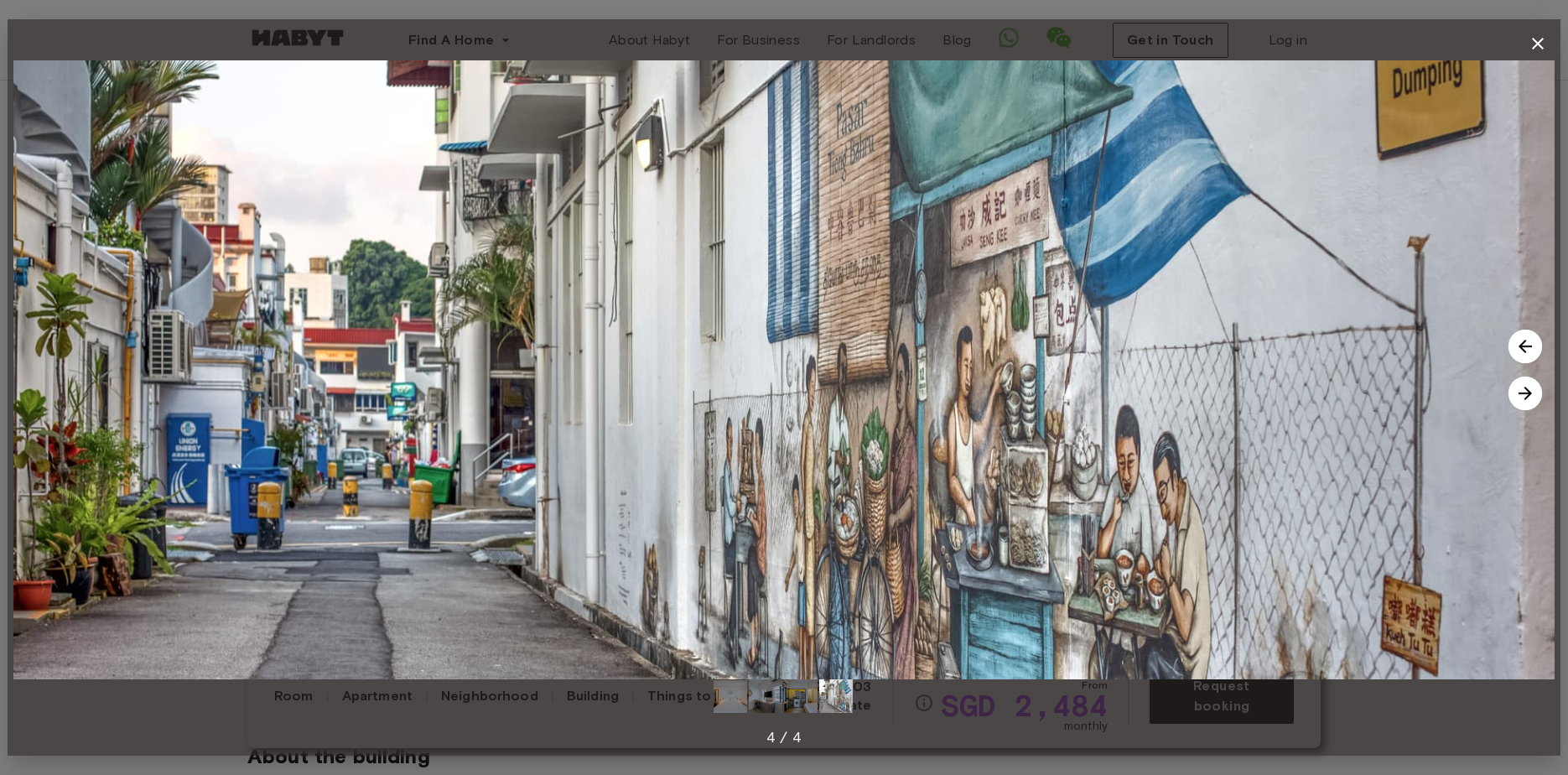 click at bounding box center [1525, 393] 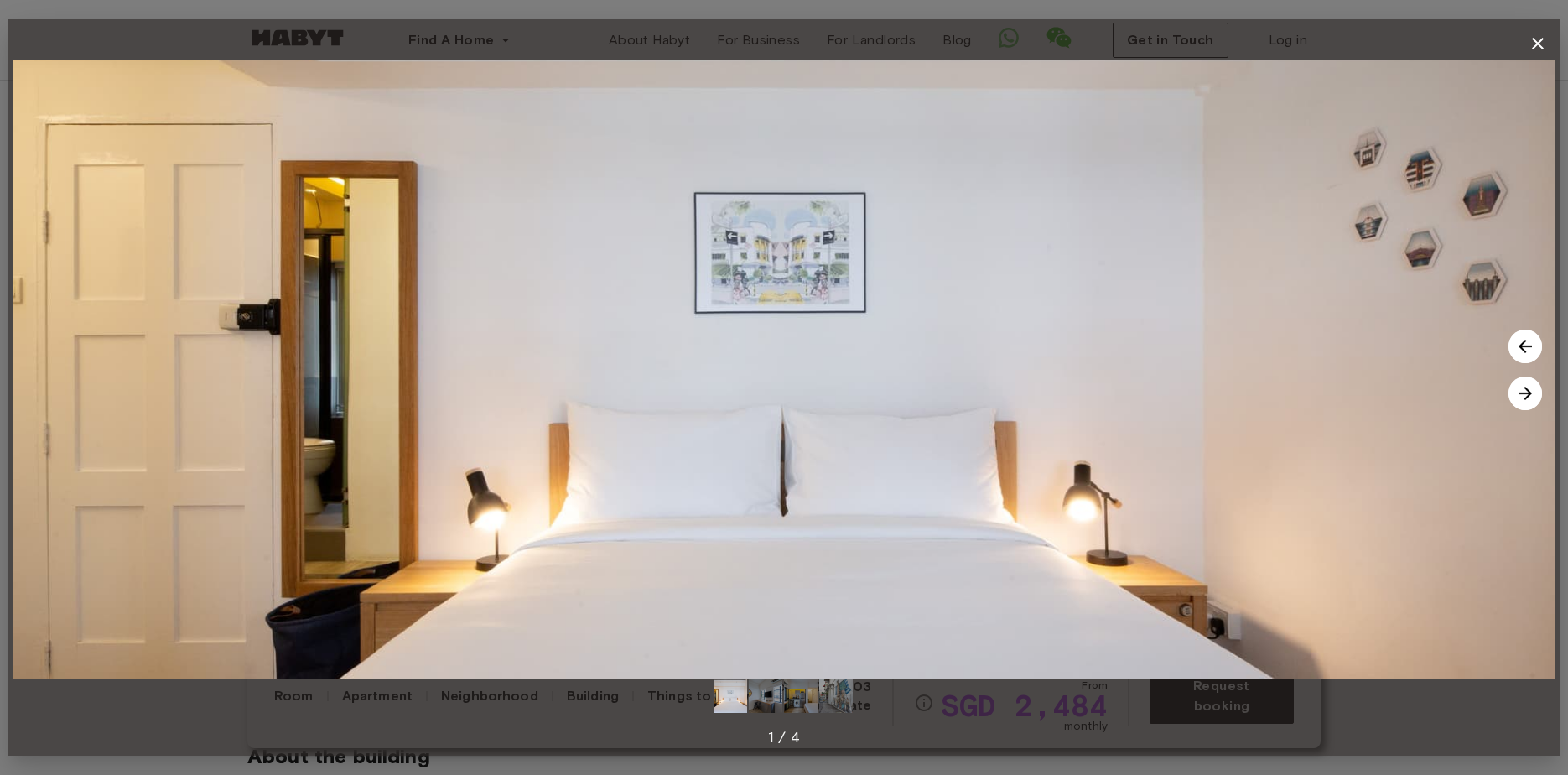 click at bounding box center (1525, 393) 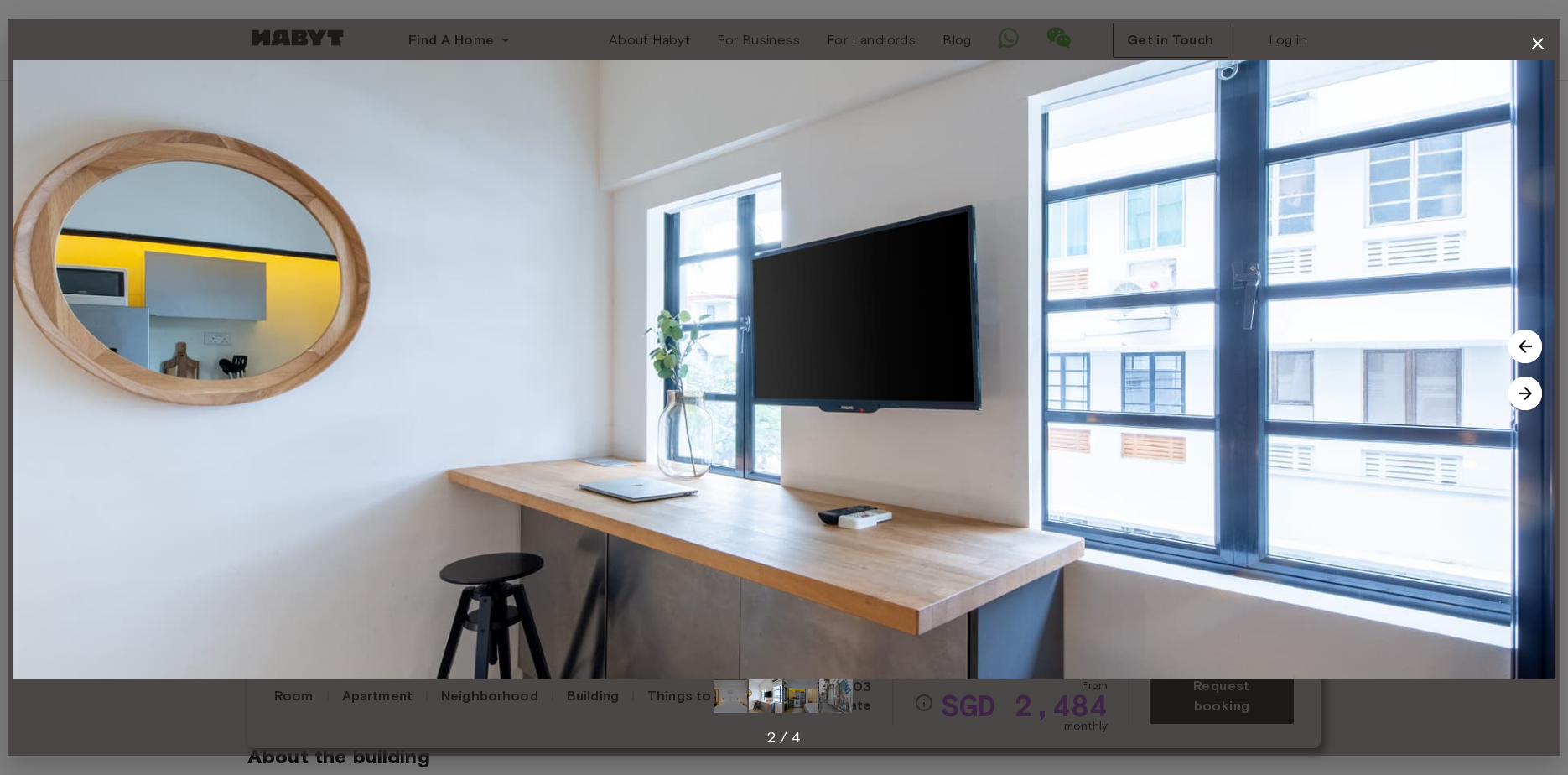 click at bounding box center (1538, 44) 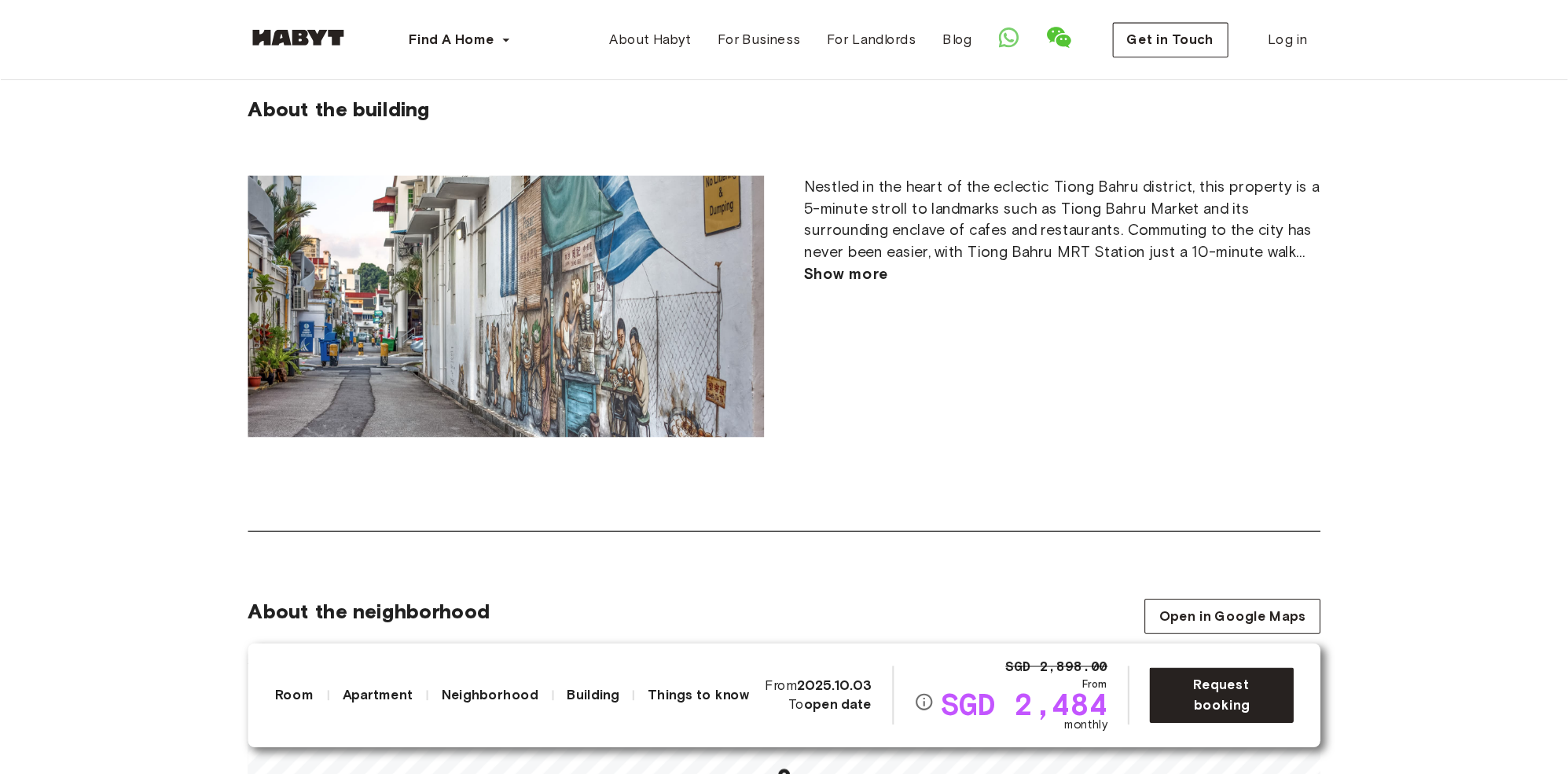 scroll, scrollTop: 0, scrollLeft: 0, axis: both 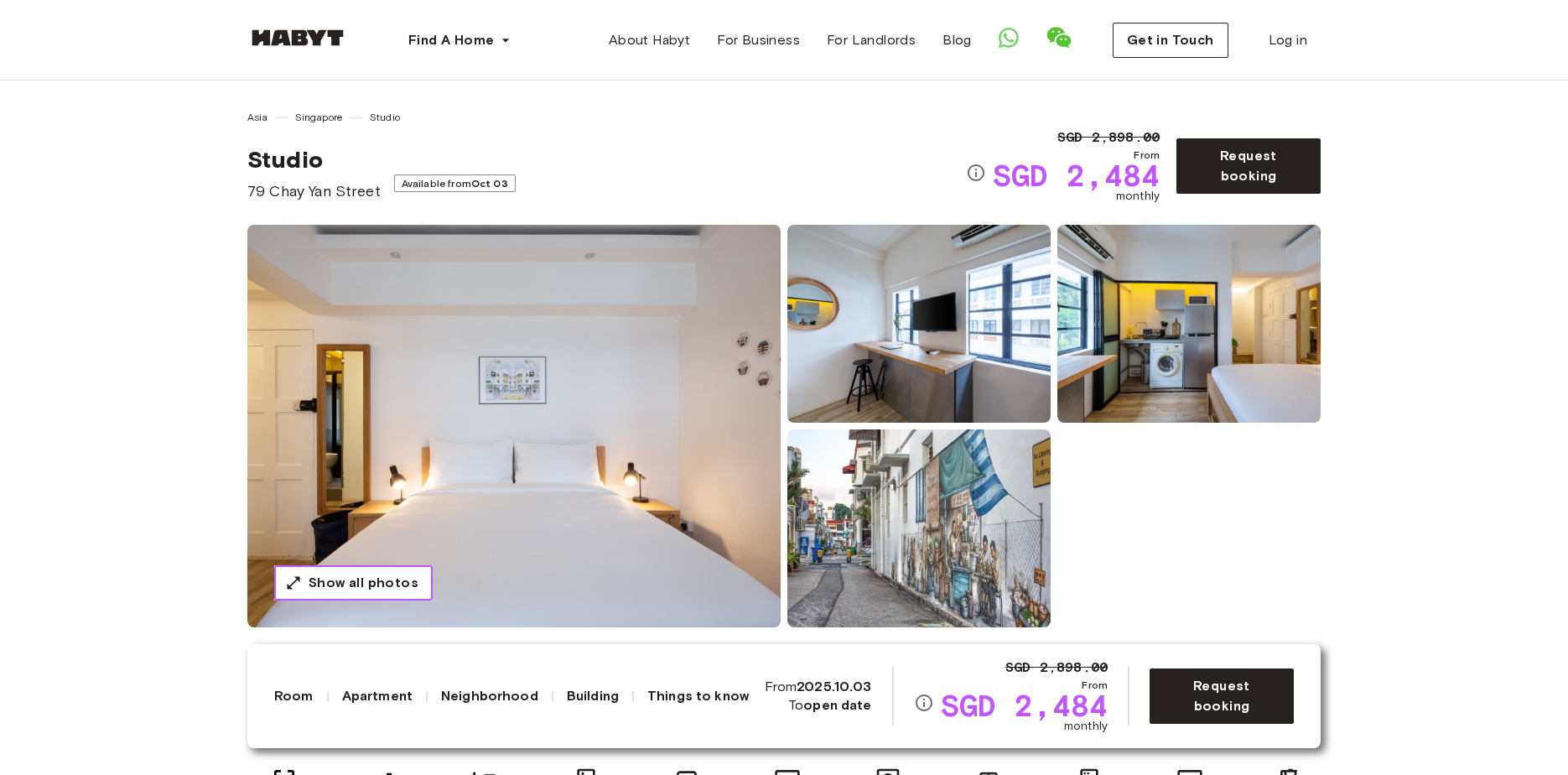 click on "Show all photos" at bounding box center [353, 583] 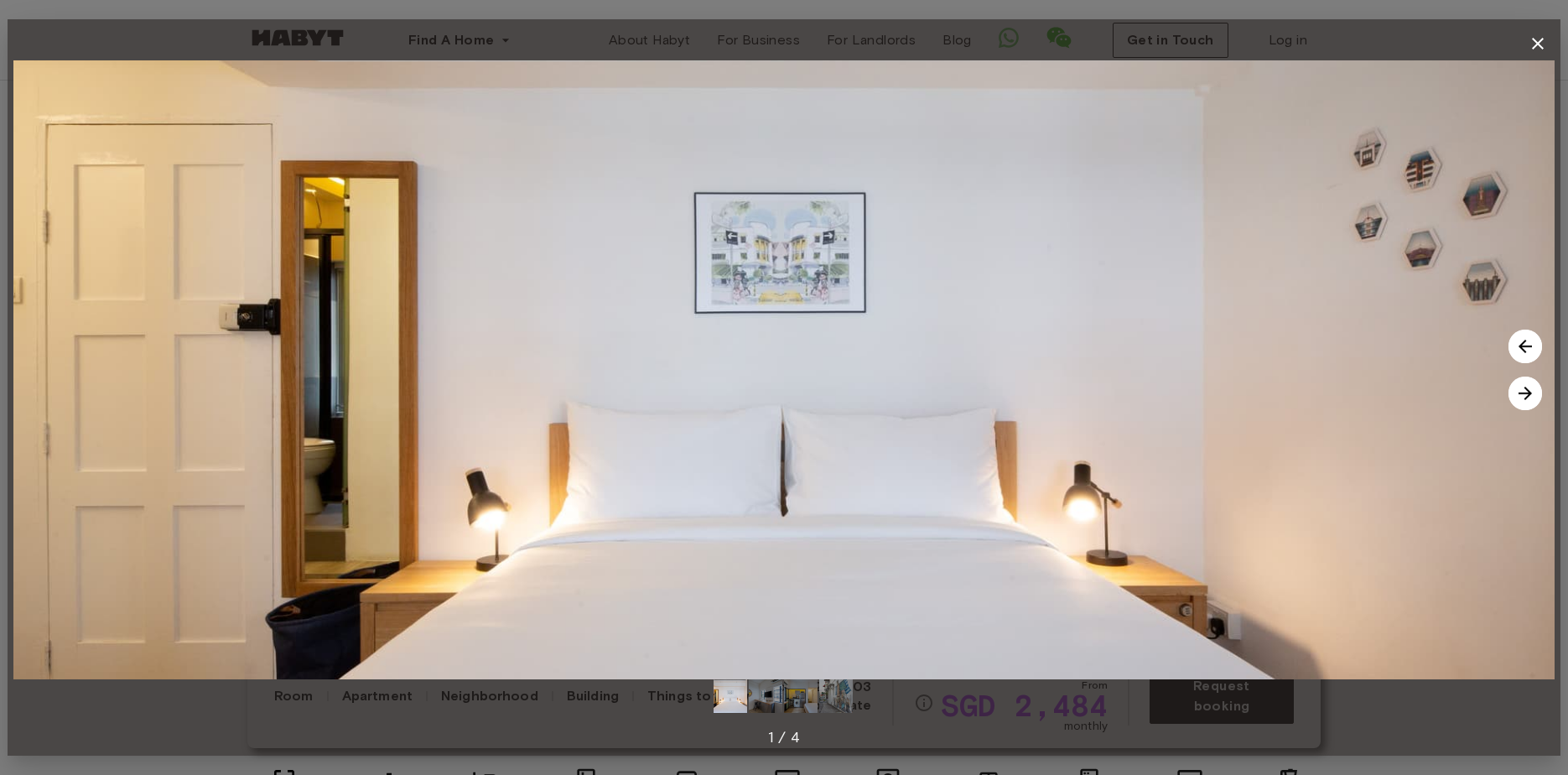 click at bounding box center [1525, 393] 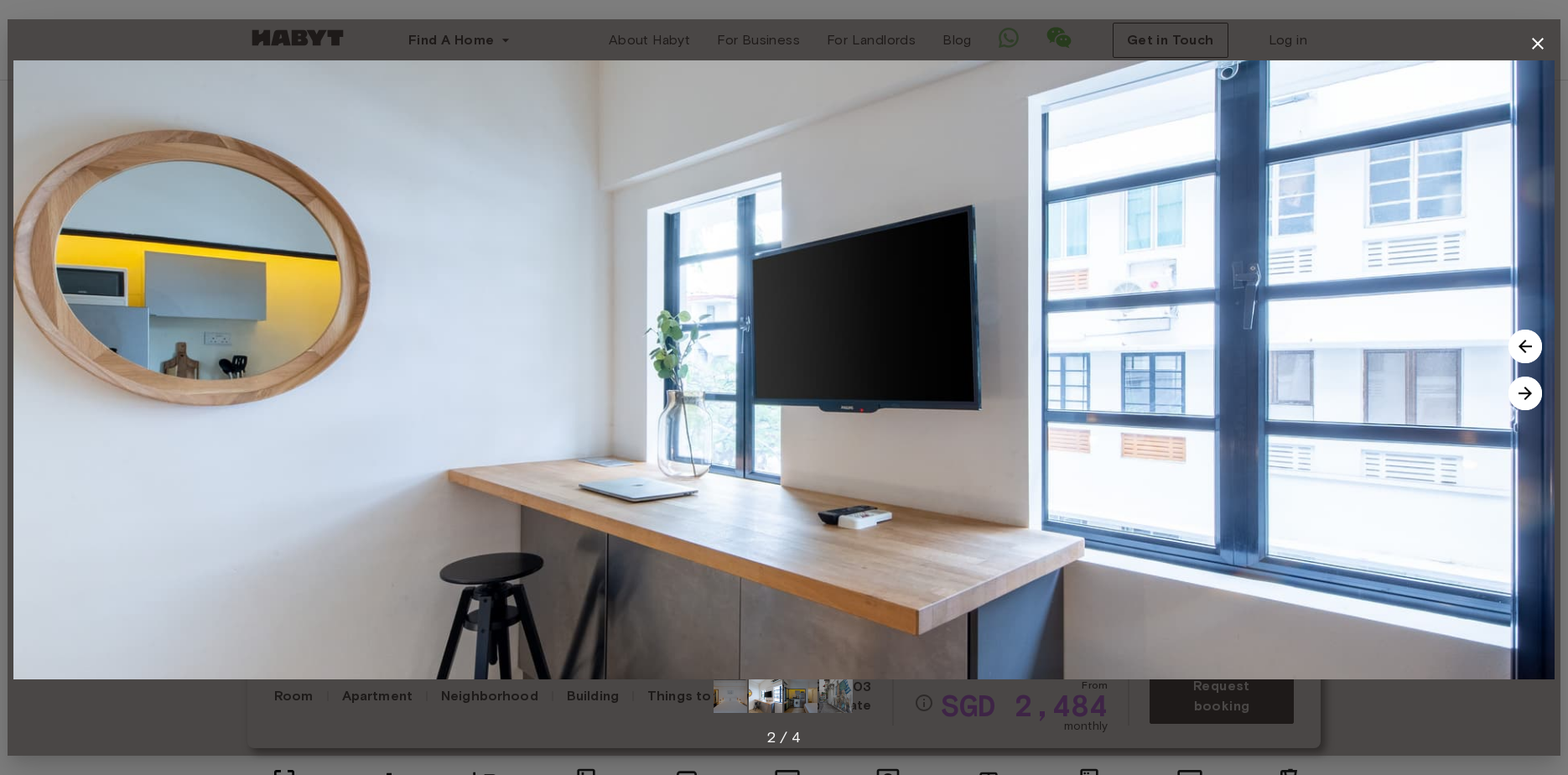 click at bounding box center [1525, 393] 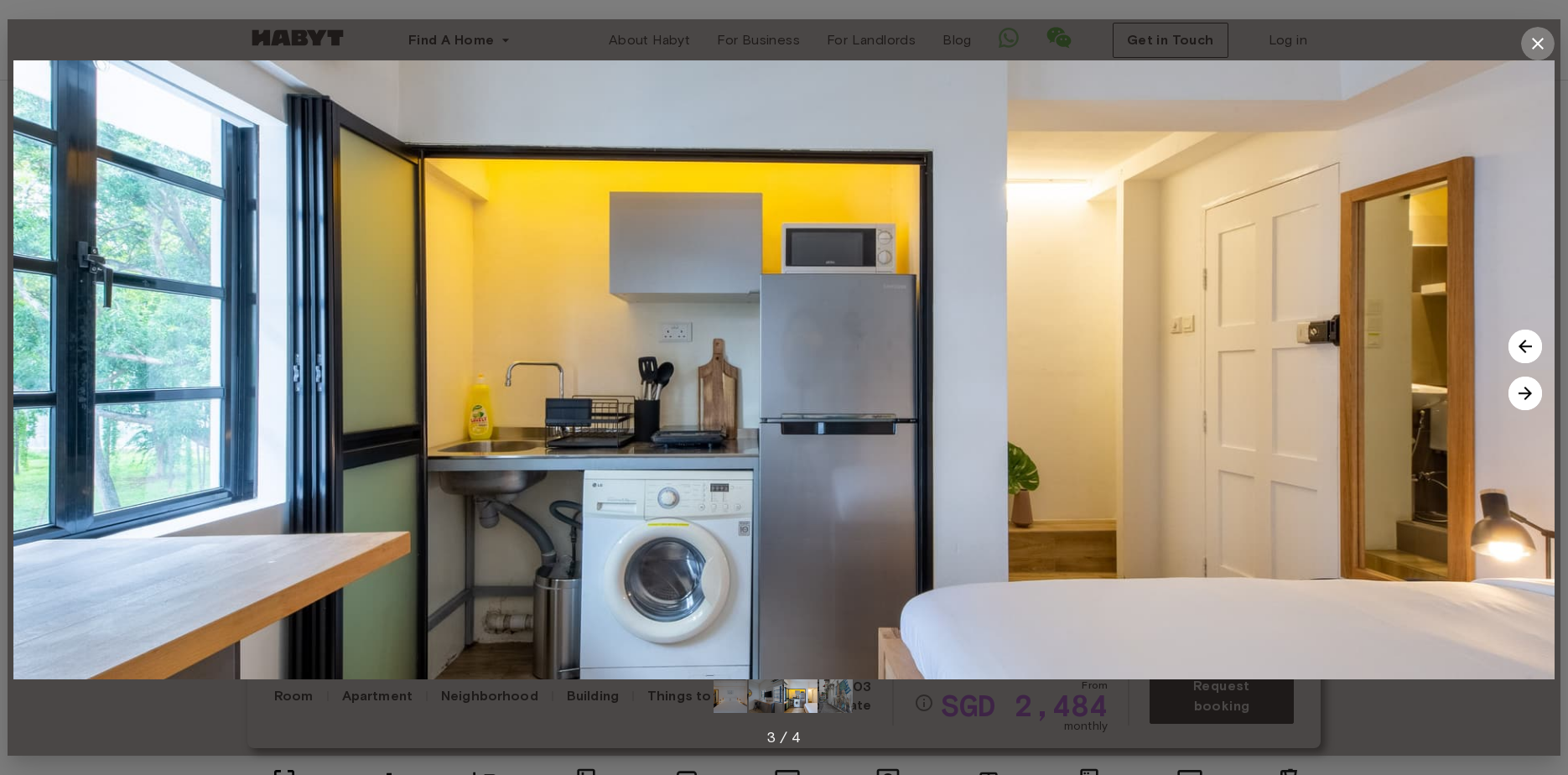 click at bounding box center (1538, 44) 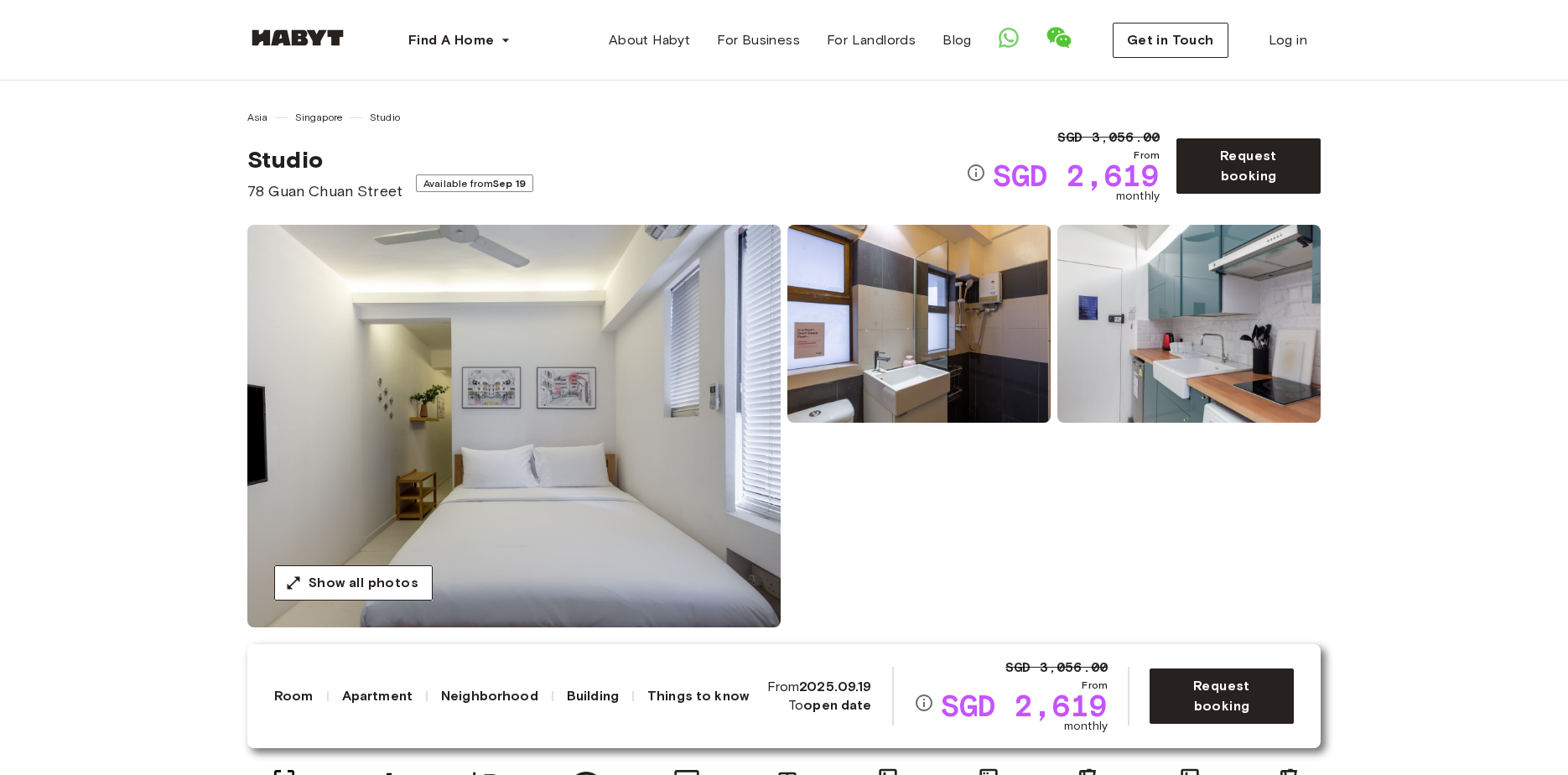 scroll, scrollTop: 0, scrollLeft: 0, axis: both 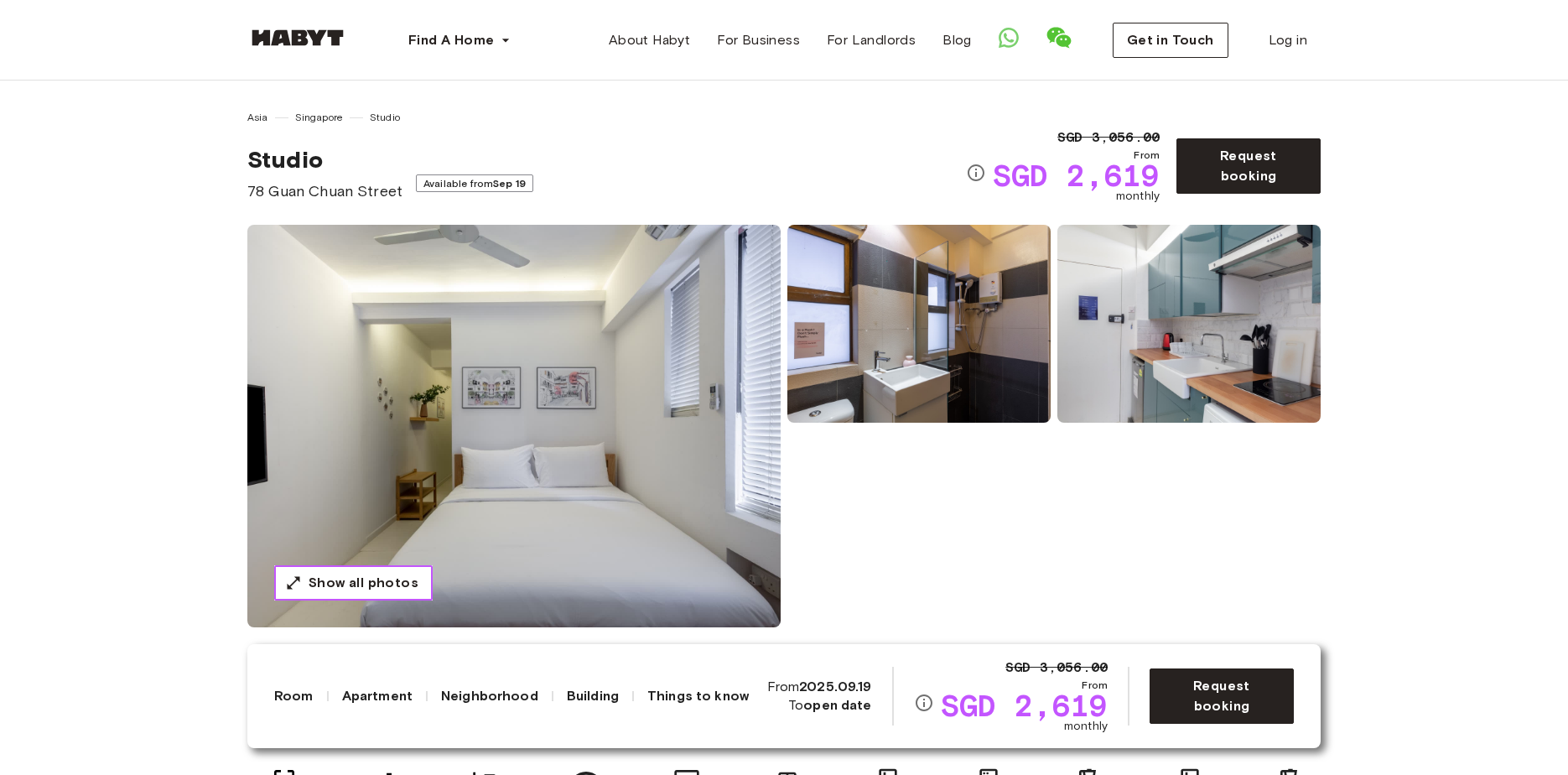 click on "Show all photos" at bounding box center [353, 583] 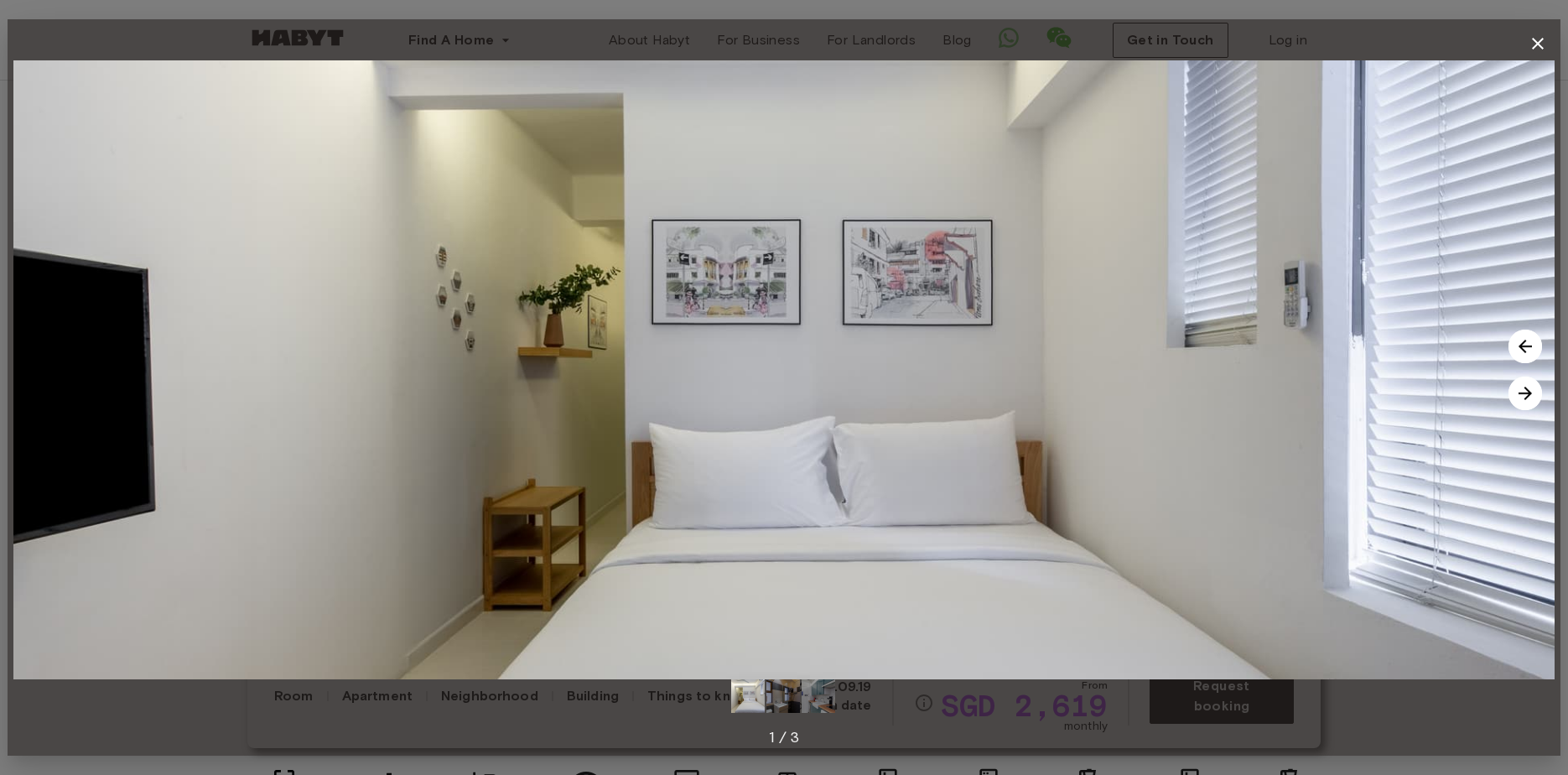 click at bounding box center (1525, 393) 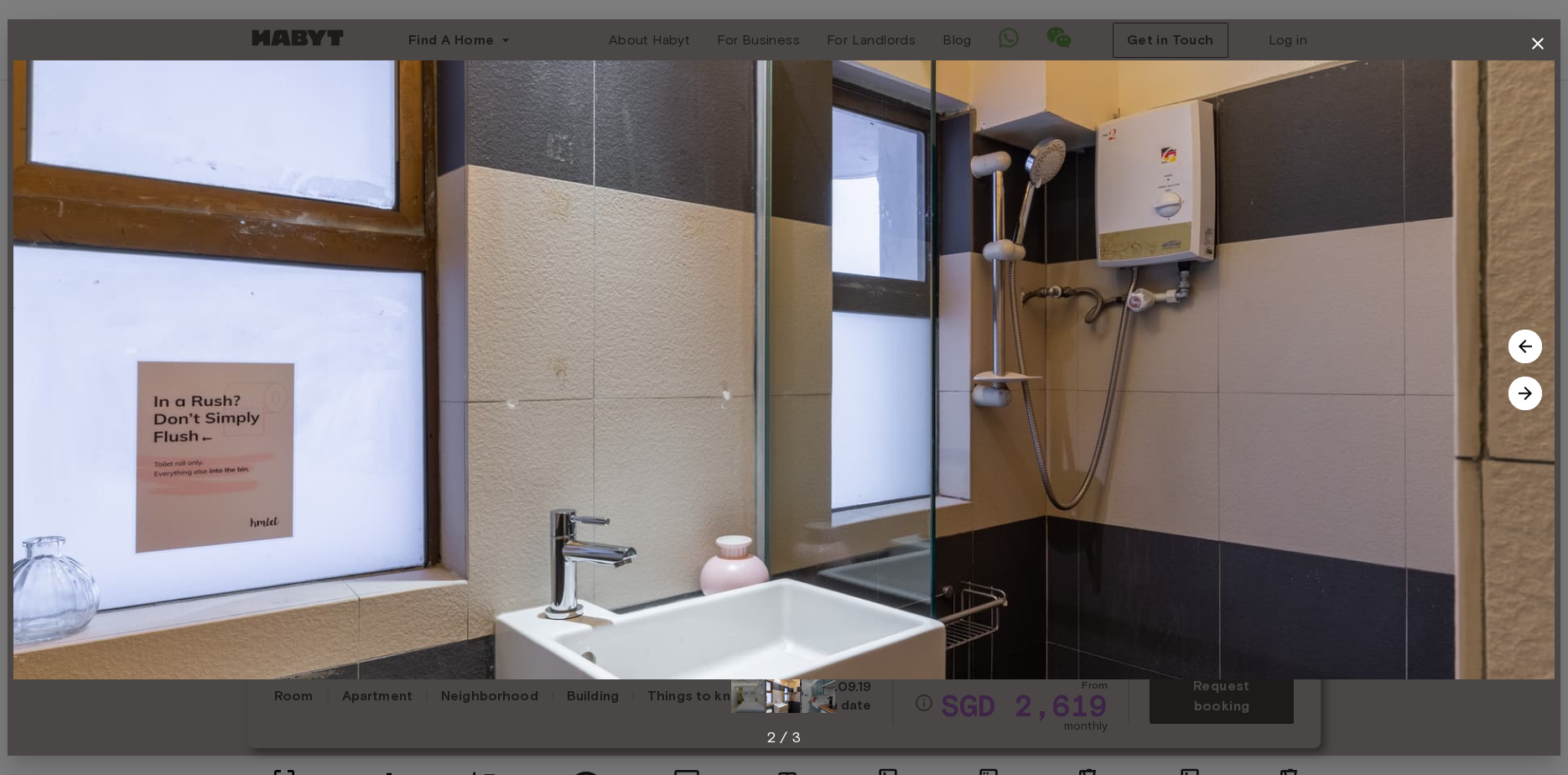 click at bounding box center [1525, 393] 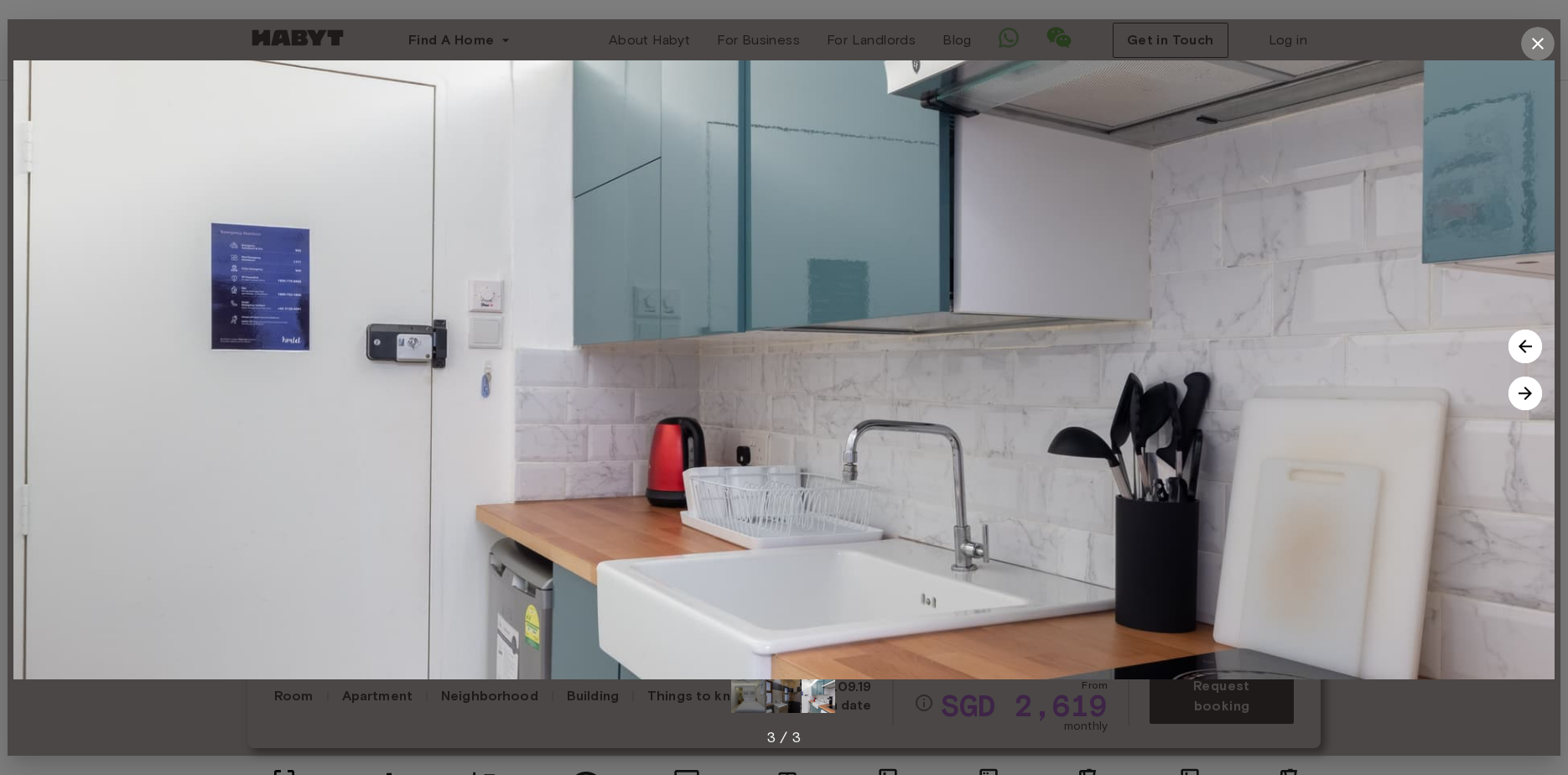 click at bounding box center [1538, 44] 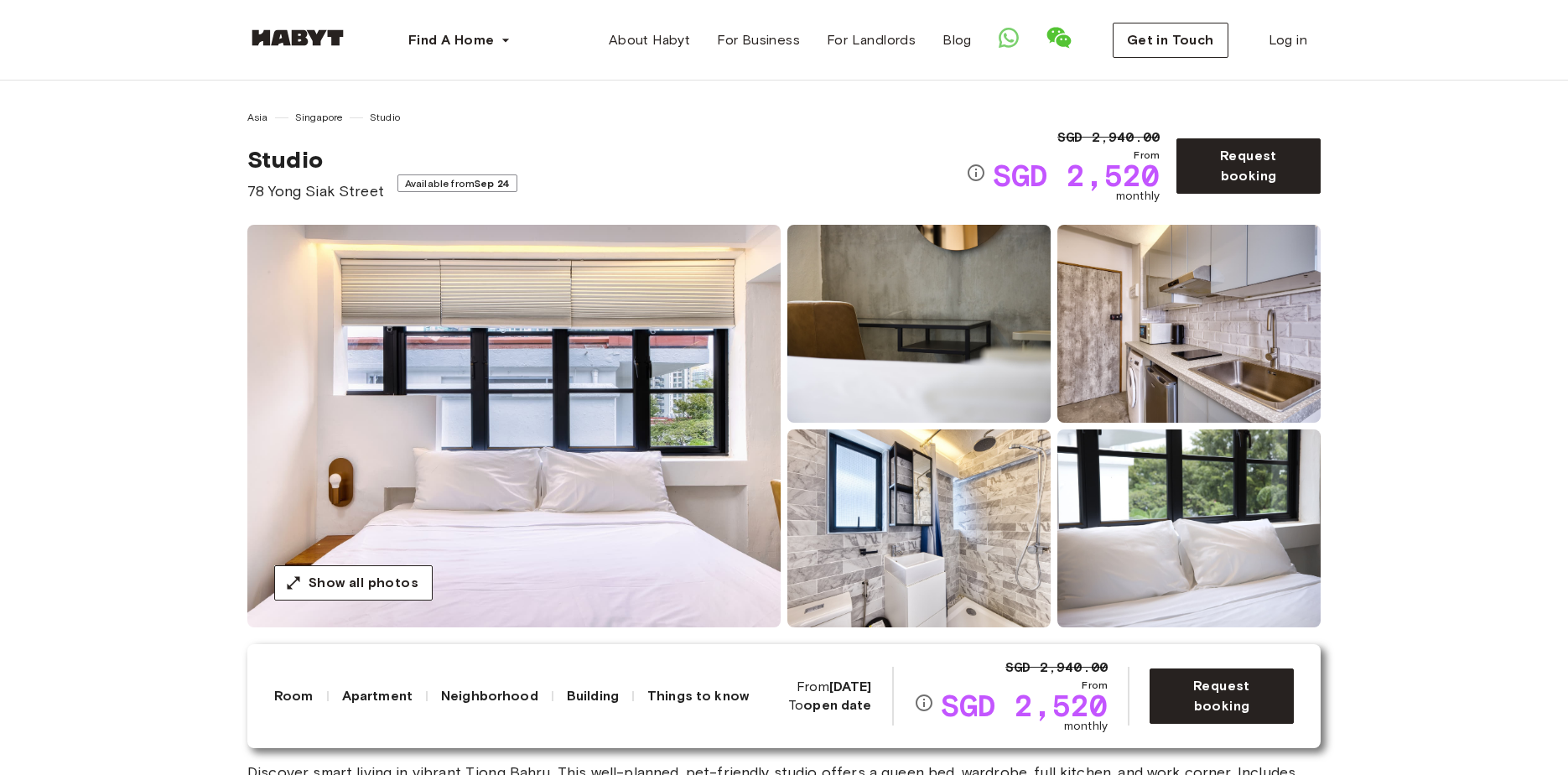 scroll, scrollTop: 0, scrollLeft: 0, axis: both 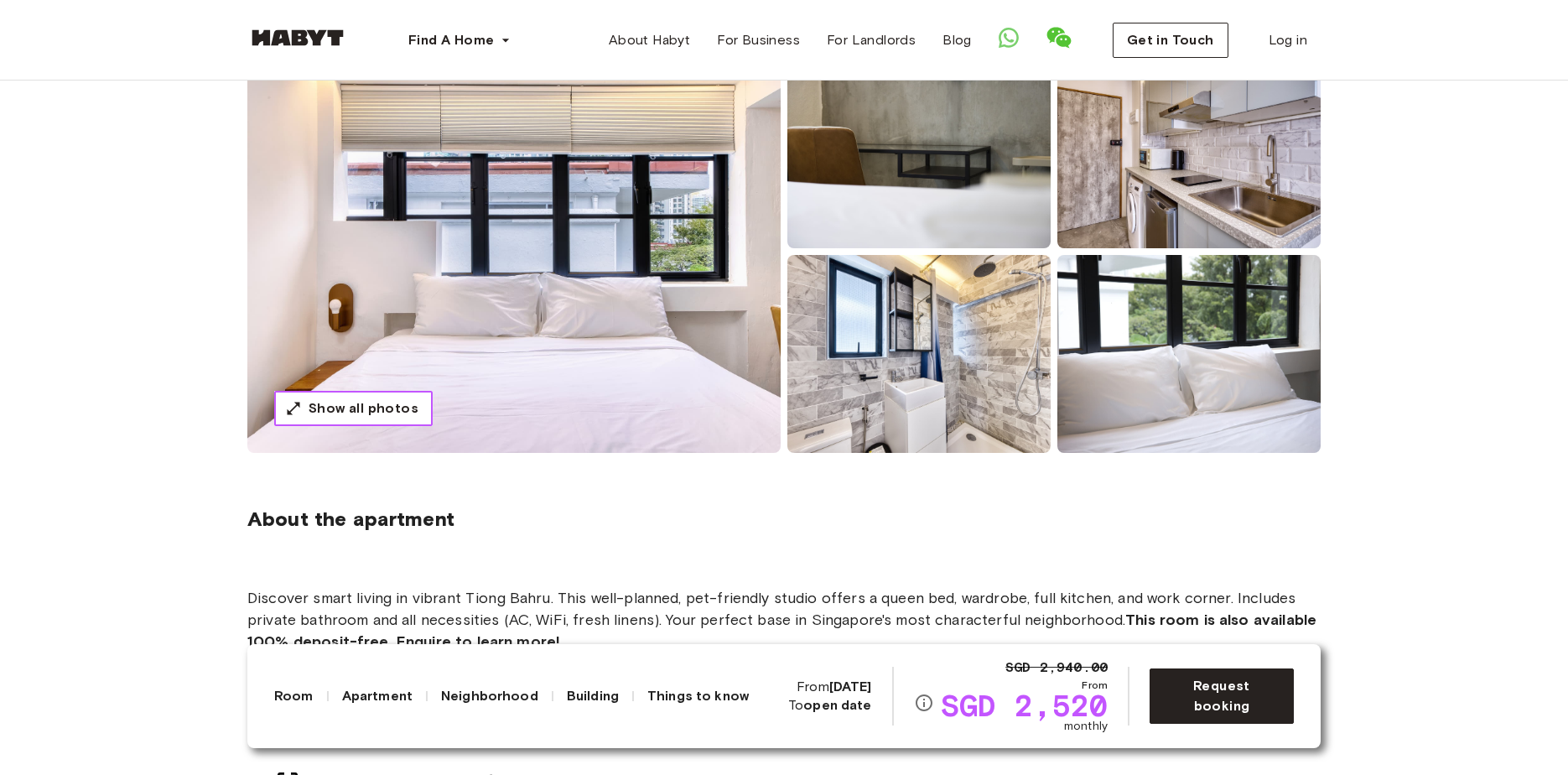 click on "Show all photos" at bounding box center [363, 408] 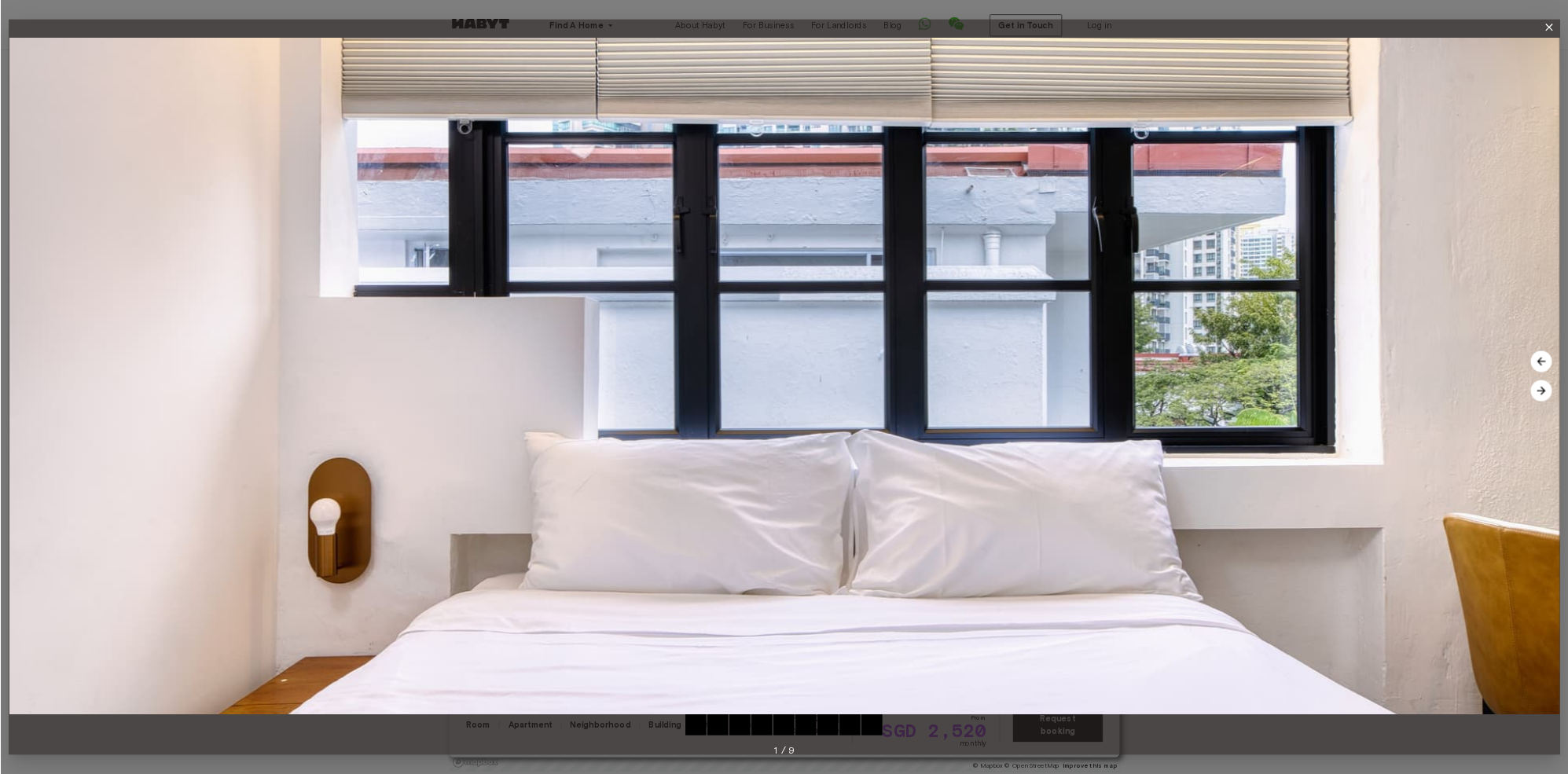 scroll, scrollTop: 163, scrollLeft: 0, axis: vertical 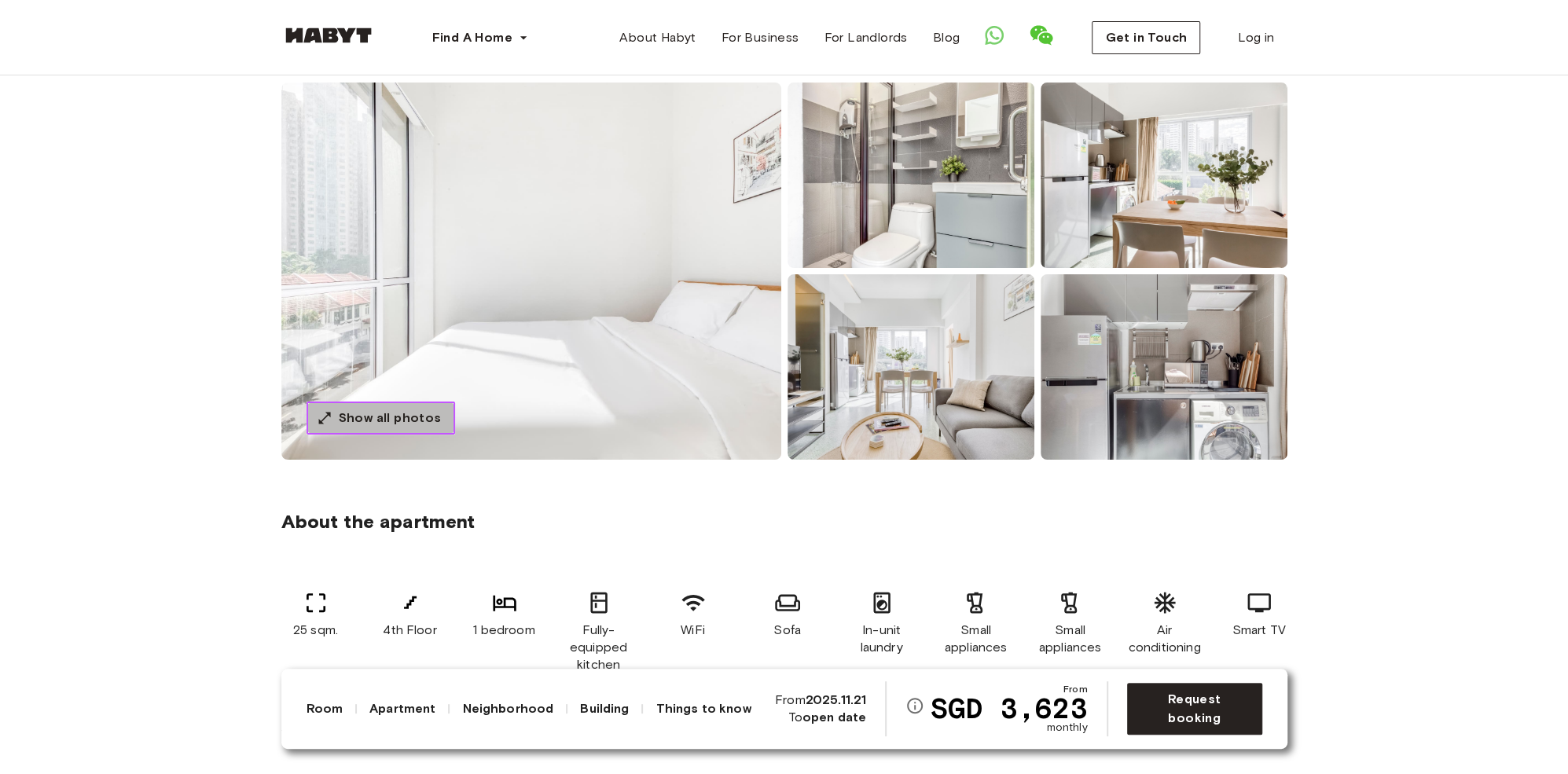 click on "Show all photos" at bounding box center [380, 418] 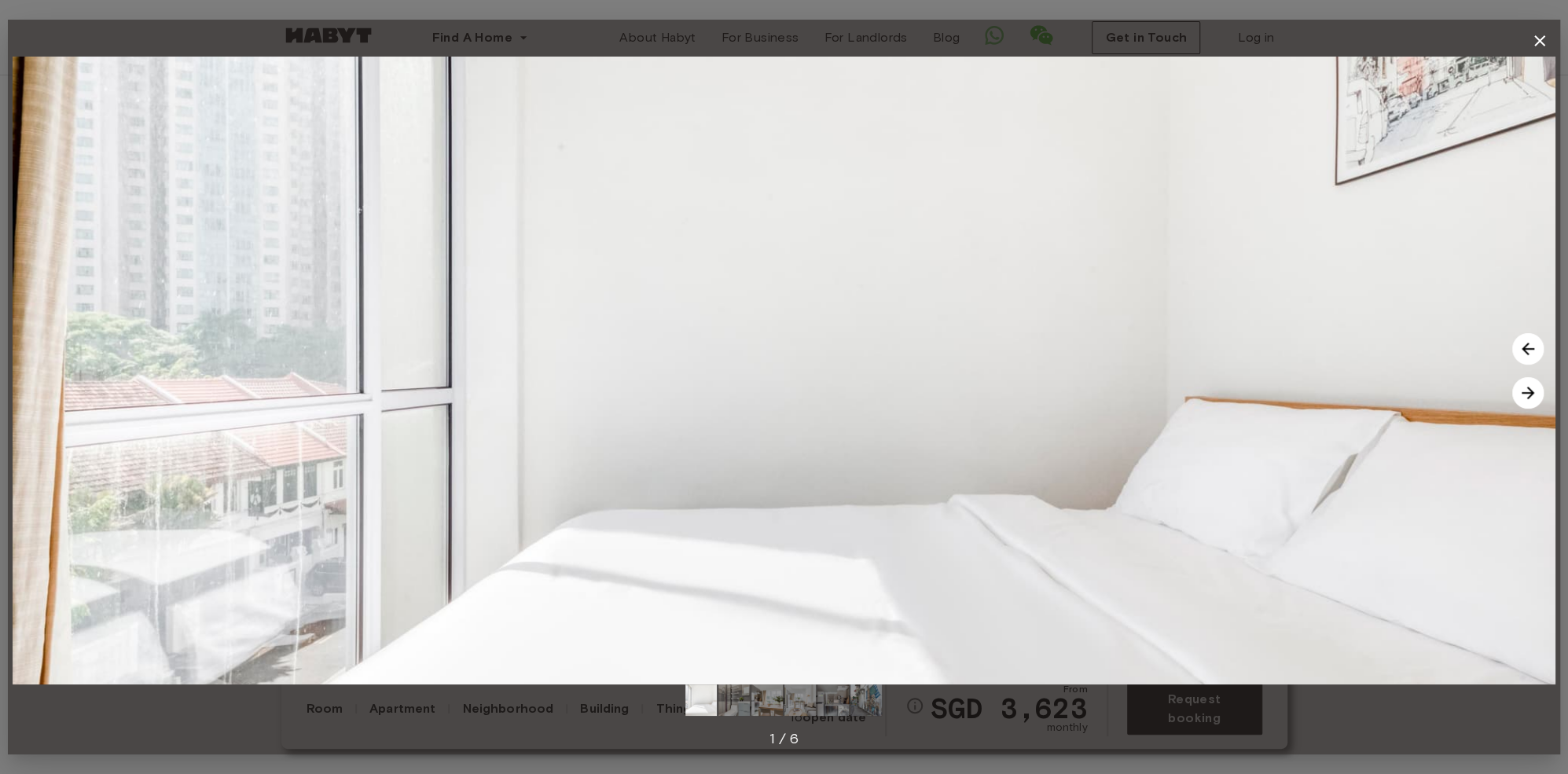 click at bounding box center [1528, 393] 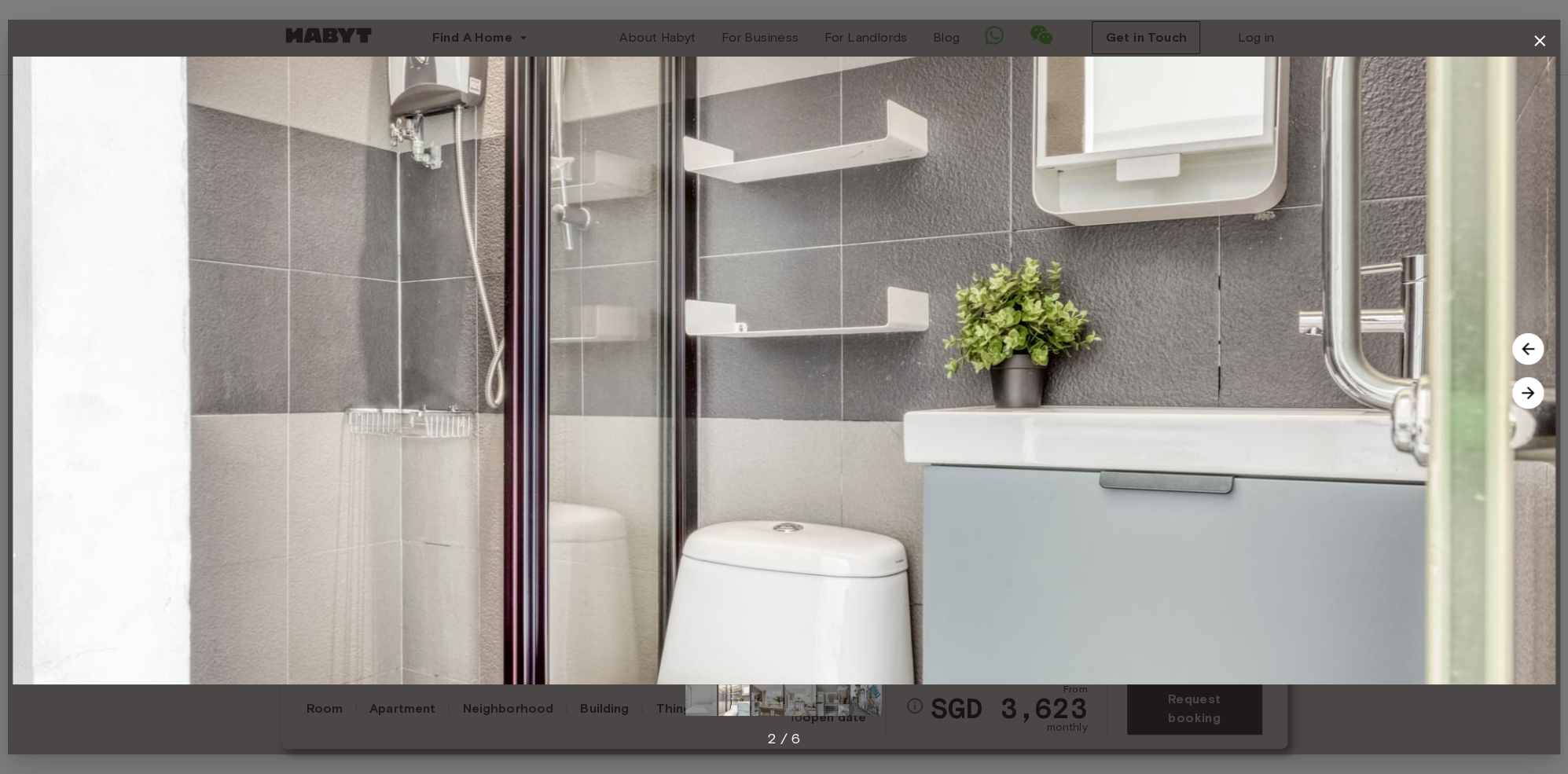 click at bounding box center [1528, 393] 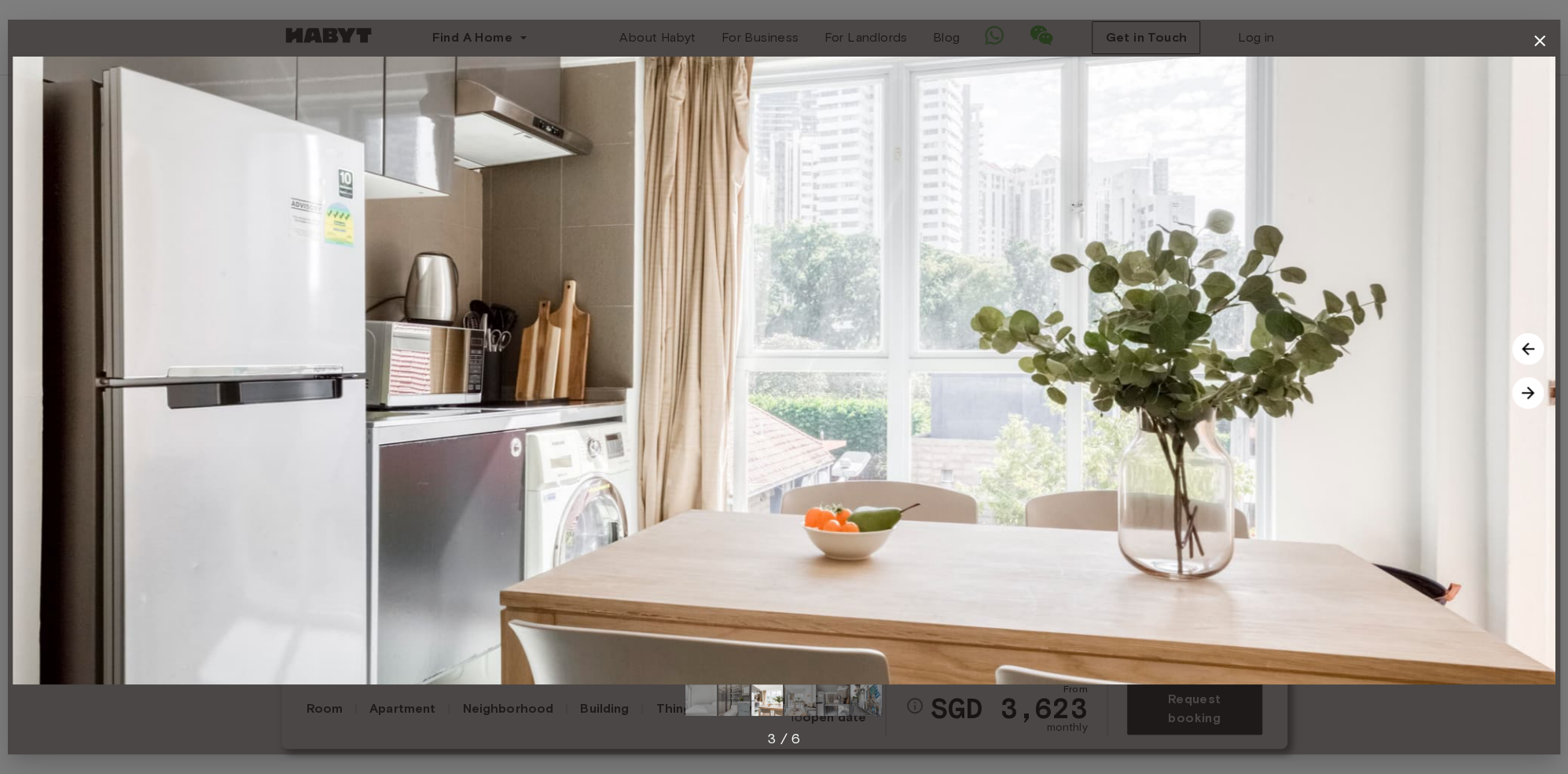 click at bounding box center [1528, 393] 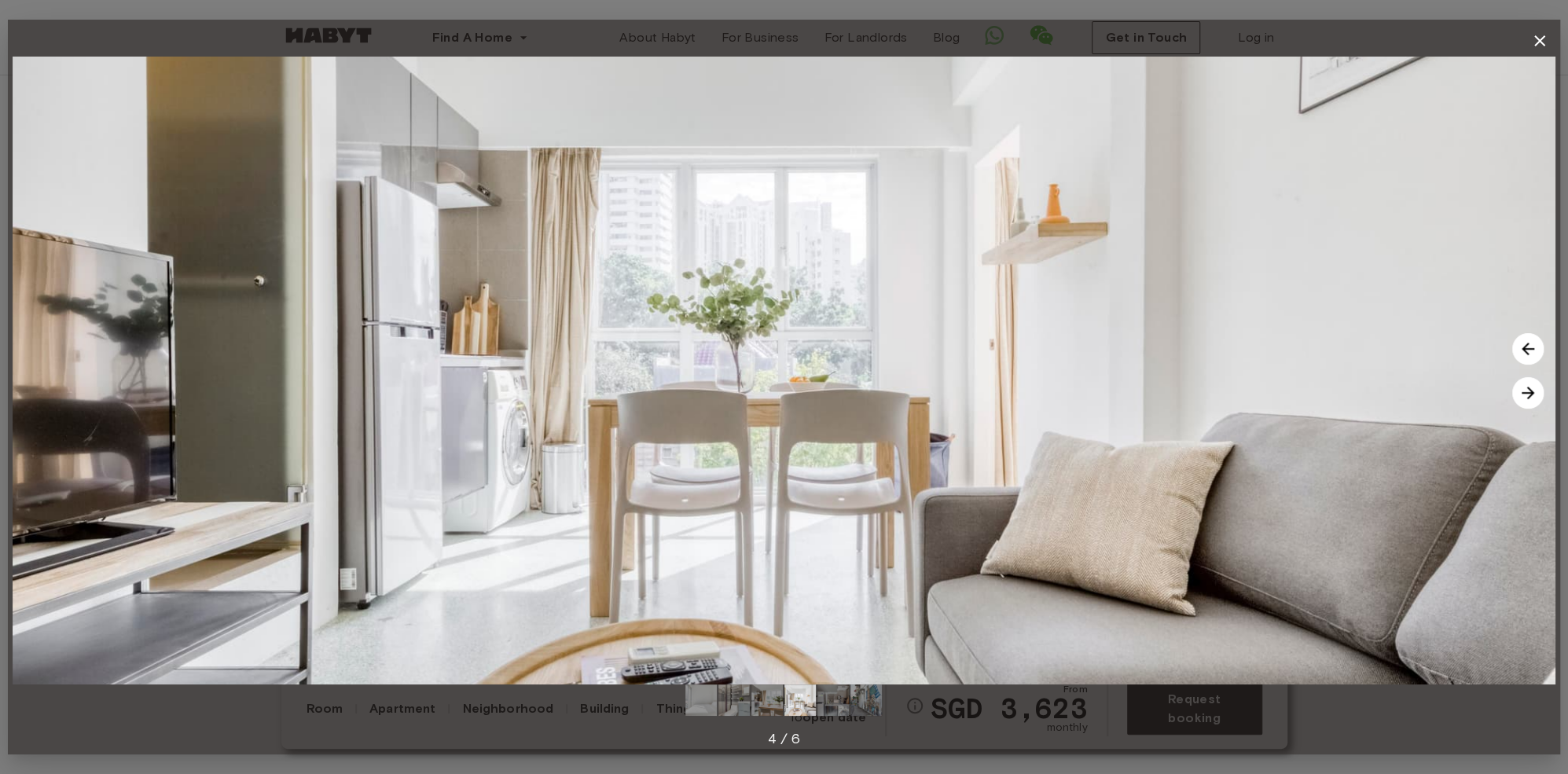 click at bounding box center [1528, 393] 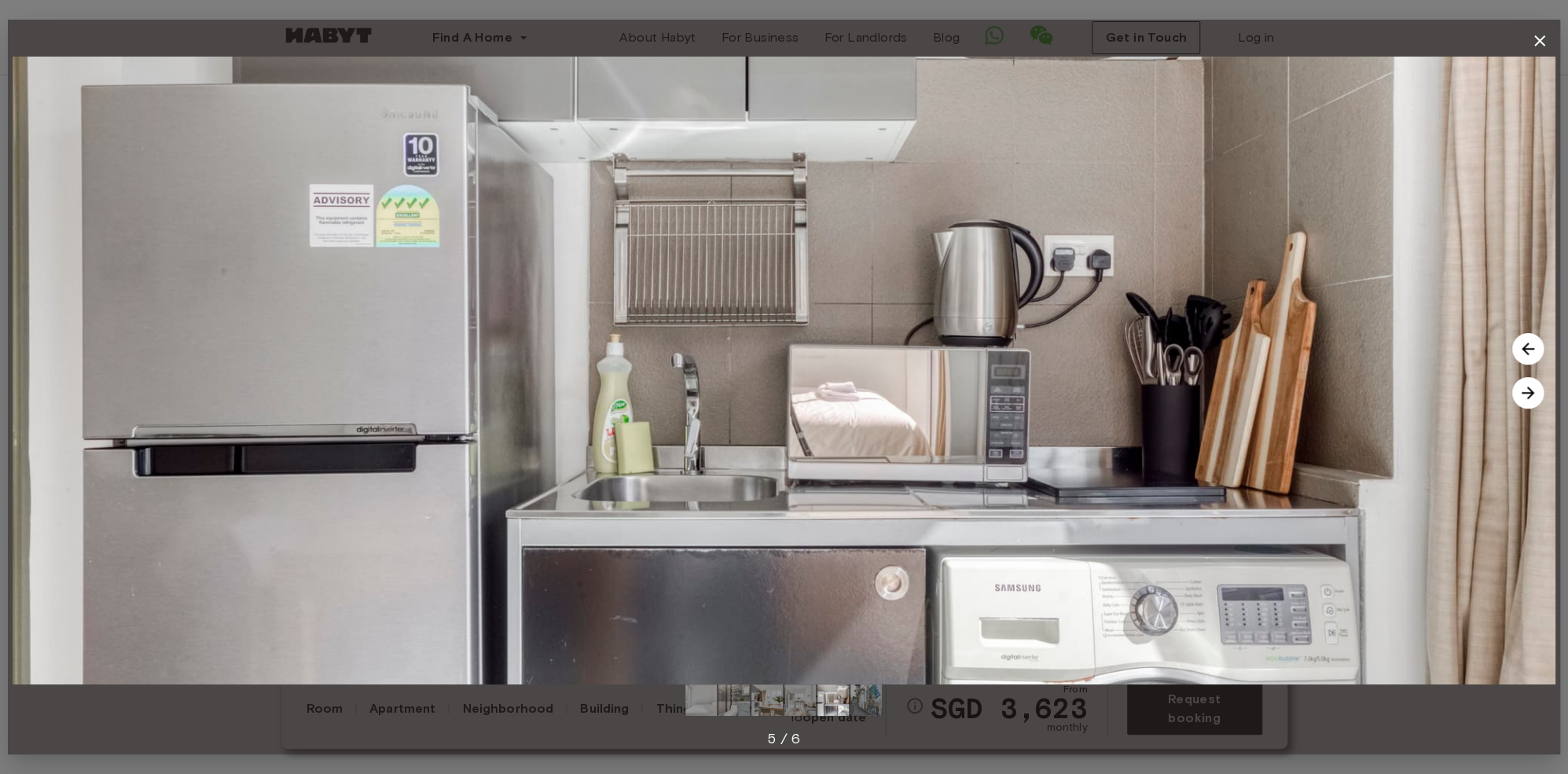 click at bounding box center [1528, 393] 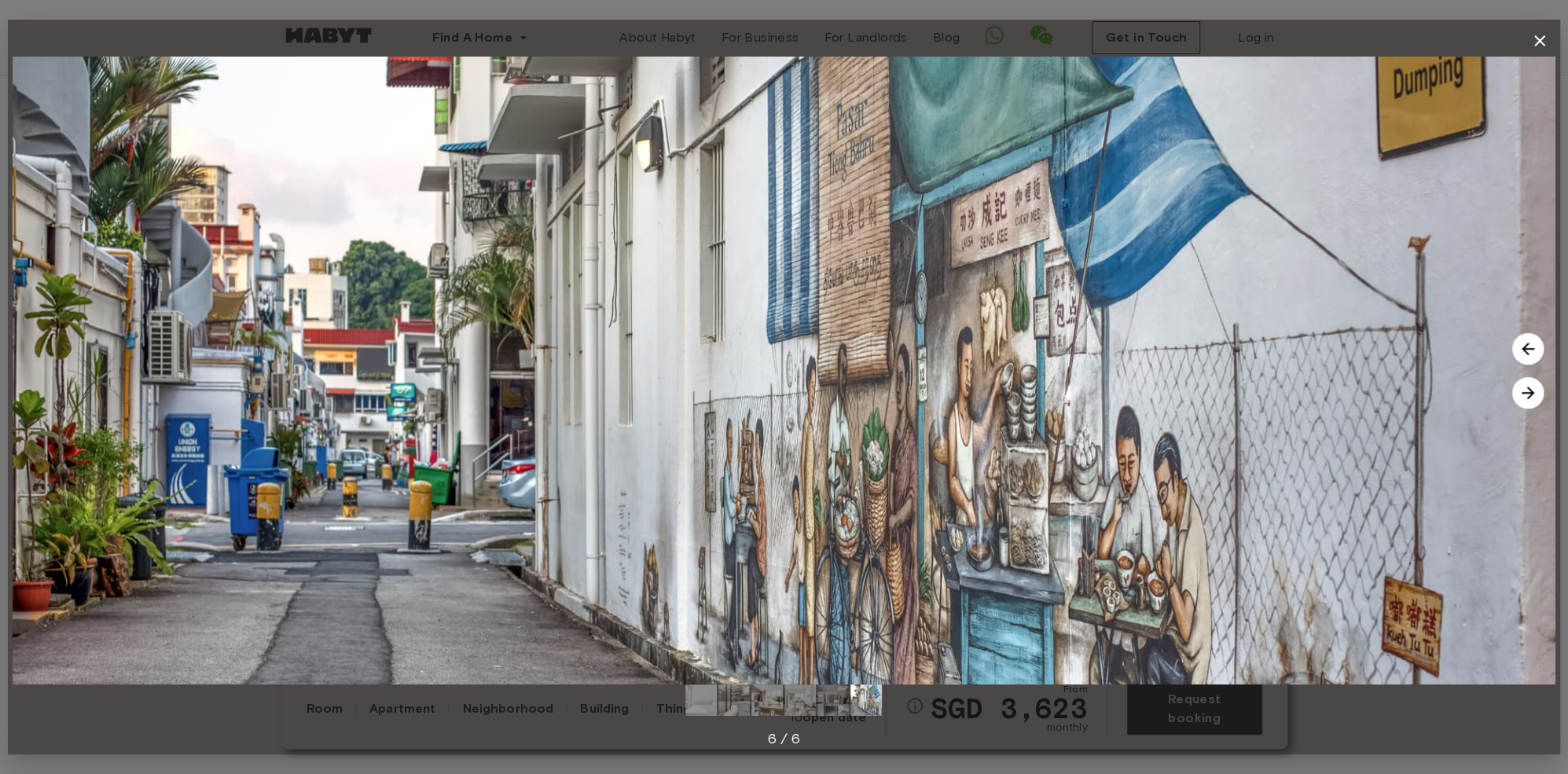 click at bounding box center (1528, 393) 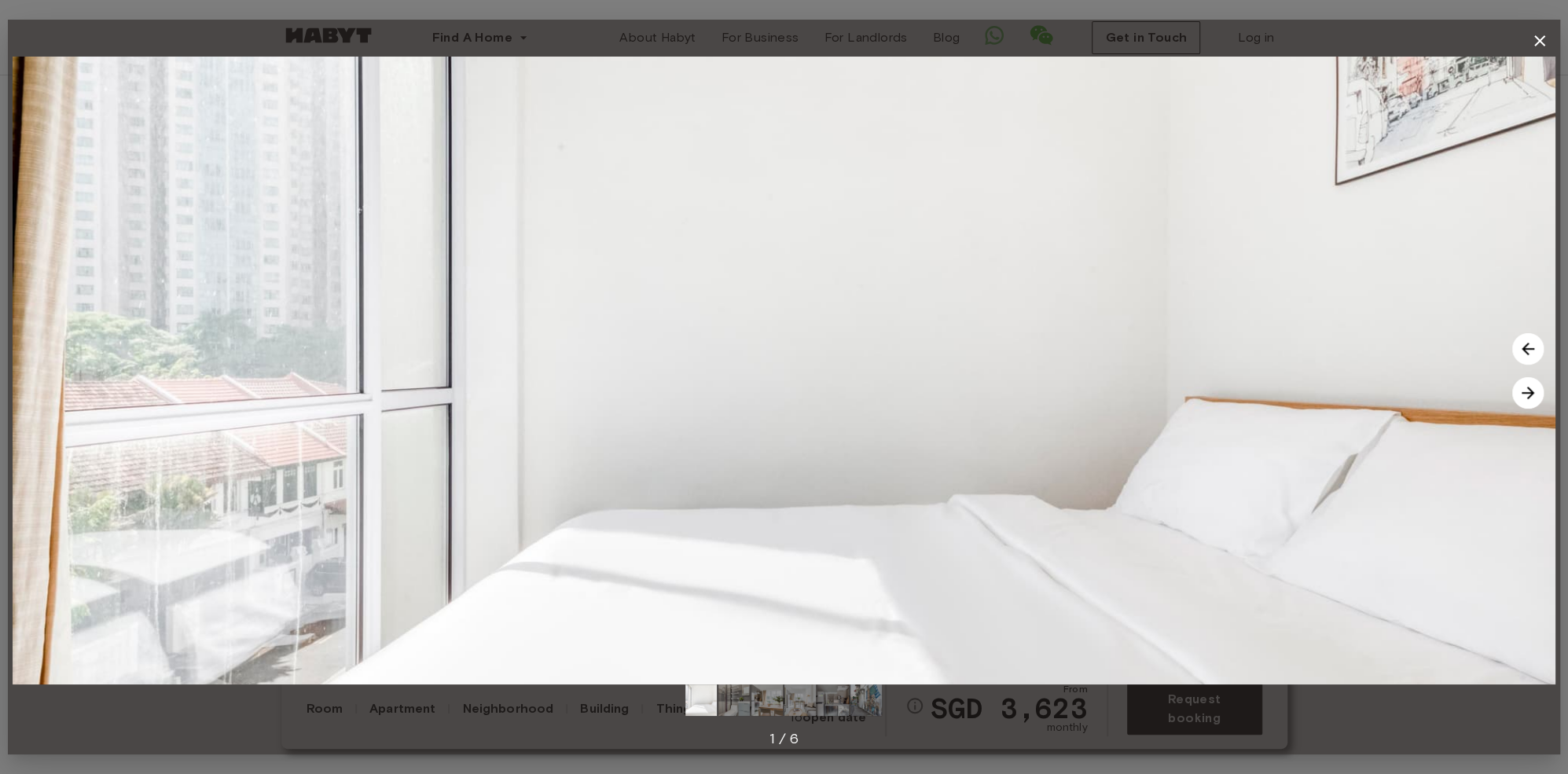 click at bounding box center [1528, 393] 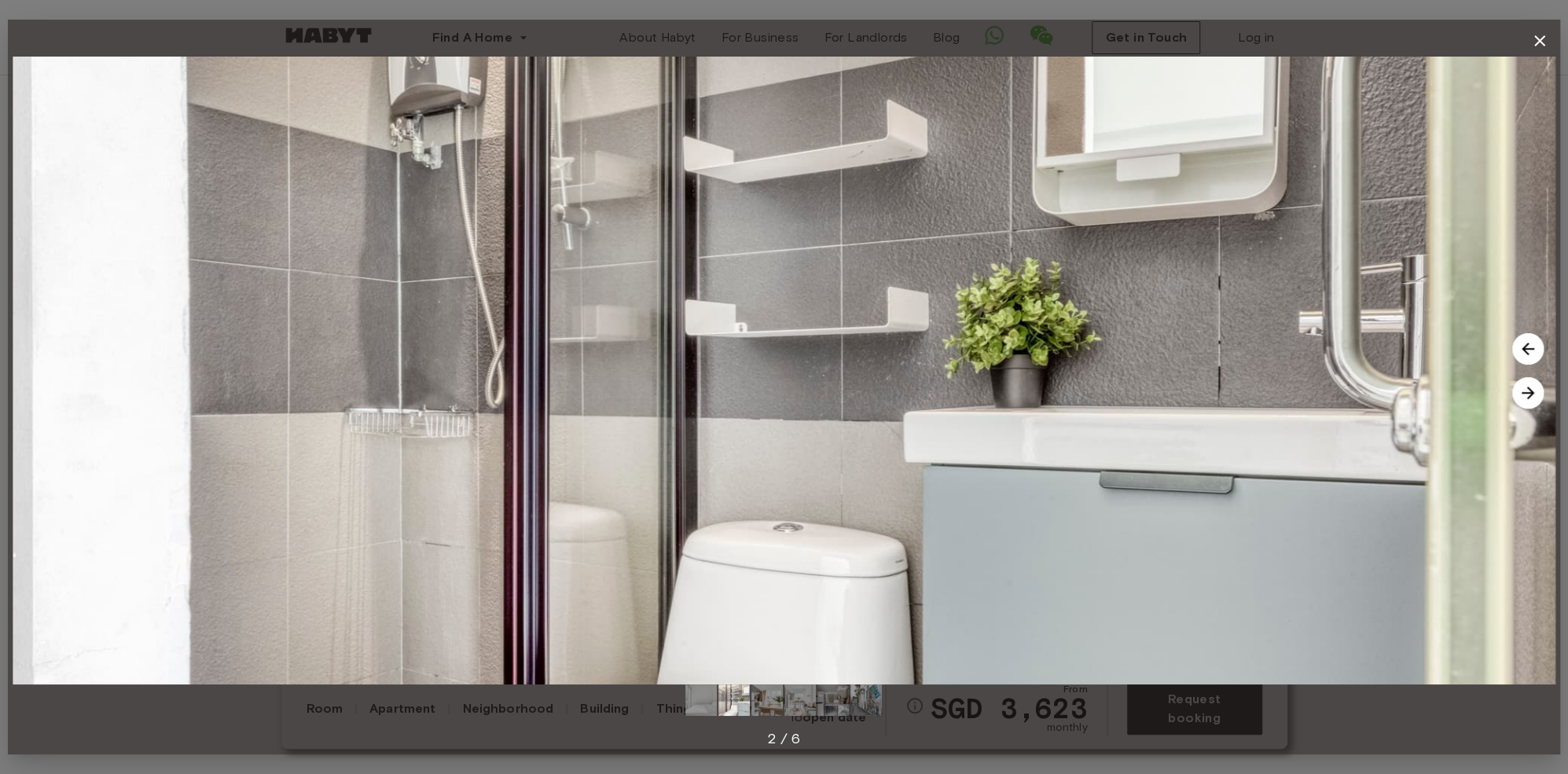 click at bounding box center [1528, 393] 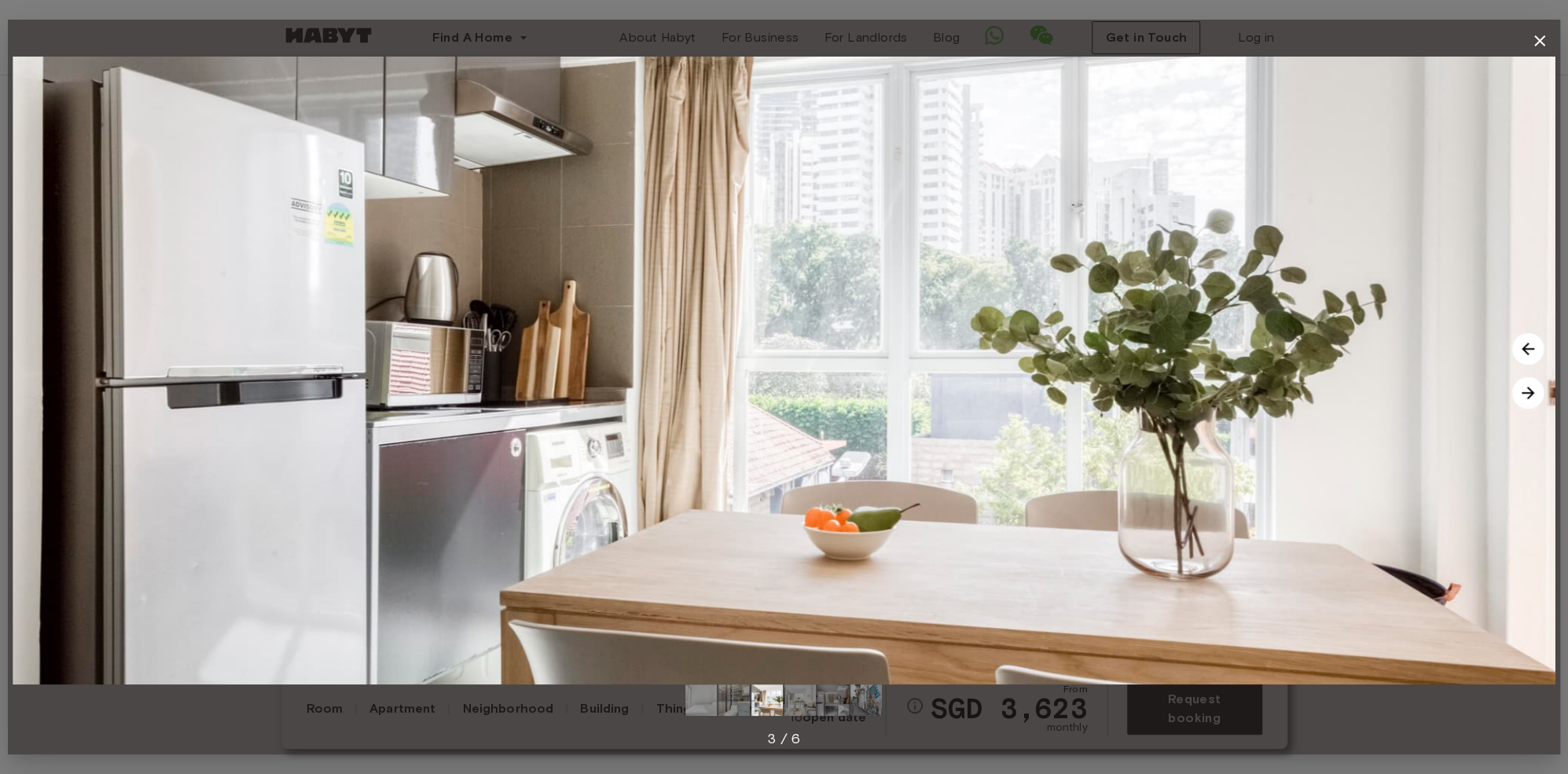 click at bounding box center [1528, 393] 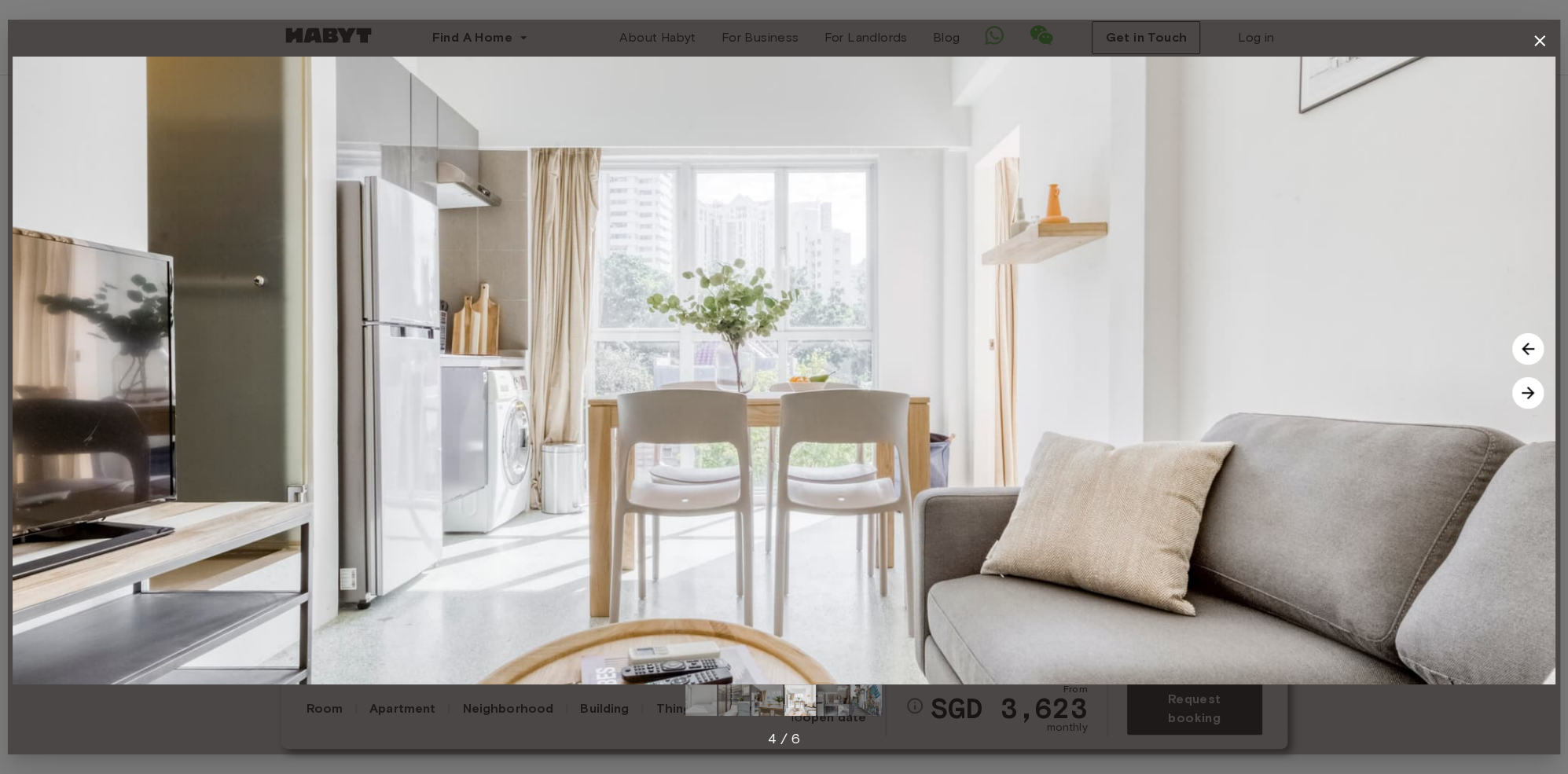 click at bounding box center (1528, 393) 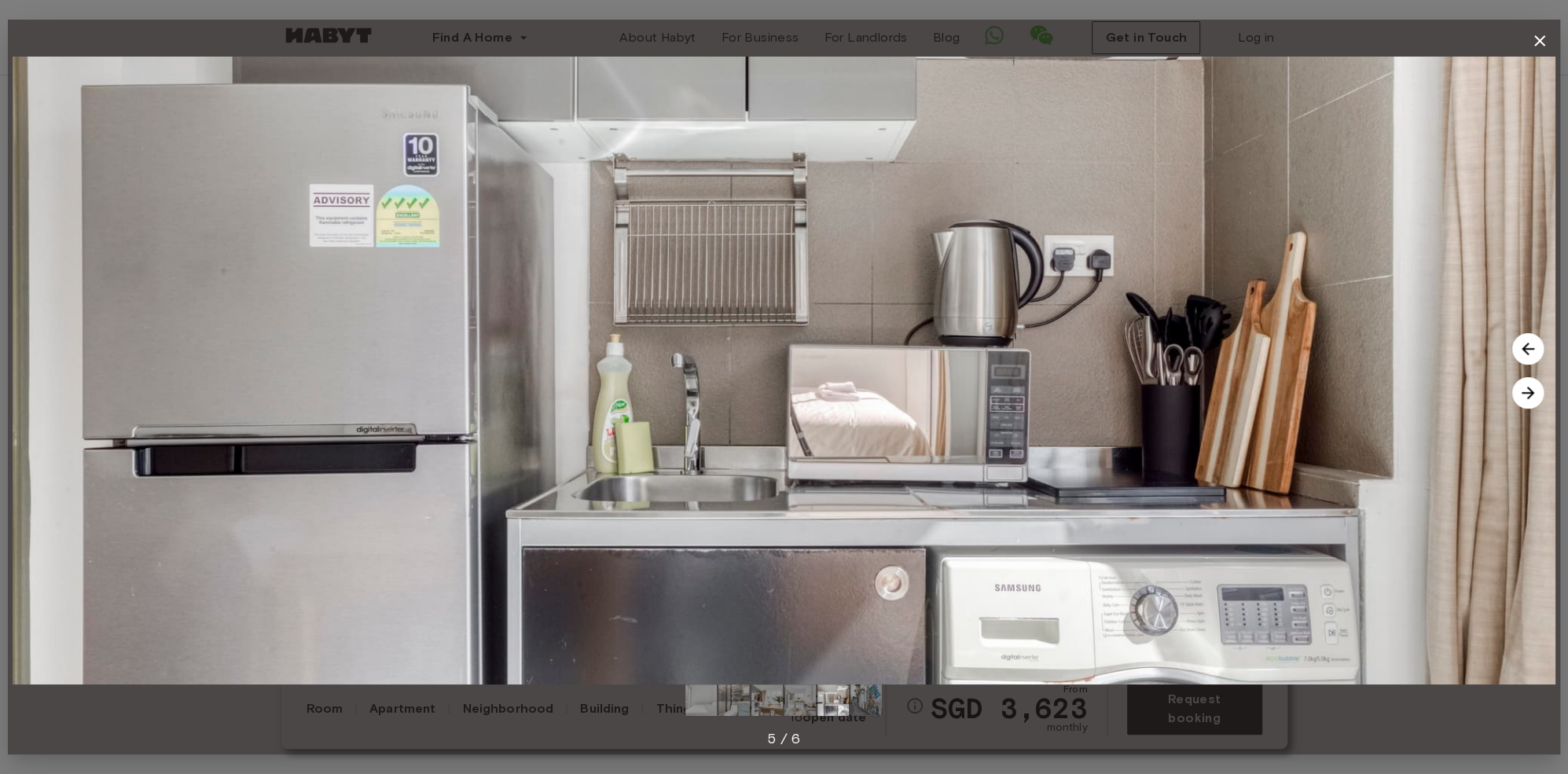 click at bounding box center (1528, 393) 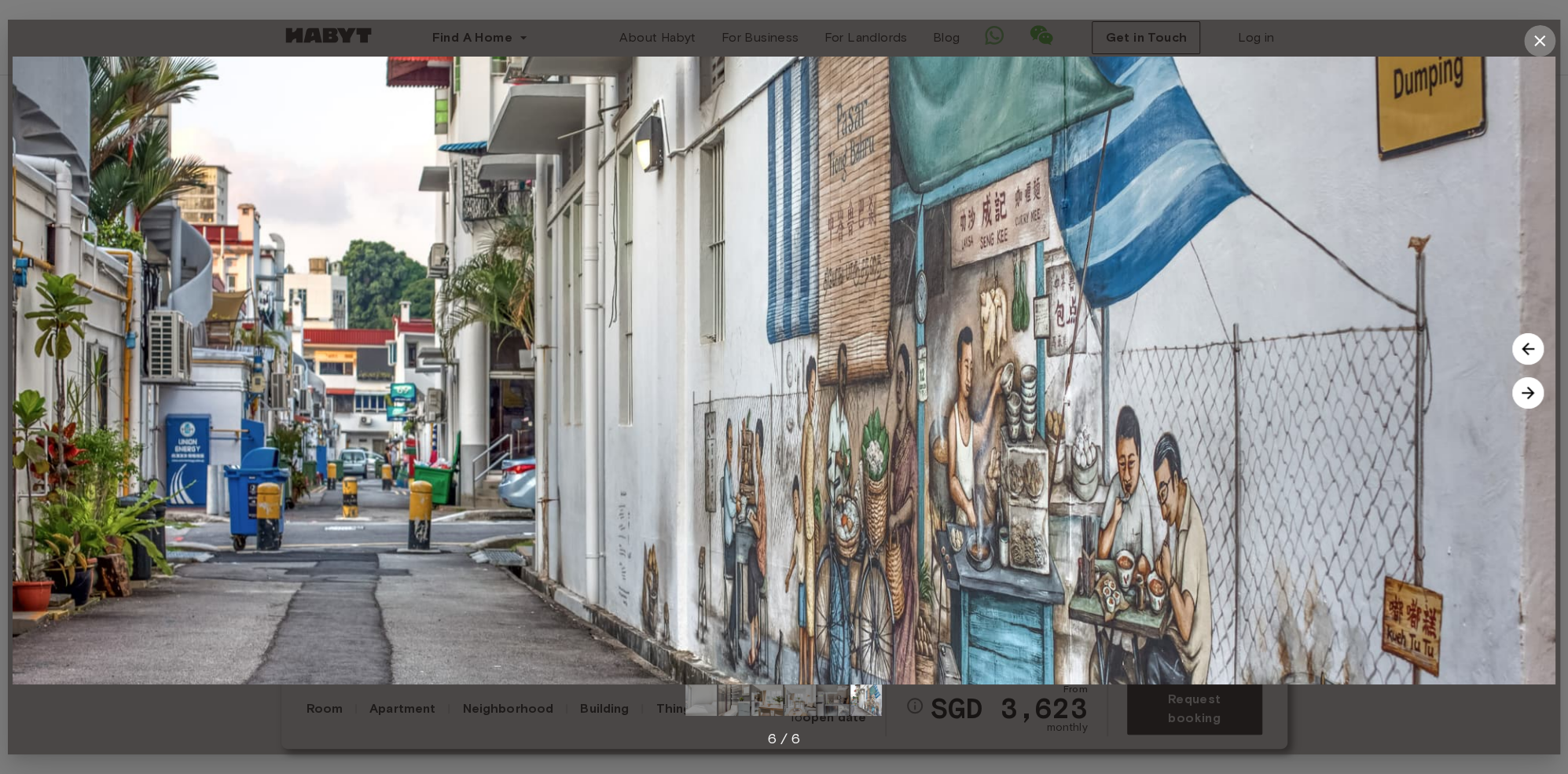 click at bounding box center [1540, 41] 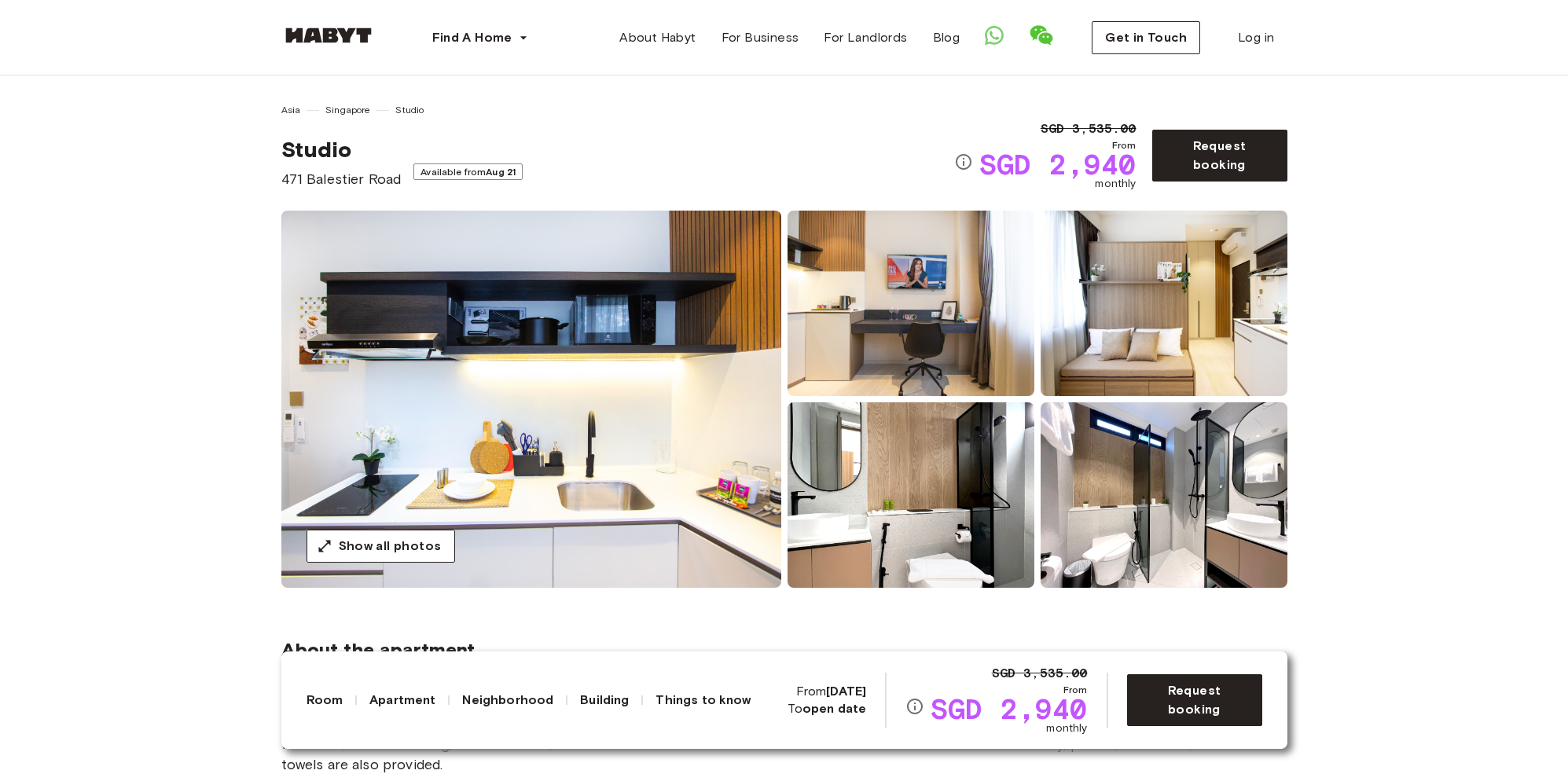 scroll, scrollTop: 0, scrollLeft: 0, axis: both 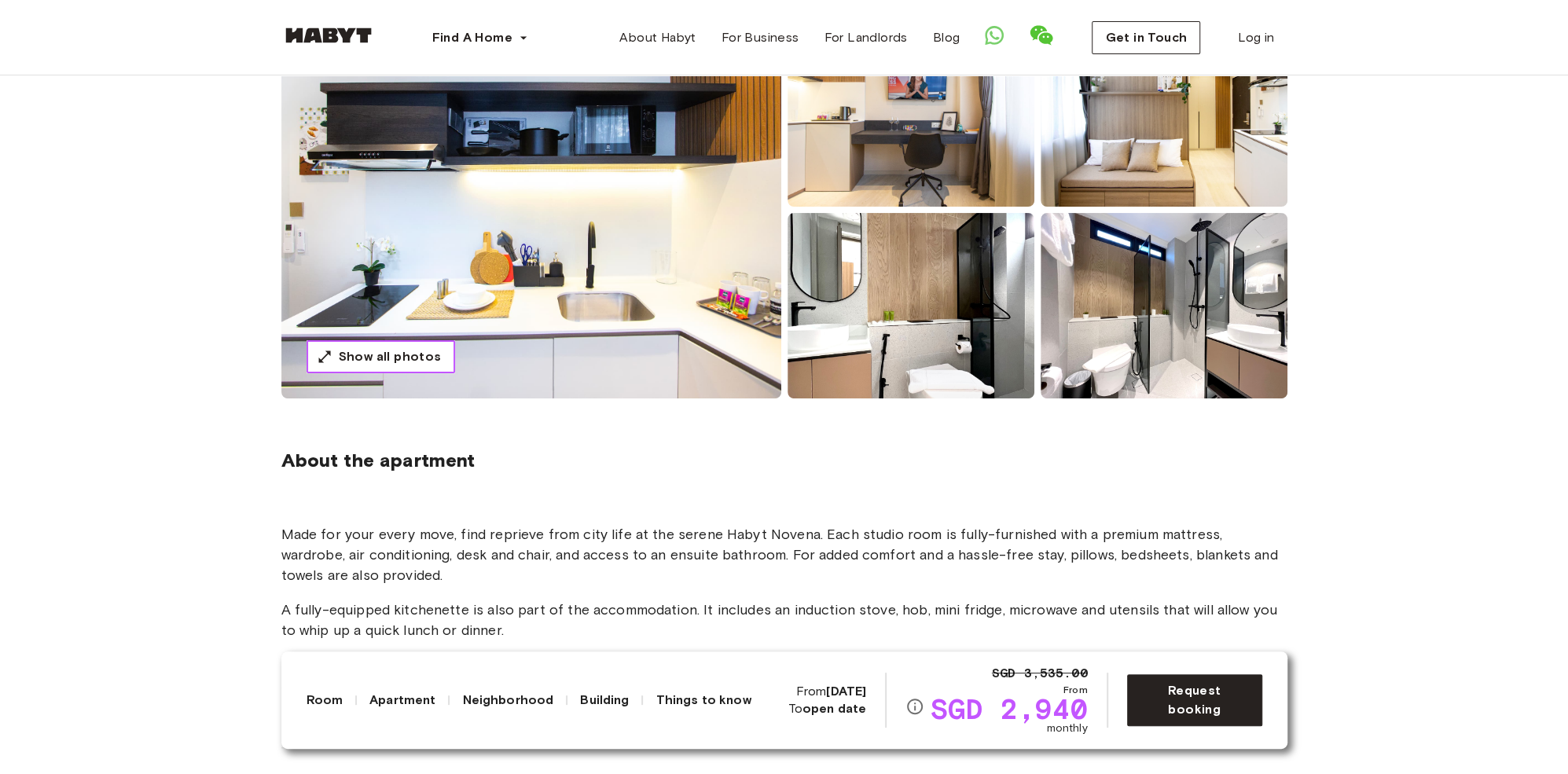 click on "Show all photos" at bounding box center [390, 357] 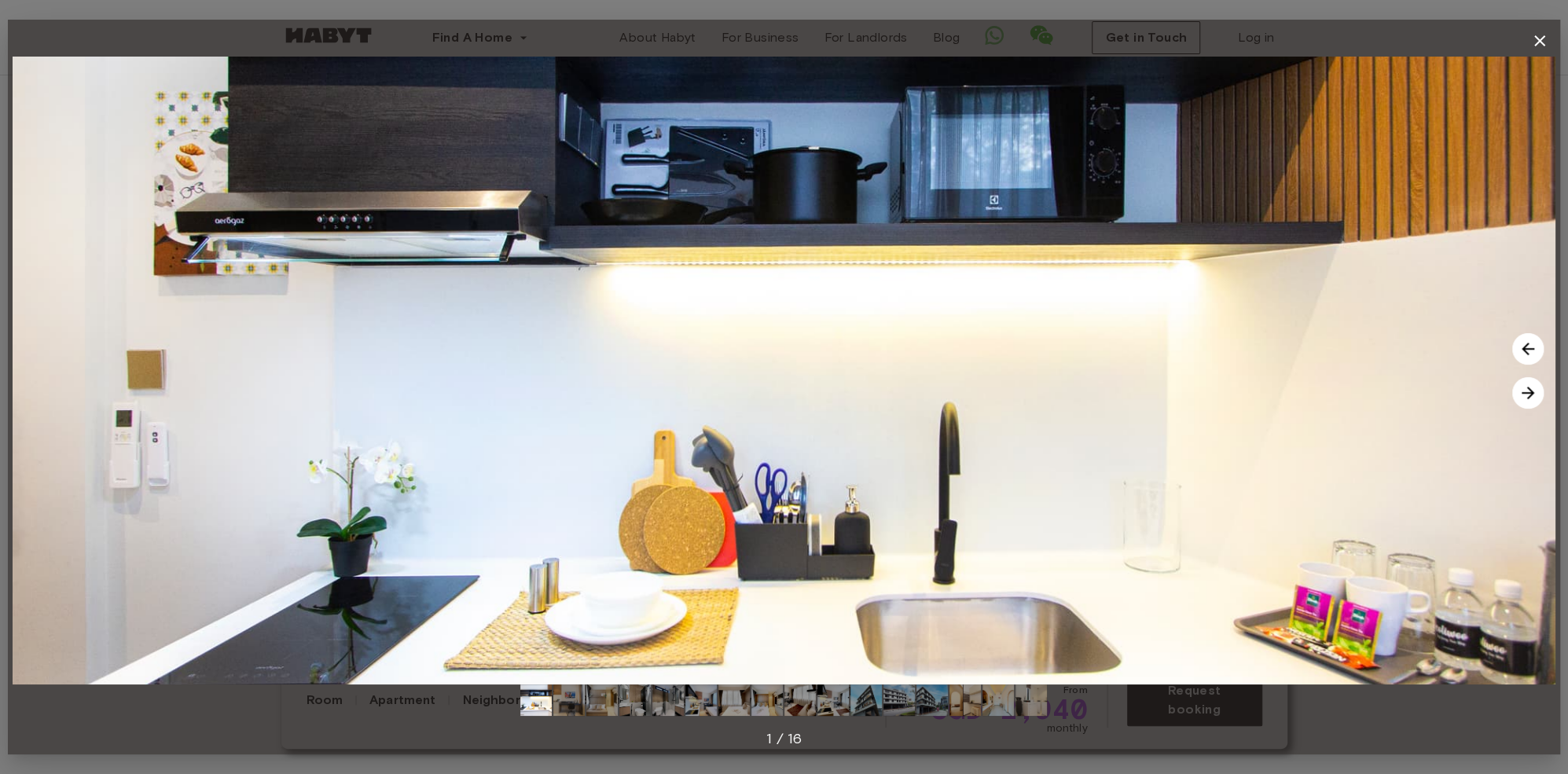 click at bounding box center [1528, 393] 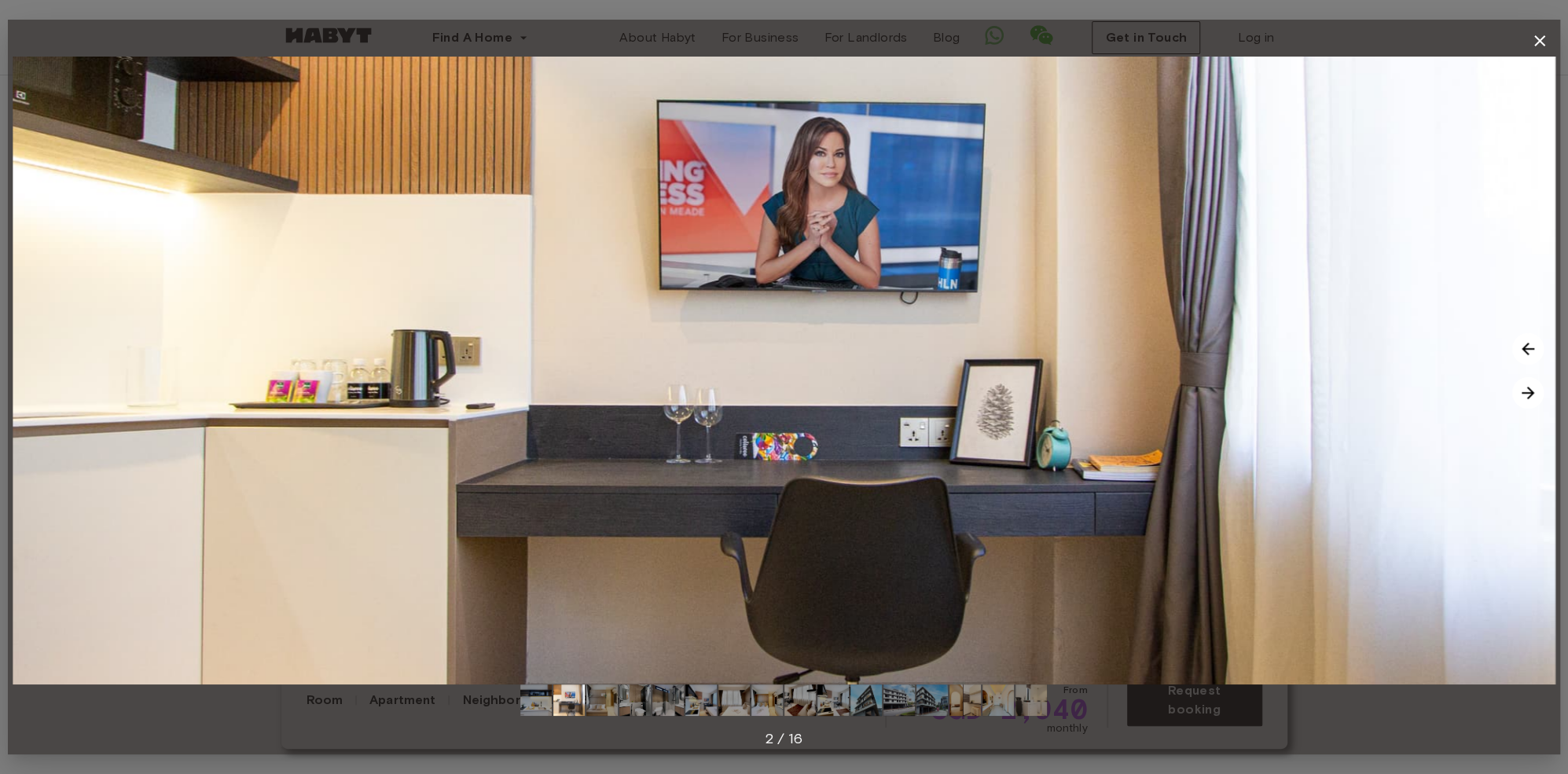 click at bounding box center (1528, 393) 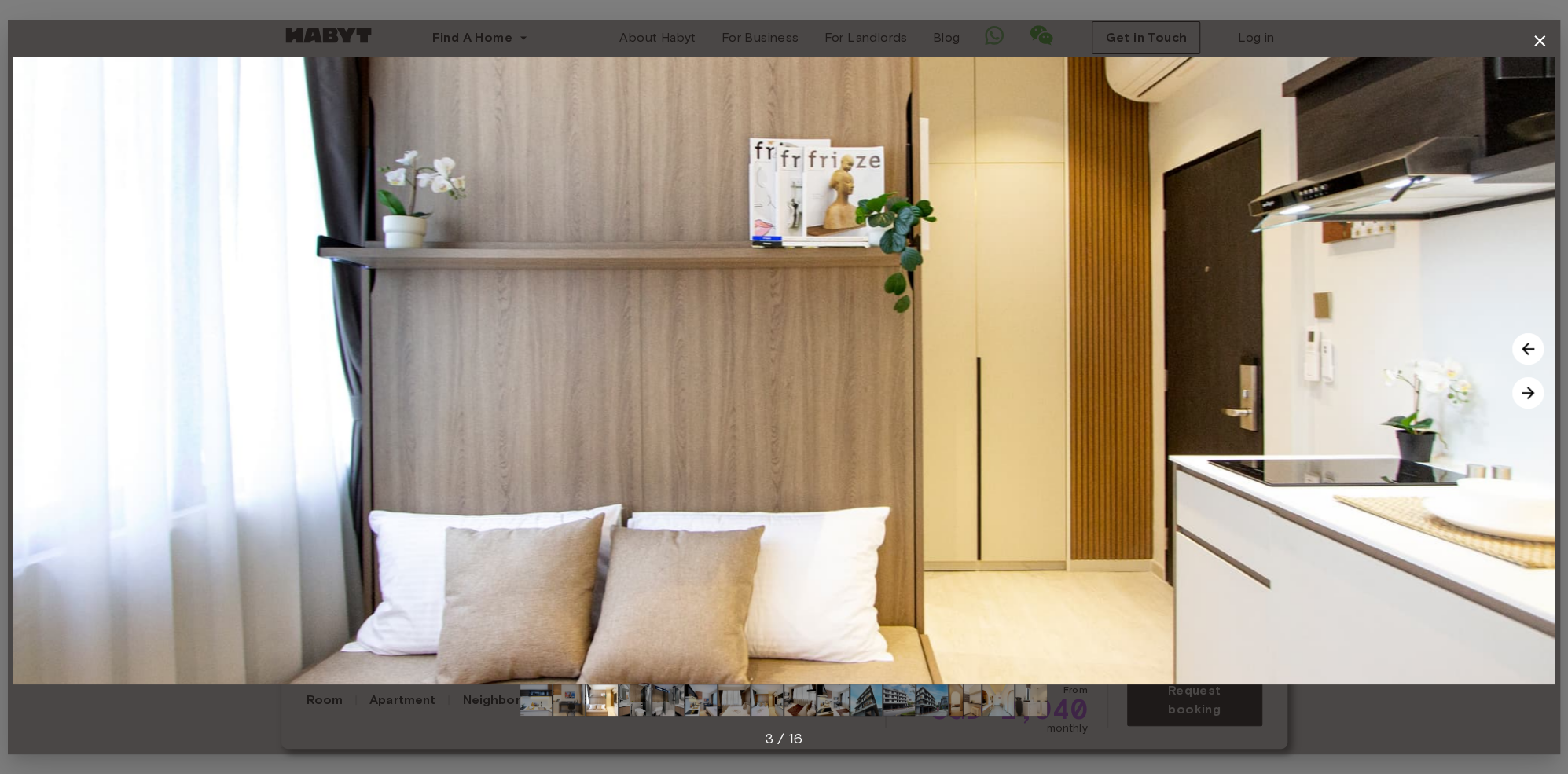 click at bounding box center (1528, 393) 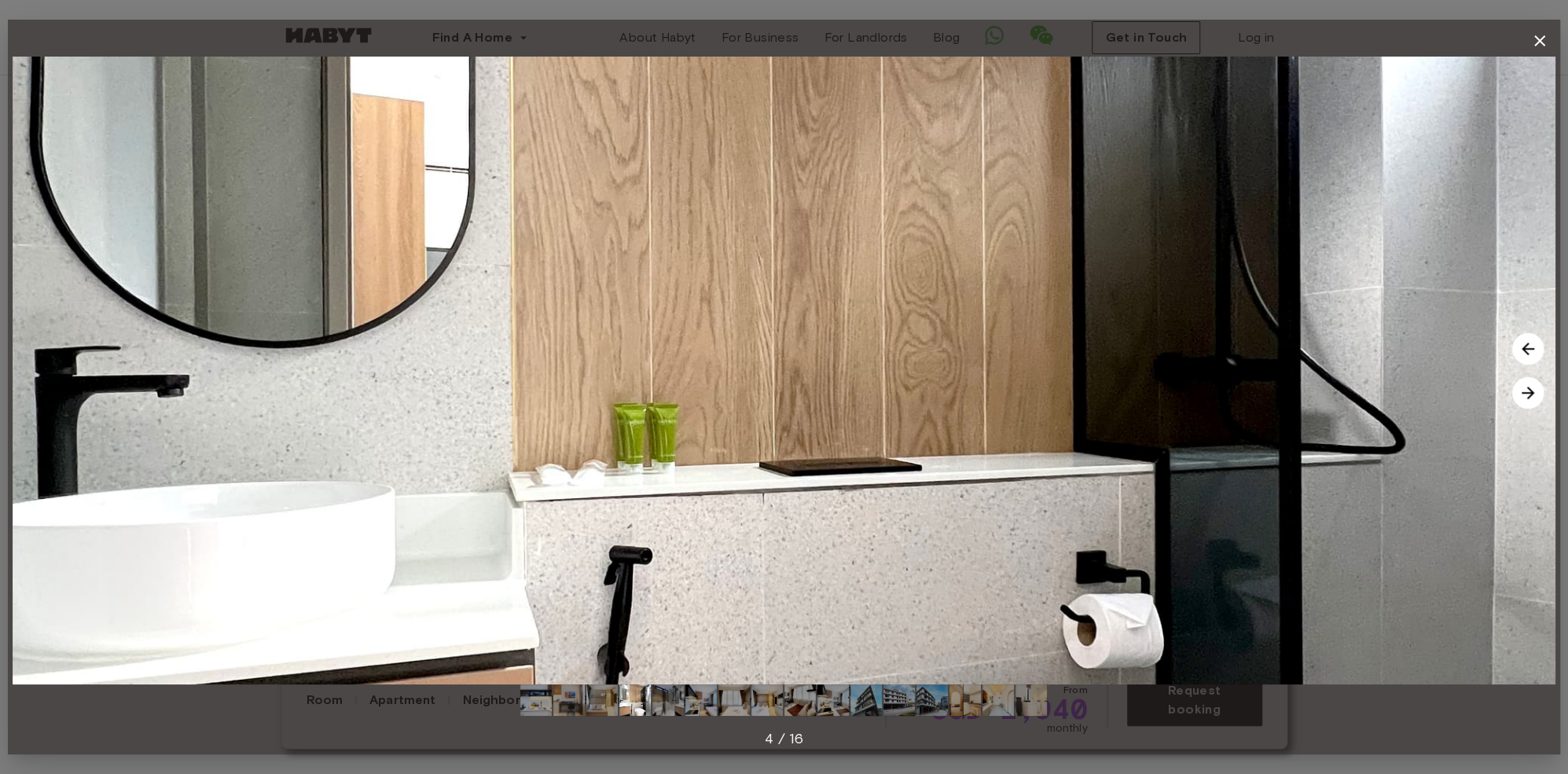 click at bounding box center [1528, 393] 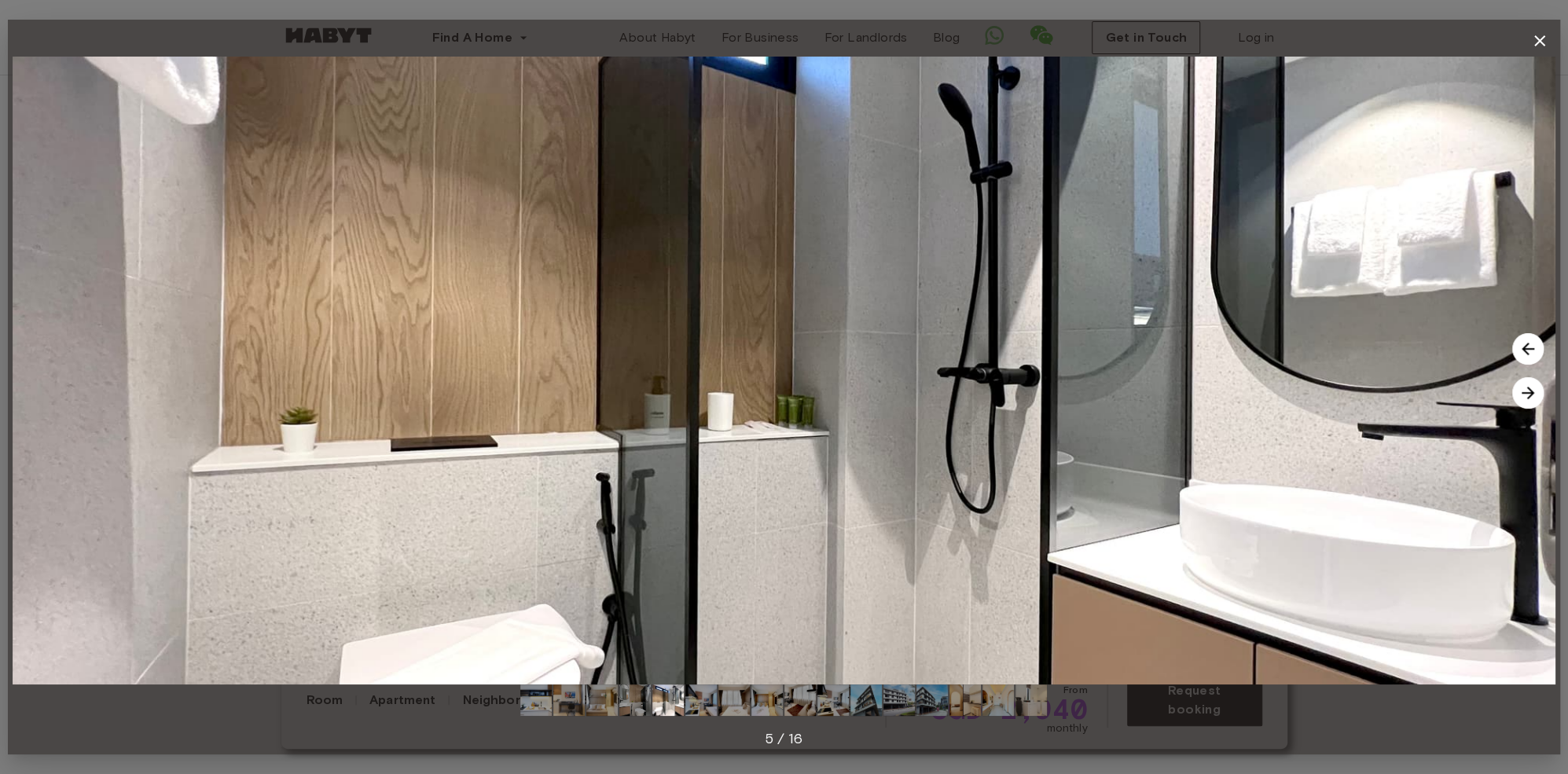 click at bounding box center [1528, 393] 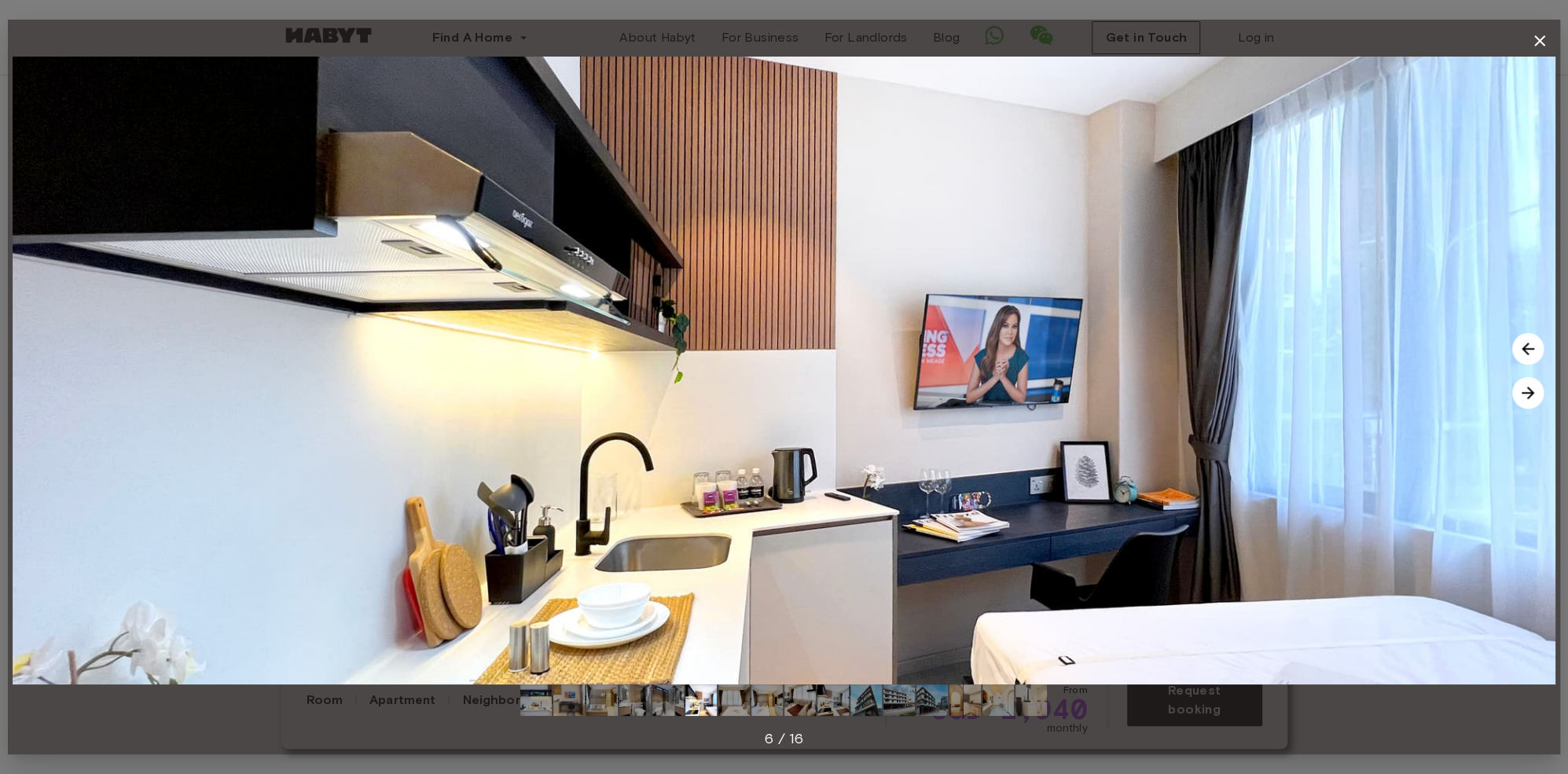 click at bounding box center (1528, 393) 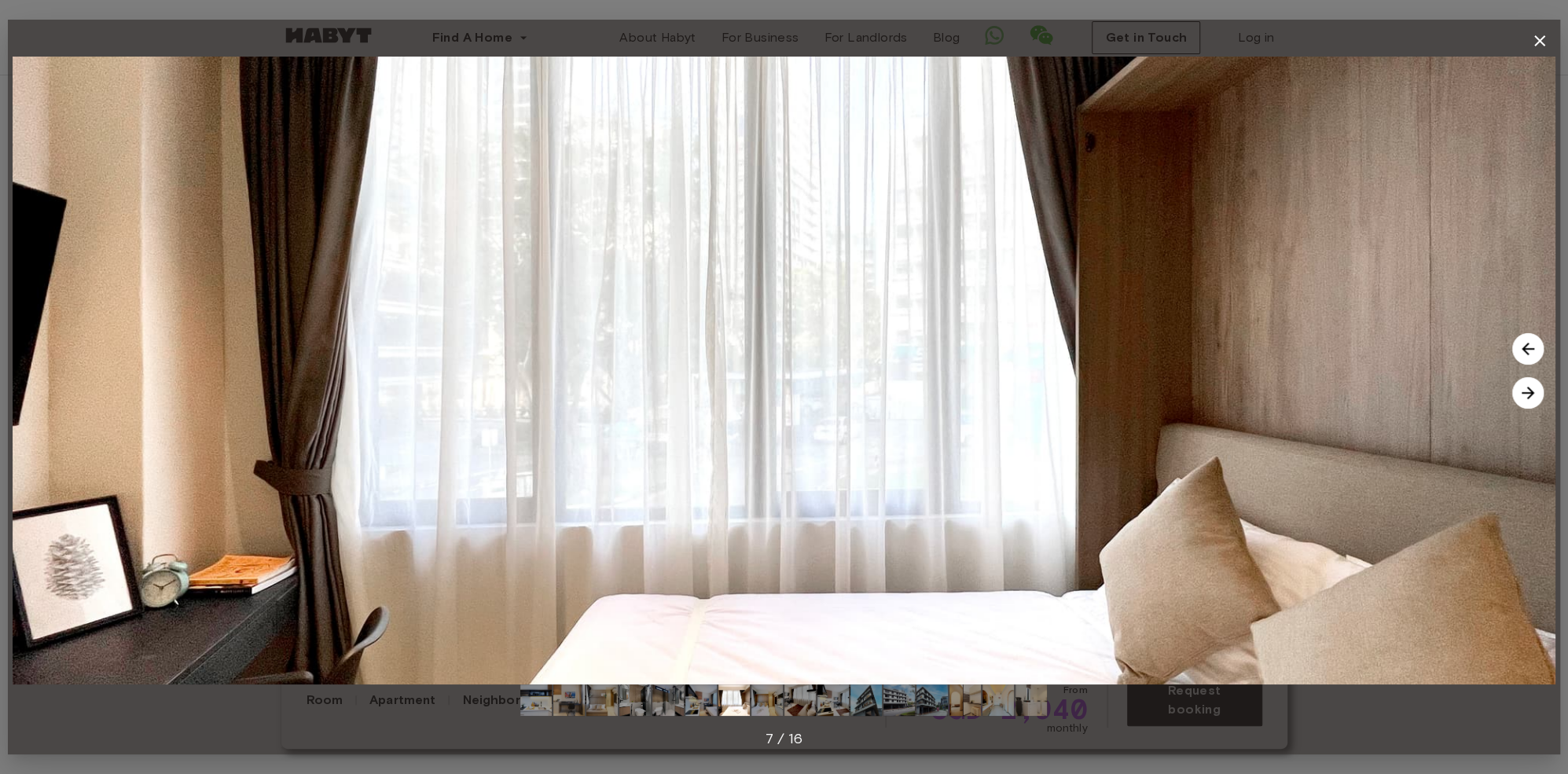 click at bounding box center [1528, 393] 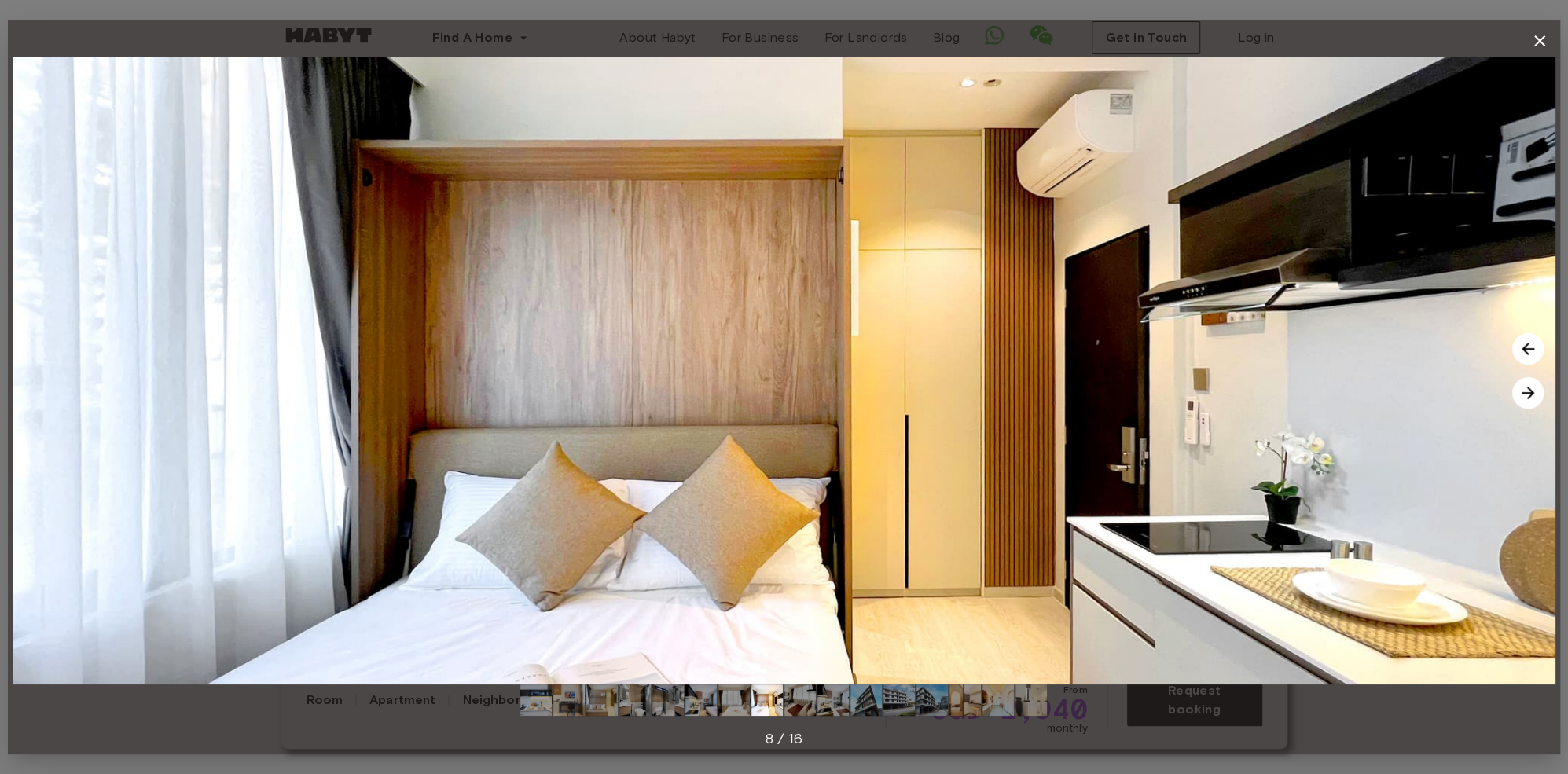 click at bounding box center (1528, 393) 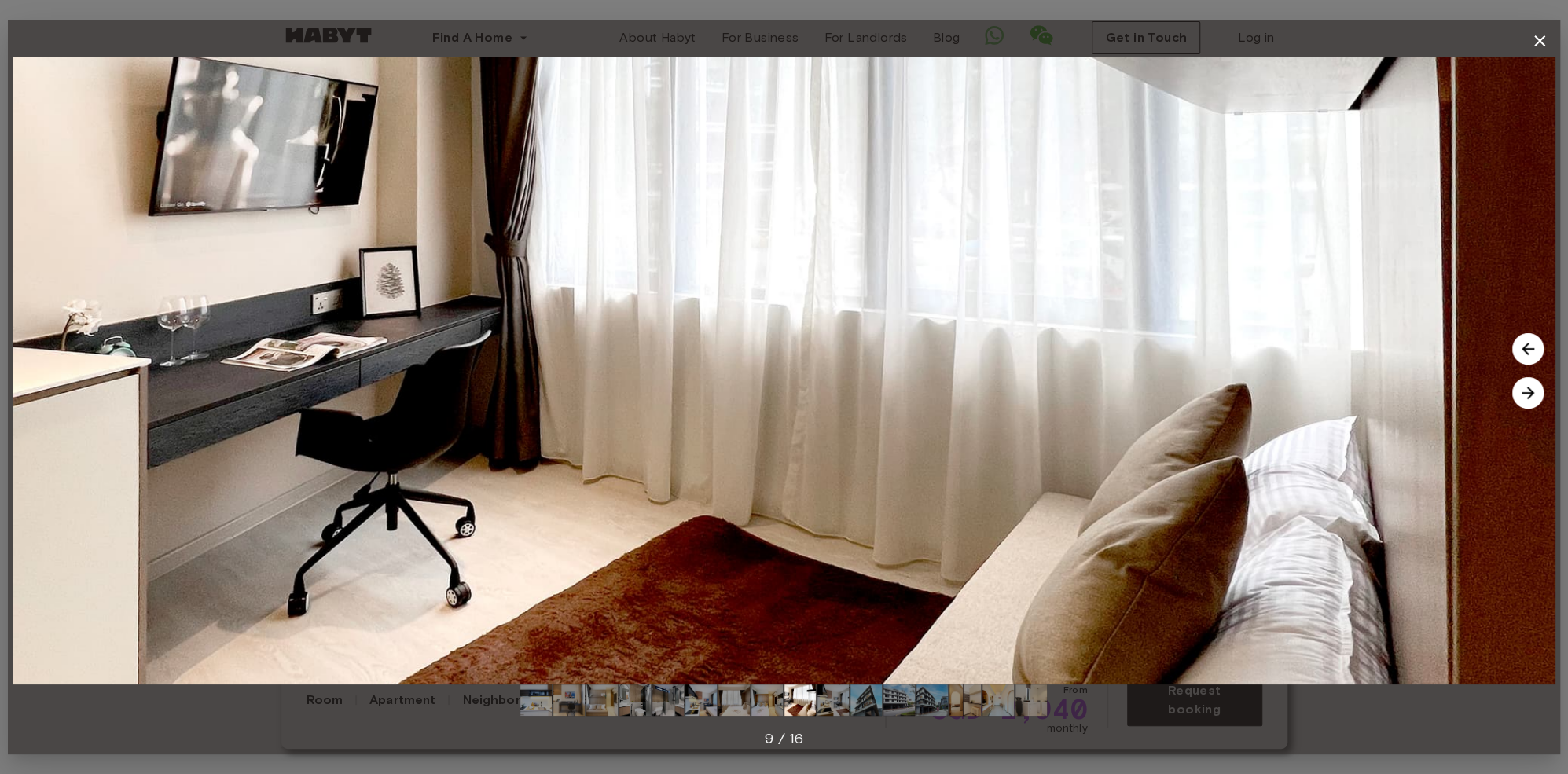 click at bounding box center [1528, 393] 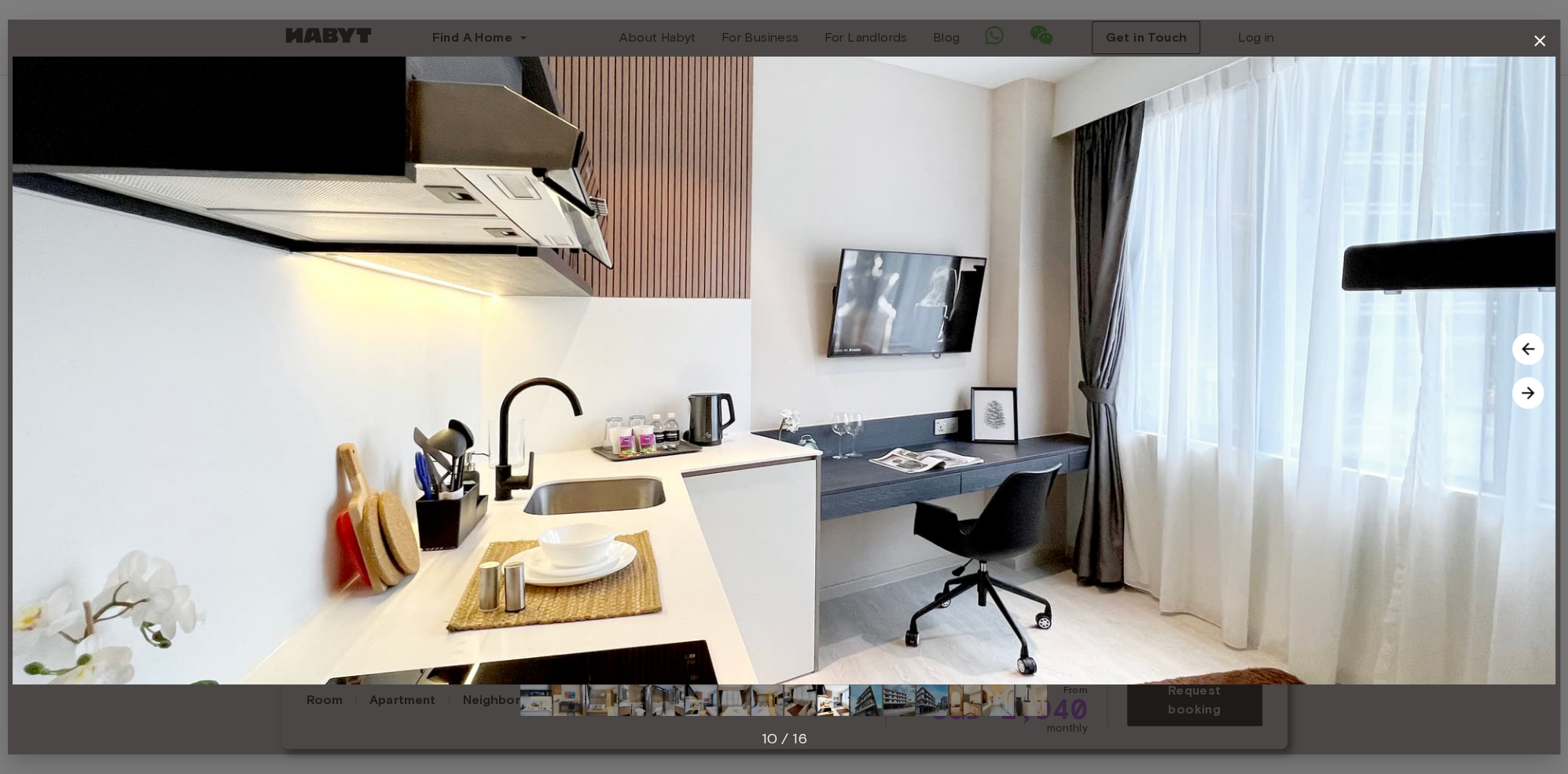 click at bounding box center [1528, 393] 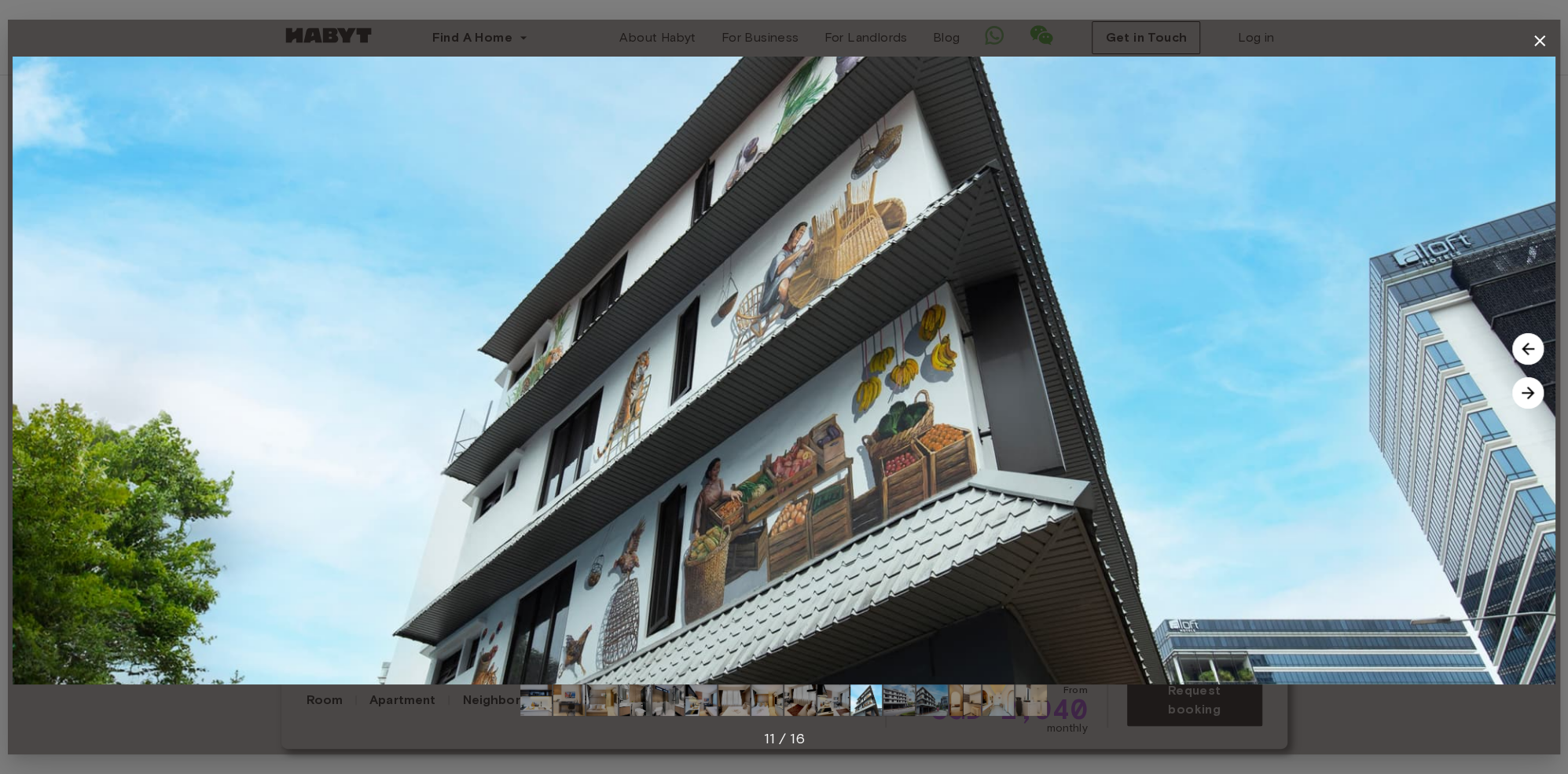 click at bounding box center [1528, 393] 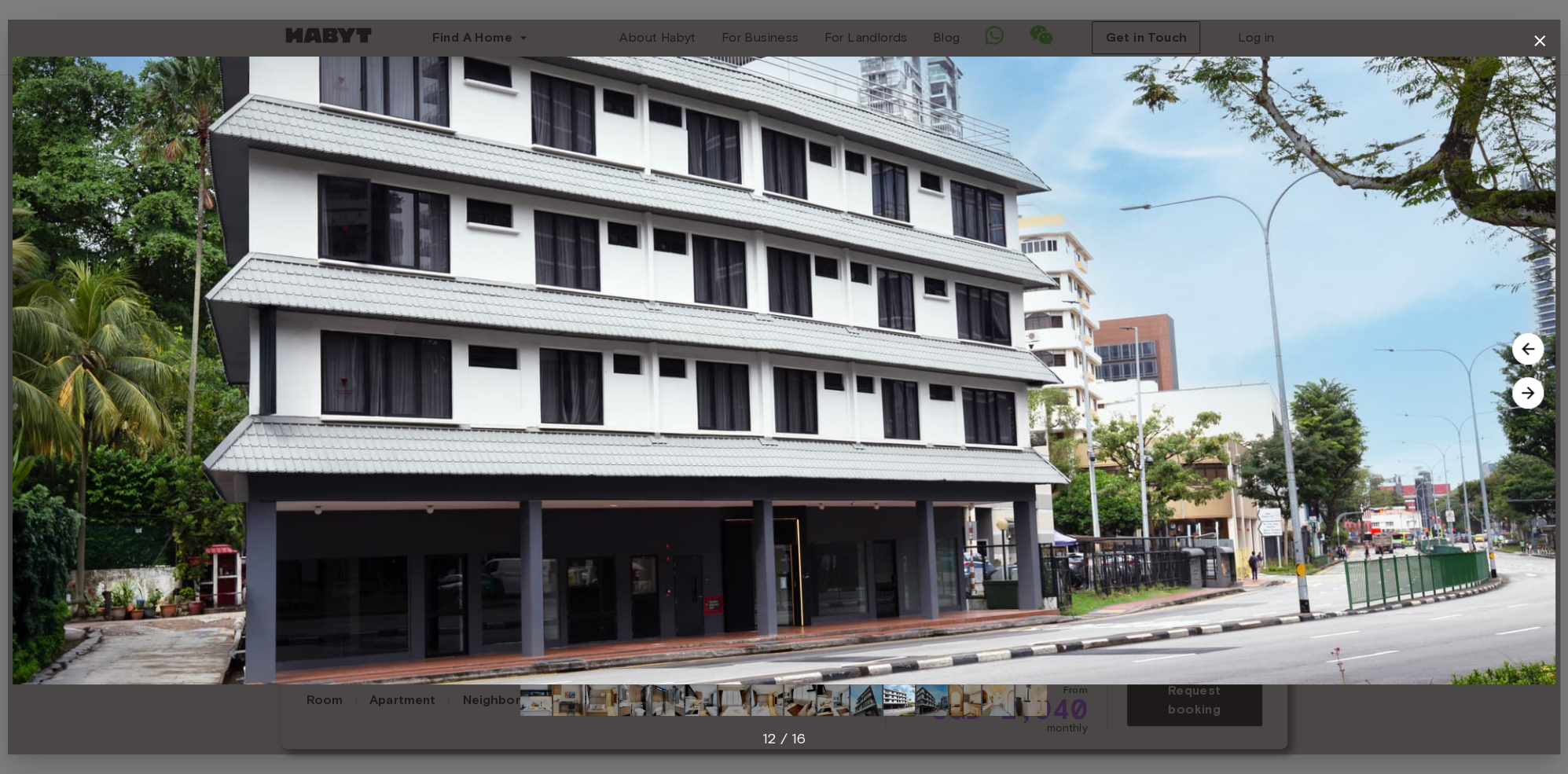 click at bounding box center (1528, 393) 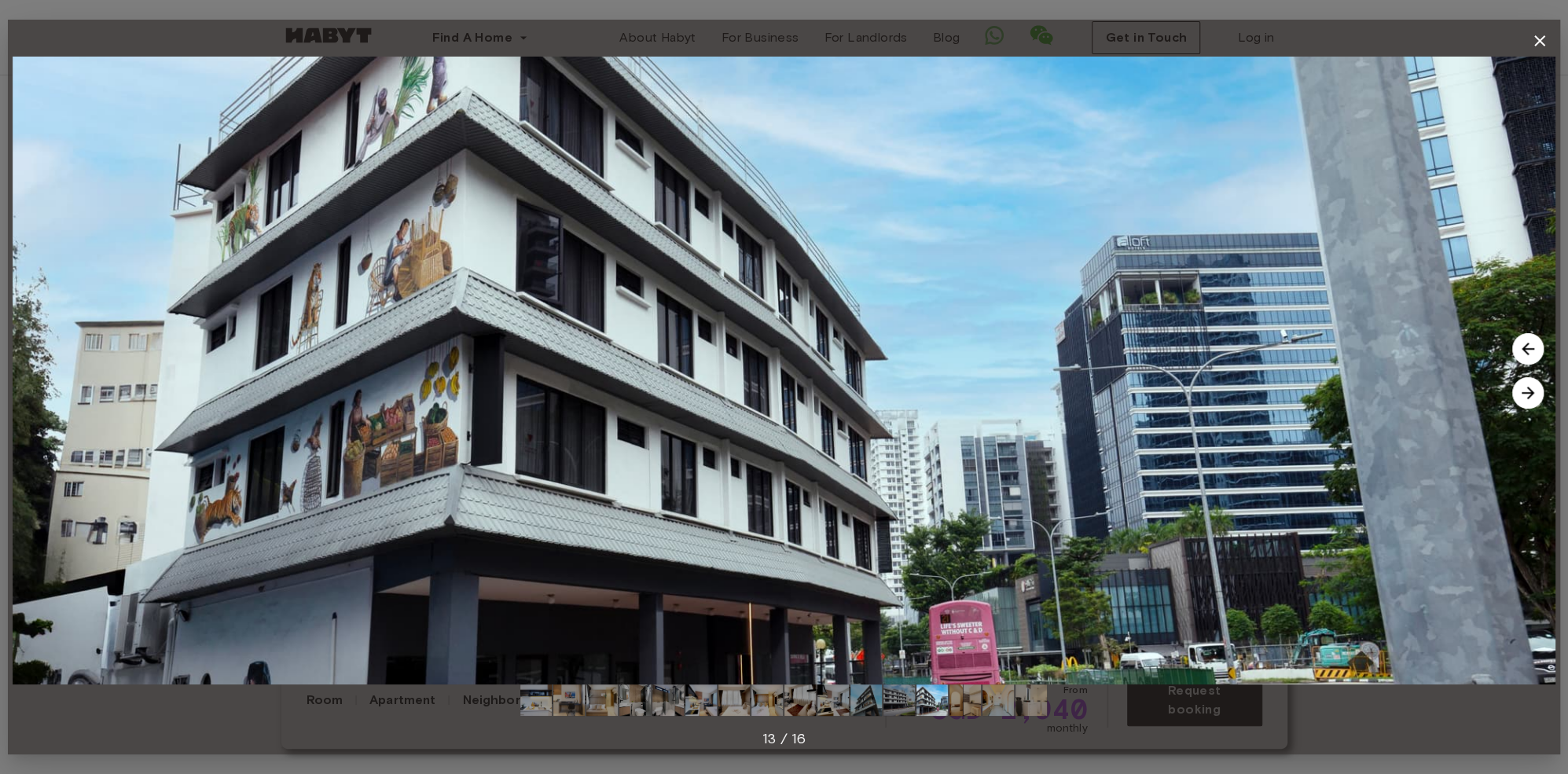click at bounding box center [1528, 393] 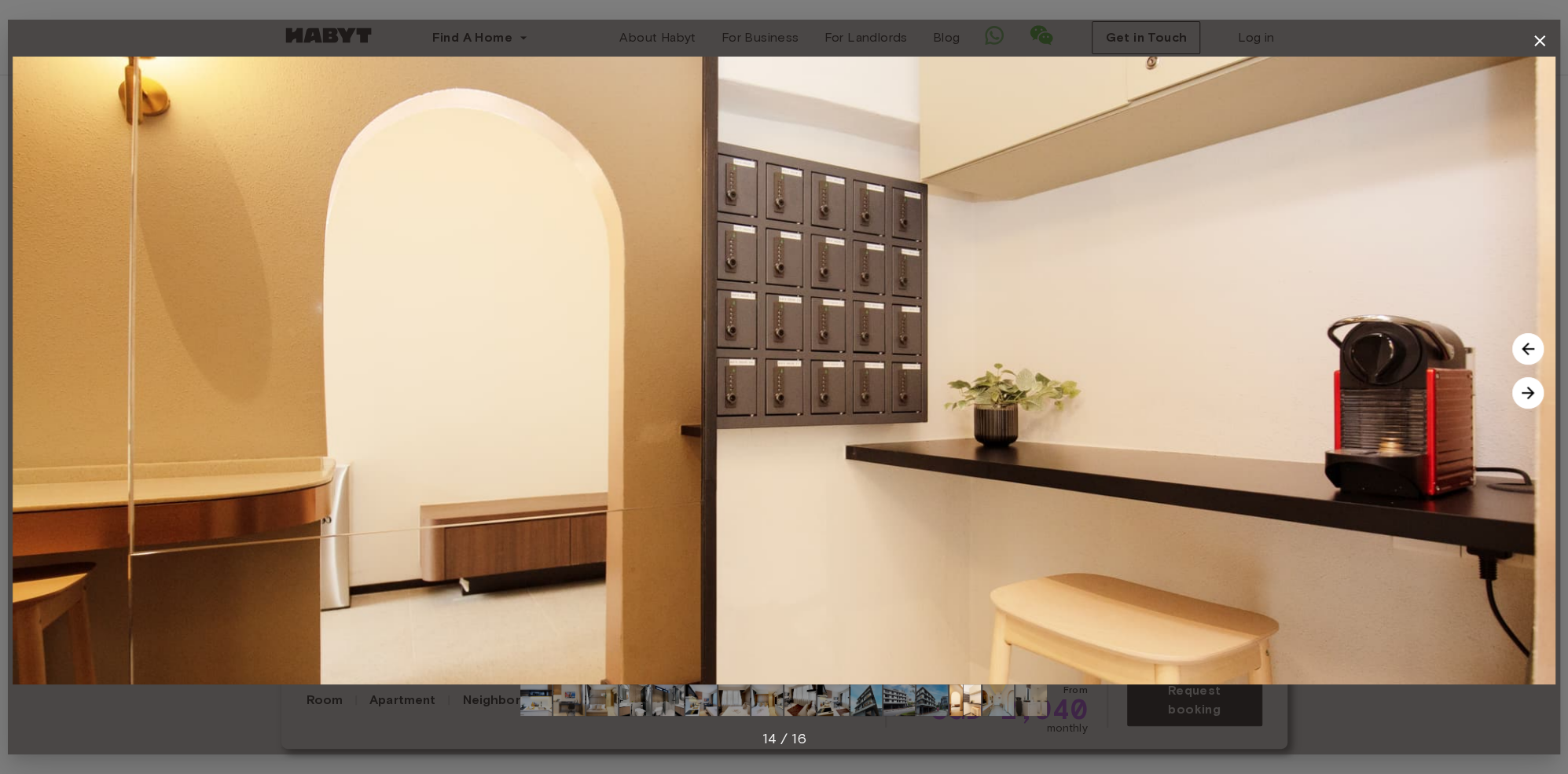 click at bounding box center [1528, 393] 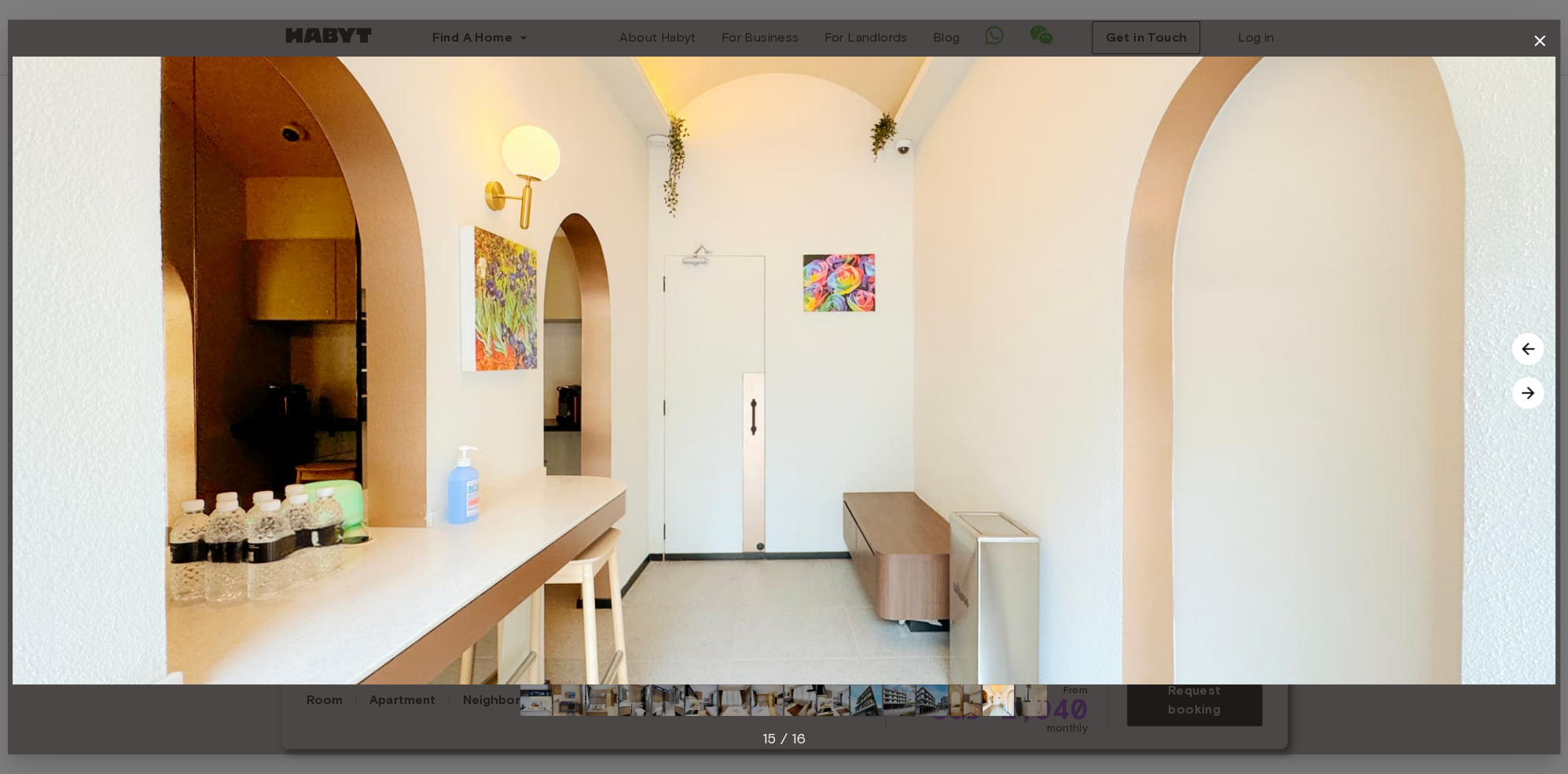 click at bounding box center (1528, 393) 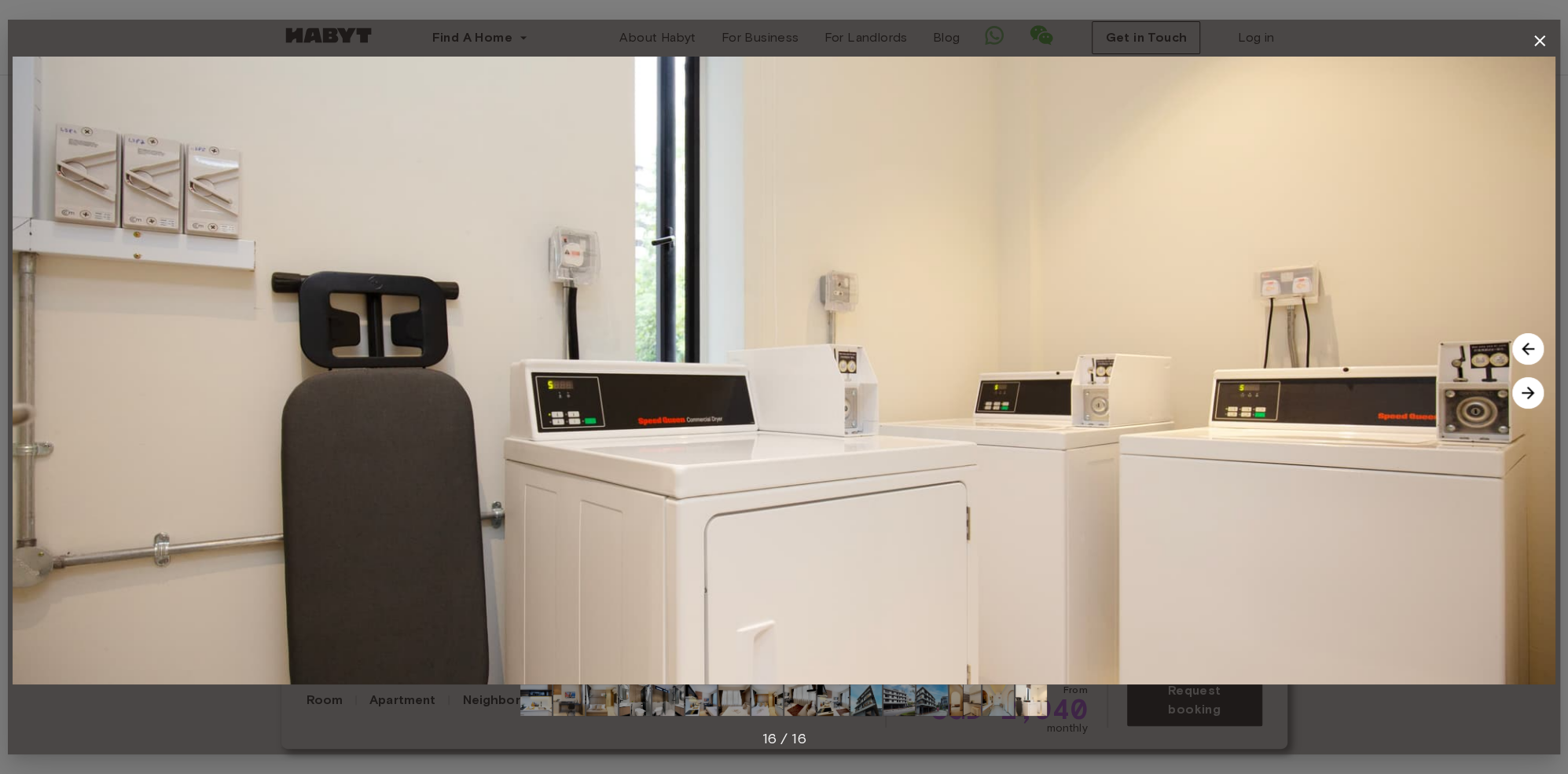 click at bounding box center (1528, 393) 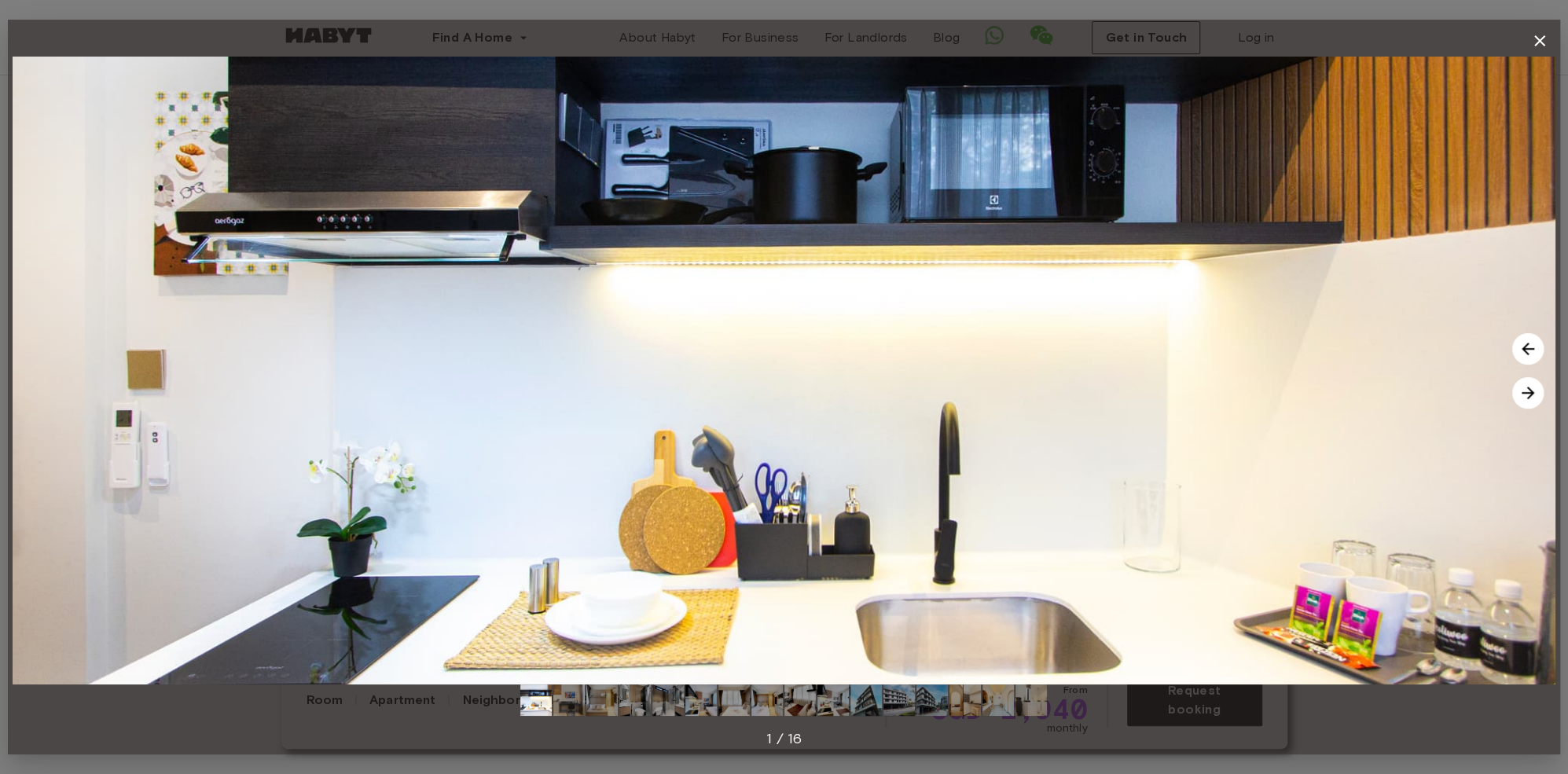 click at bounding box center [1528, 393] 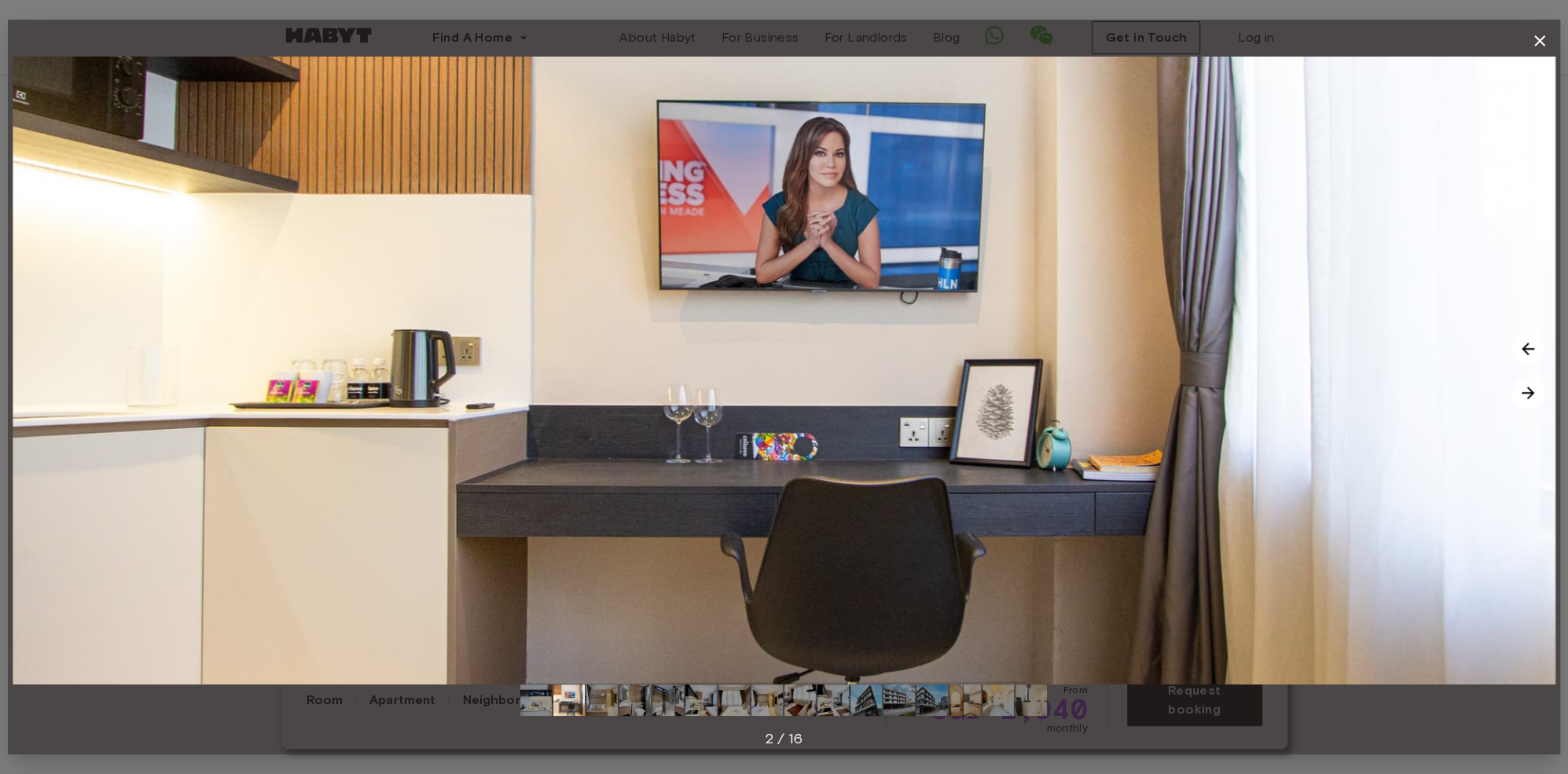 click at bounding box center (1528, 393) 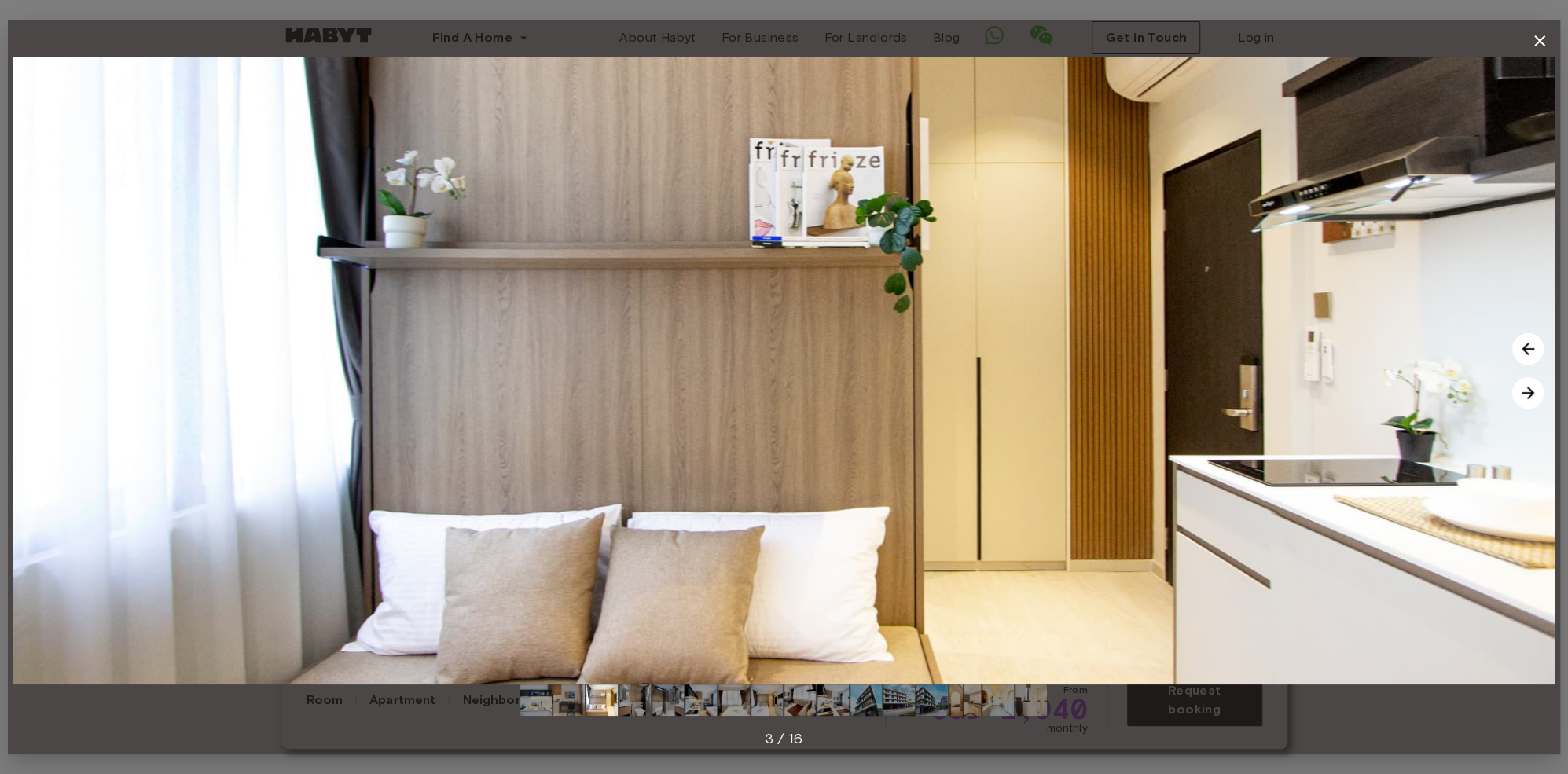 click at bounding box center [1540, 41] 